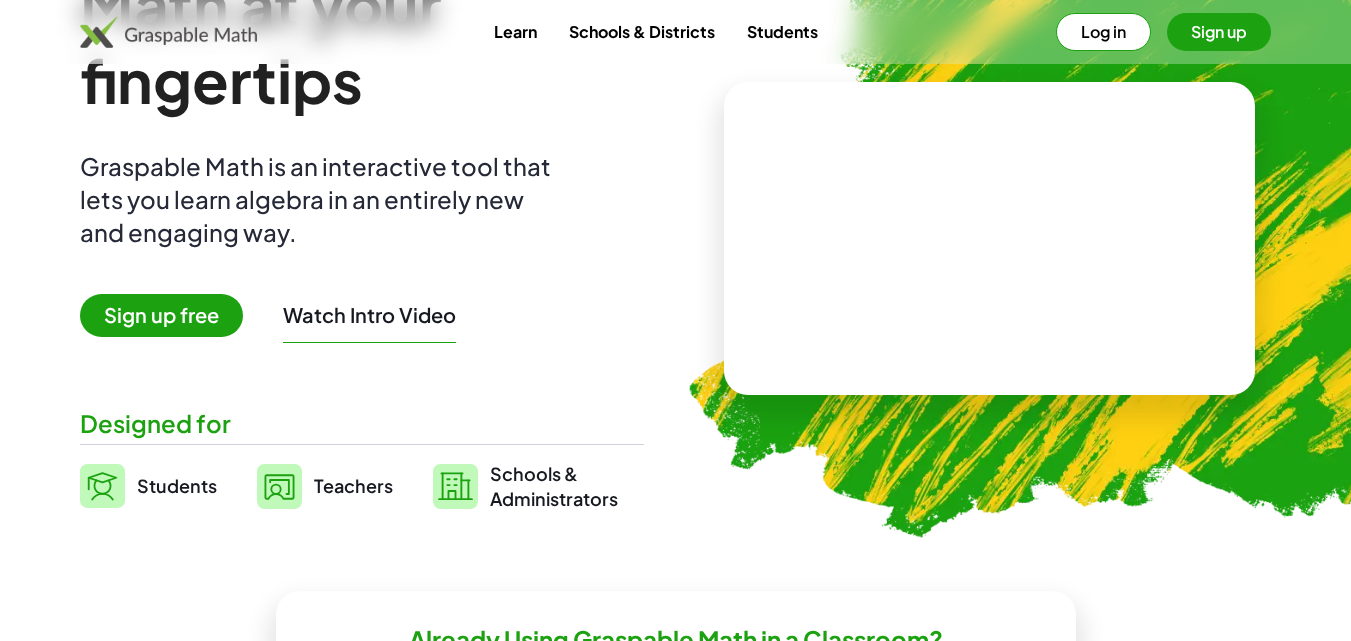 scroll, scrollTop: 100, scrollLeft: 0, axis: vertical 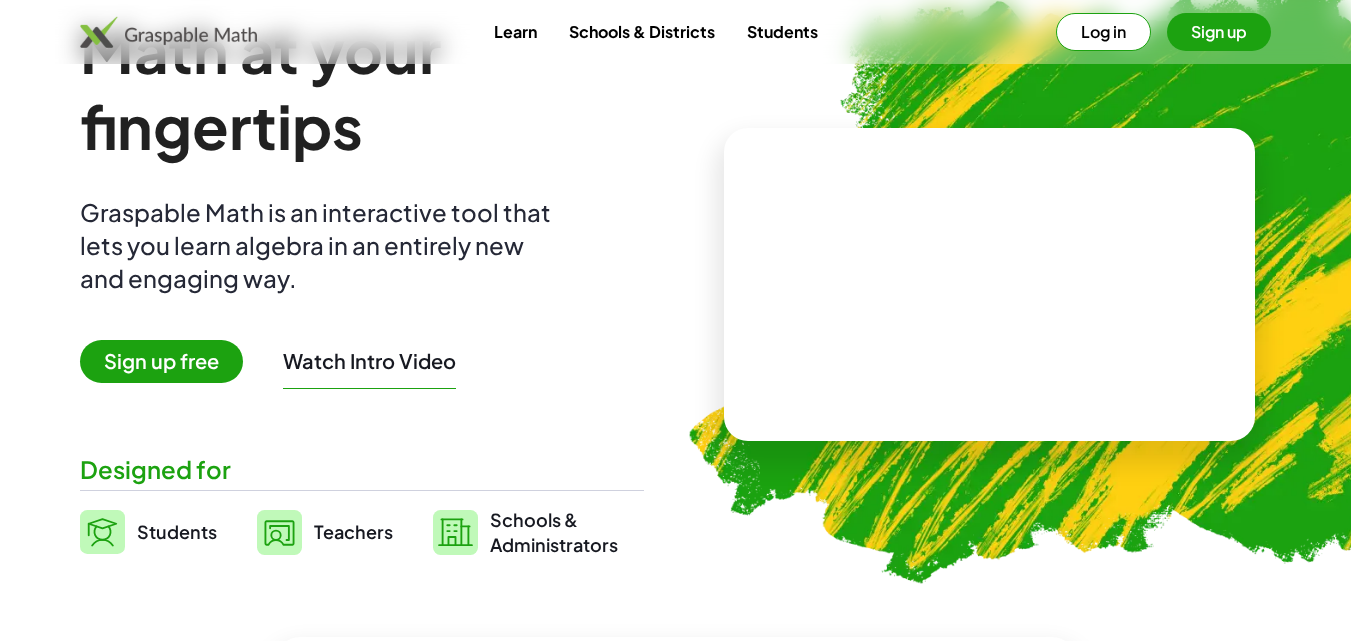 click on "Sign up free" at bounding box center [161, 361] 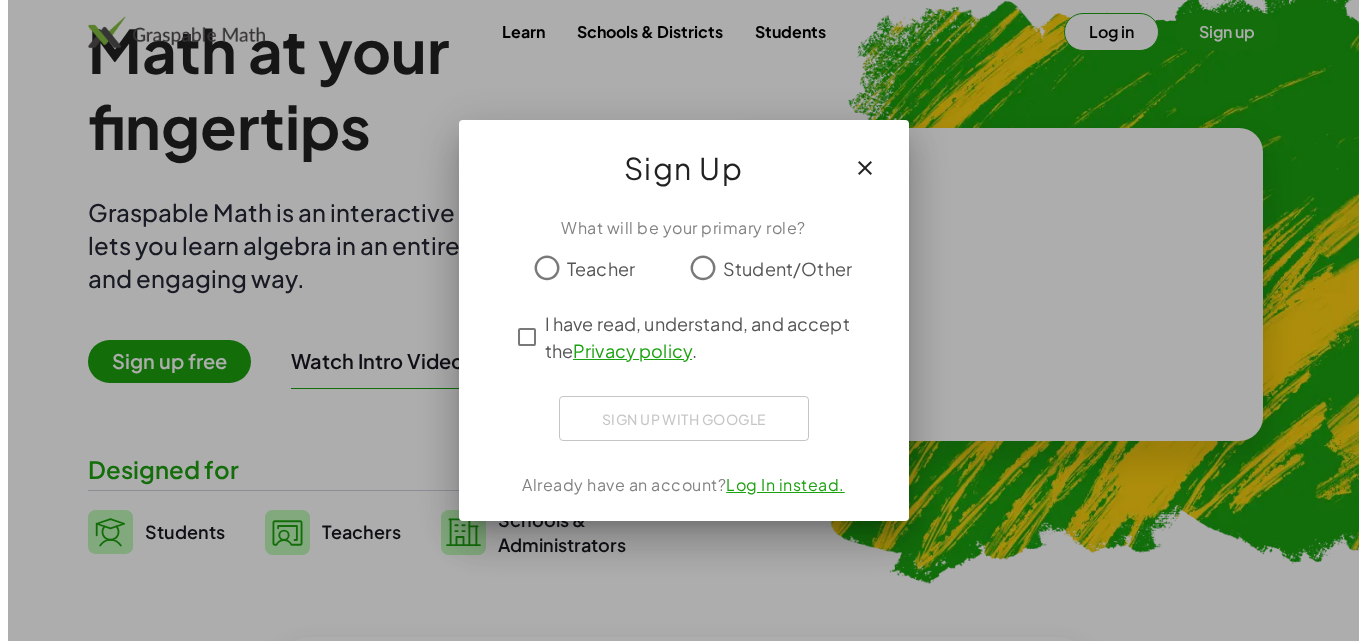 scroll, scrollTop: 0, scrollLeft: 0, axis: both 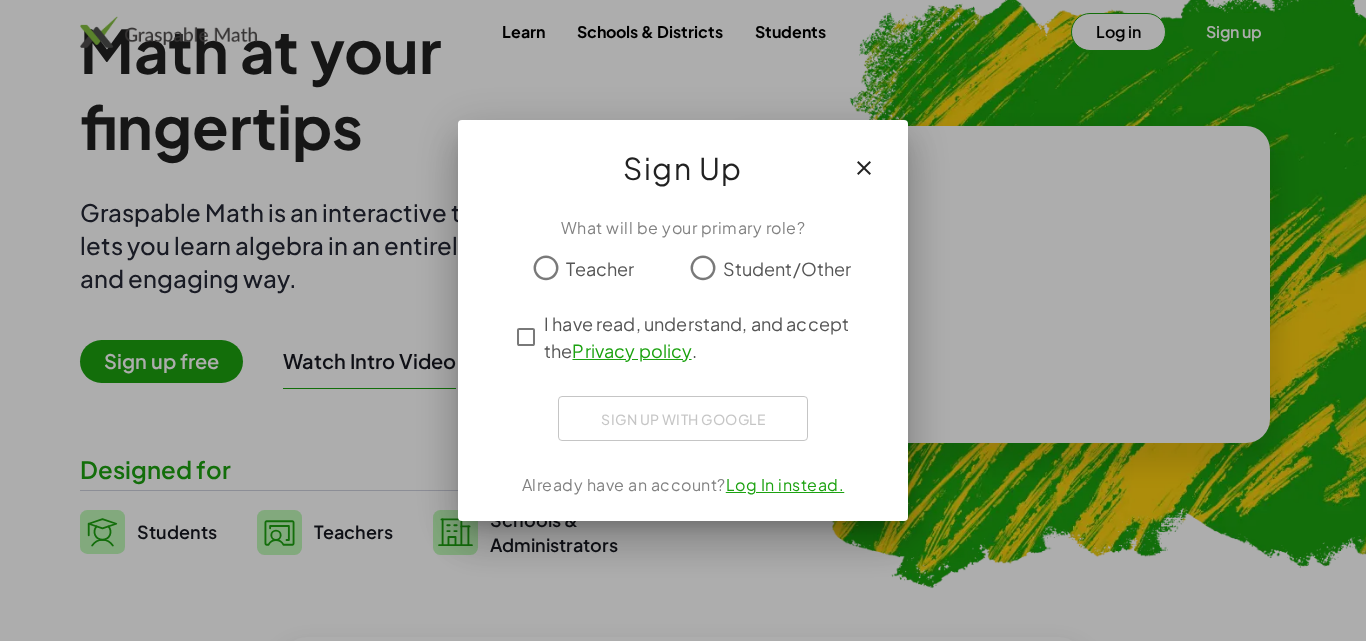 click 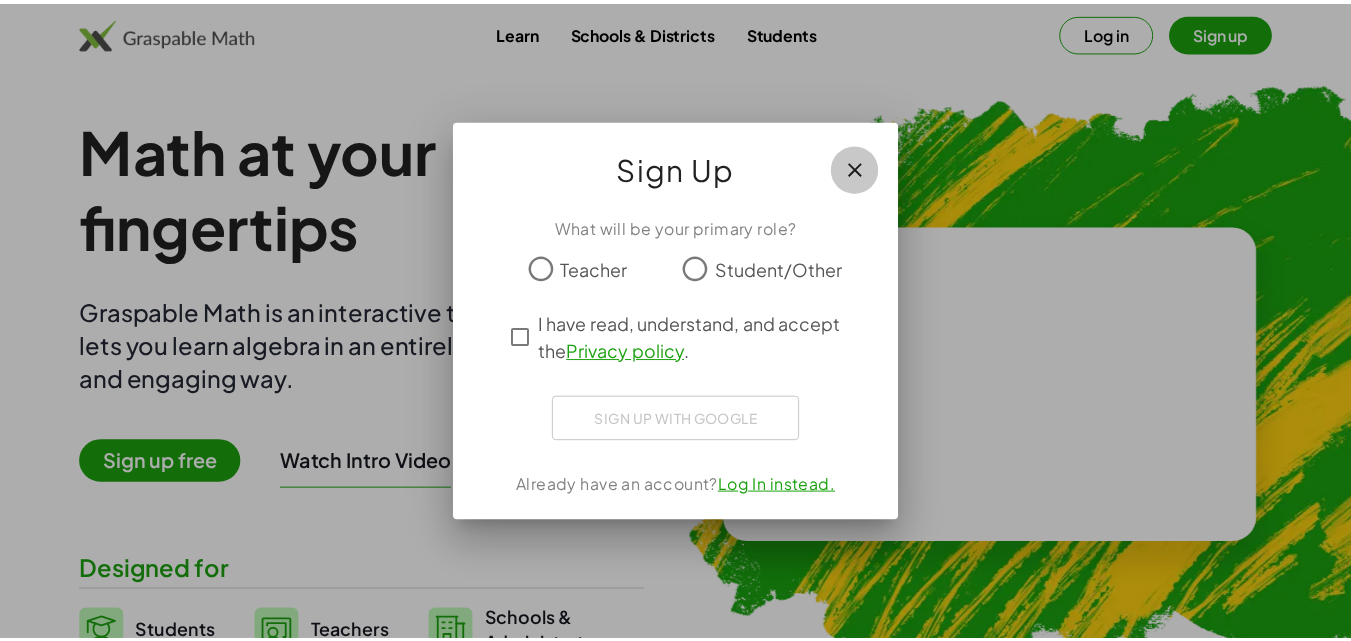 scroll, scrollTop: 100, scrollLeft: 0, axis: vertical 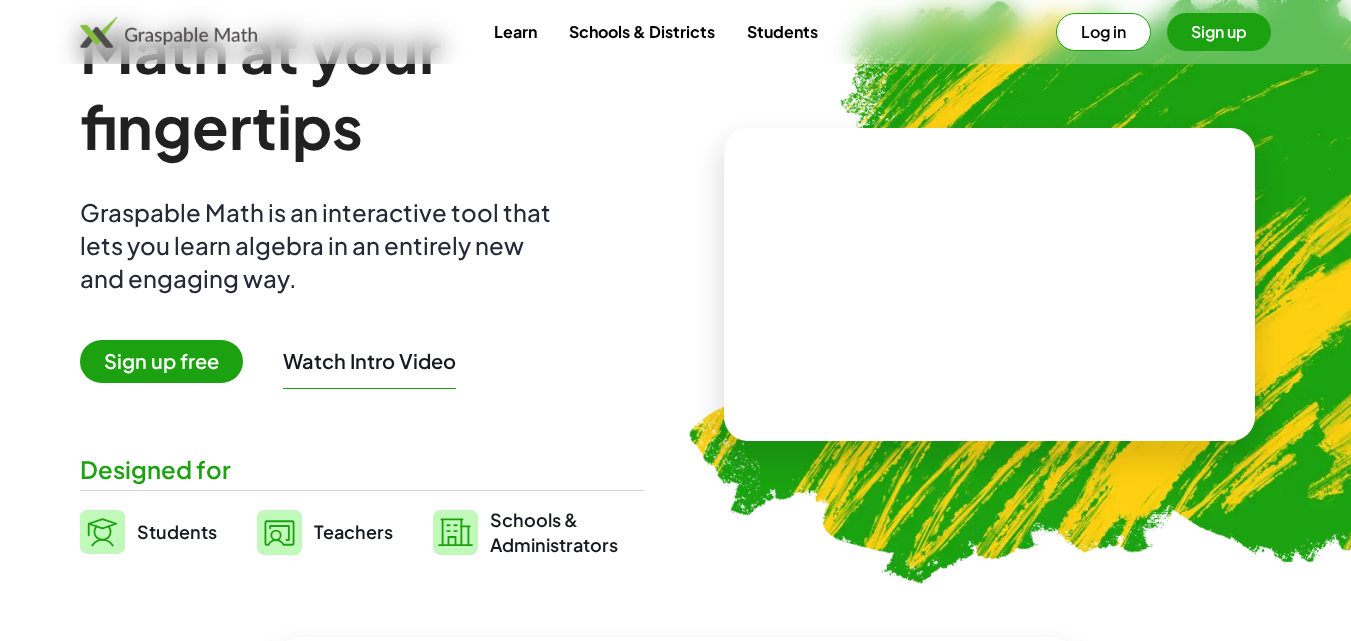 click 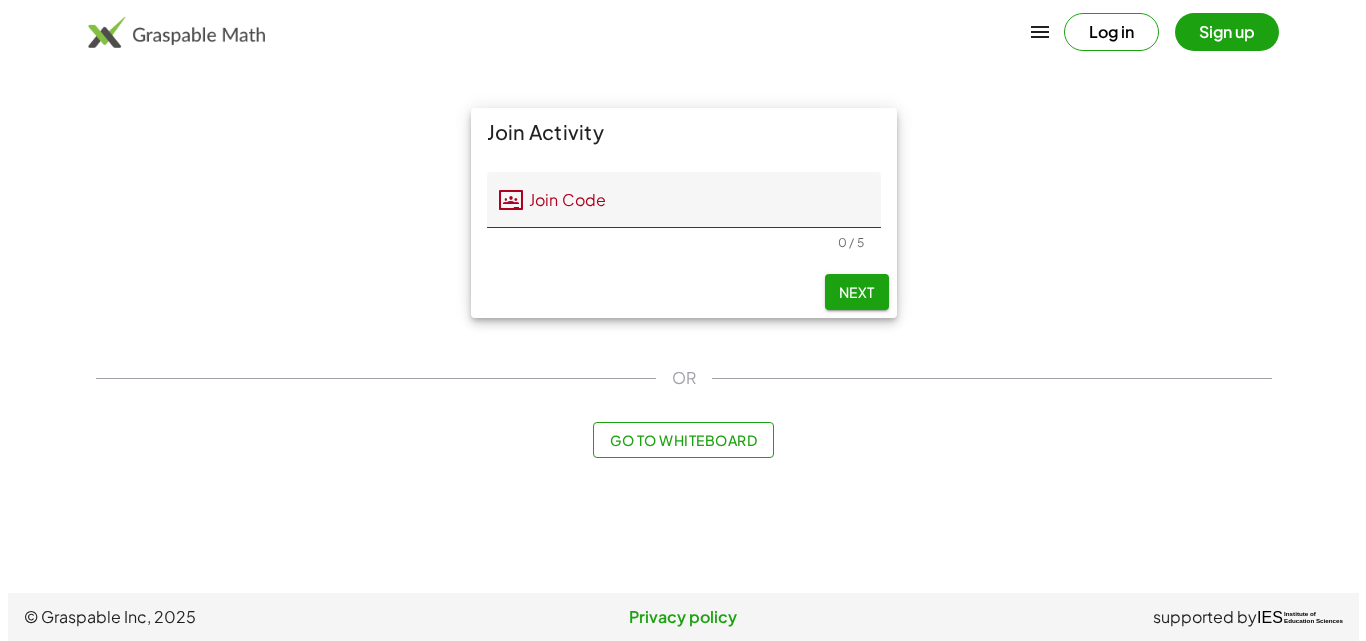 scroll, scrollTop: 0, scrollLeft: 0, axis: both 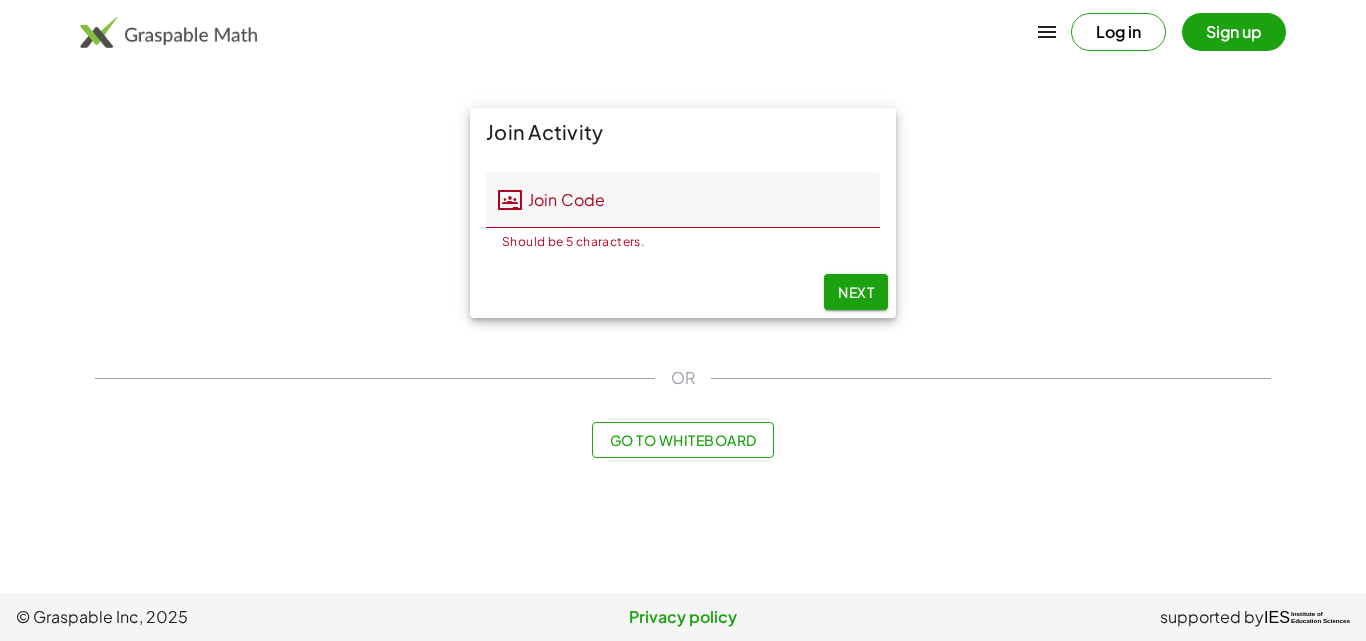 click on "Join Activity Join Code Join Code Should be 5 characters. 0 / 5 Next OR Go to Whiteboard" 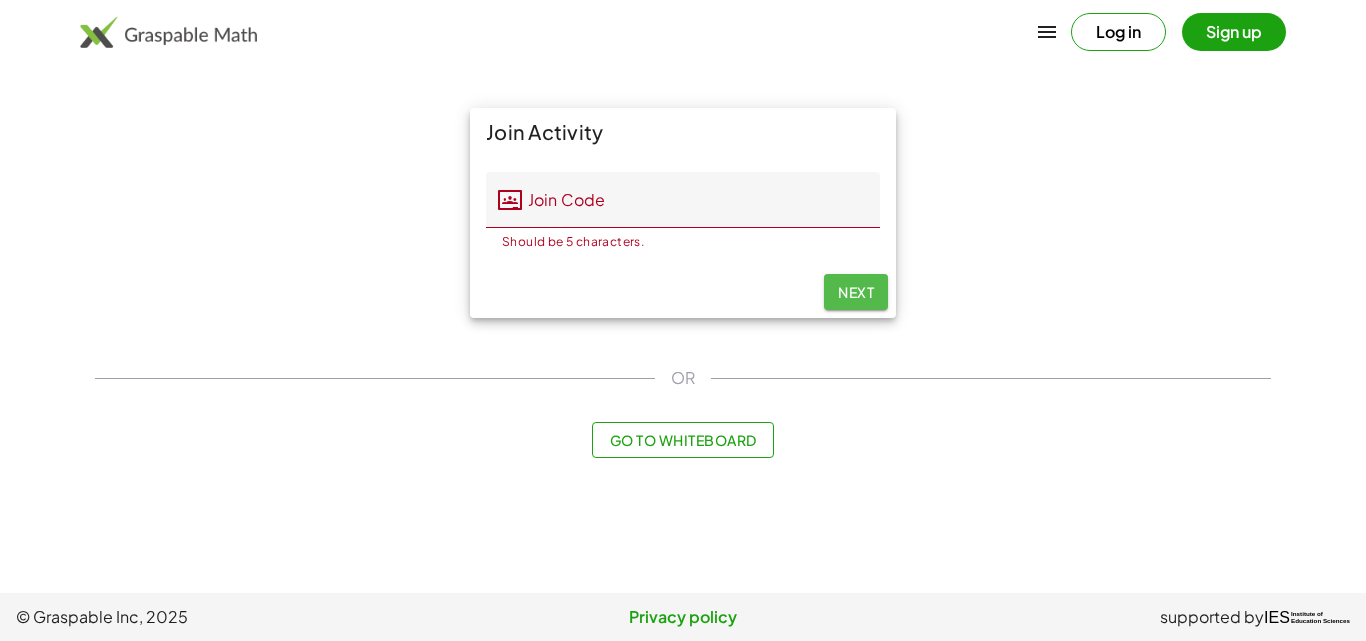 click on "Next" 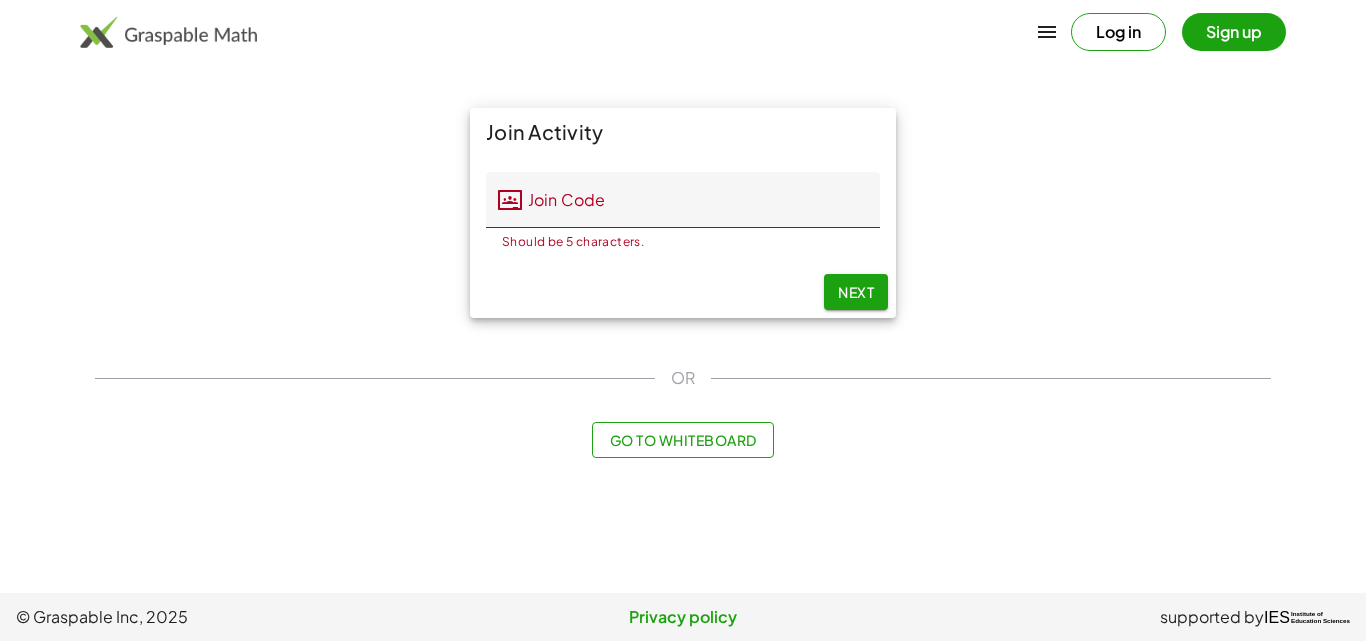 click on "Join Code" 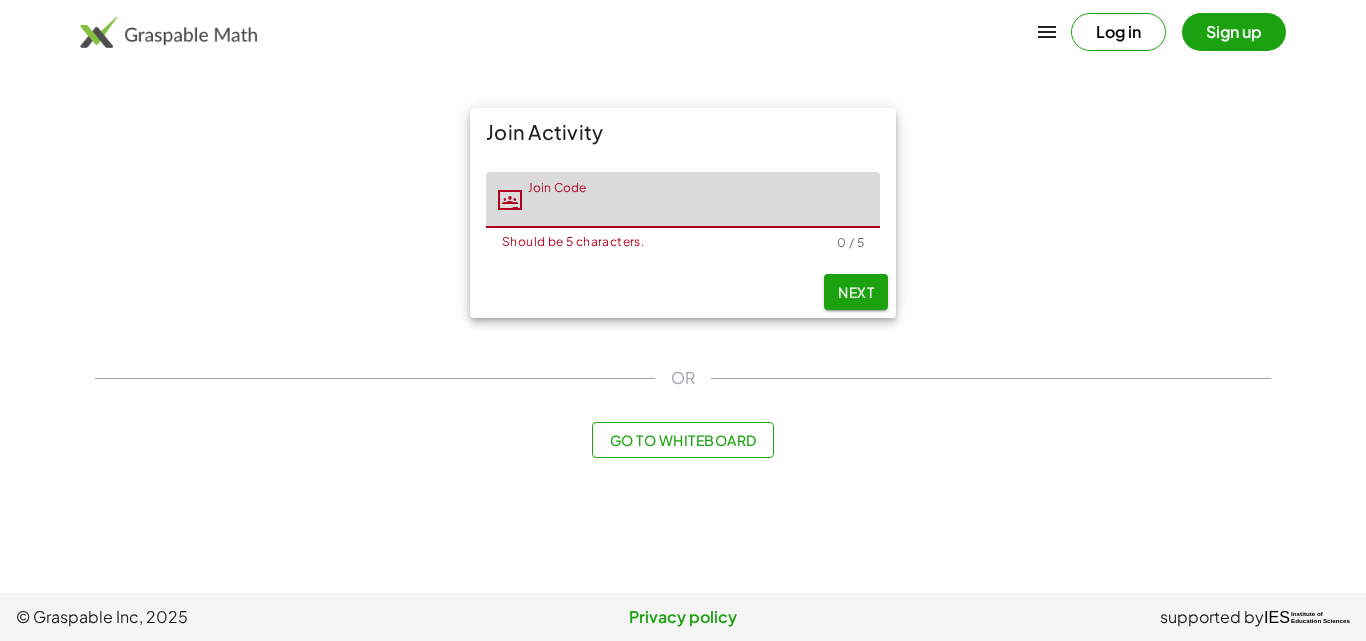 click on "Join Activity Join Code Join Code Should be 5 characters. 0 / 5 Next OR Go to Whiteboard" 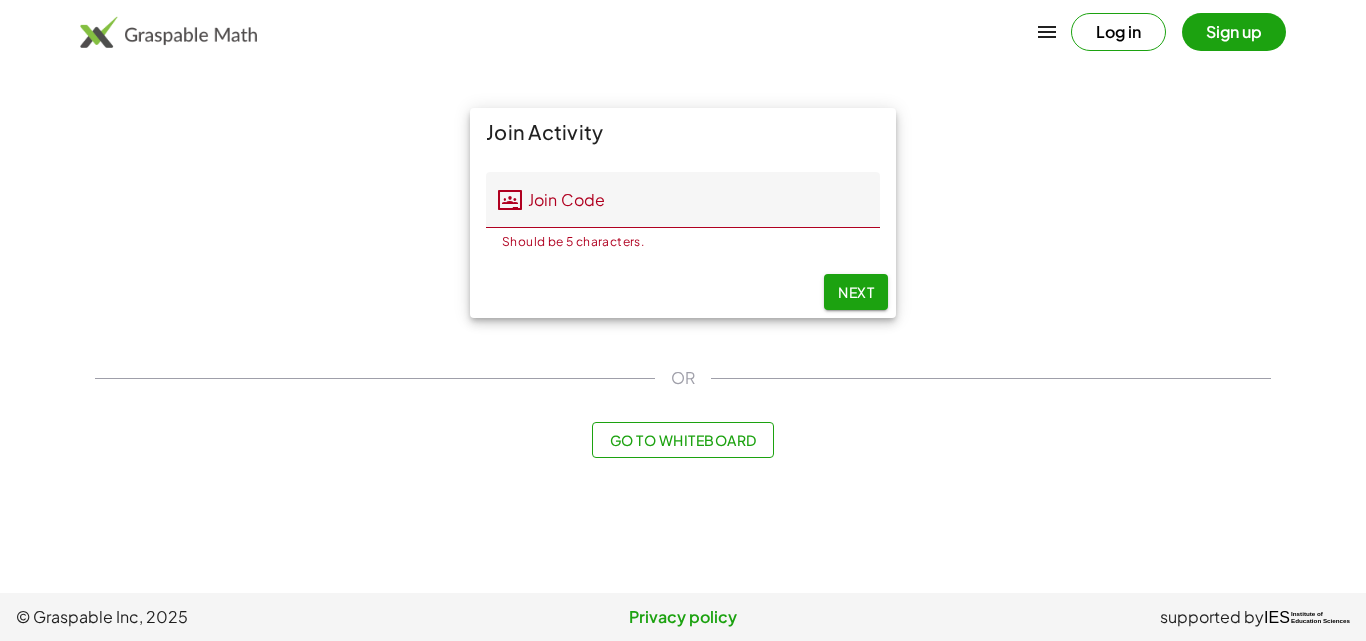 click on "Go to Whiteboard" 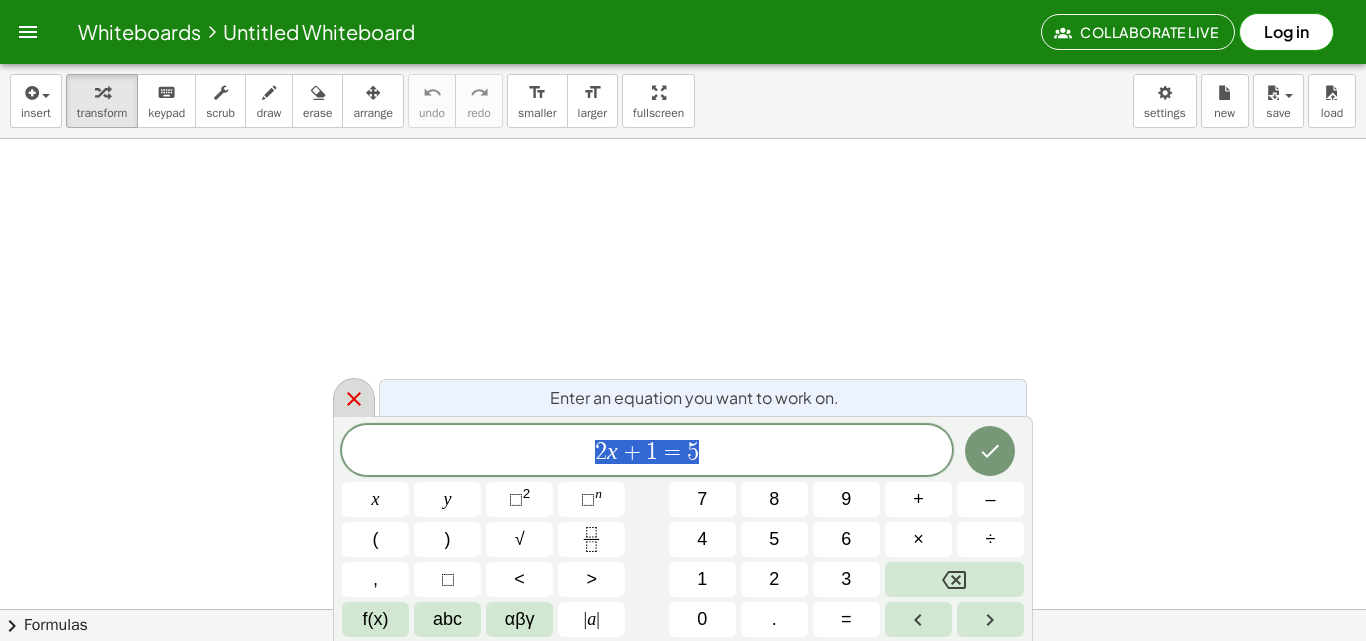 click 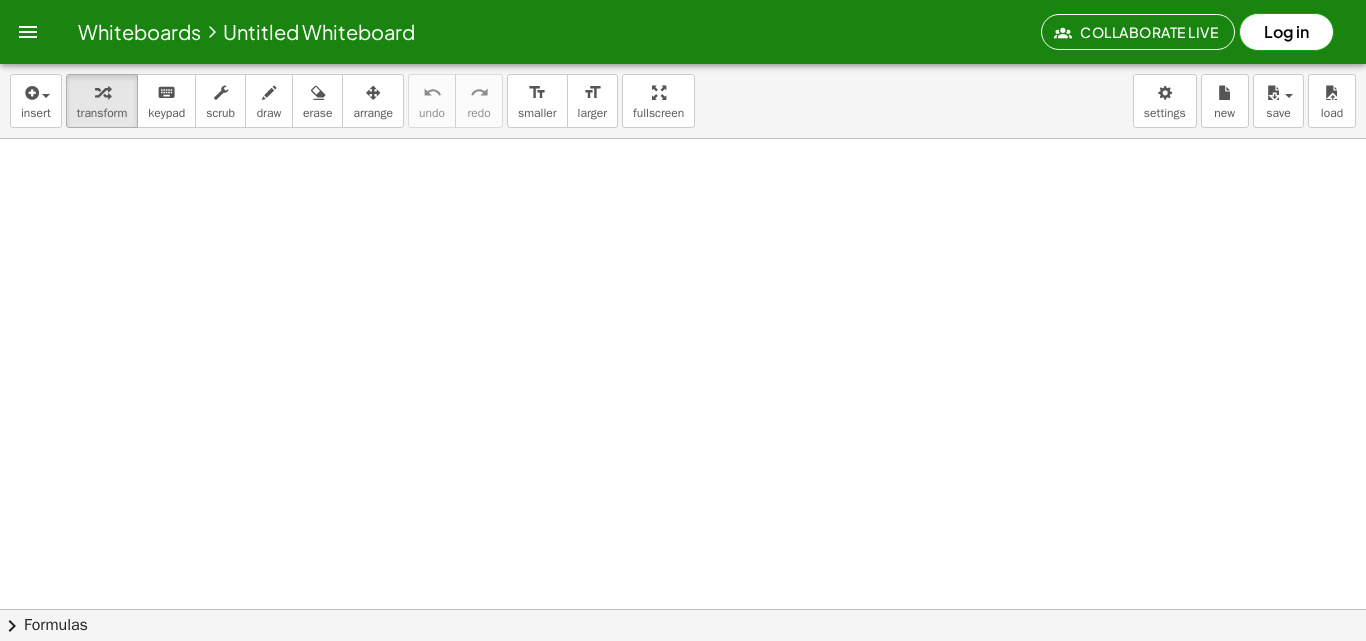 click at bounding box center (683, 673) 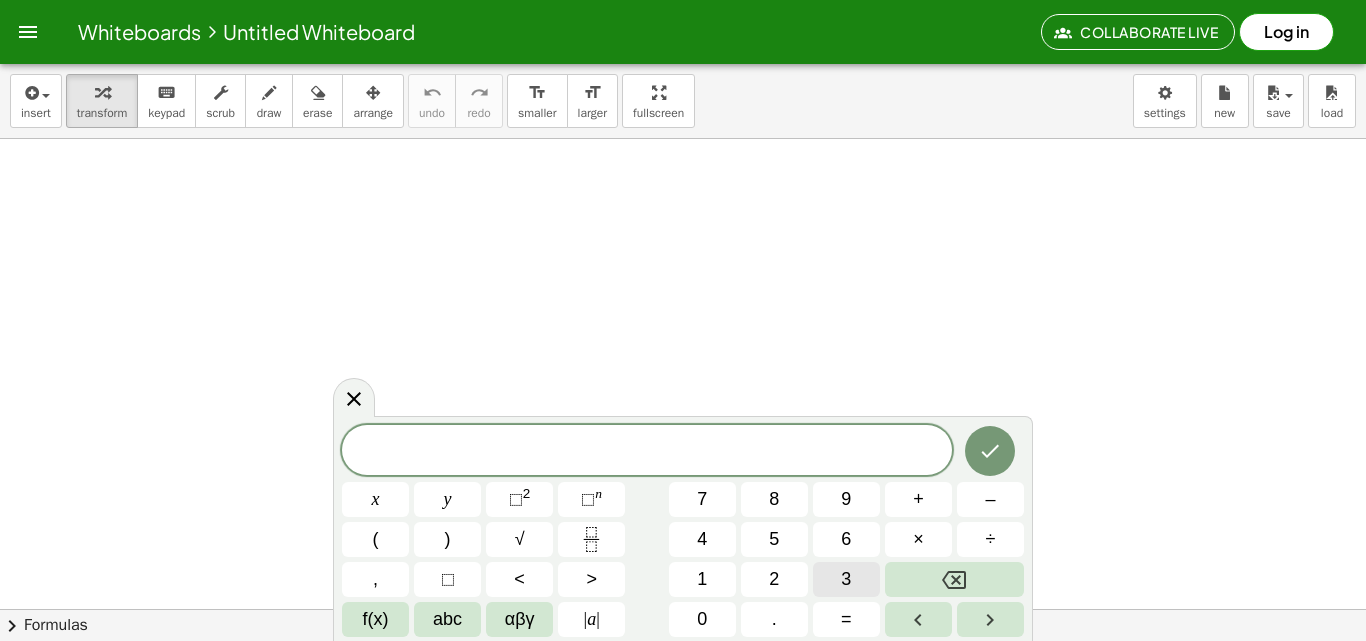 click on "3" at bounding box center (846, 579) 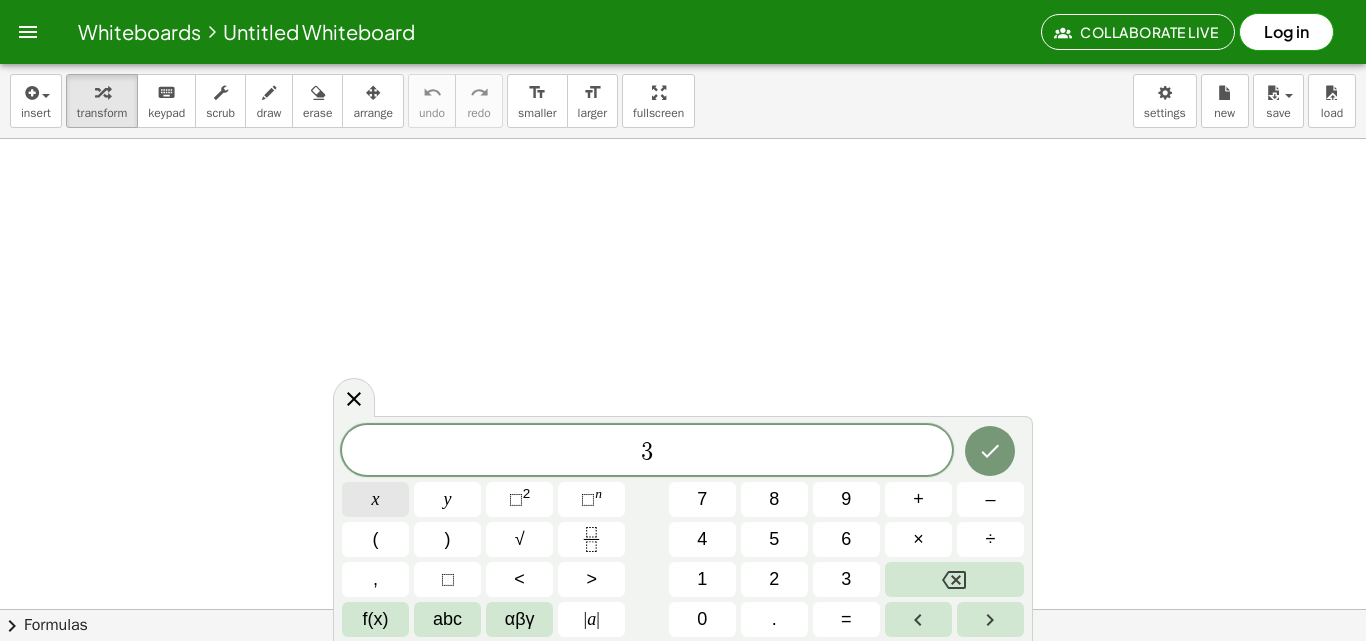 click on "x" at bounding box center [375, 499] 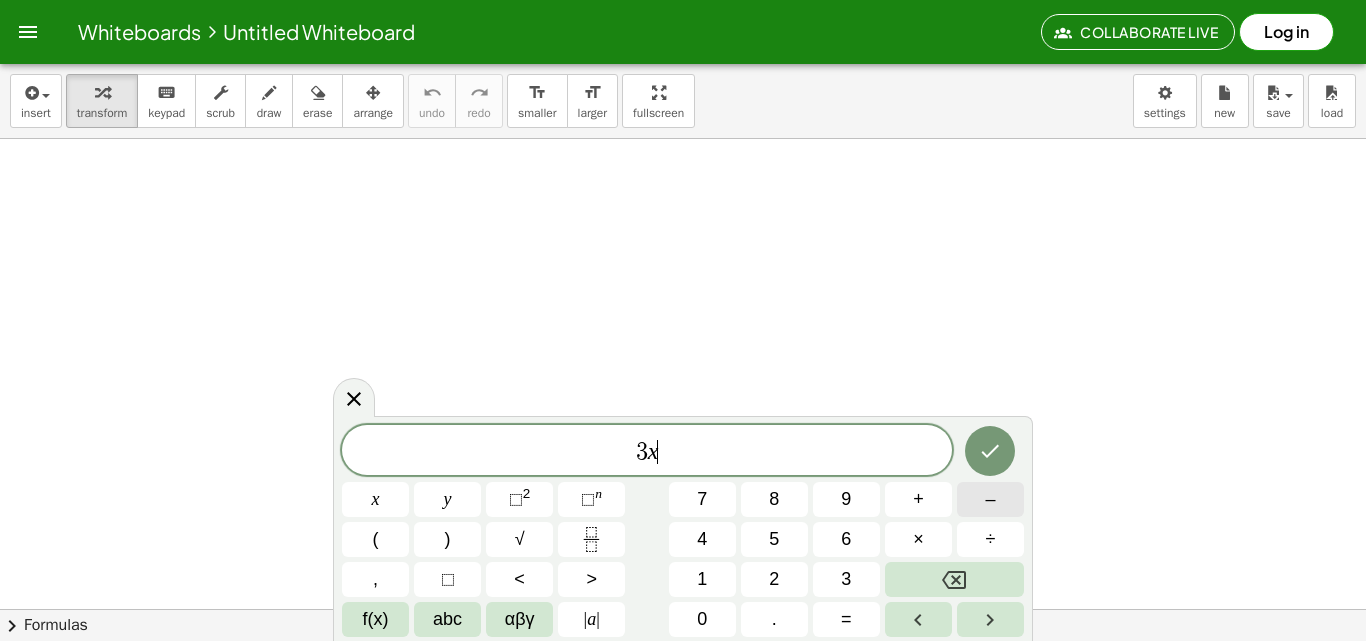 click on "–" at bounding box center [990, 499] 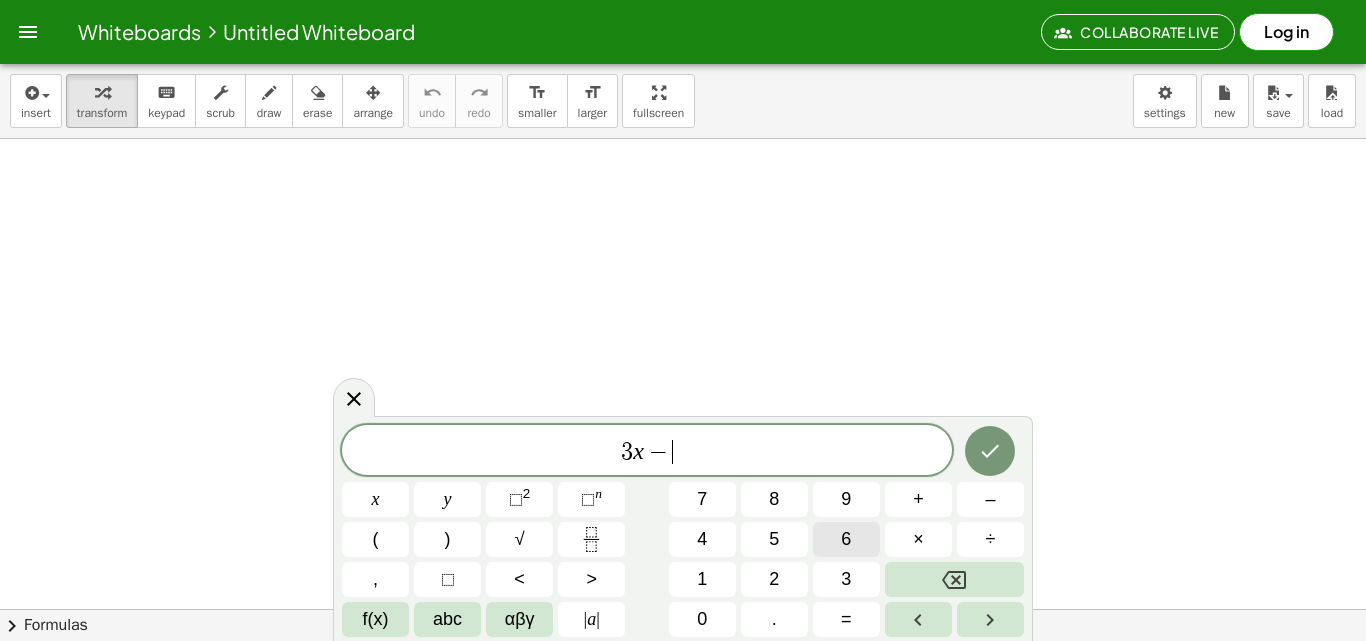 click on "6" at bounding box center [846, 539] 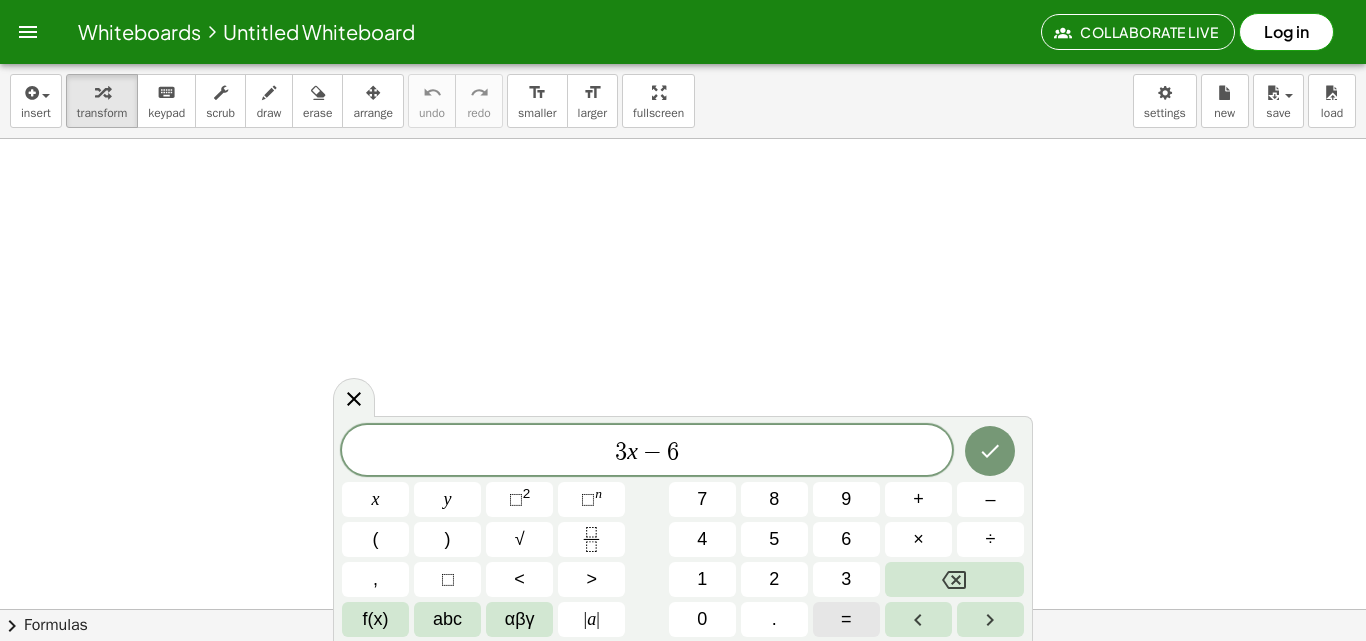 click on "=" at bounding box center [846, 619] 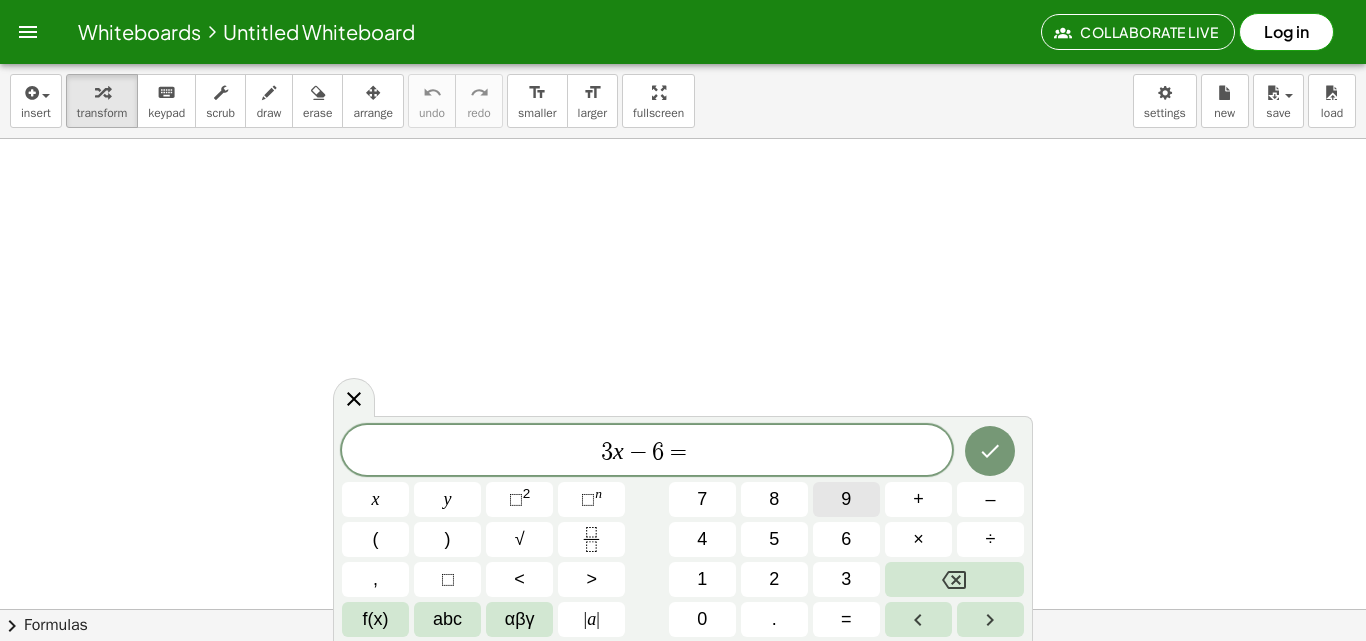 click on "9" at bounding box center (846, 499) 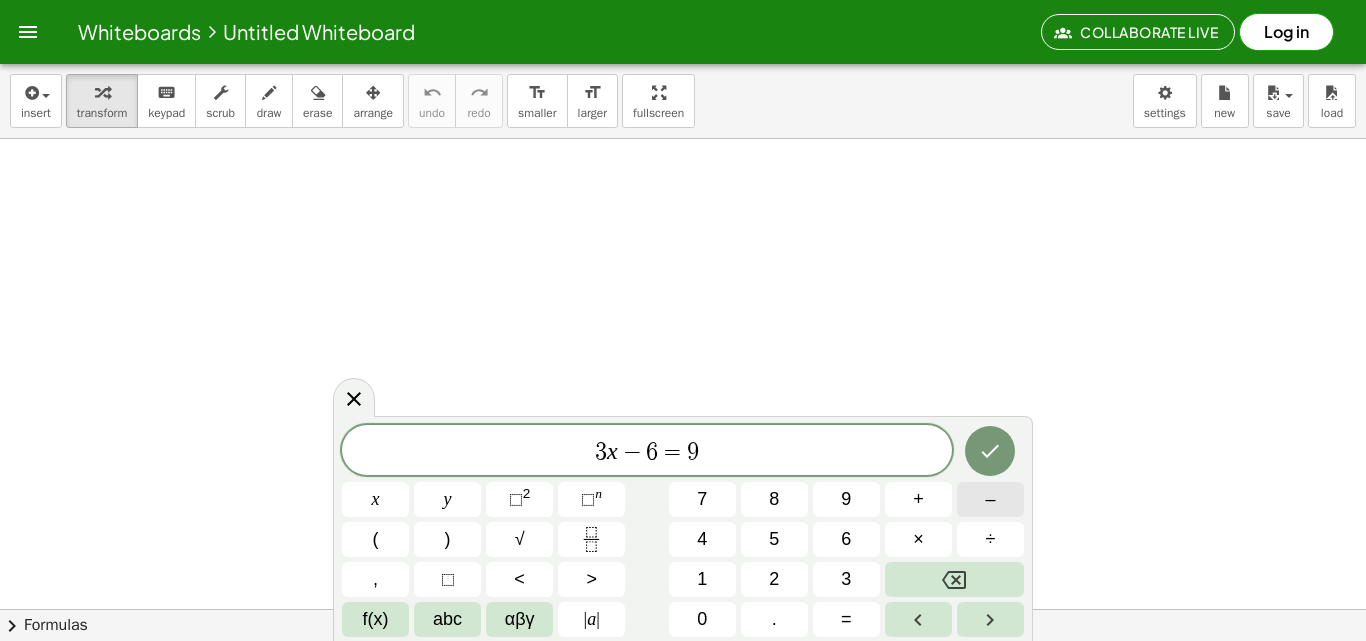 click on "–" at bounding box center [990, 499] 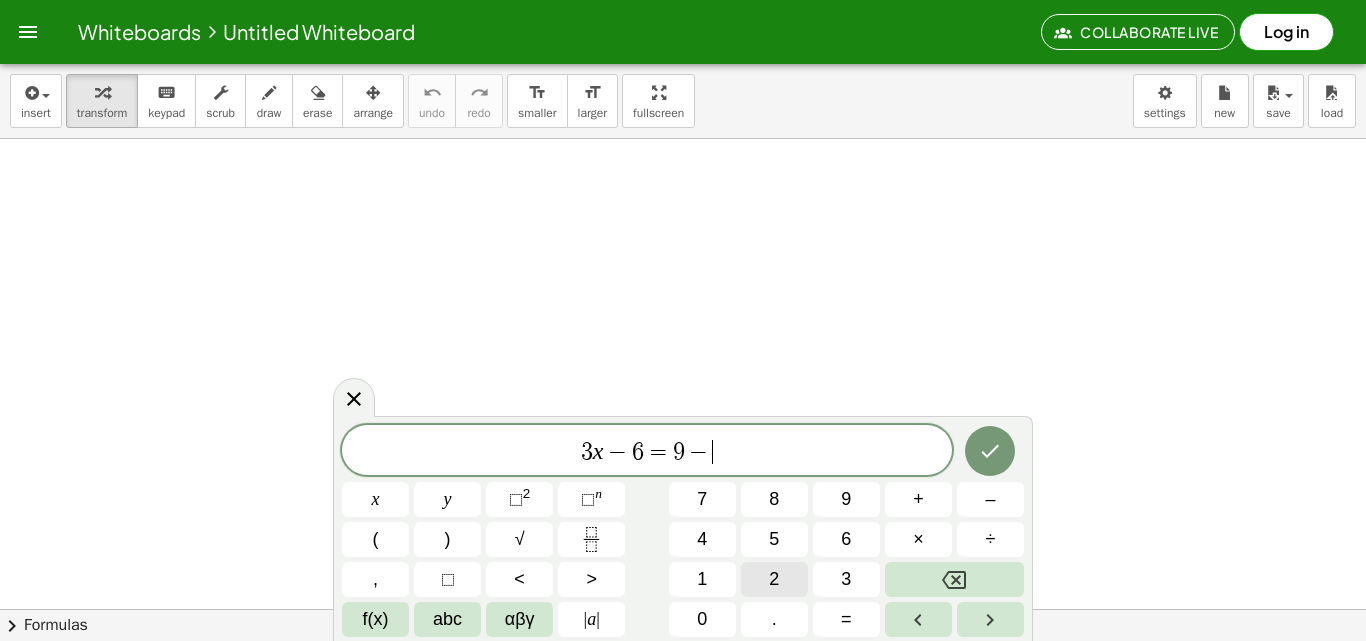 click on "2" at bounding box center [774, 579] 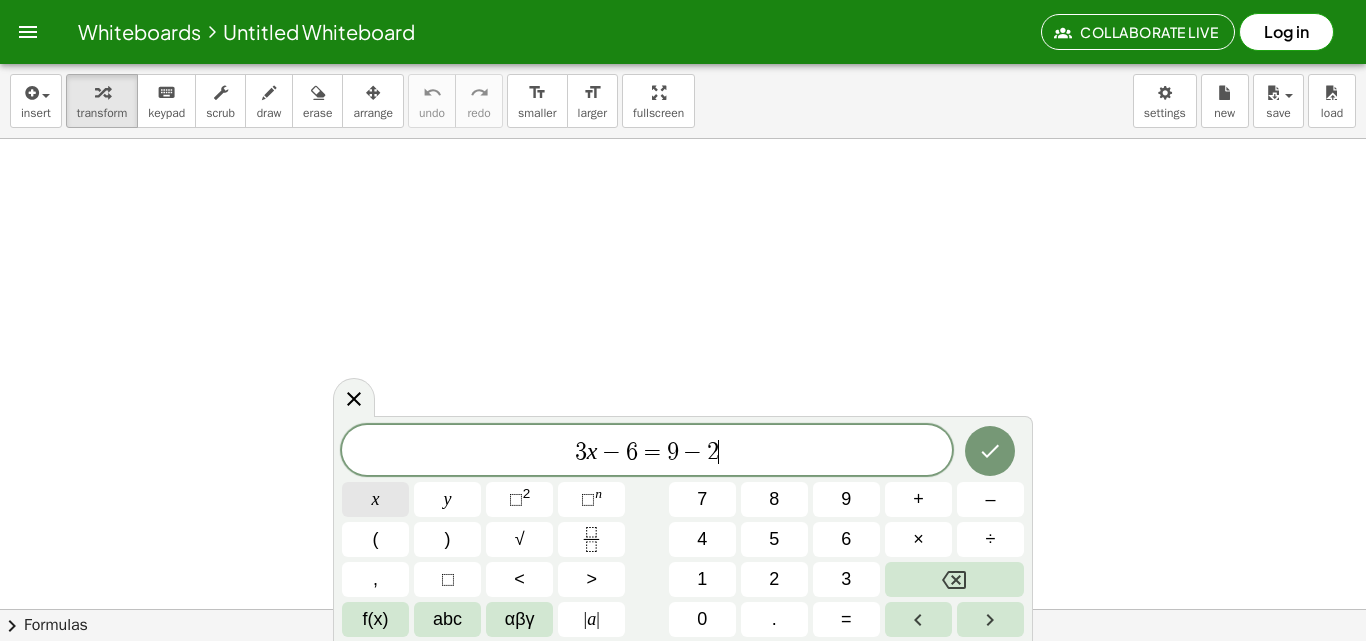 click on "x" at bounding box center [375, 499] 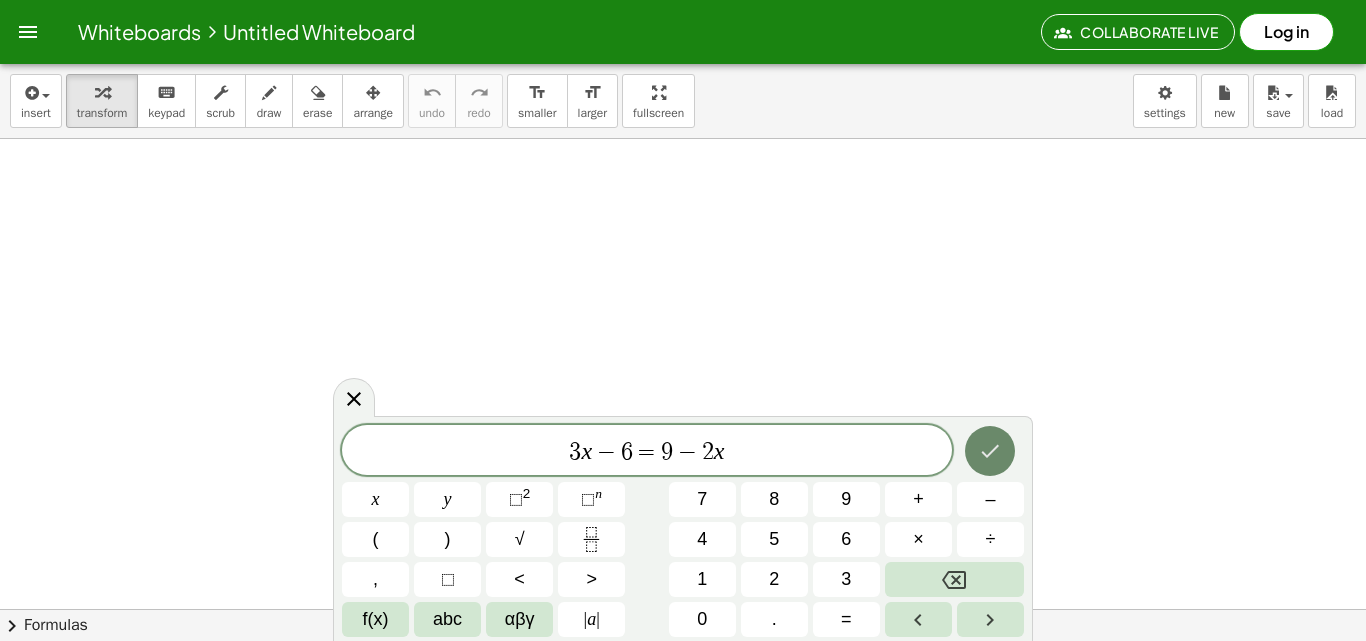 click 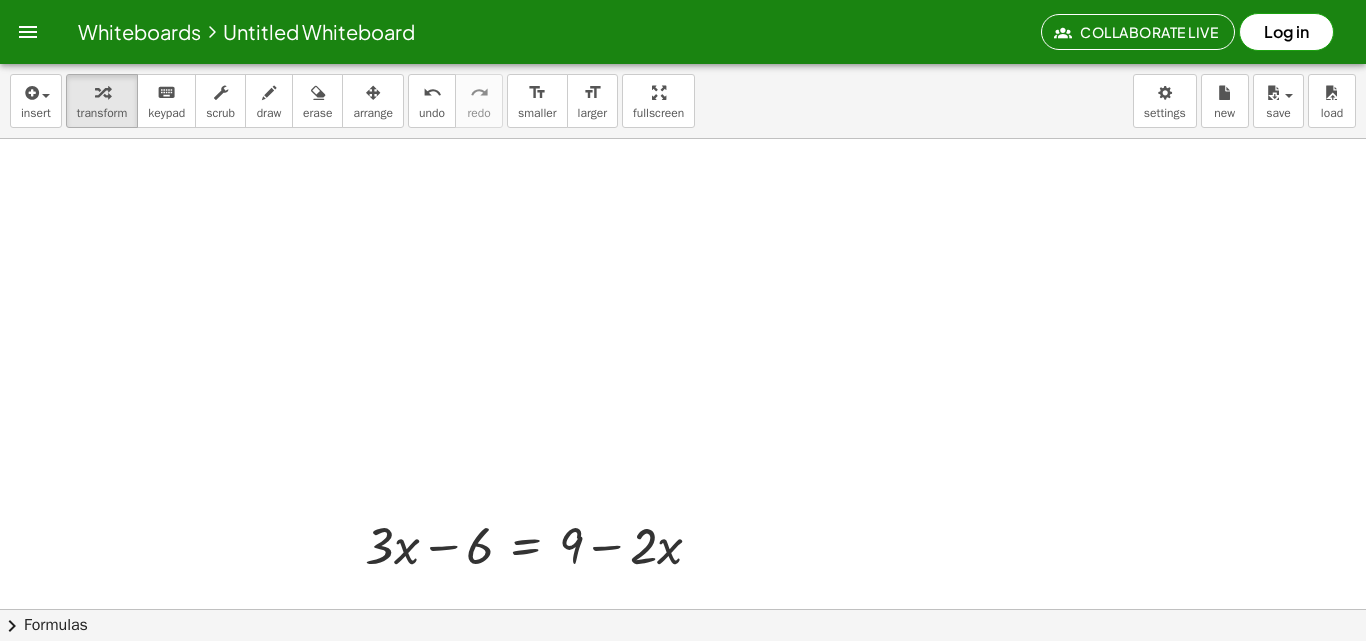 scroll, scrollTop: 0, scrollLeft: 0, axis: both 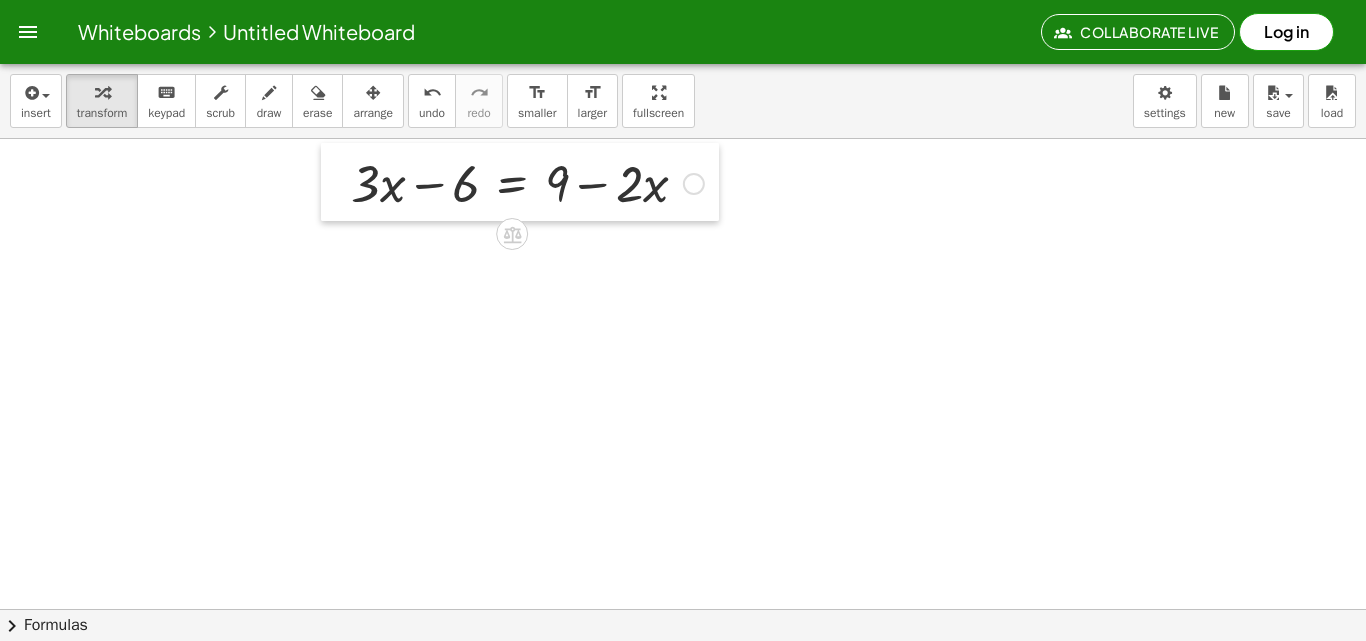 drag, startPoint x: 347, startPoint y: 553, endPoint x: 330, endPoint y: 175, distance: 378.38208 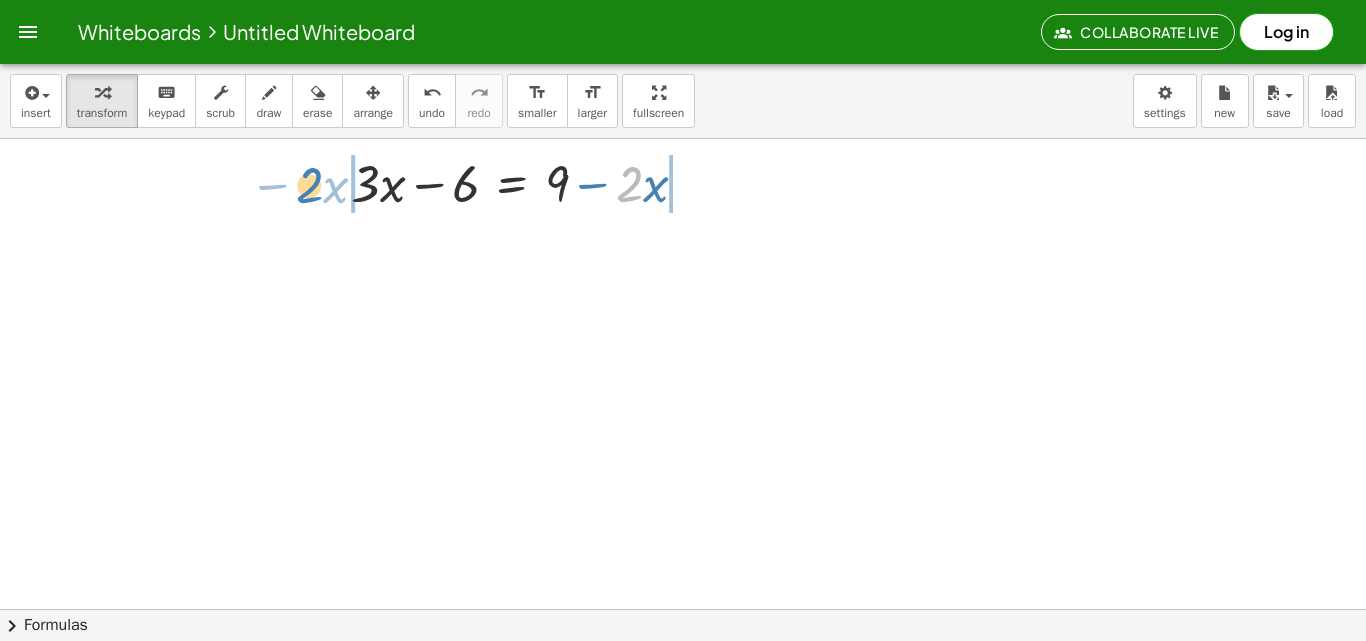drag, startPoint x: 627, startPoint y: 186, endPoint x: 307, endPoint y: 187, distance: 320.00156 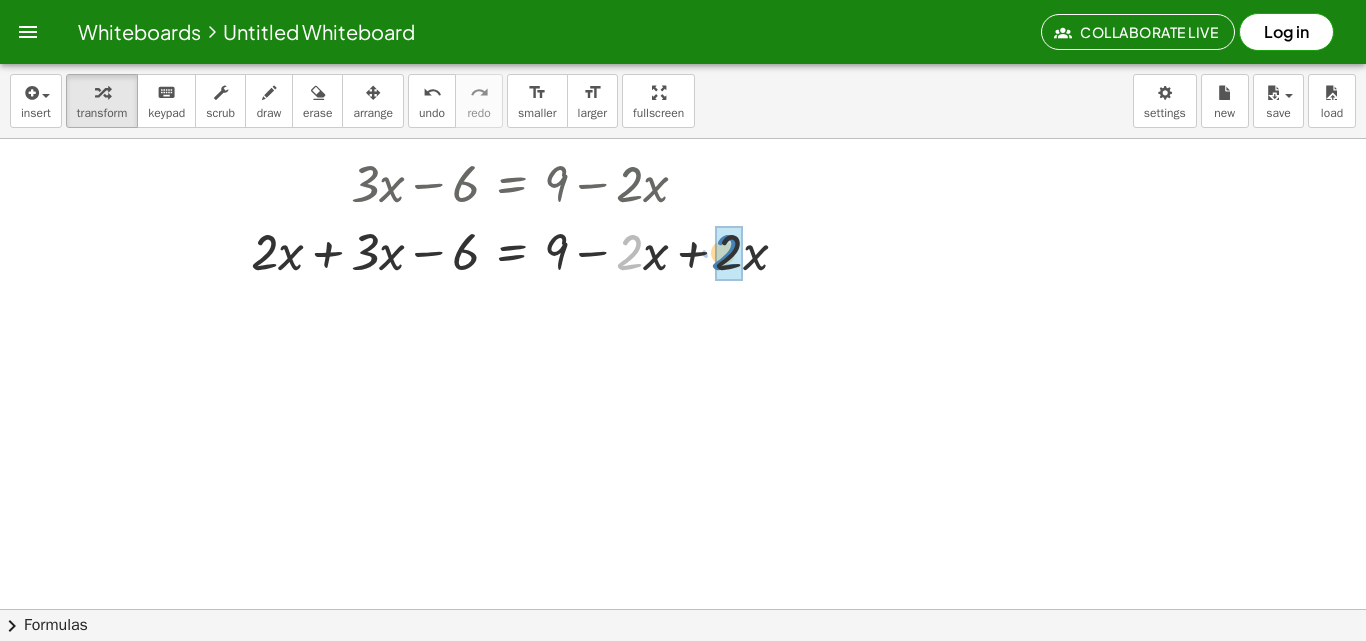 drag, startPoint x: 627, startPoint y: 249, endPoint x: 723, endPoint y: 249, distance: 96 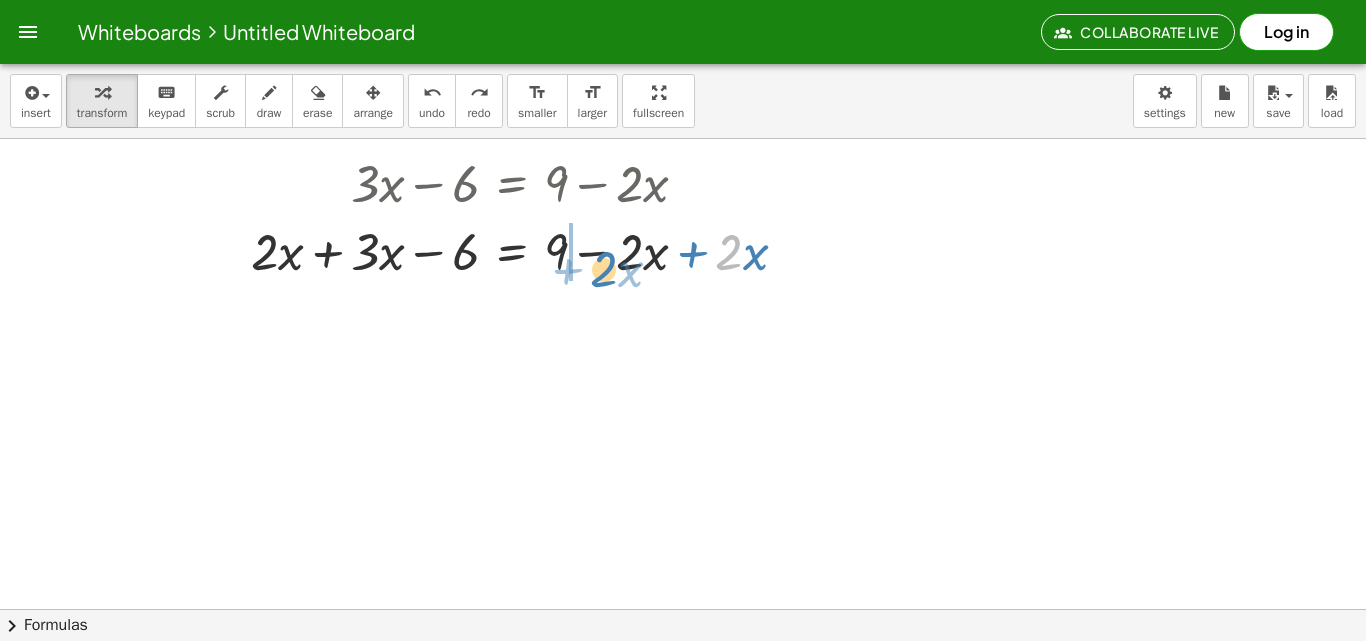 drag, startPoint x: 729, startPoint y: 270, endPoint x: 936, endPoint y: 243, distance: 208.75345 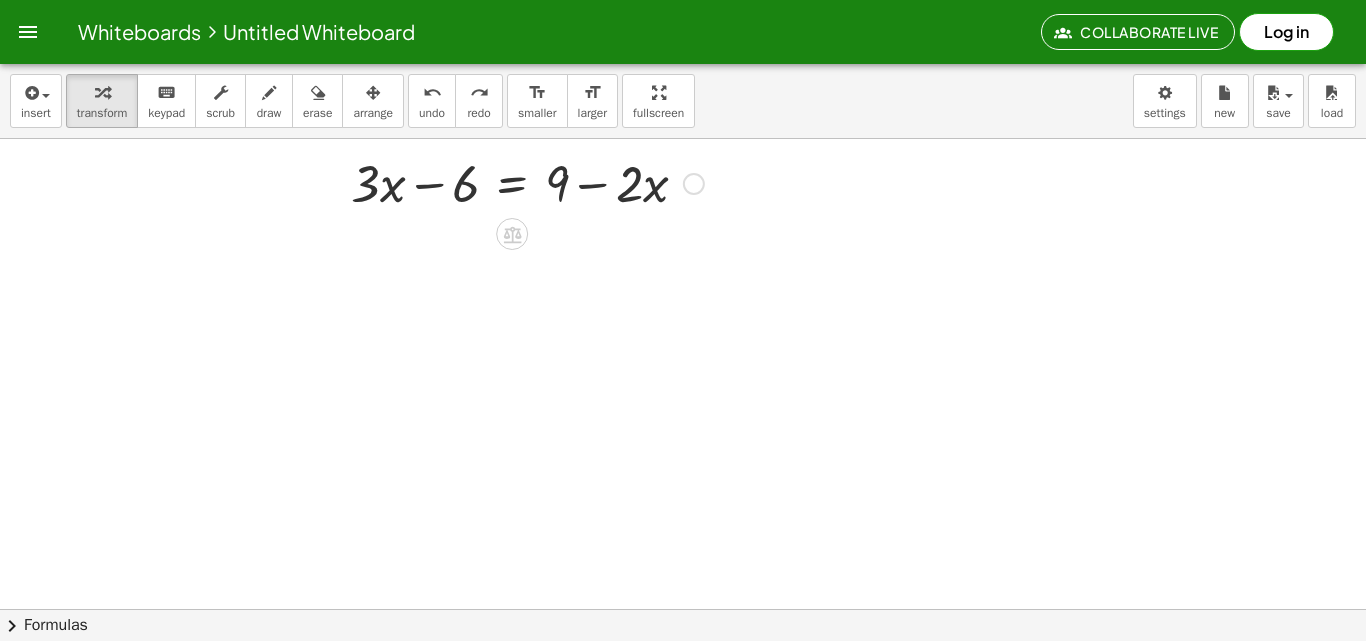 click at bounding box center [527, 182] 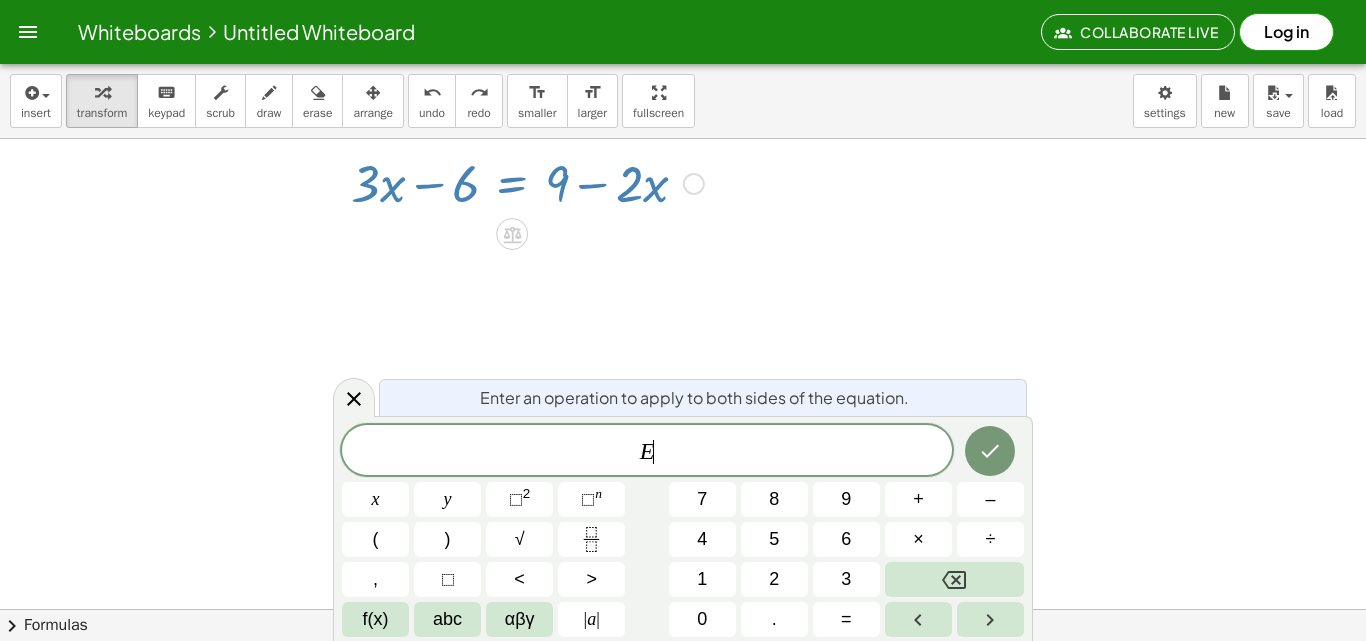 click at bounding box center [527, 182] 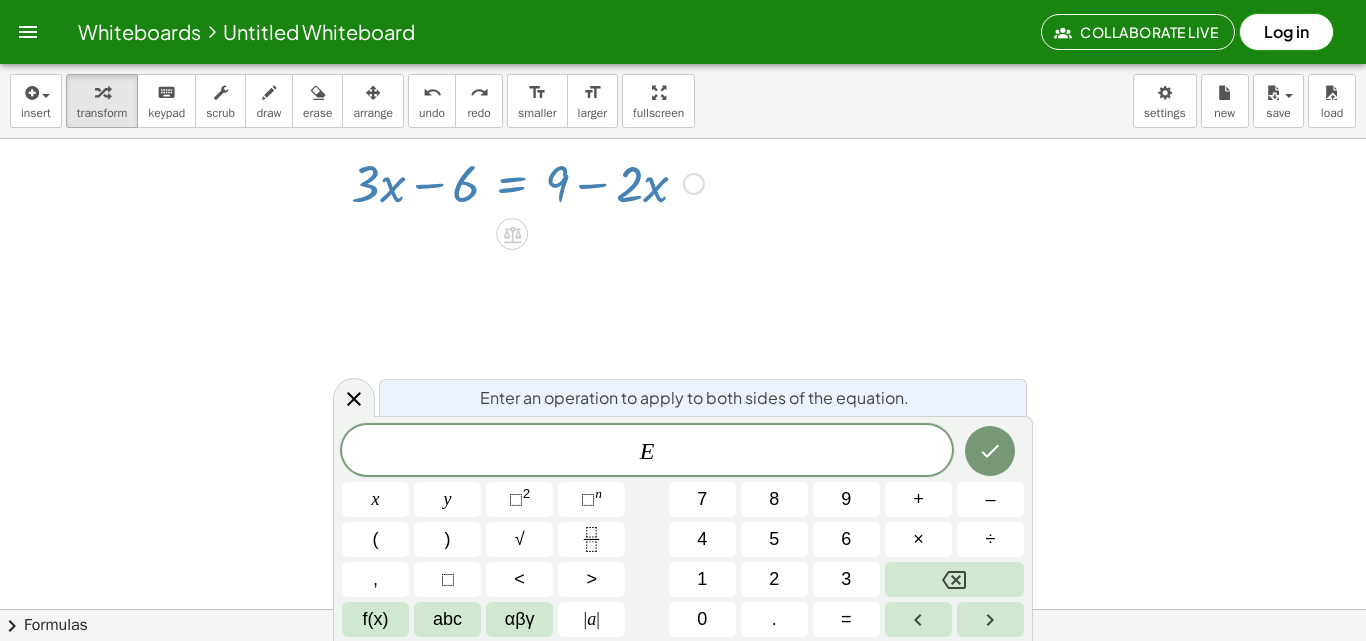 click at bounding box center [683, 673] 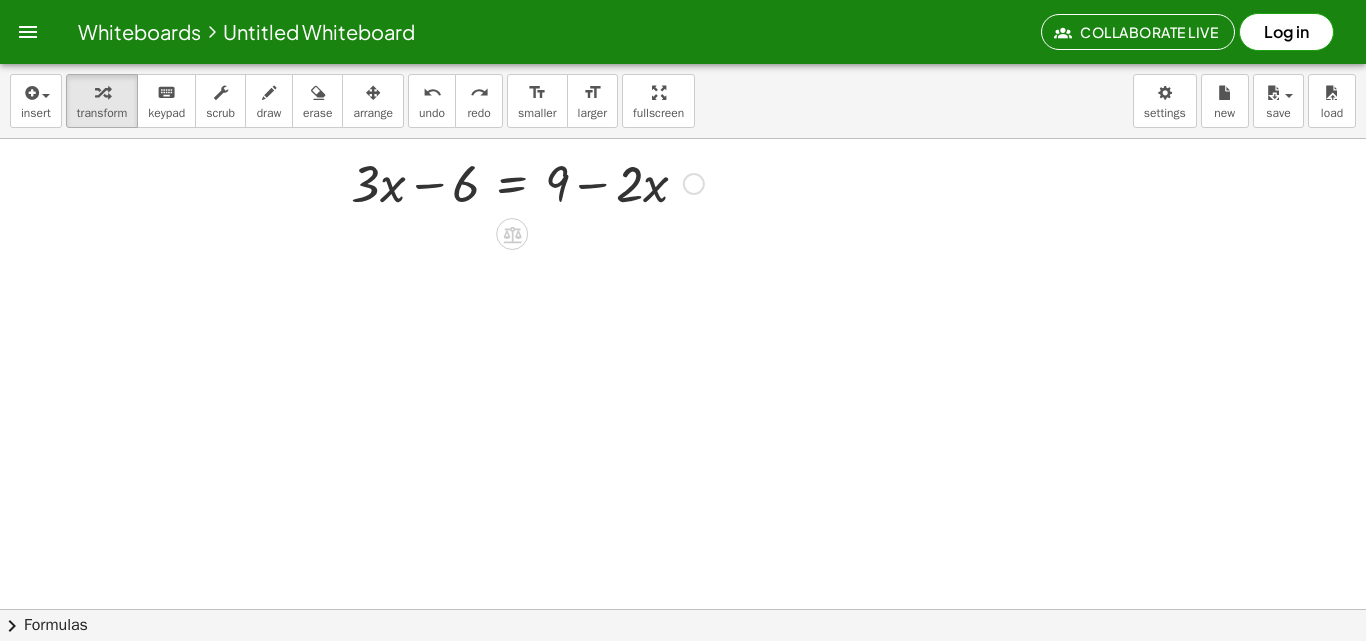 click at bounding box center [527, 182] 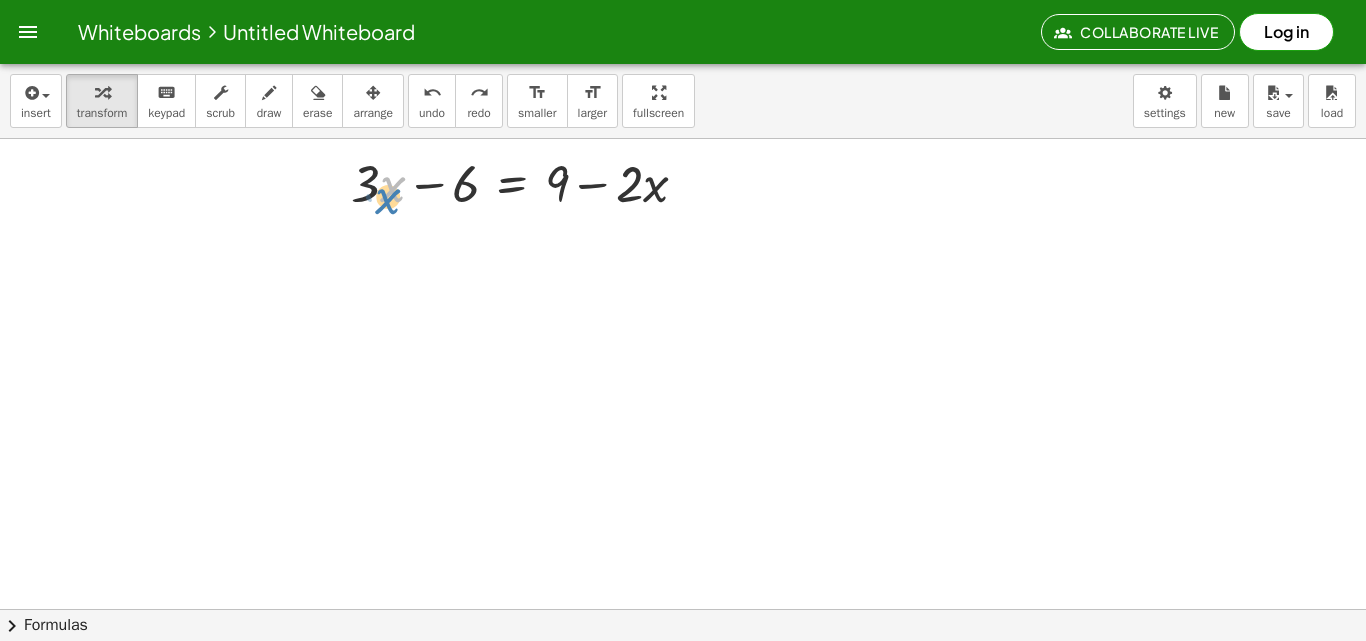 drag, startPoint x: 381, startPoint y: 191, endPoint x: 364, endPoint y: 209, distance: 24.758837 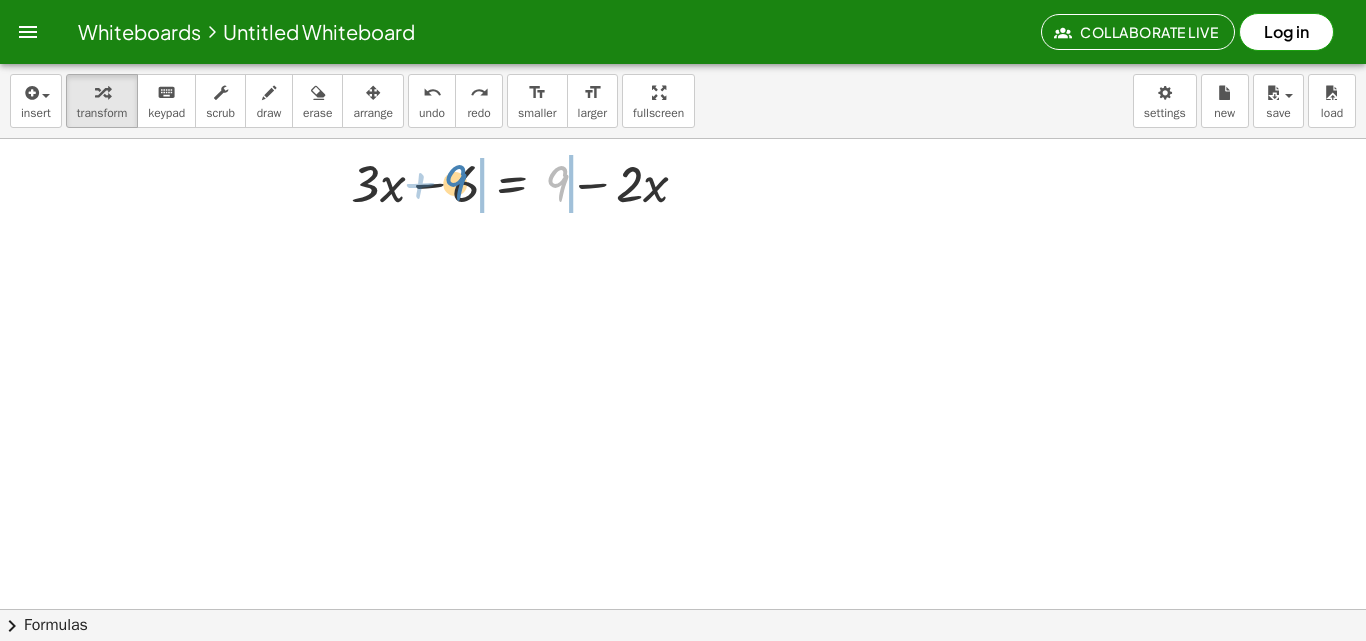 drag, startPoint x: 547, startPoint y: 186, endPoint x: 445, endPoint y: 185, distance: 102.0049 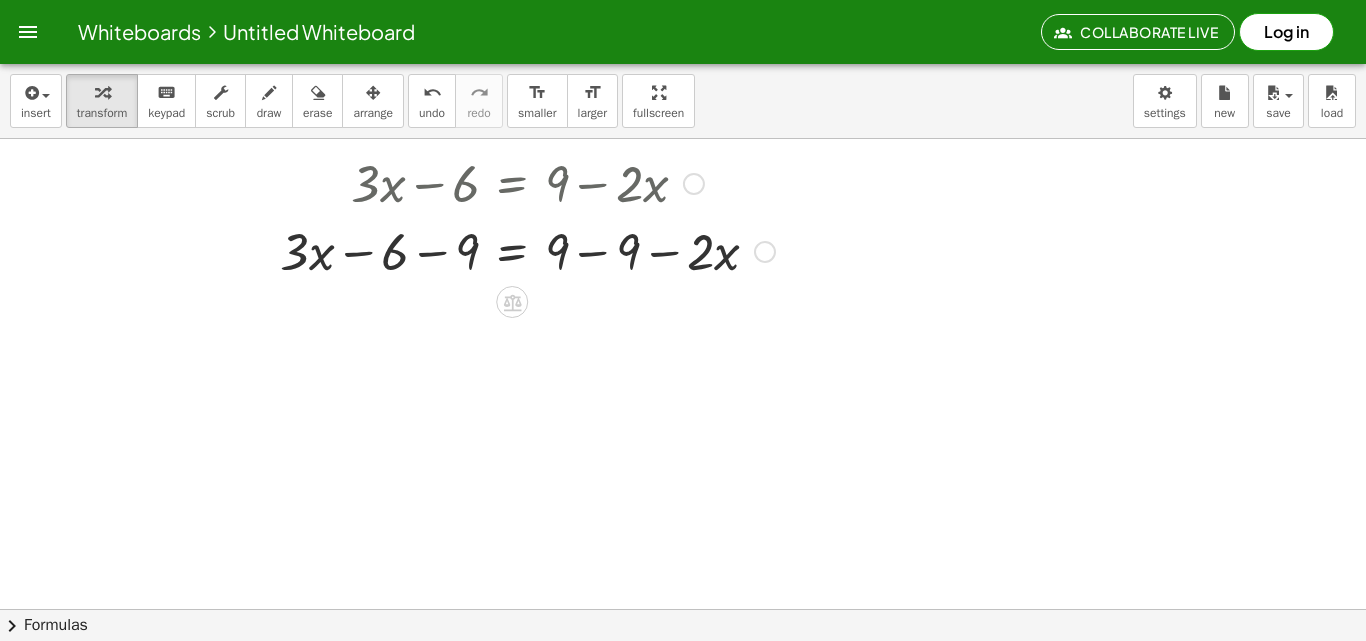 drag, startPoint x: 778, startPoint y: 284, endPoint x: 711, endPoint y: 243, distance: 78.54935 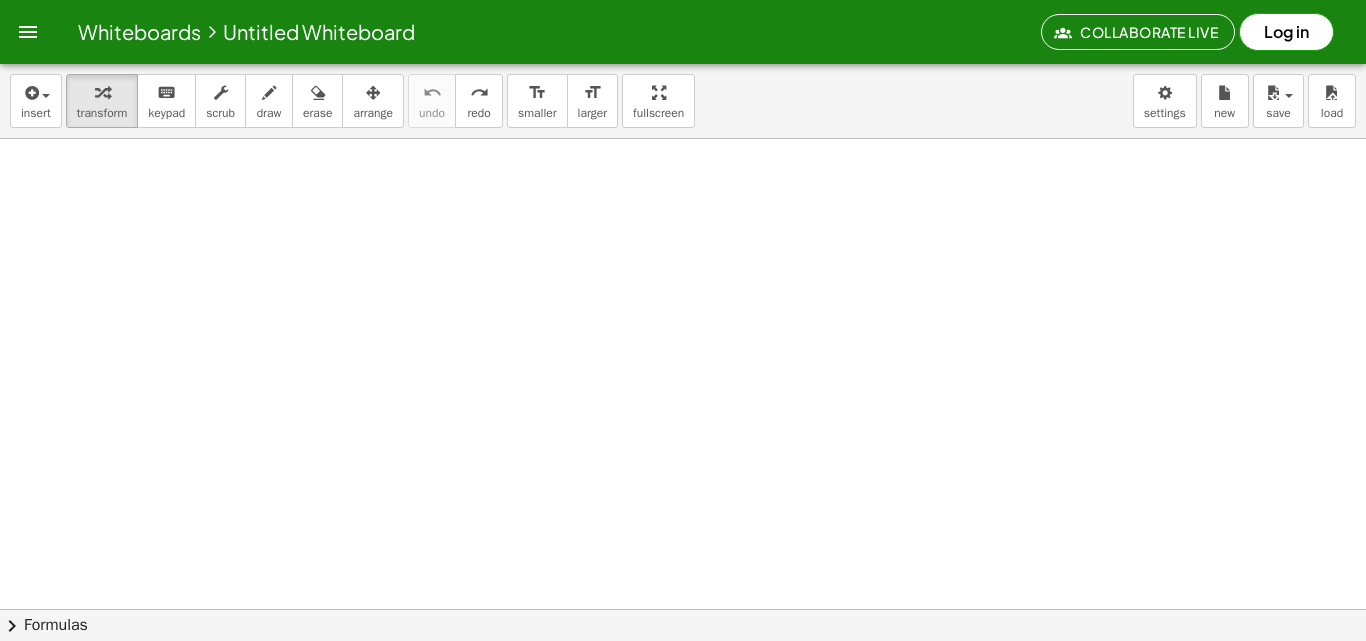 click at bounding box center (683, 673) 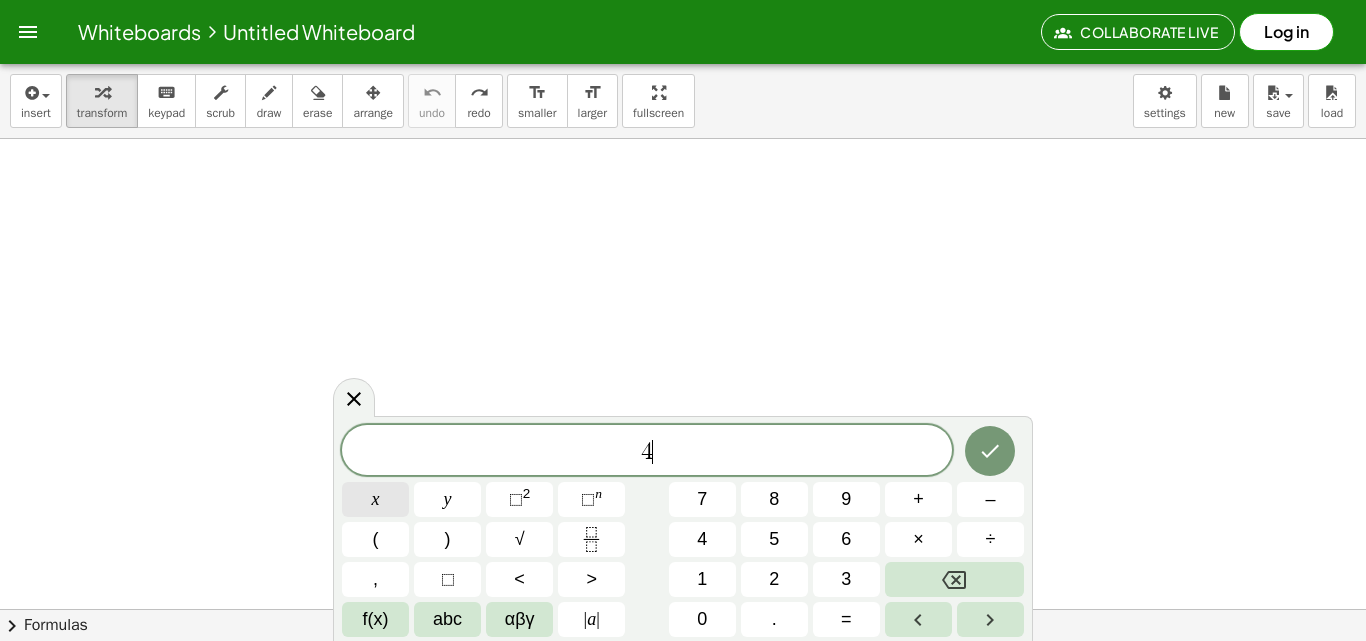 click on "x" at bounding box center (375, 499) 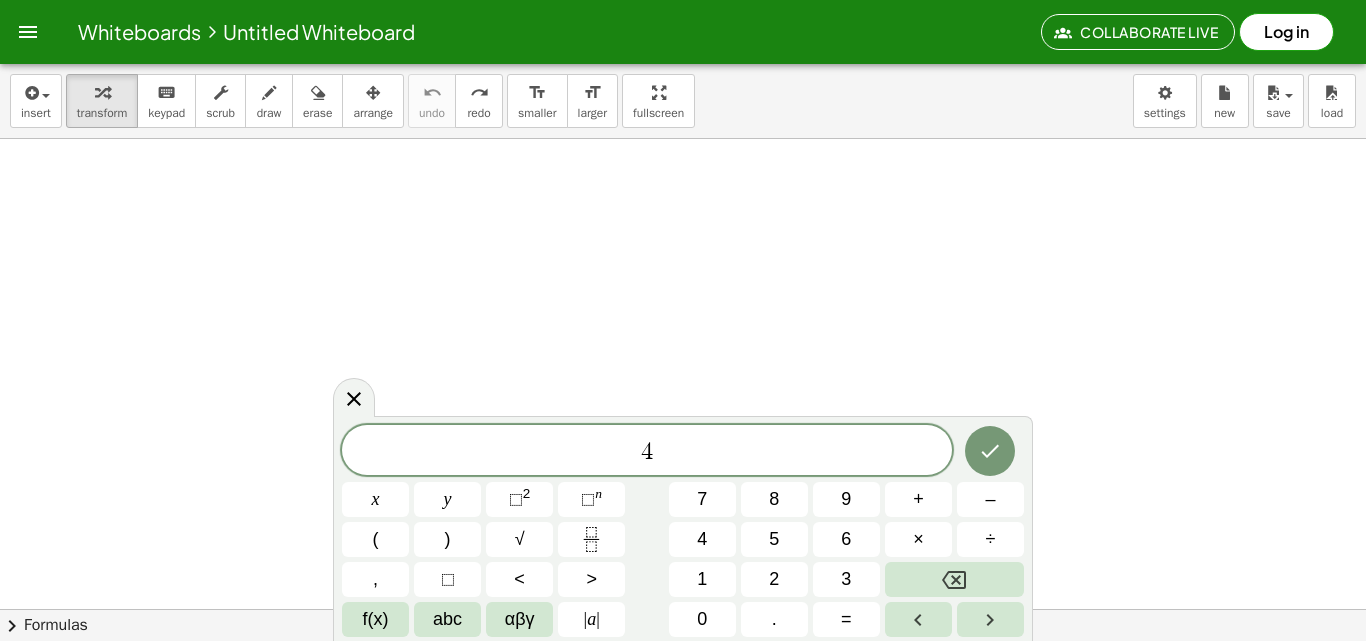 click on "4 ​ x y ⬚ 2 ⬚ n 7 8 9 + – ( ) √ 4 5 6 × ÷ , ⬚ < > 1 2 3 f(x) abc αβγ | a | 0 . =" at bounding box center (683, 531) 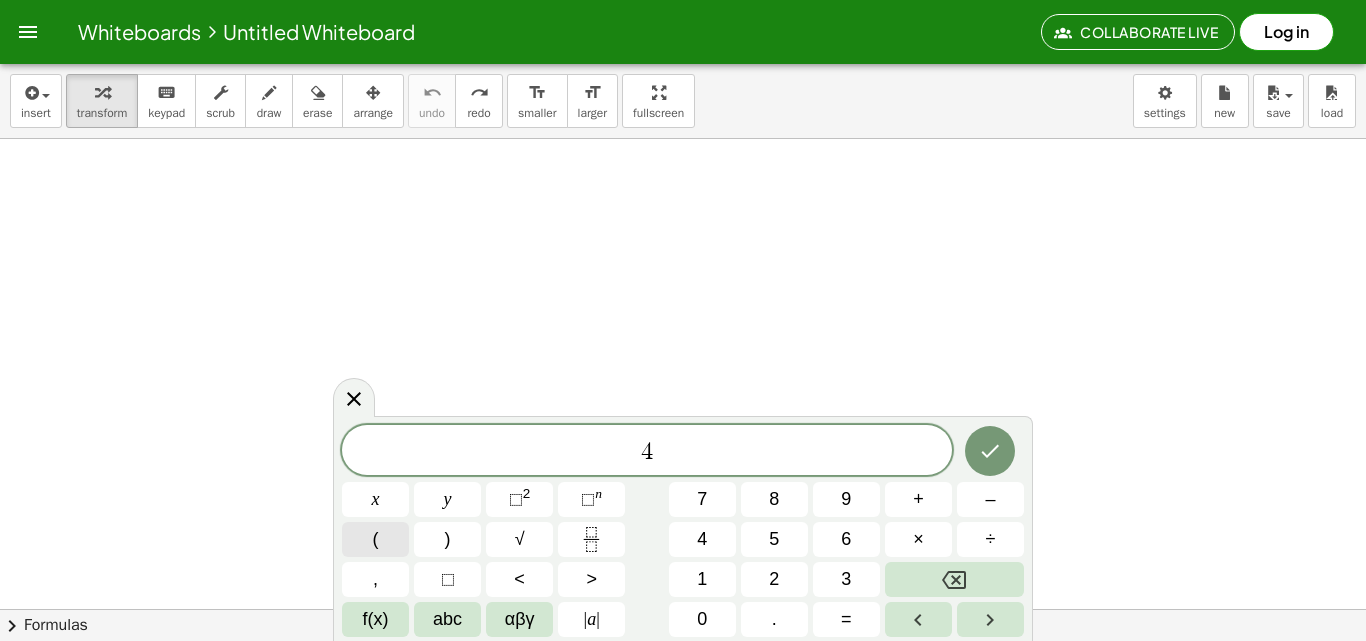 click on "(" at bounding box center [375, 539] 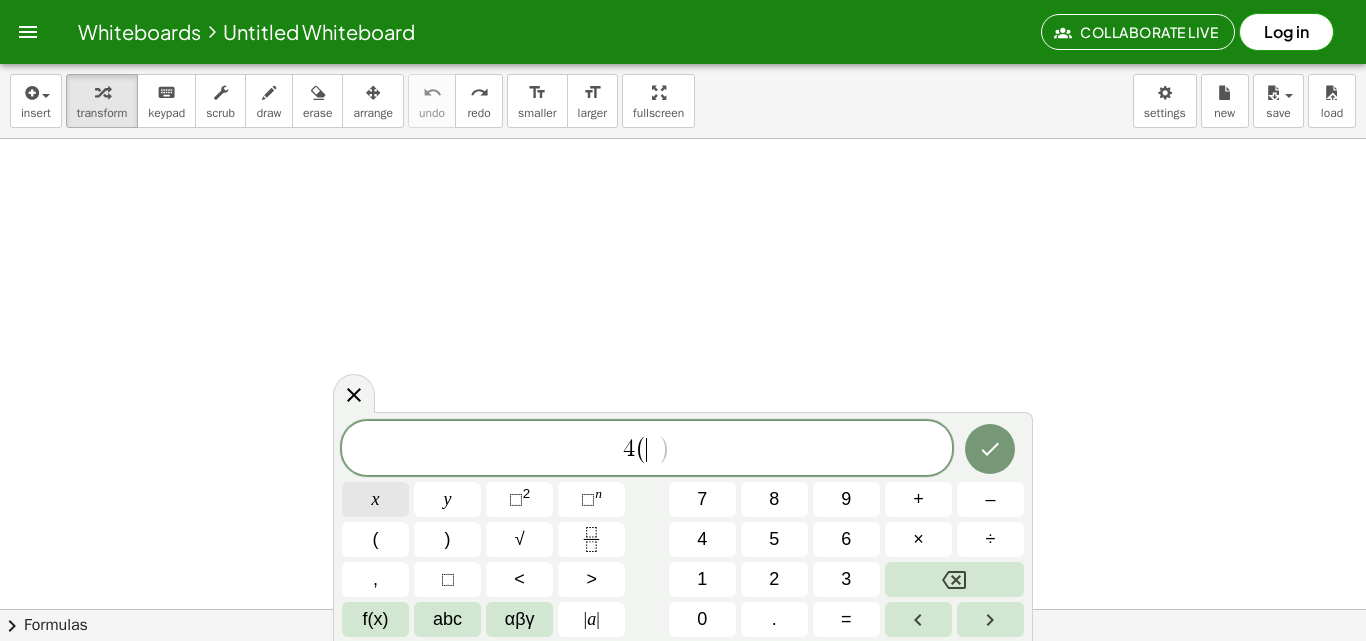 click on "x" at bounding box center (375, 499) 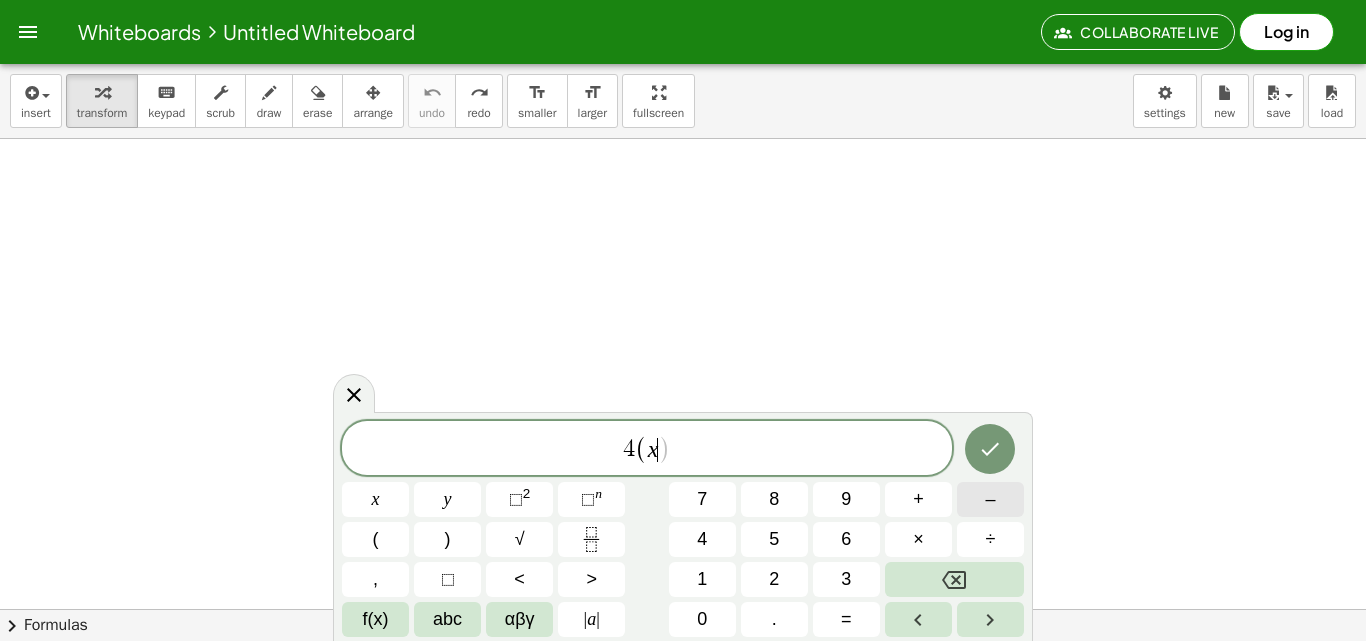 click on "–" at bounding box center (990, 499) 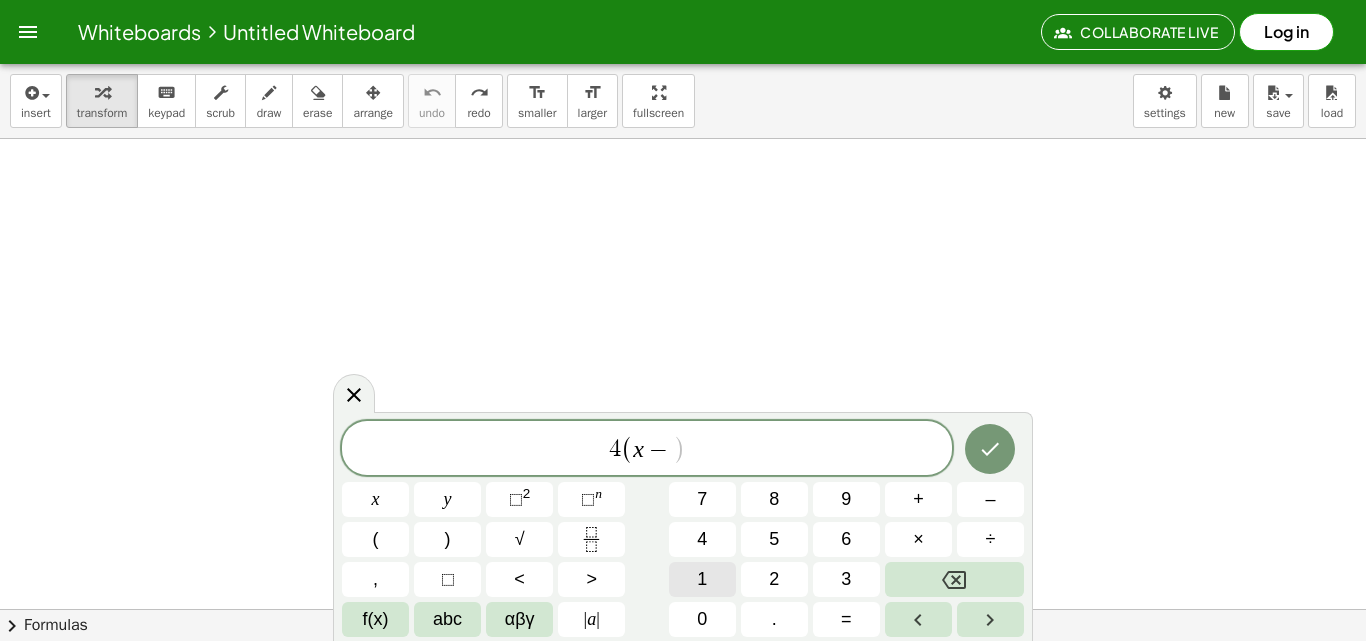 click on "1" at bounding box center [702, 579] 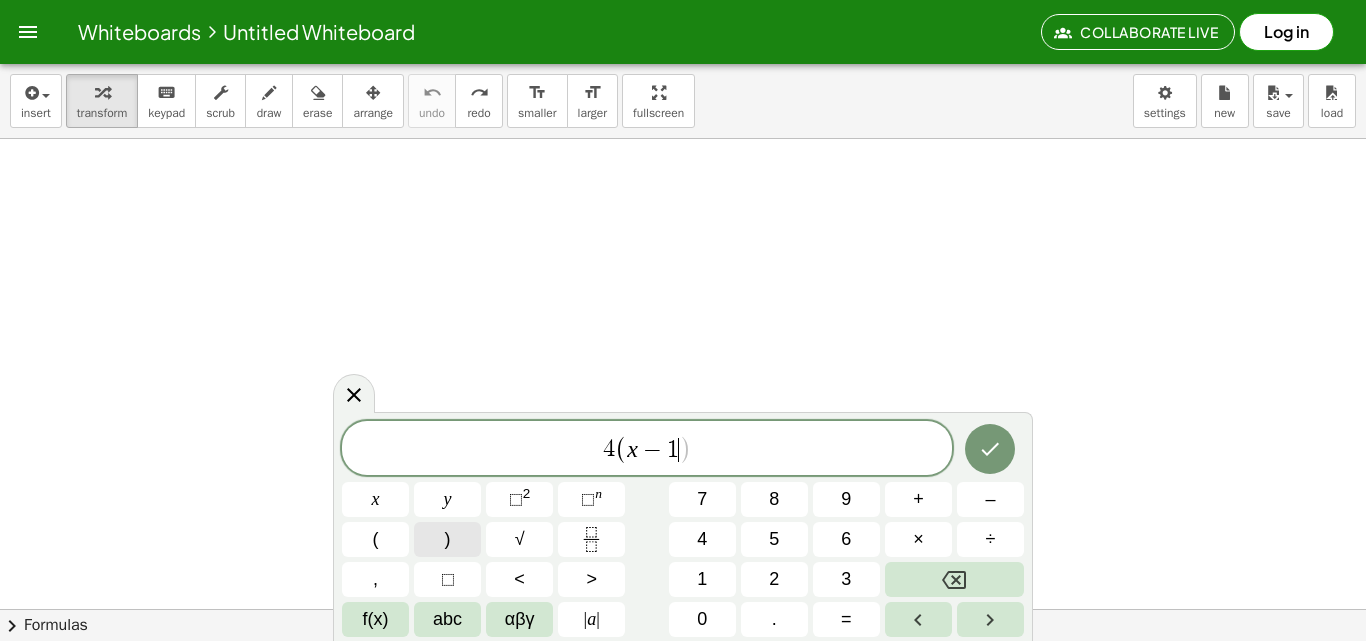 click on ")" at bounding box center (447, 539) 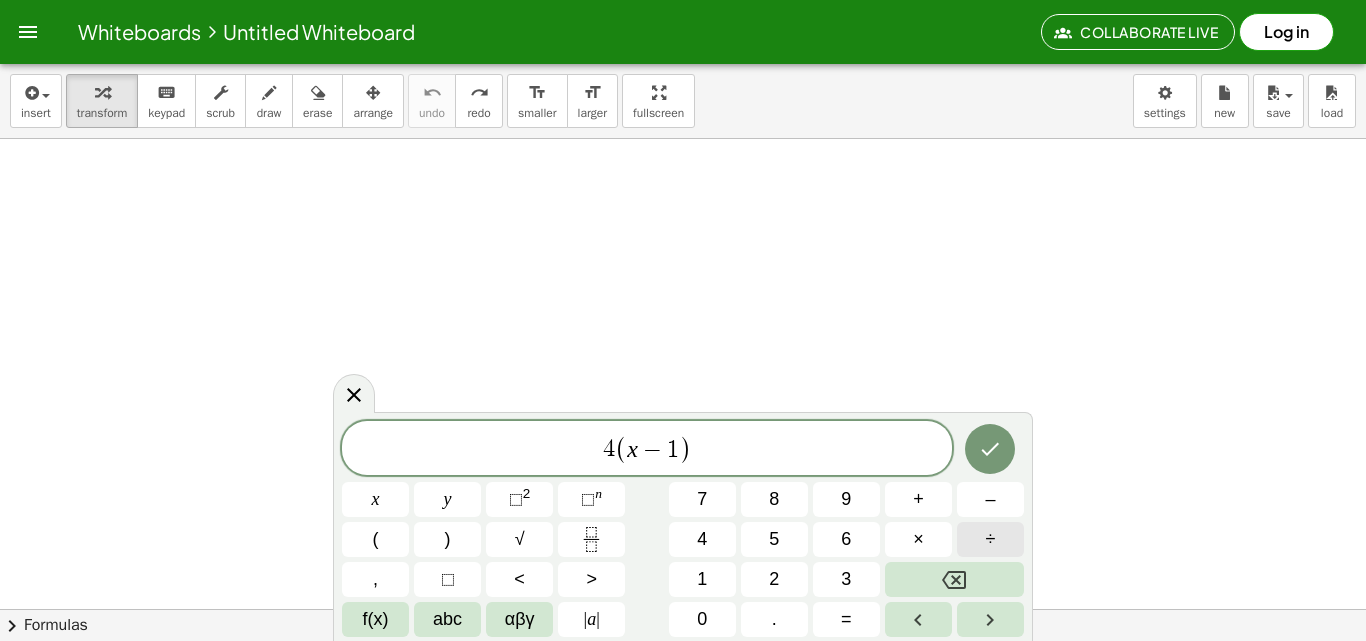 click on "÷" at bounding box center [990, 539] 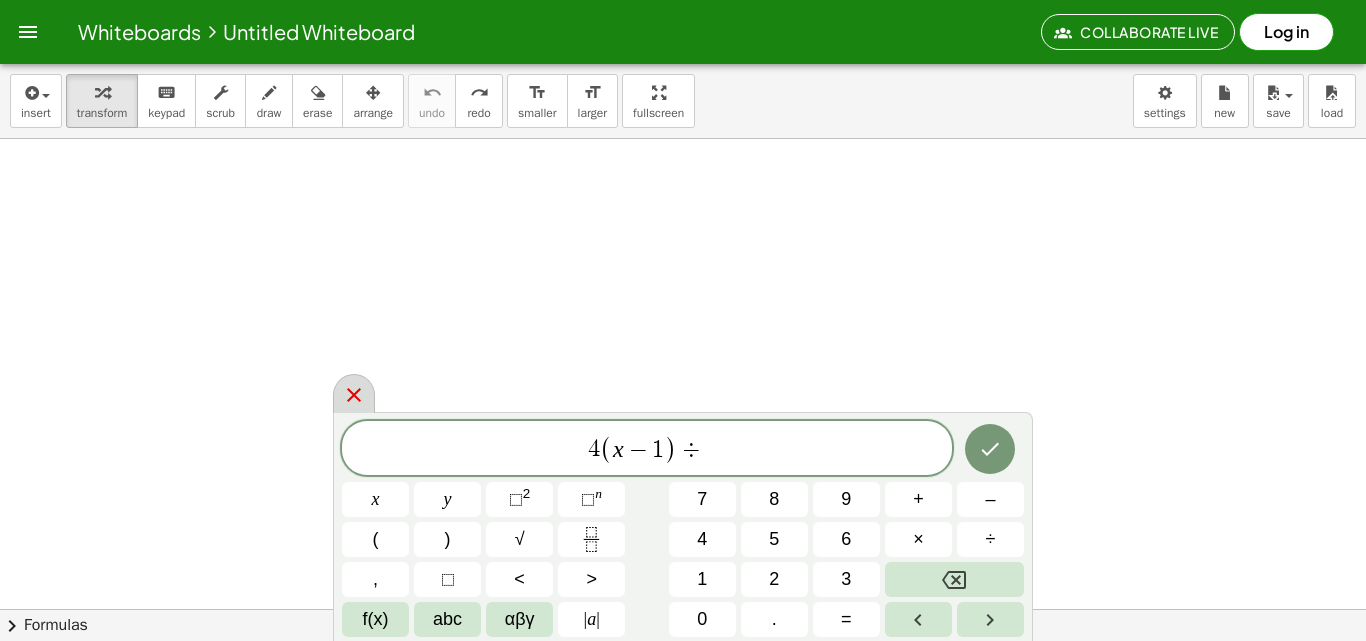 click 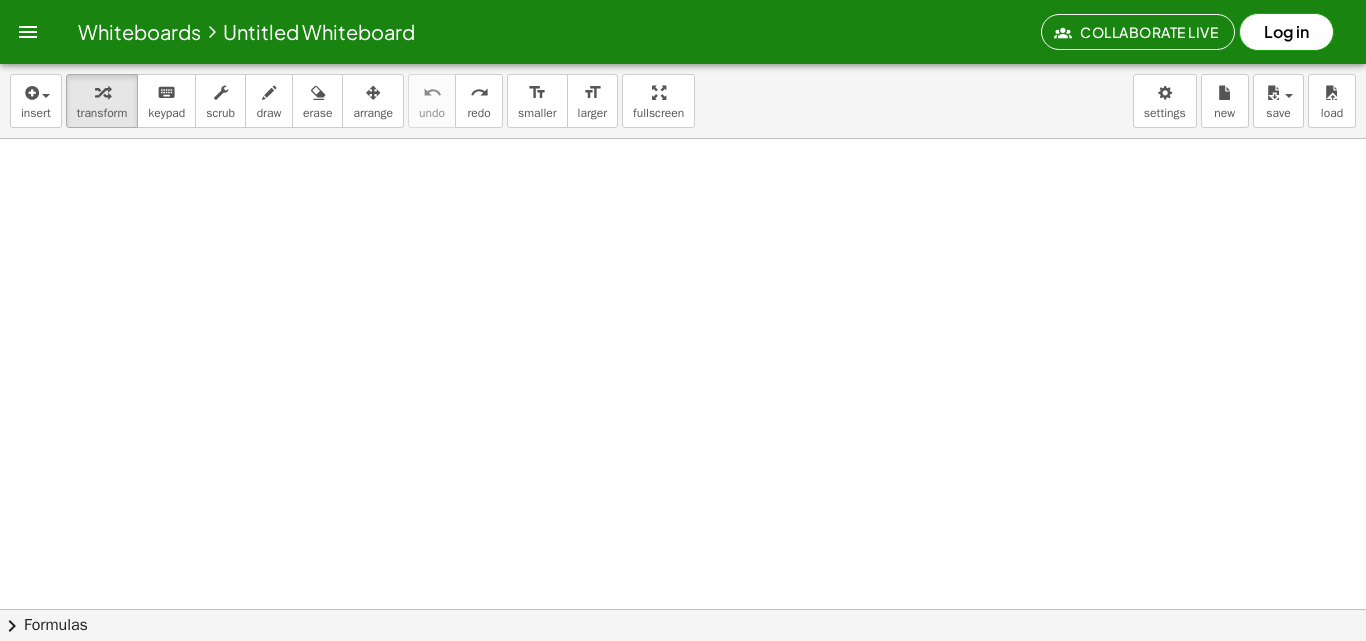 click at bounding box center [683, 673] 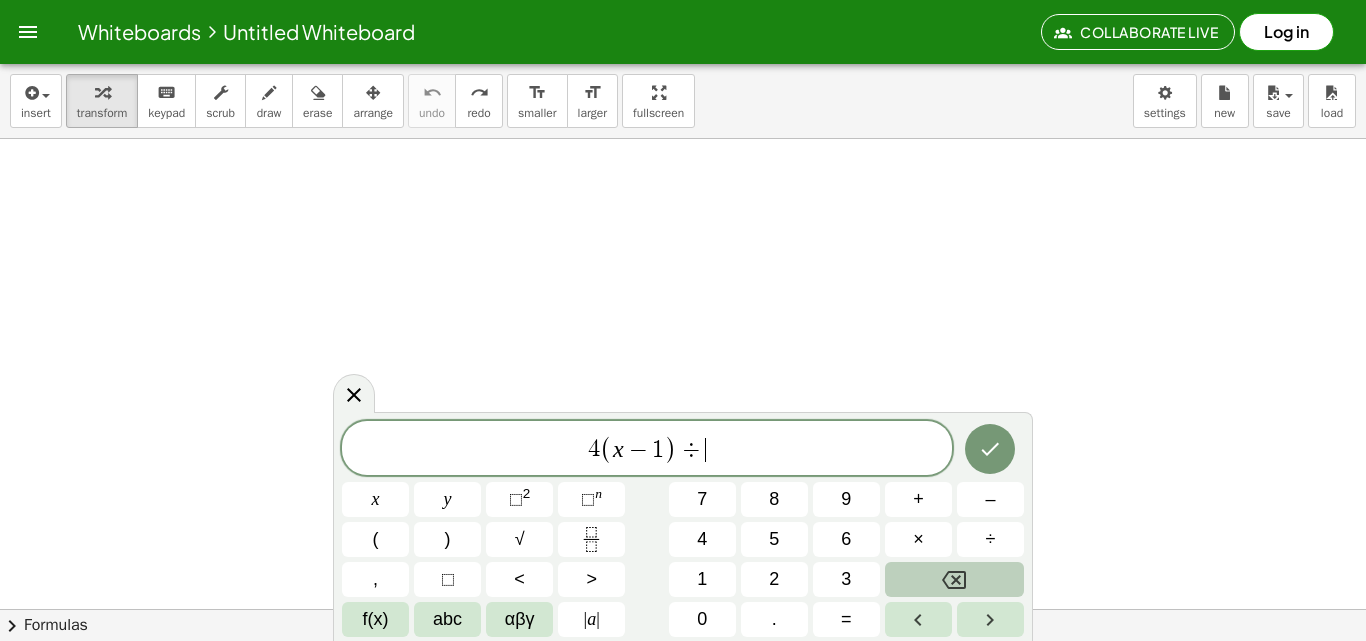 click at bounding box center [954, 579] 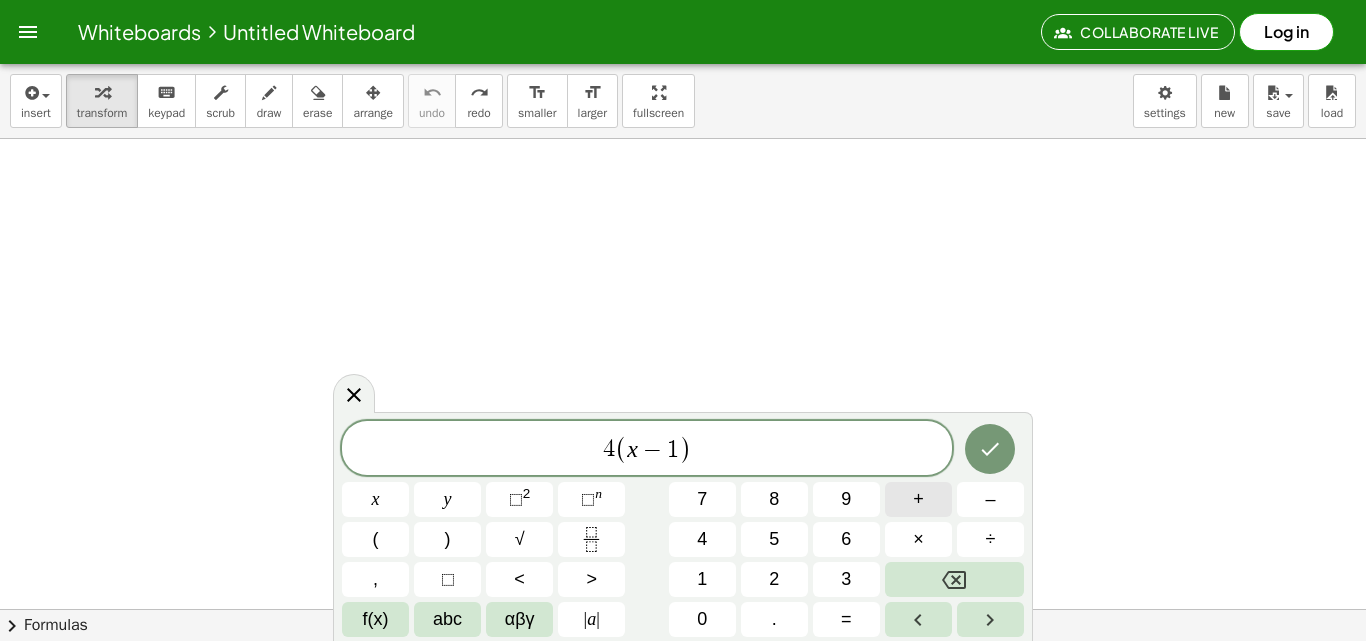 click on "+" at bounding box center [918, 499] 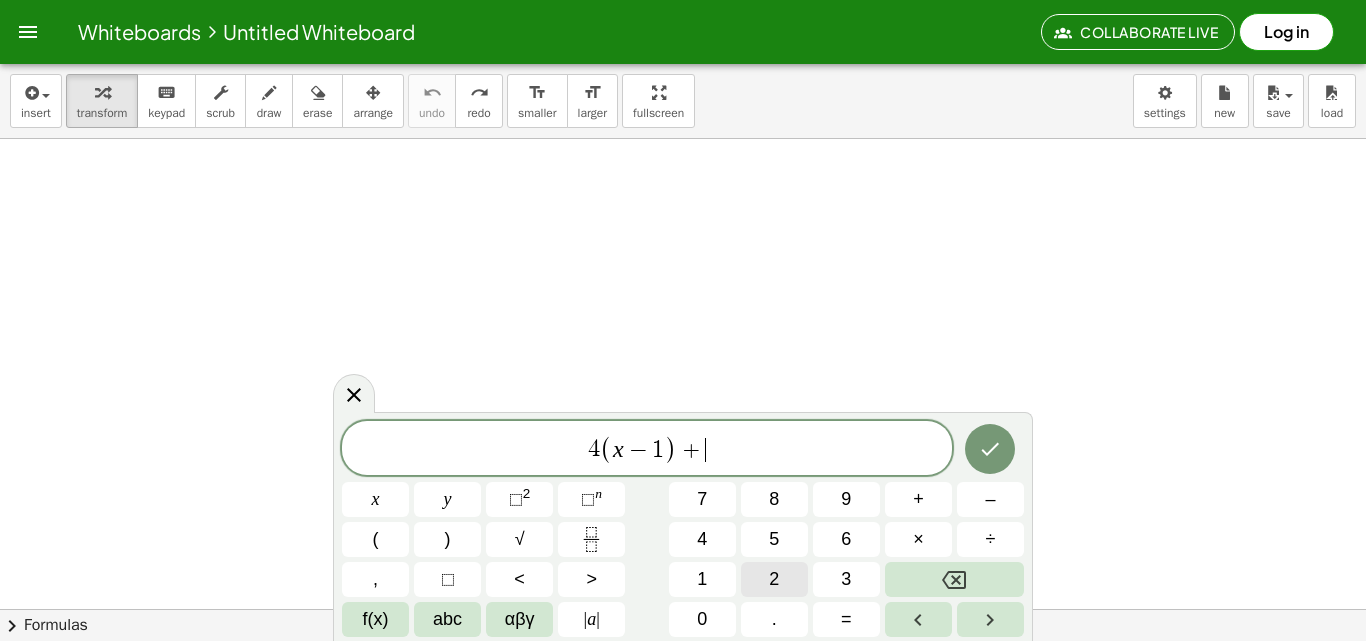 click on "2" at bounding box center [774, 579] 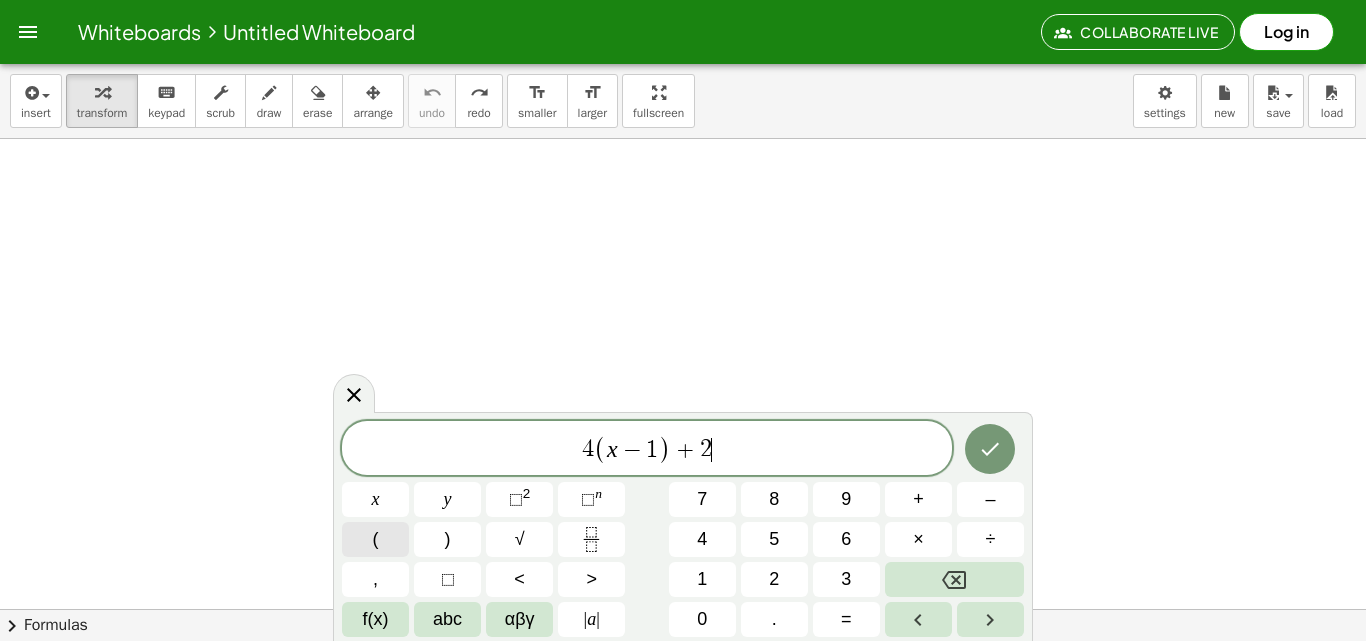 click on "(" at bounding box center (375, 539) 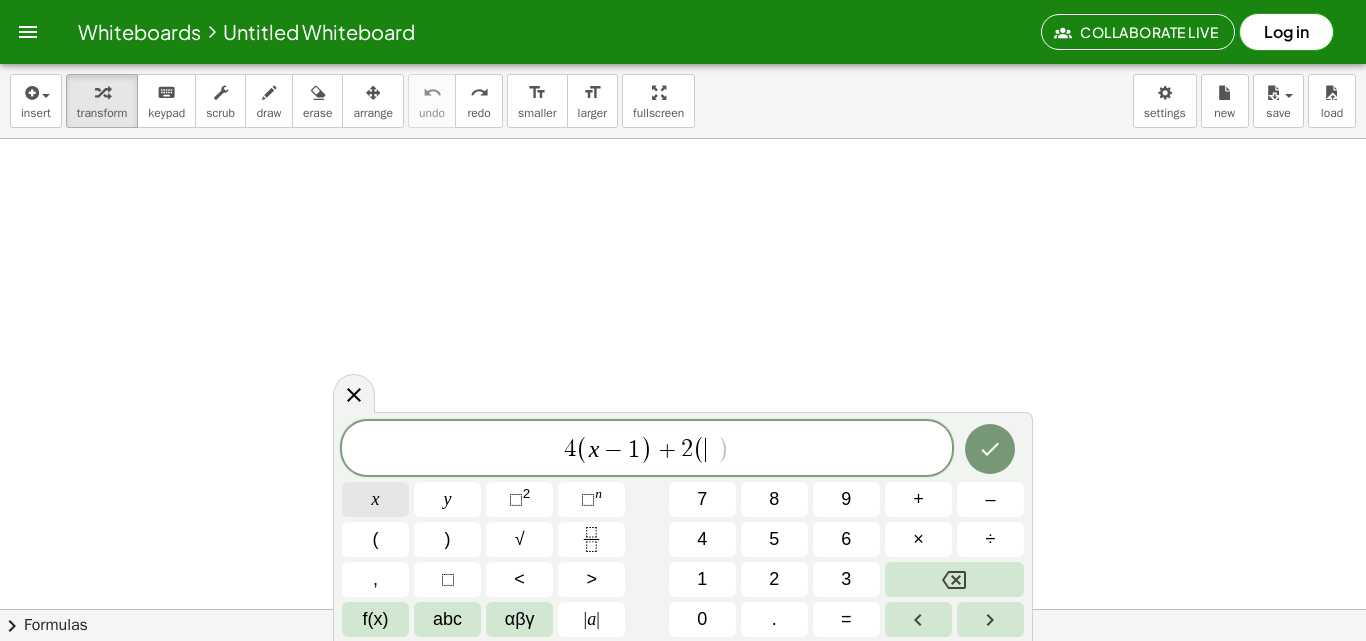 click on "x" at bounding box center (375, 499) 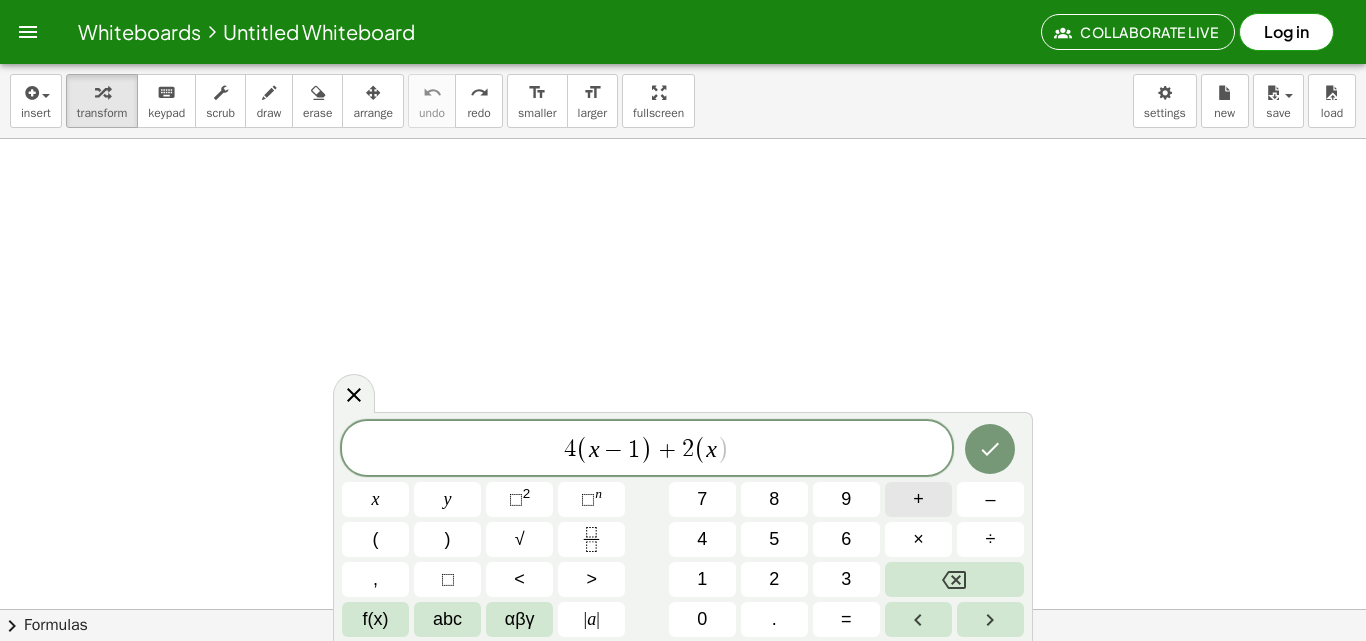 click on "+" at bounding box center [918, 499] 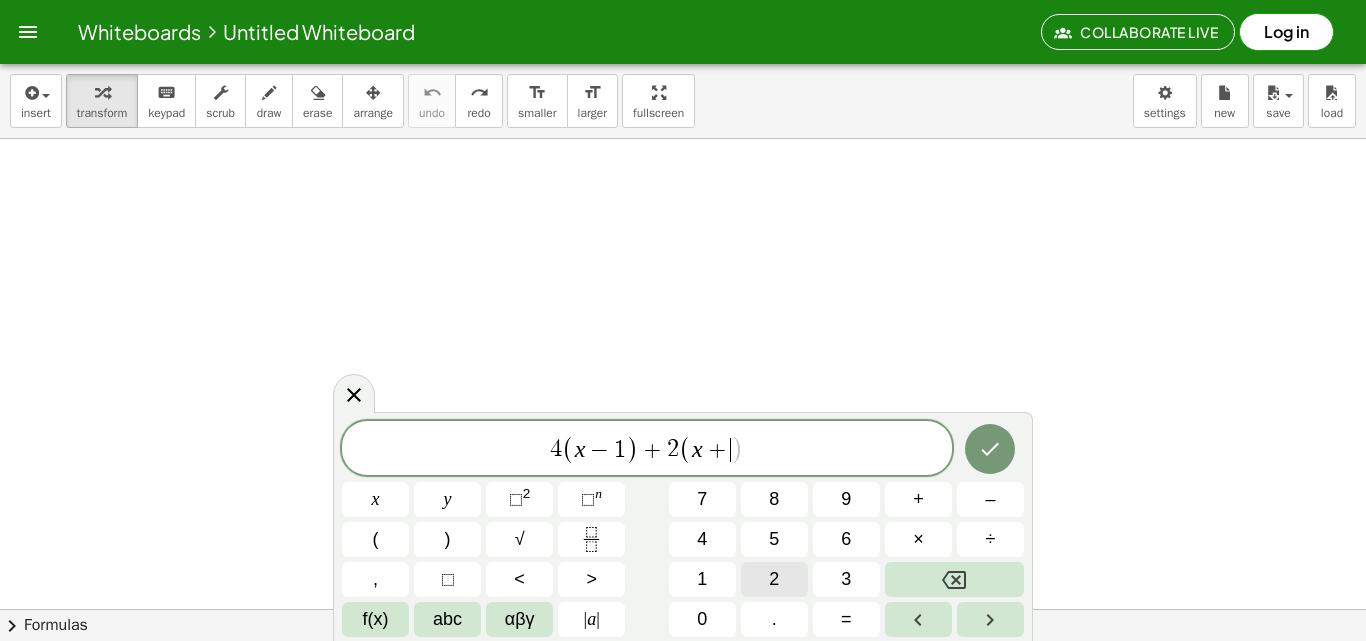 click on "2" at bounding box center [774, 579] 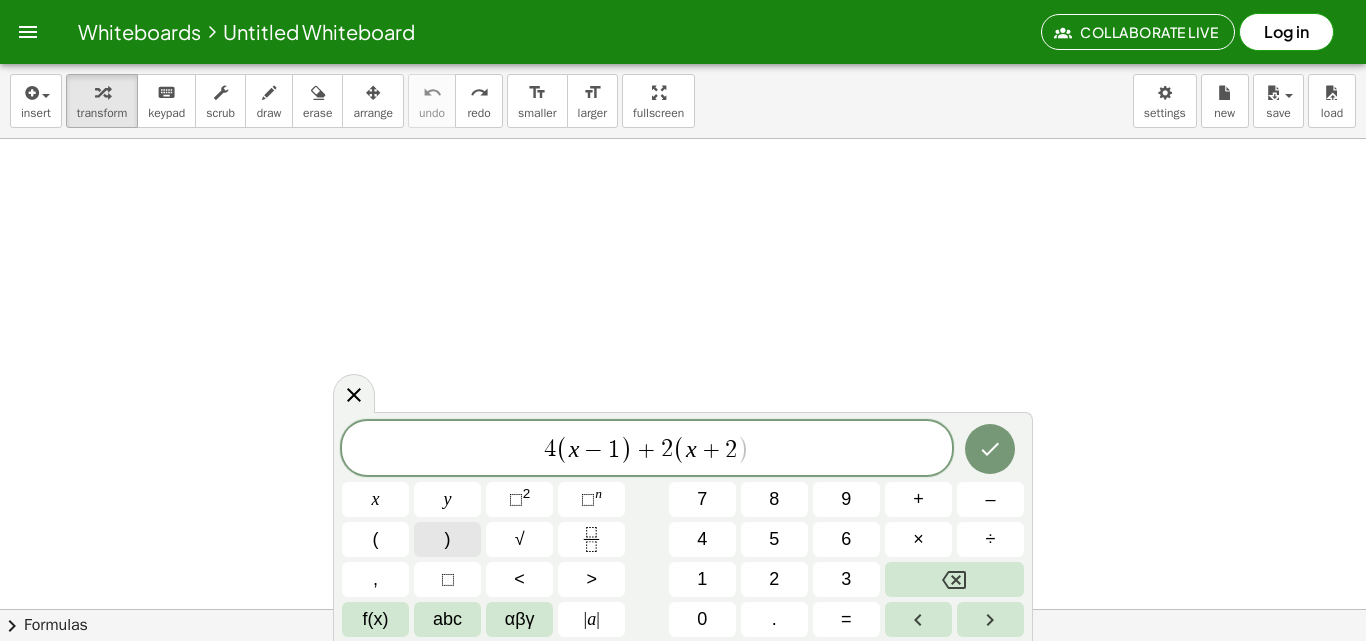 click on ")" at bounding box center [447, 539] 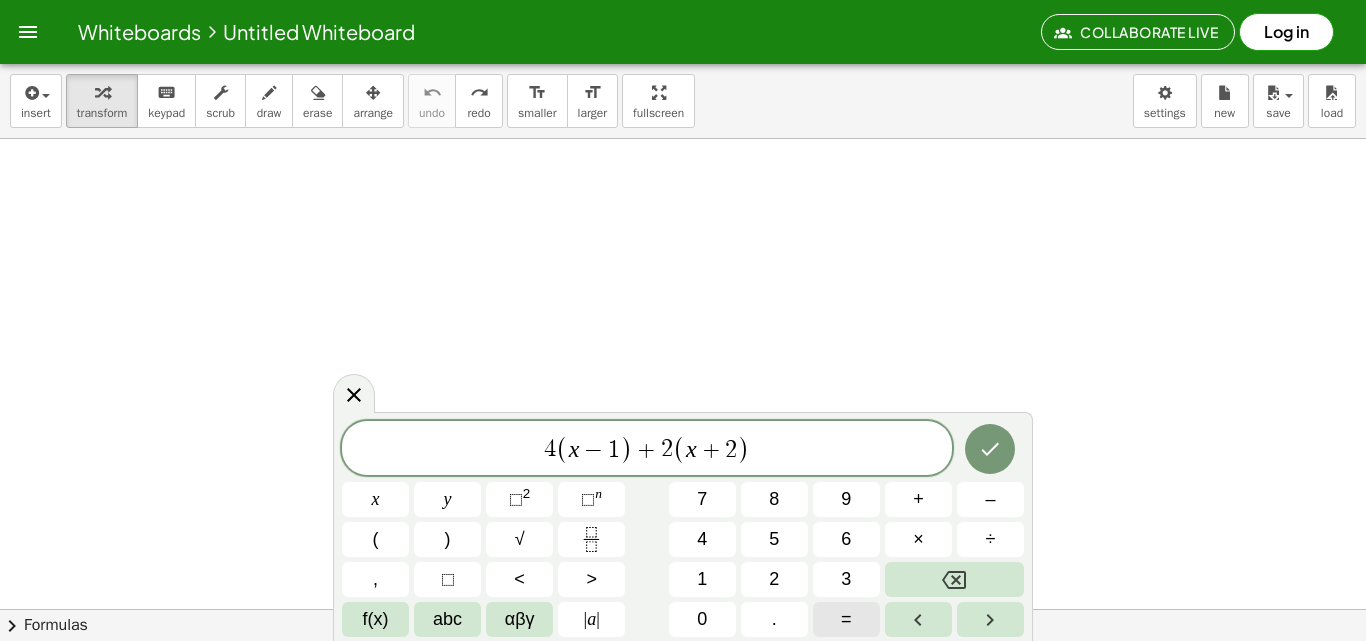 click on "=" at bounding box center (846, 619) 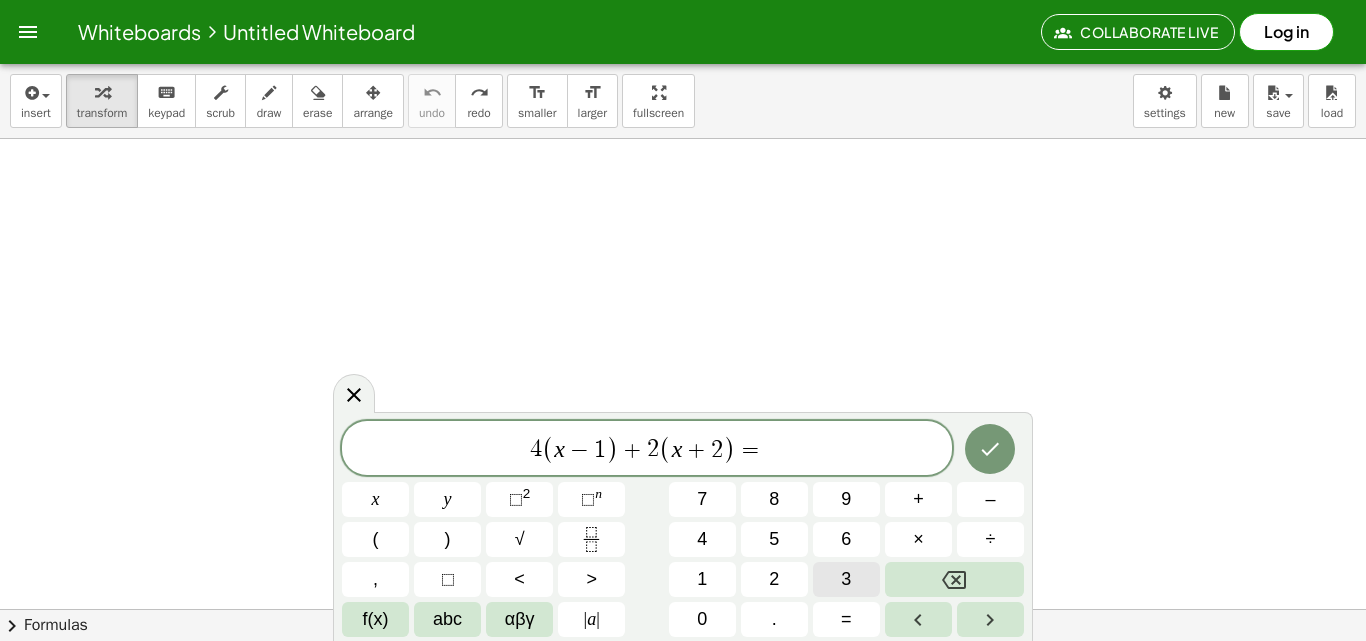 click on "3" at bounding box center [846, 579] 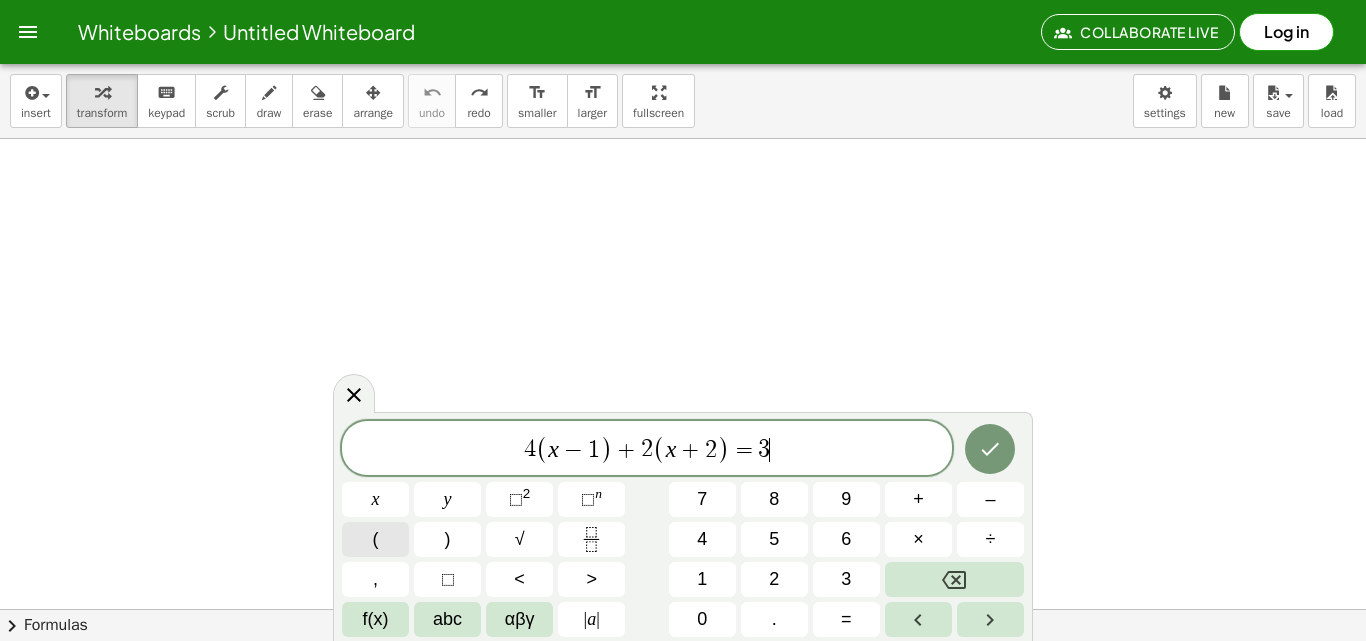 click on "(" at bounding box center (375, 539) 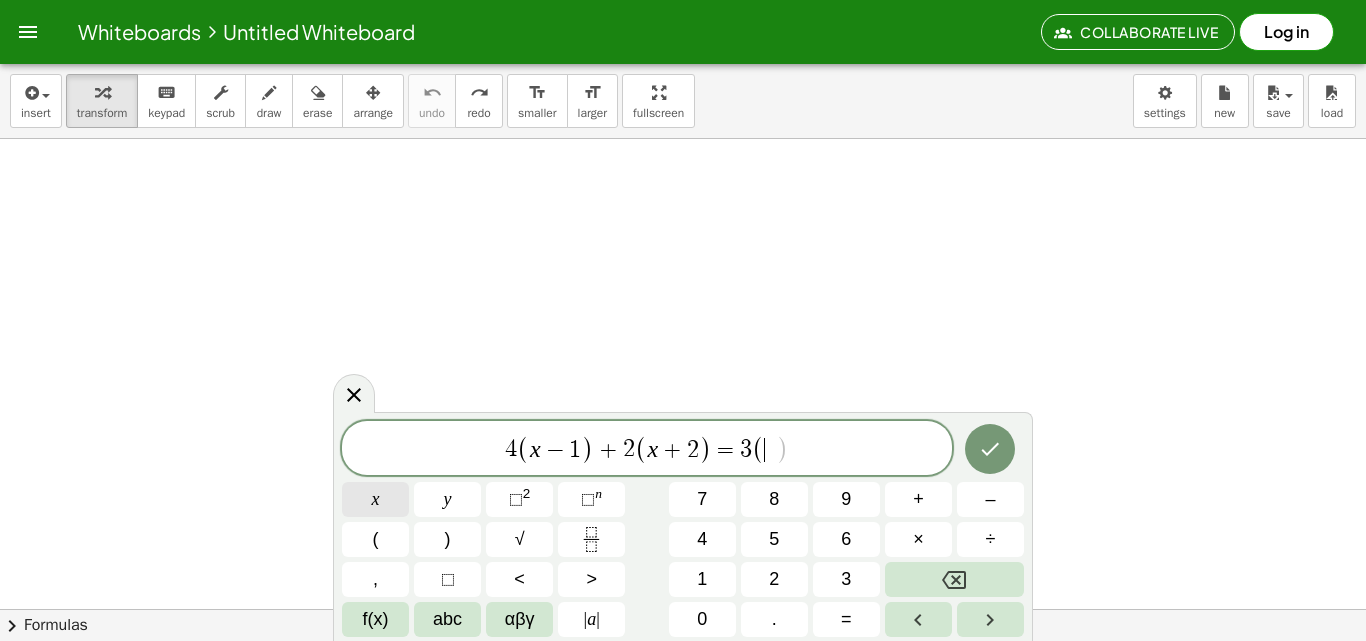 click on "x" at bounding box center [375, 499] 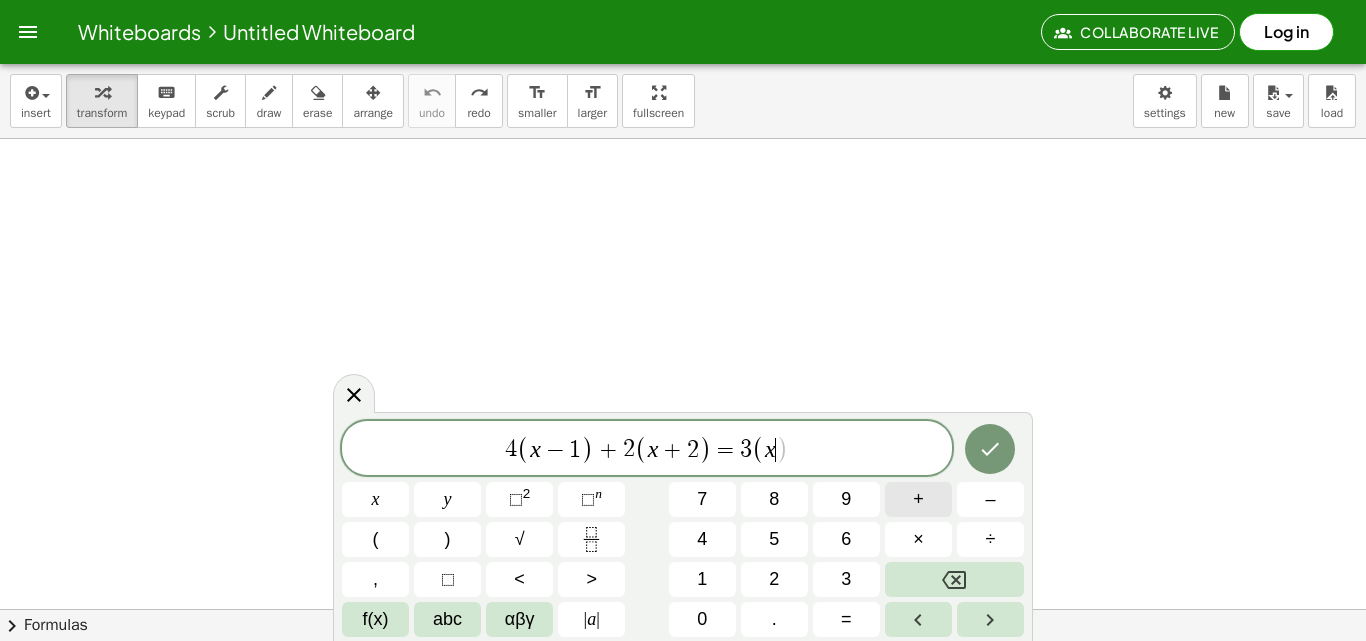 click on "+" at bounding box center (918, 499) 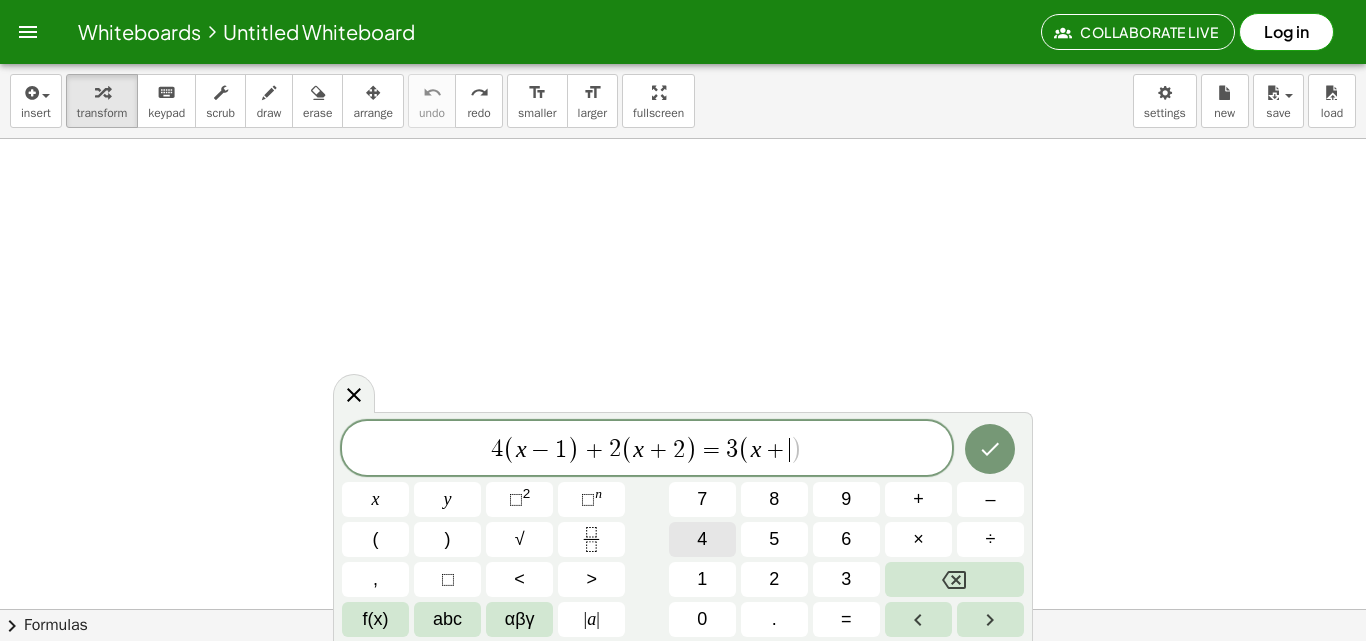 click on "4" at bounding box center (702, 539) 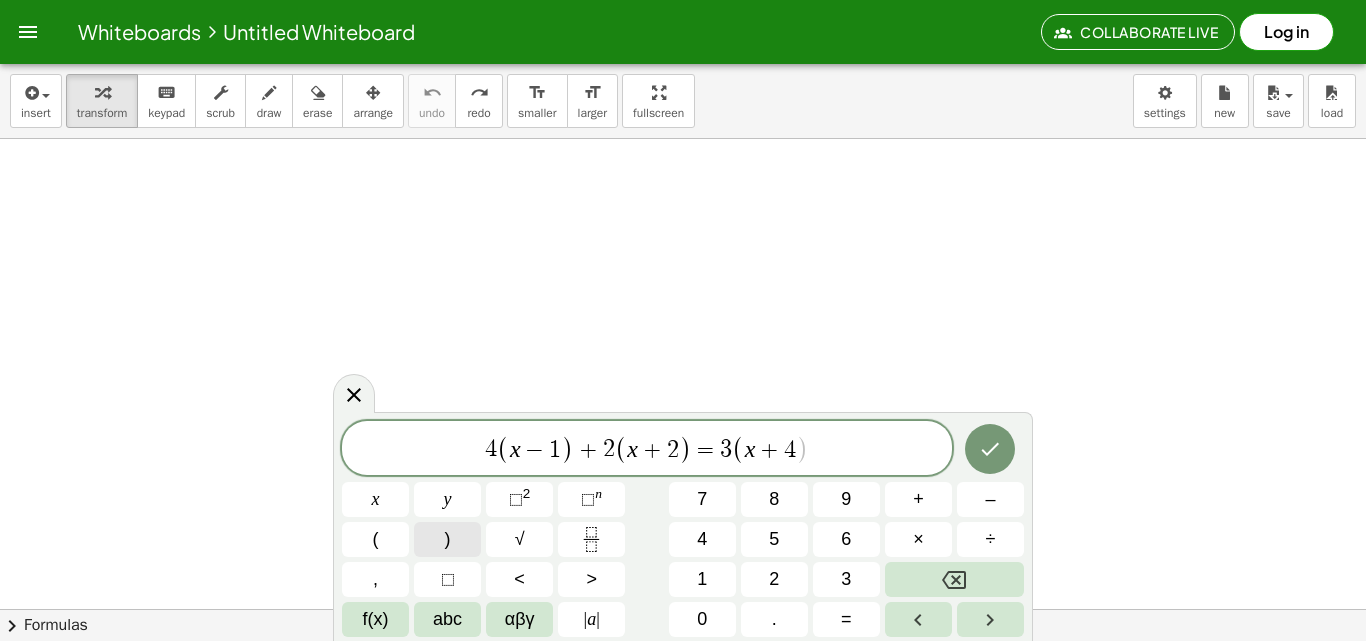 click on ")" at bounding box center [447, 539] 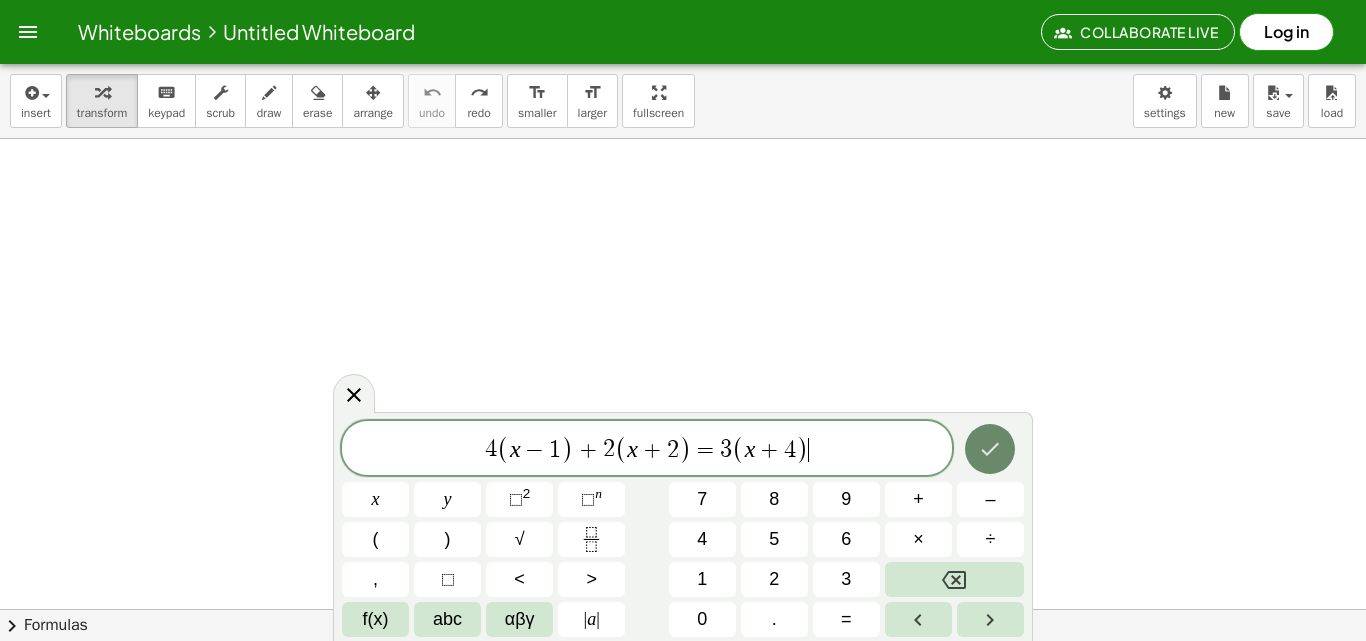 click 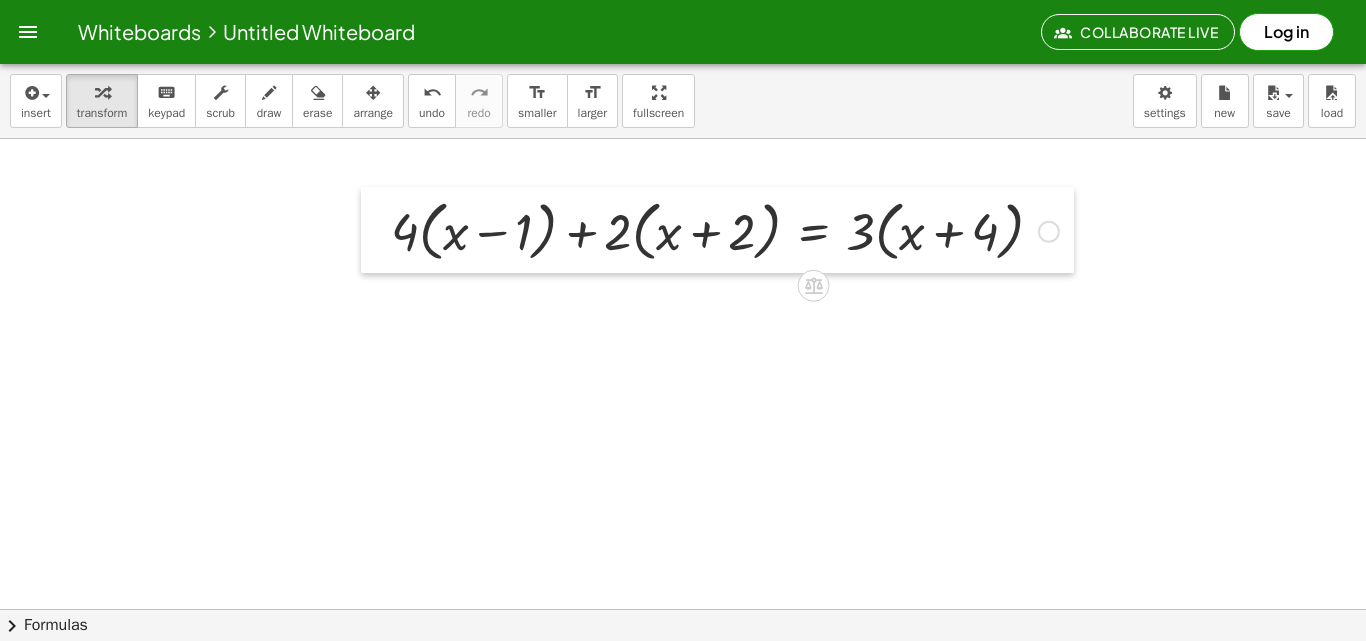 drag, startPoint x: 582, startPoint y: 493, endPoint x: 375, endPoint y: 219, distance: 343.4021 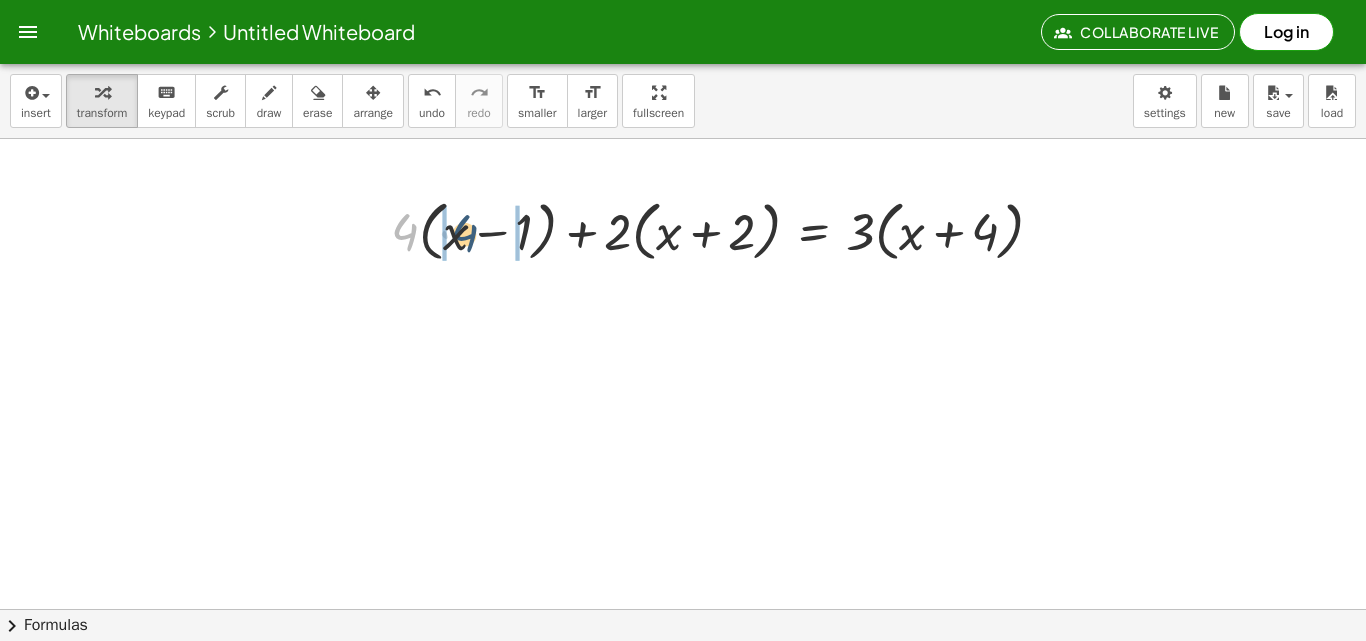 drag, startPoint x: 406, startPoint y: 238, endPoint x: 467, endPoint y: 239, distance: 61.008198 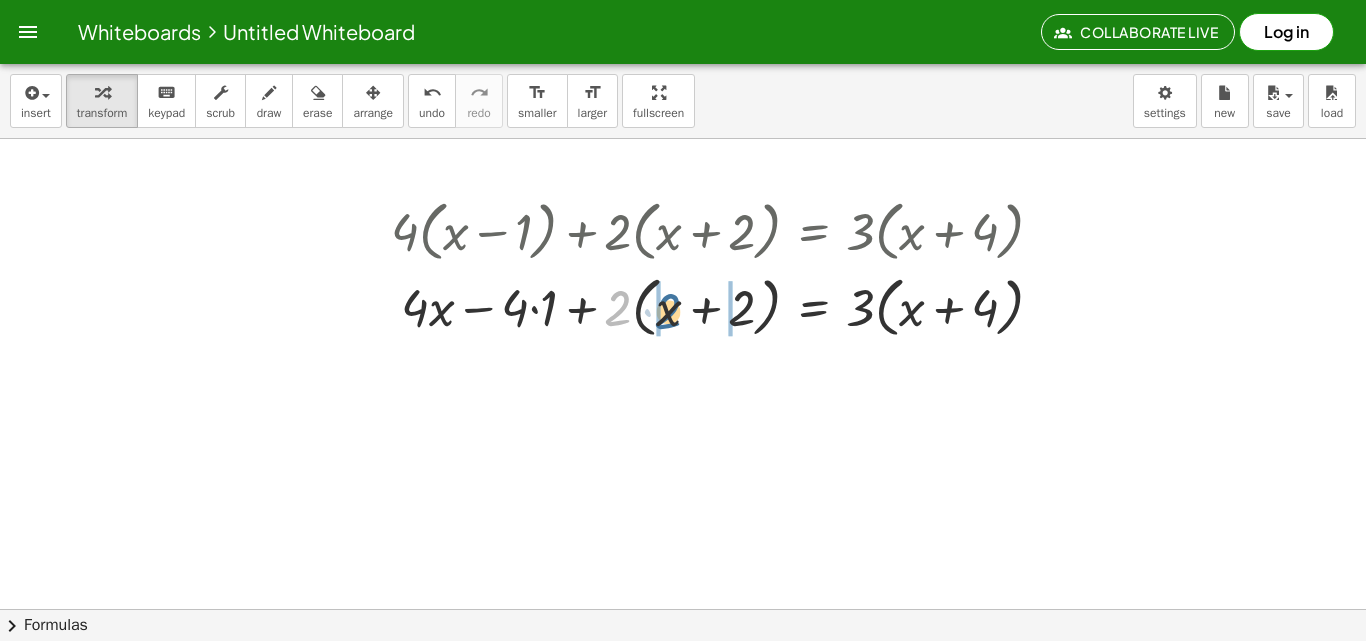 drag, startPoint x: 611, startPoint y: 322, endPoint x: 661, endPoint y: 325, distance: 50.08992 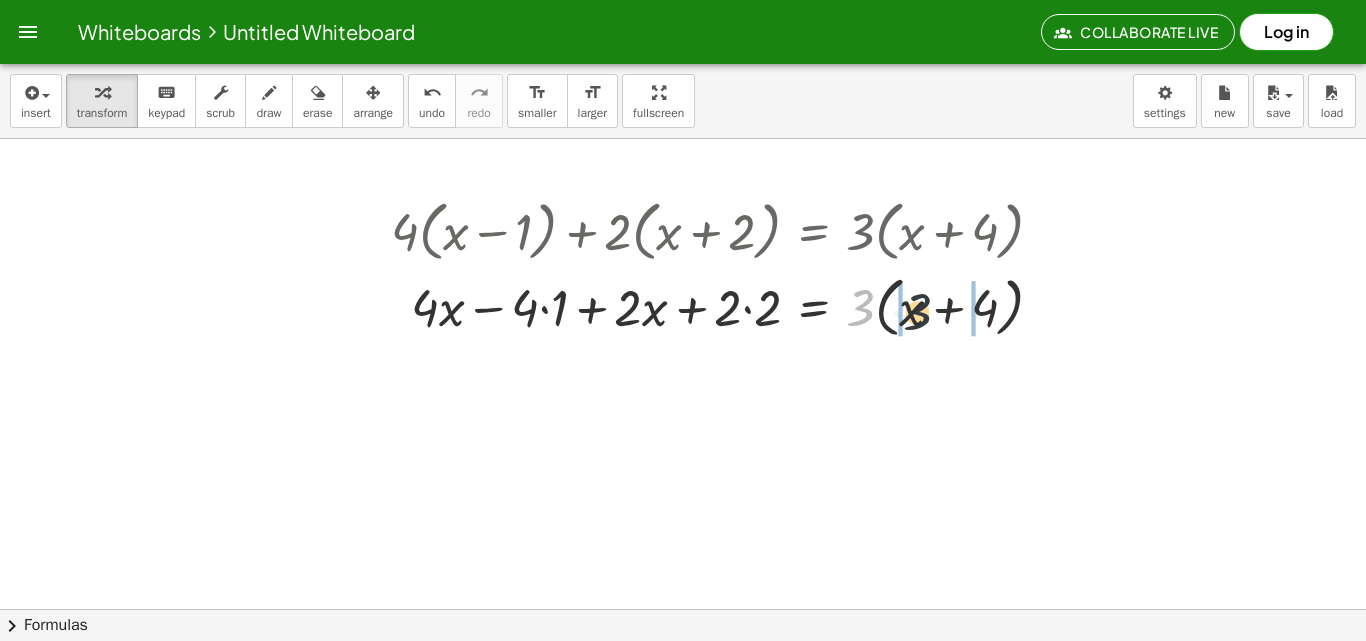 drag, startPoint x: 867, startPoint y: 315, endPoint x: 931, endPoint y: 320, distance: 64.195015 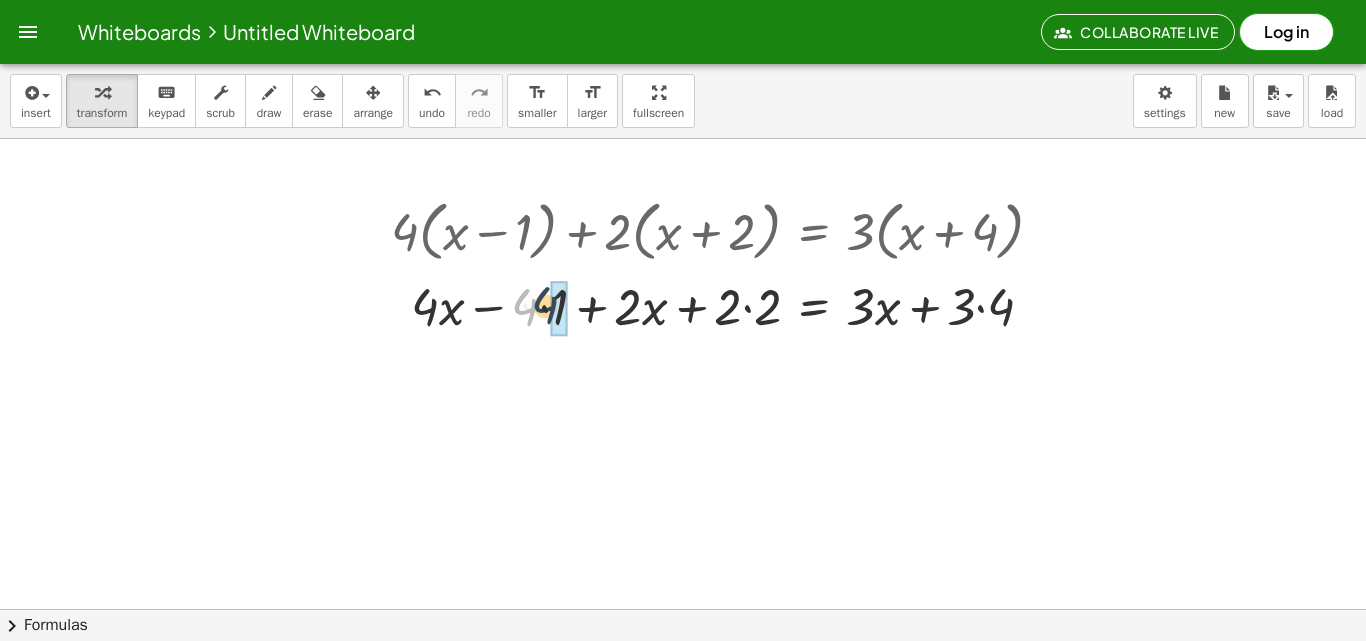 drag, startPoint x: 532, startPoint y: 322, endPoint x: 556, endPoint y: 318, distance: 24.33105 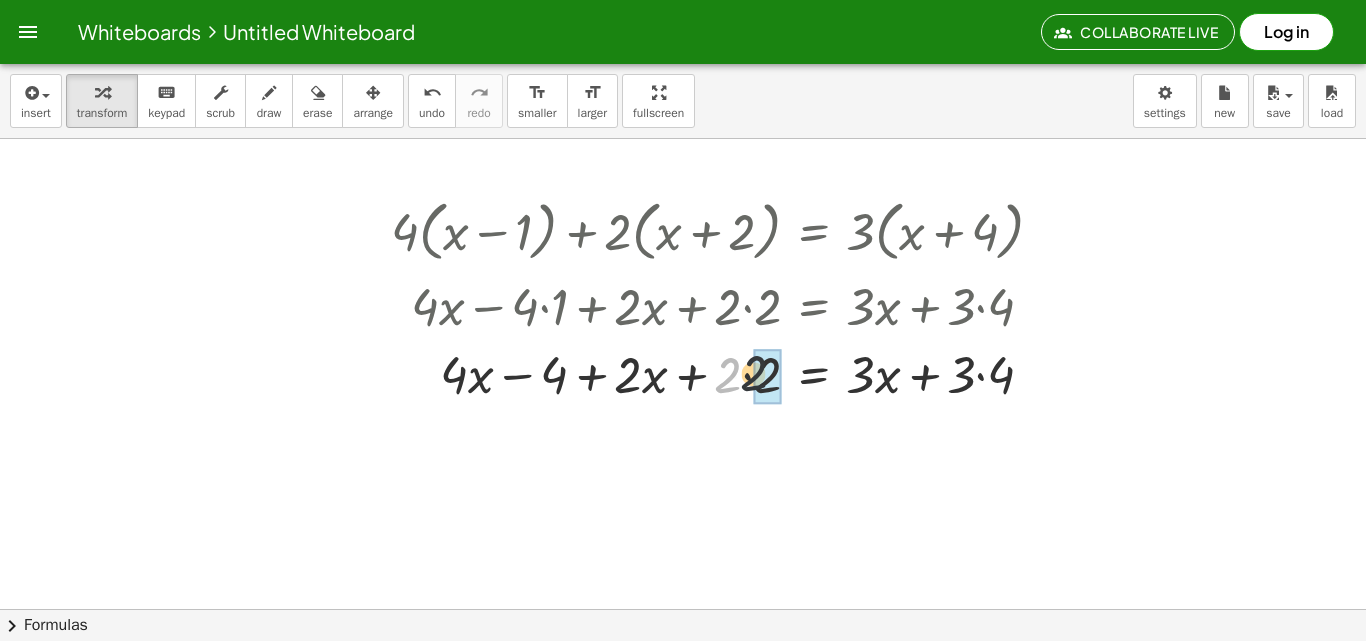 drag, startPoint x: 727, startPoint y: 380, endPoint x: 752, endPoint y: 378, distance: 25.079872 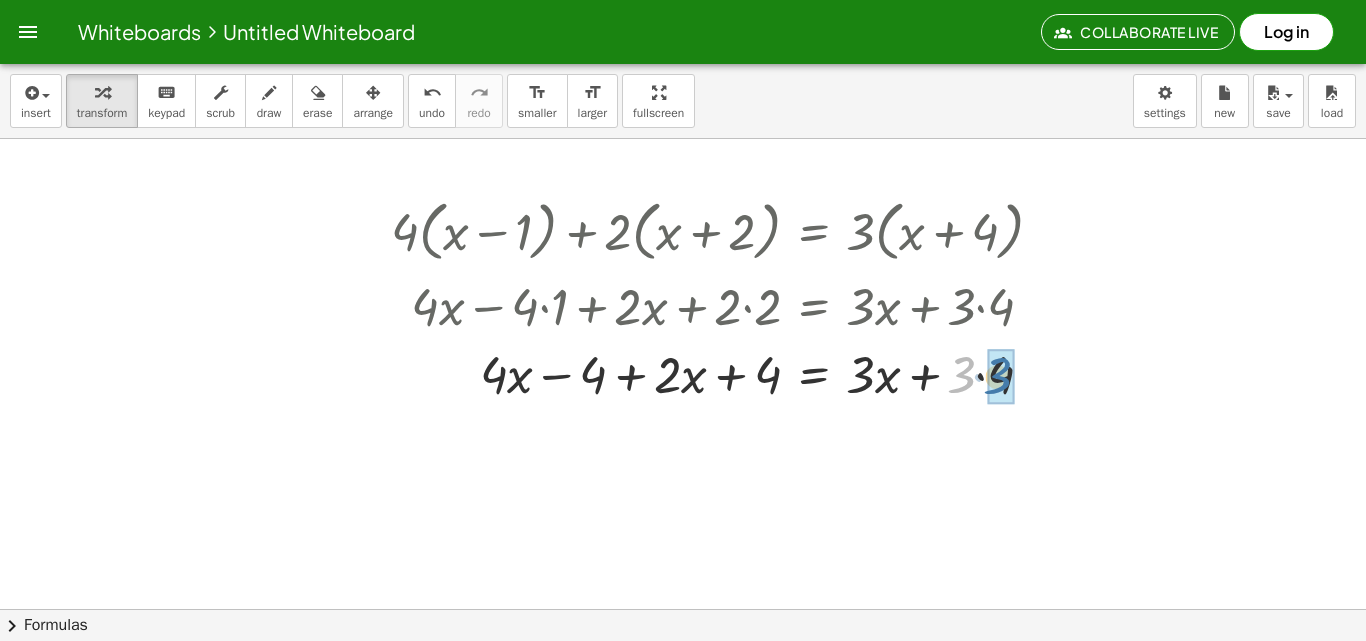 drag, startPoint x: 967, startPoint y: 389, endPoint x: 1004, endPoint y: 386, distance: 37.12142 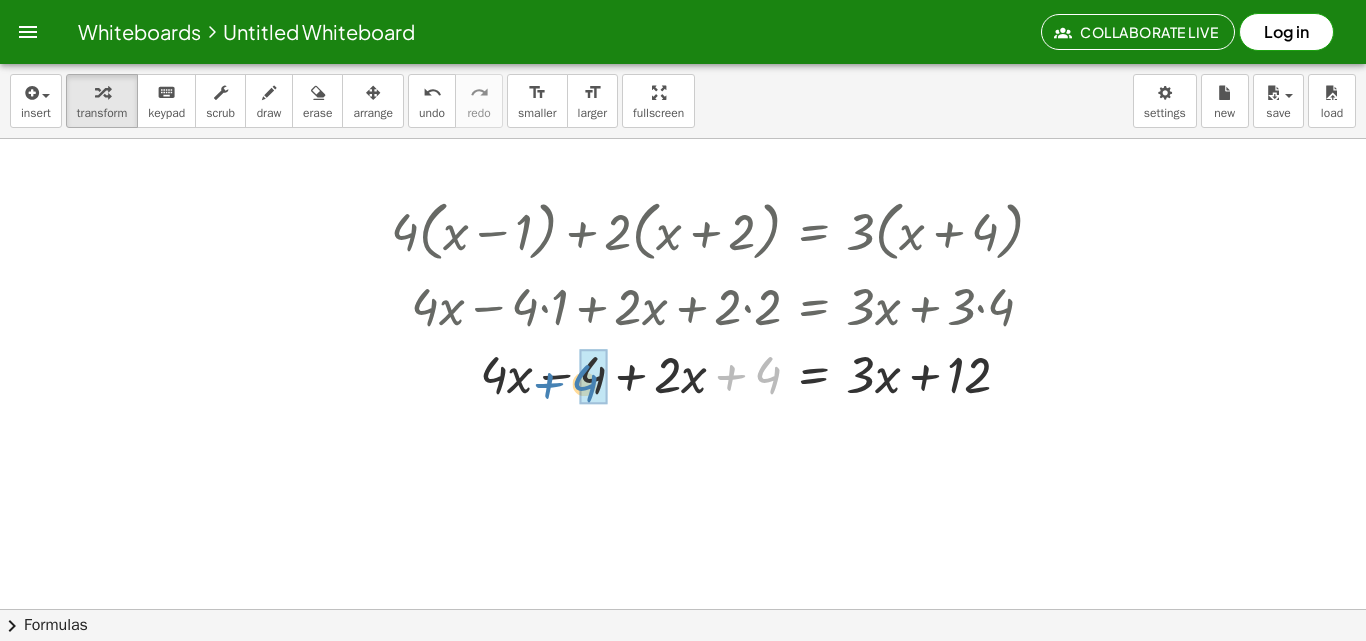 drag, startPoint x: 726, startPoint y: 374, endPoint x: 548, endPoint y: 383, distance: 178.22739 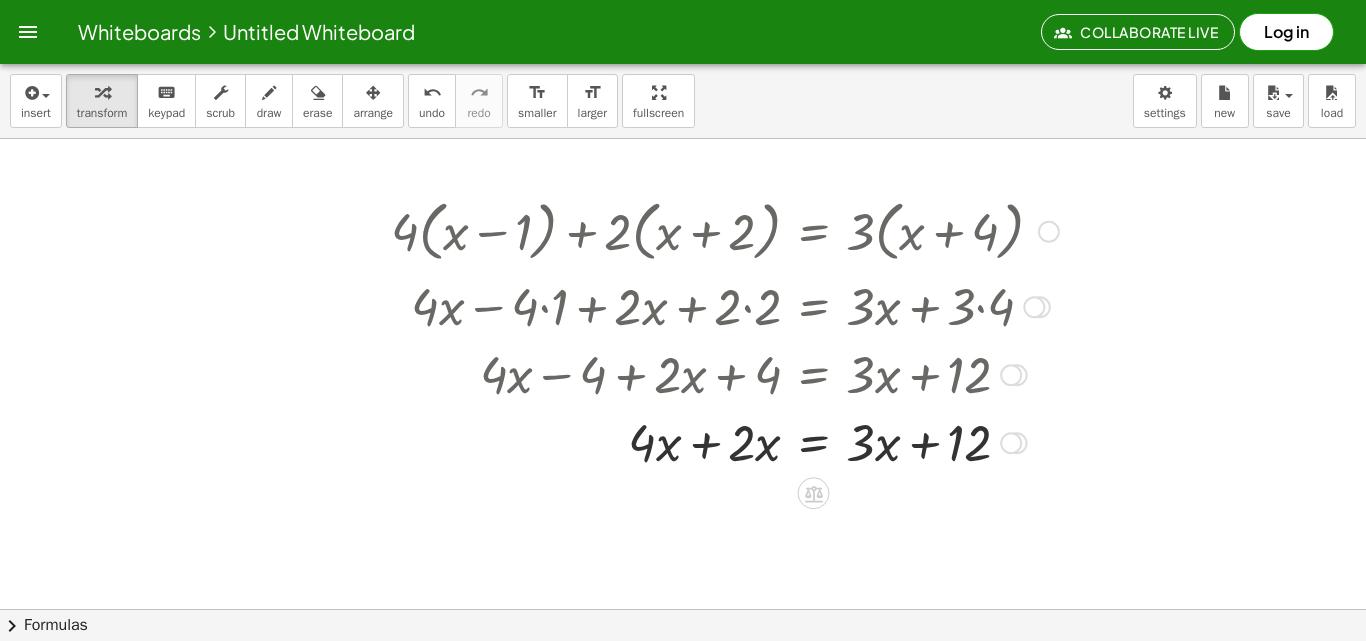 click at bounding box center [725, 441] 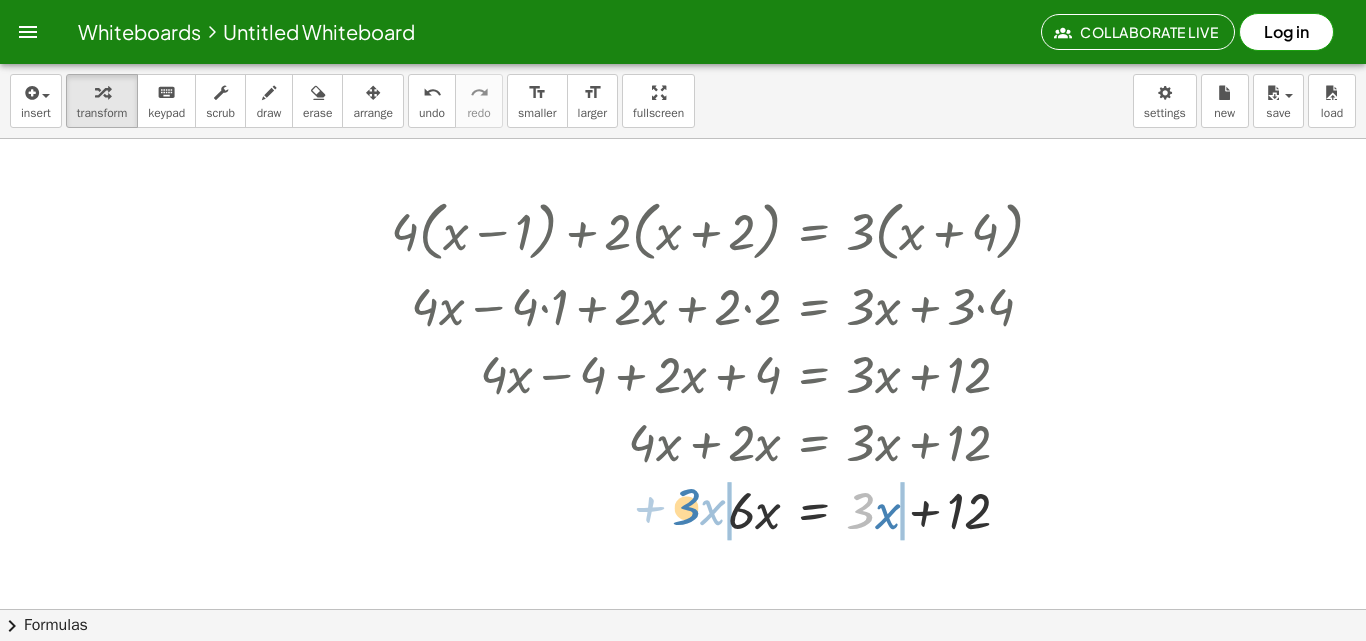 drag, startPoint x: 865, startPoint y: 521, endPoint x: 692, endPoint y: 517, distance: 173.04623 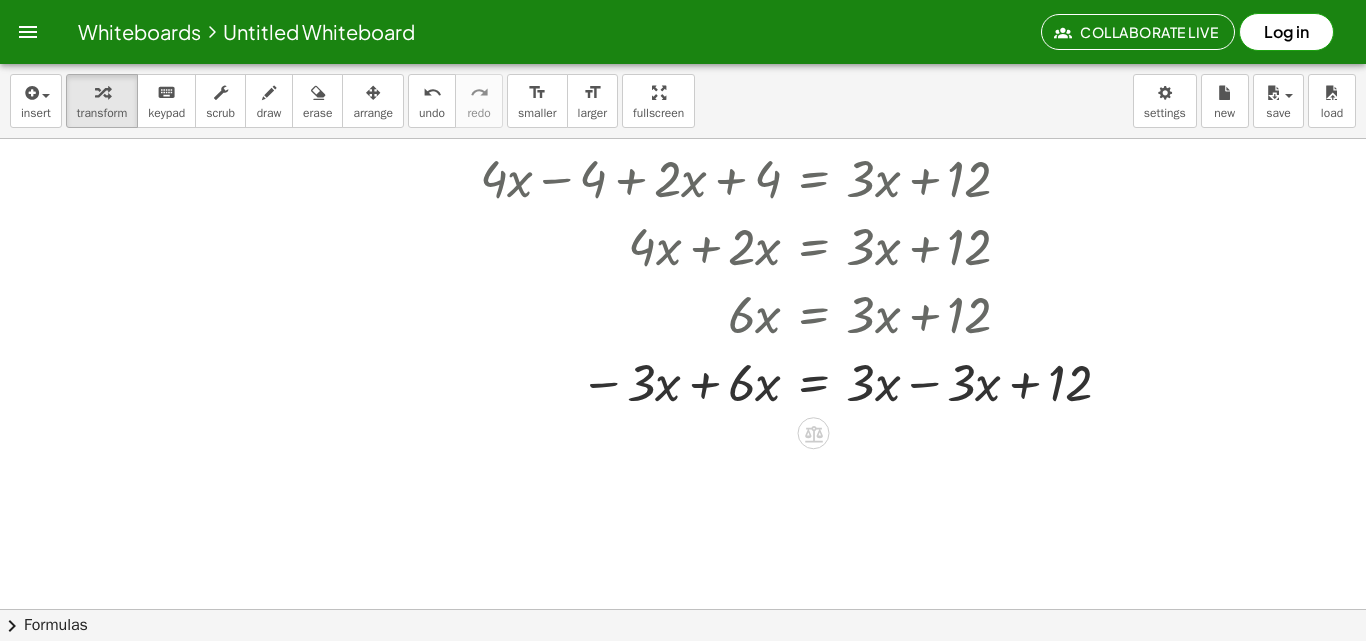 scroll, scrollTop: 200, scrollLeft: 0, axis: vertical 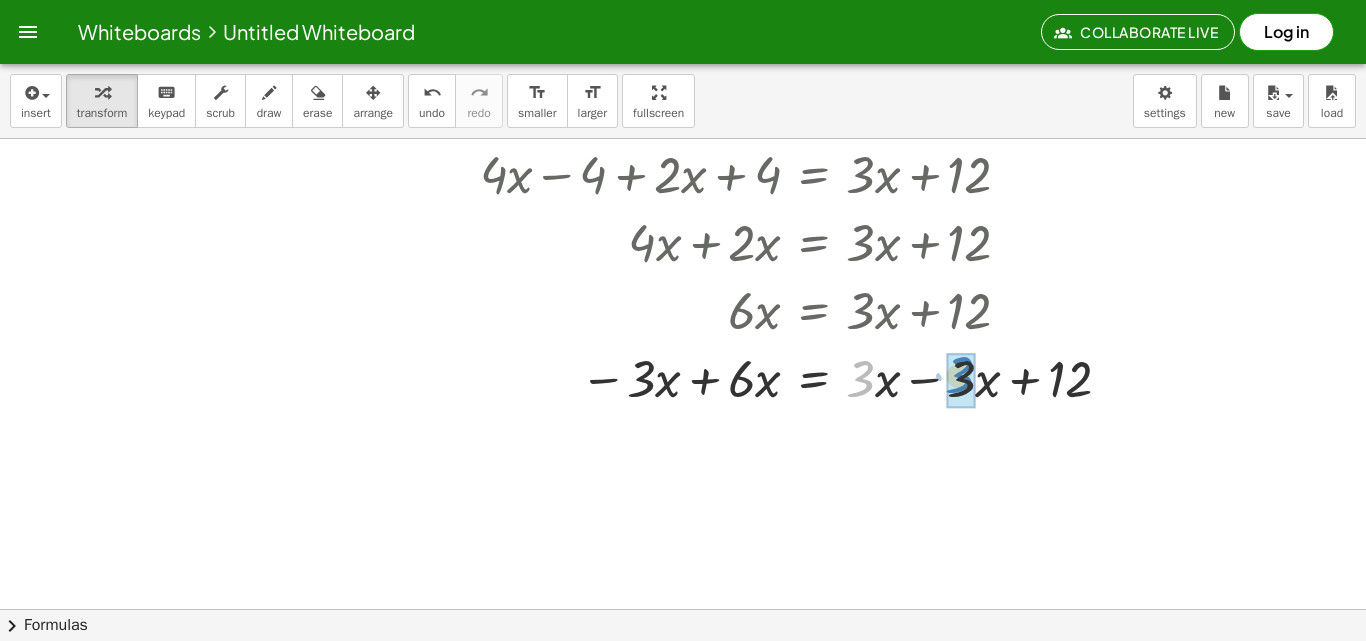 drag, startPoint x: 857, startPoint y: 388, endPoint x: 959, endPoint y: 382, distance: 102.176315 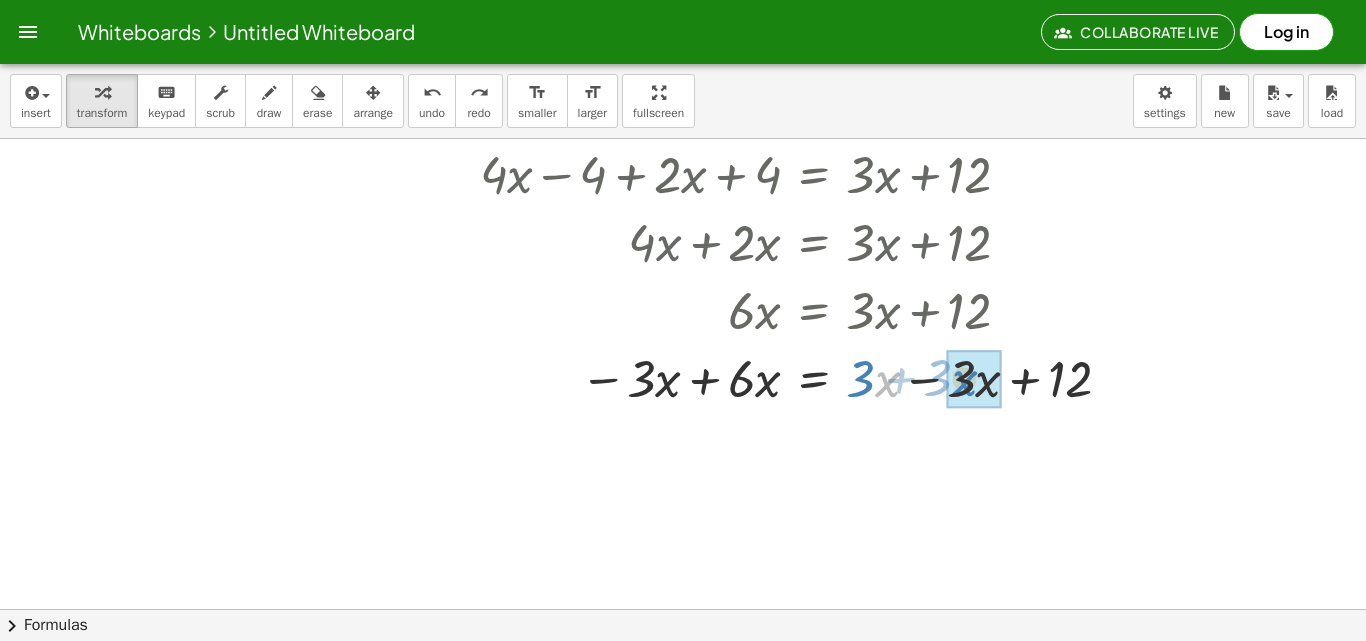 drag, startPoint x: 879, startPoint y: 384, endPoint x: 956, endPoint y: 383, distance: 77.00649 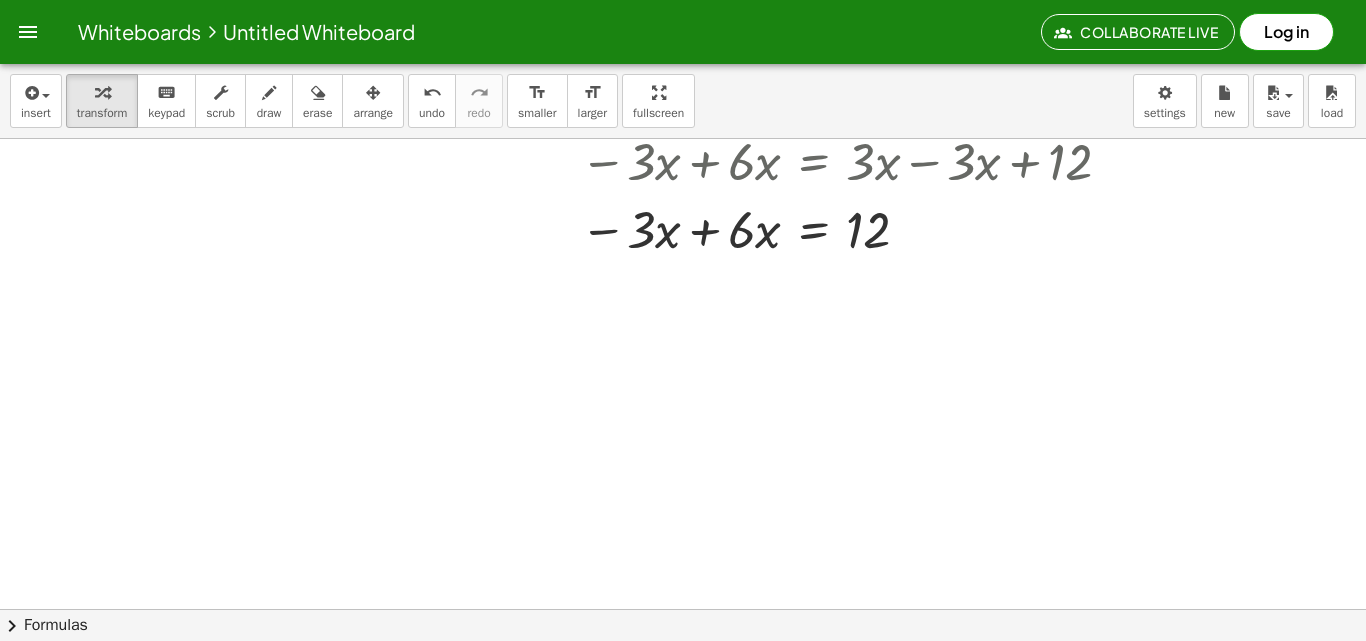 scroll, scrollTop: 300, scrollLeft: 0, axis: vertical 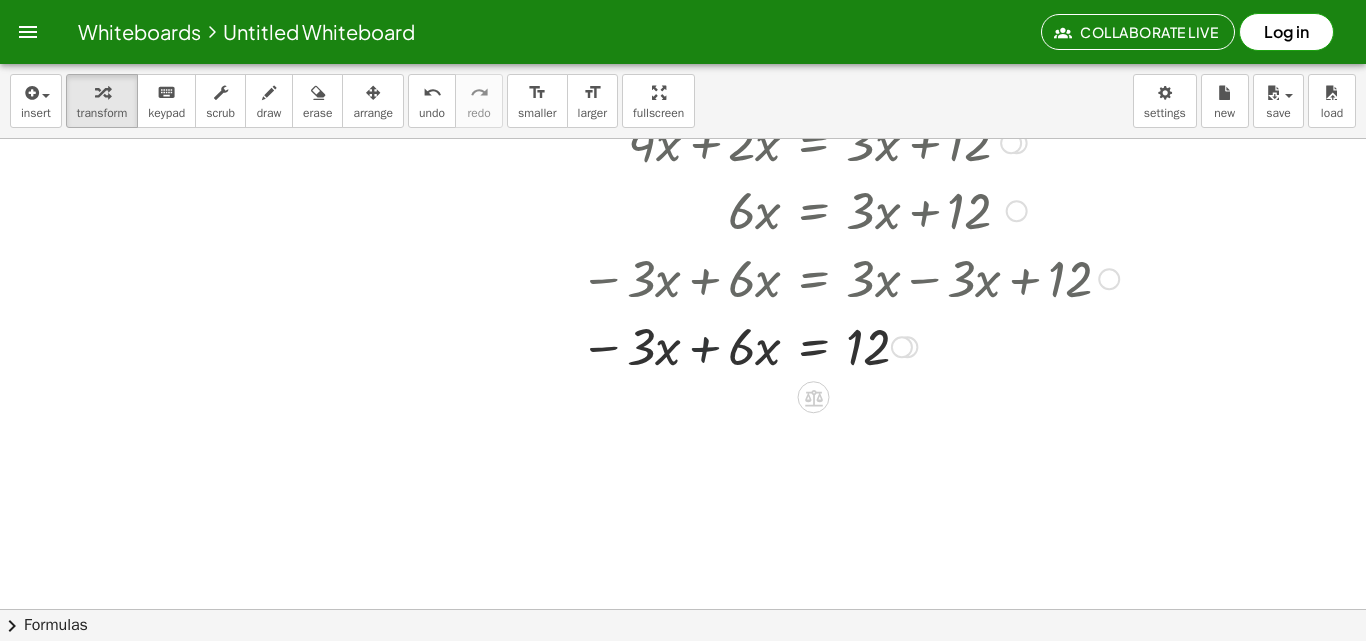 click at bounding box center (755, 345) 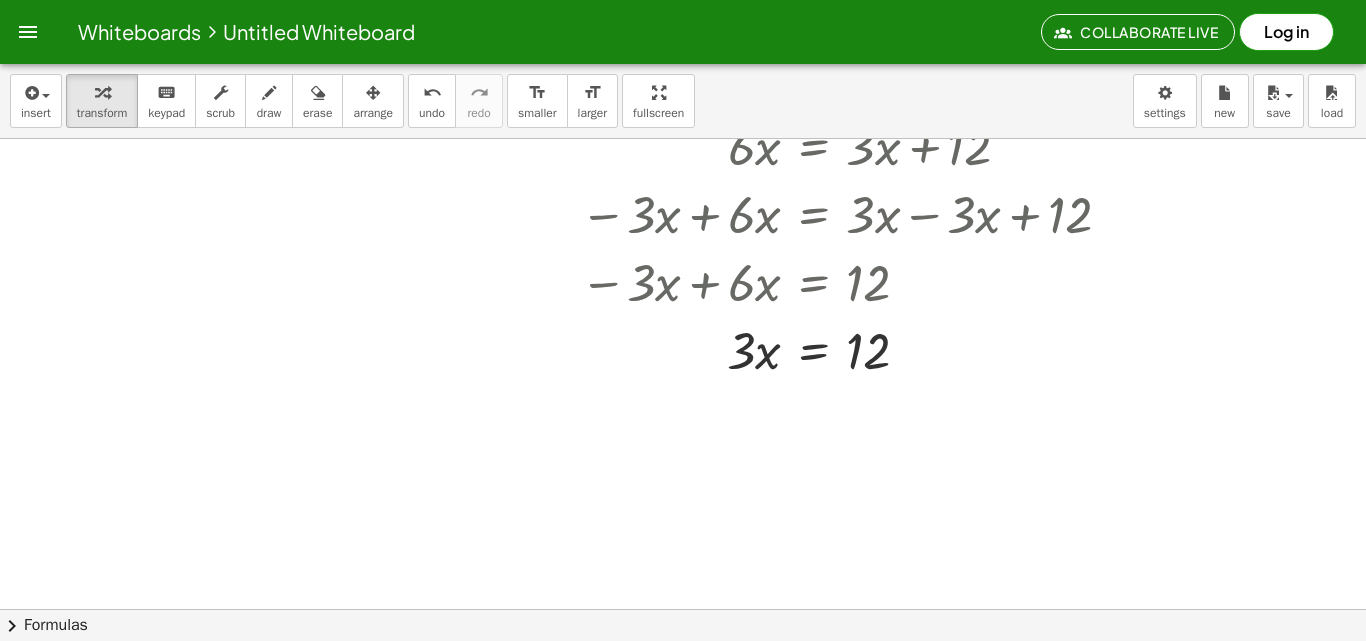 scroll, scrollTop: 400, scrollLeft: 0, axis: vertical 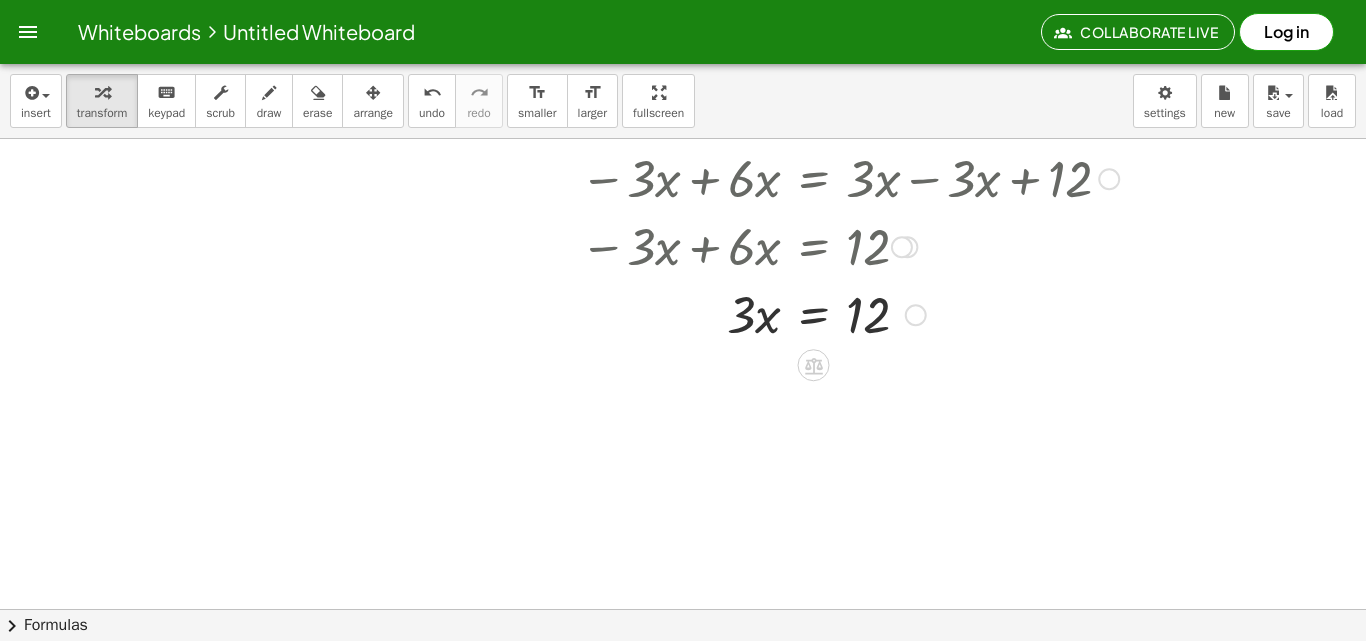 click at bounding box center (755, 313) 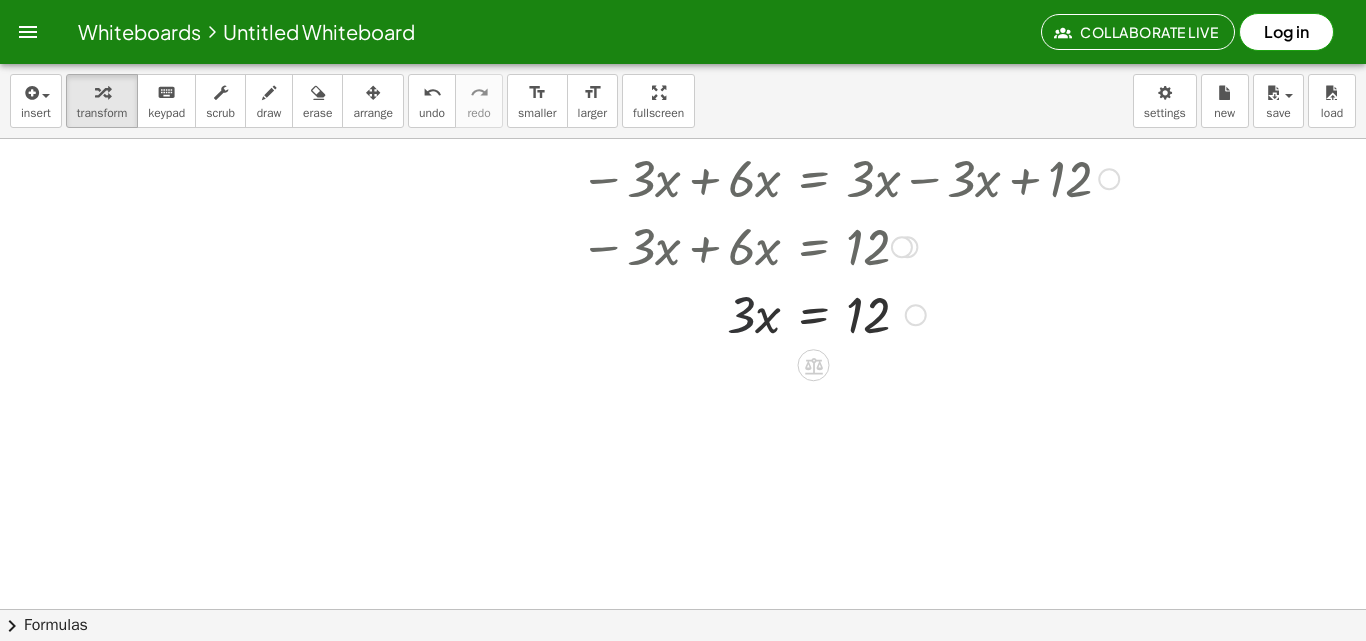 click at bounding box center [755, 313] 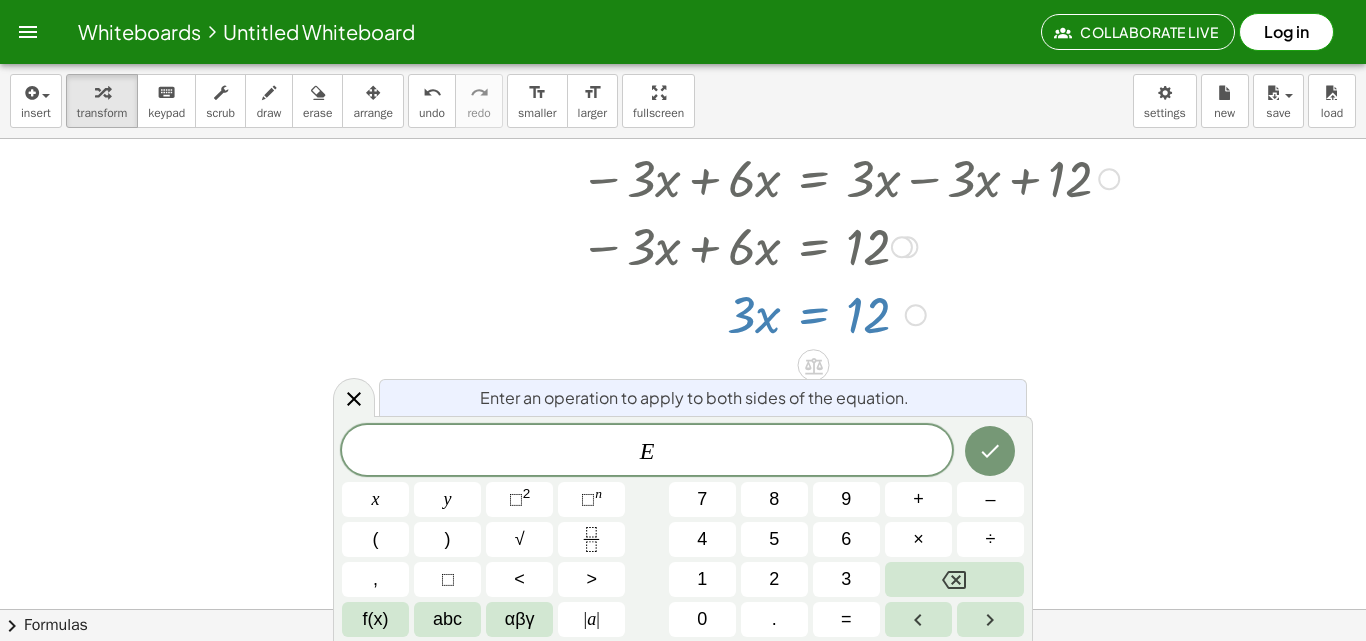 click at bounding box center [755, 313] 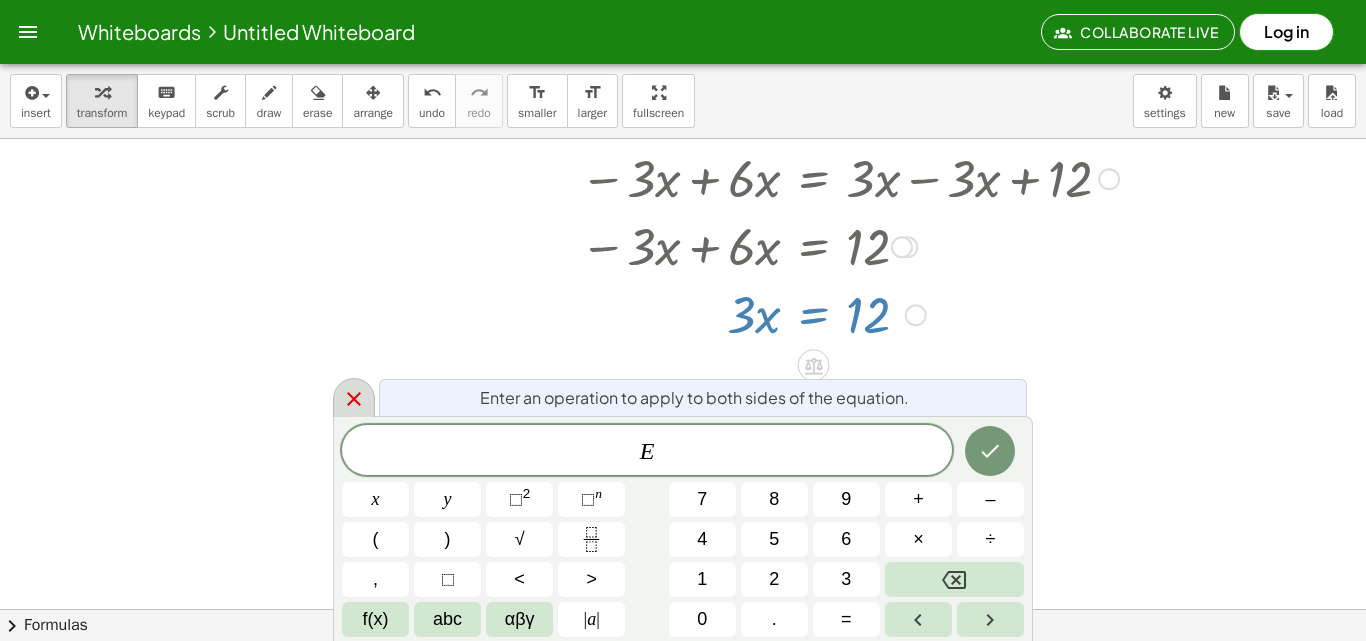 click 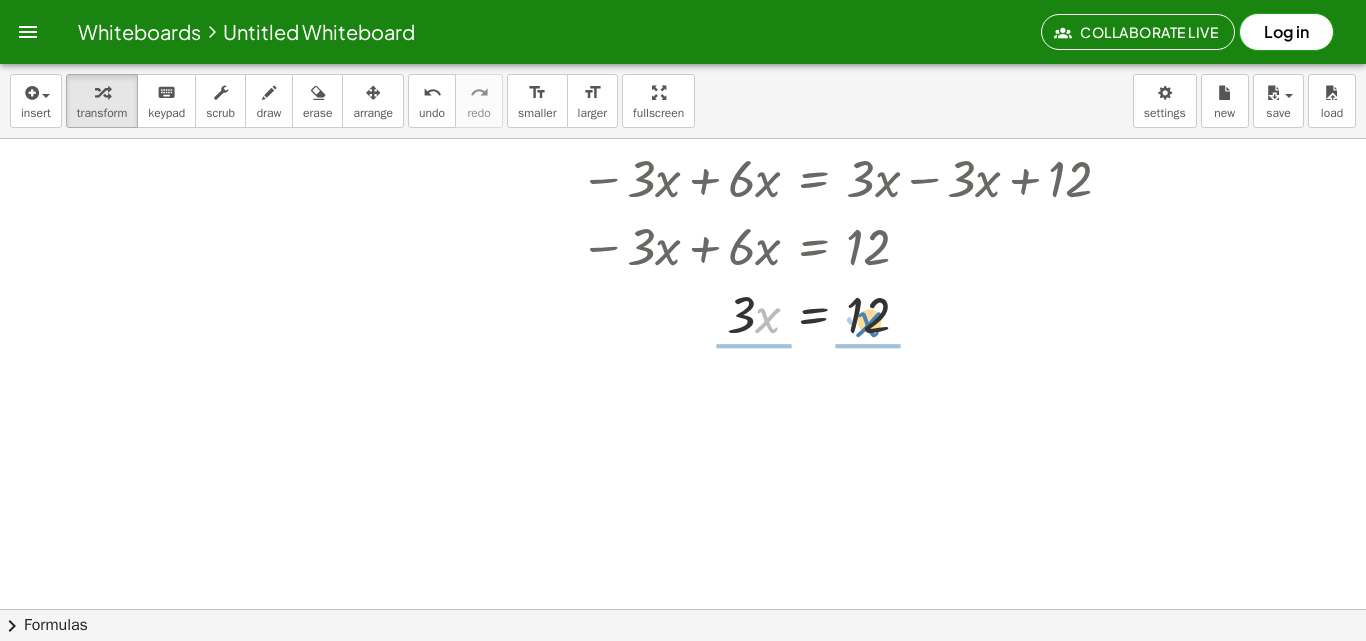 drag, startPoint x: 763, startPoint y: 319, endPoint x: 866, endPoint y: 322, distance: 103.04368 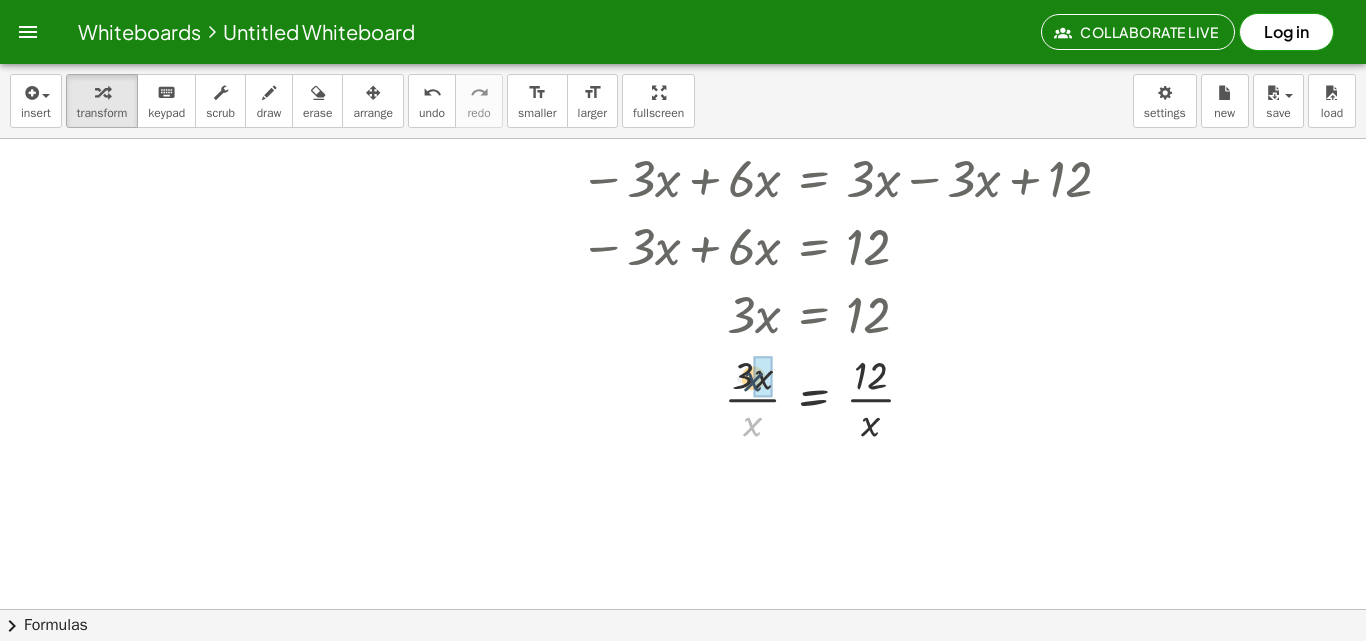 drag, startPoint x: 752, startPoint y: 427, endPoint x: 752, endPoint y: 378, distance: 49 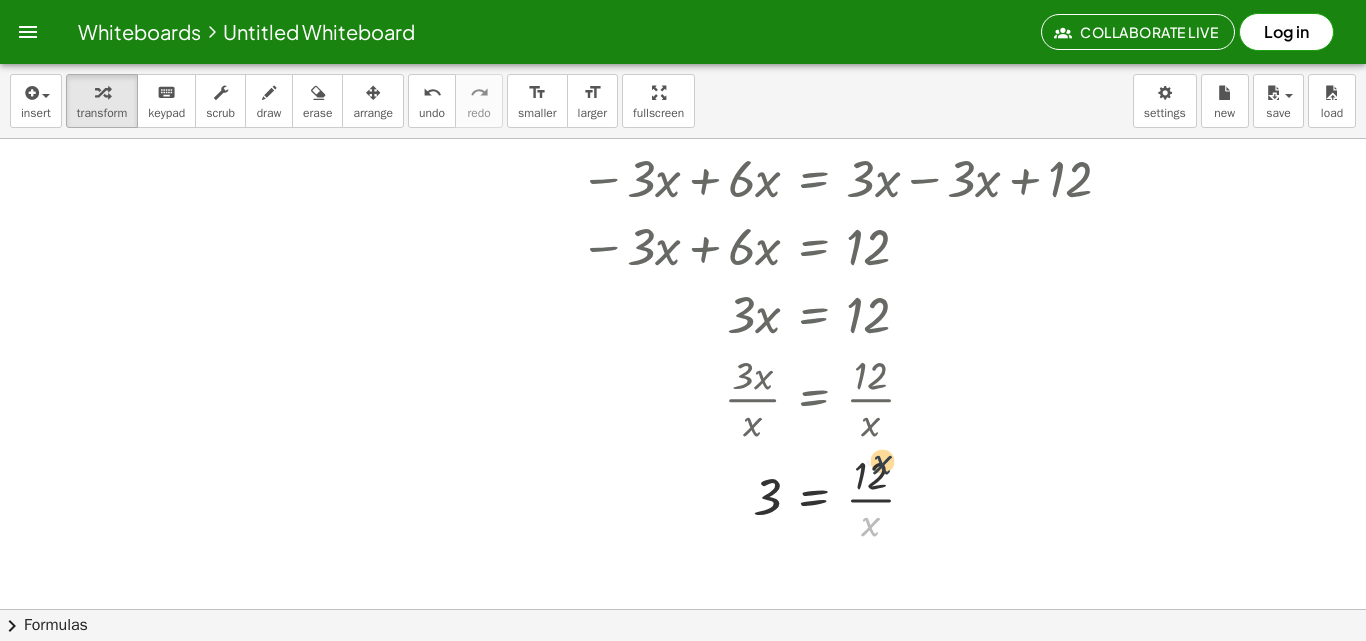 drag, startPoint x: 867, startPoint y: 531, endPoint x: 880, endPoint y: 465, distance: 67.26812 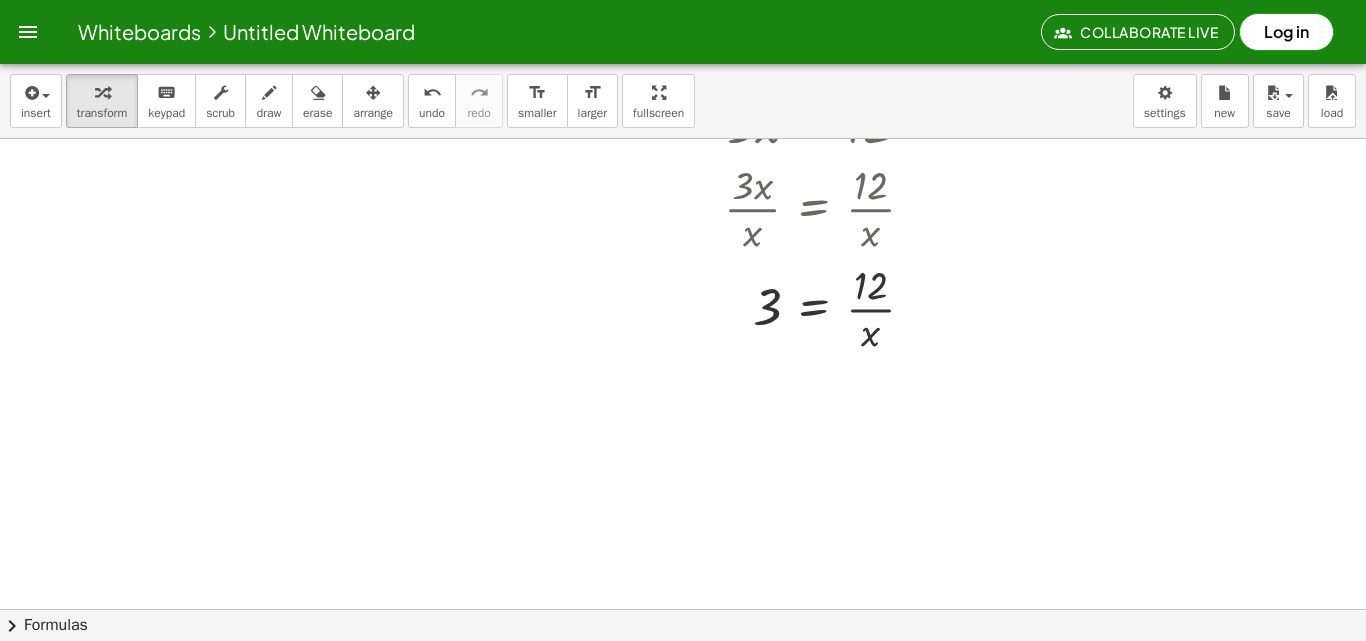 scroll, scrollTop: 598, scrollLeft: 0, axis: vertical 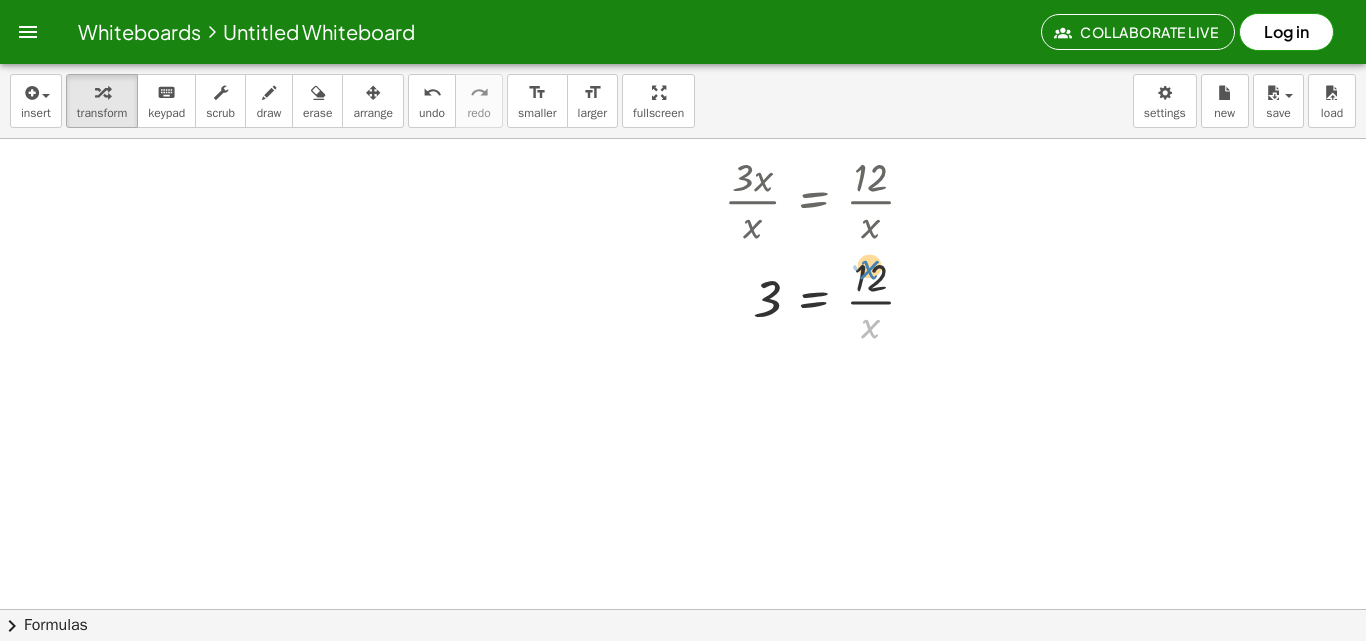 drag, startPoint x: 871, startPoint y: 331, endPoint x: 874, endPoint y: 285, distance: 46.09772 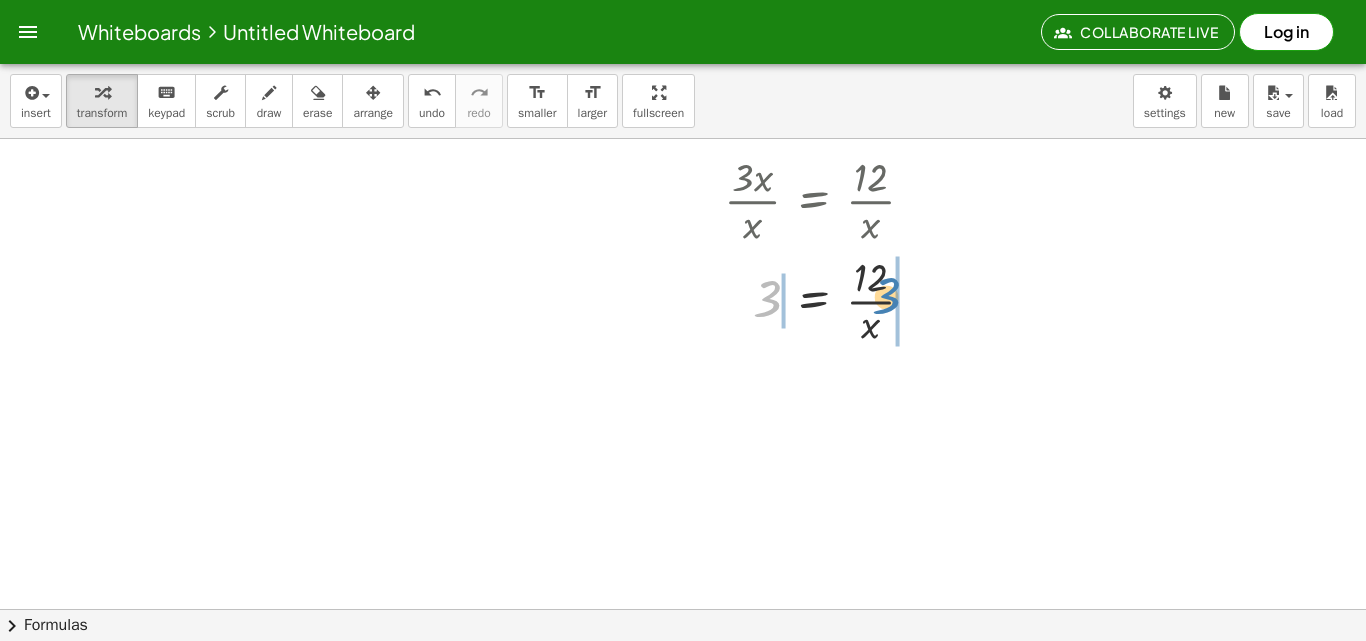 drag, startPoint x: 776, startPoint y: 312, endPoint x: 896, endPoint y: 309, distance: 120.03749 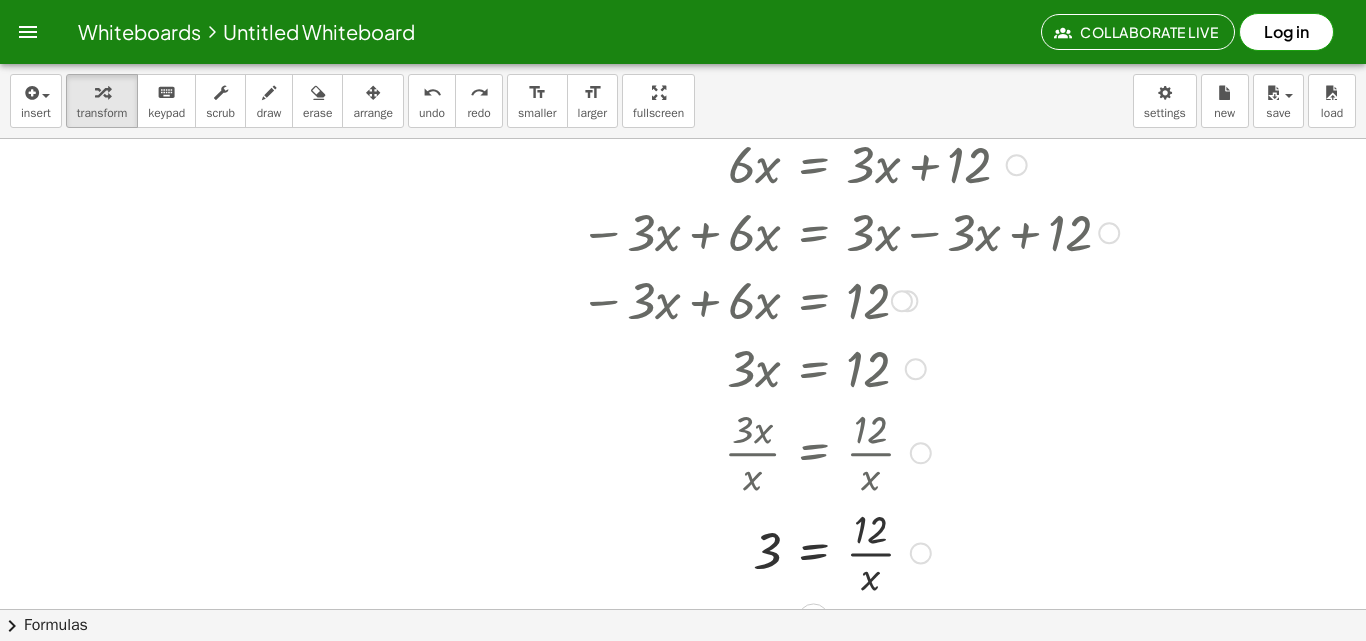 scroll, scrollTop: 398, scrollLeft: 0, axis: vertical 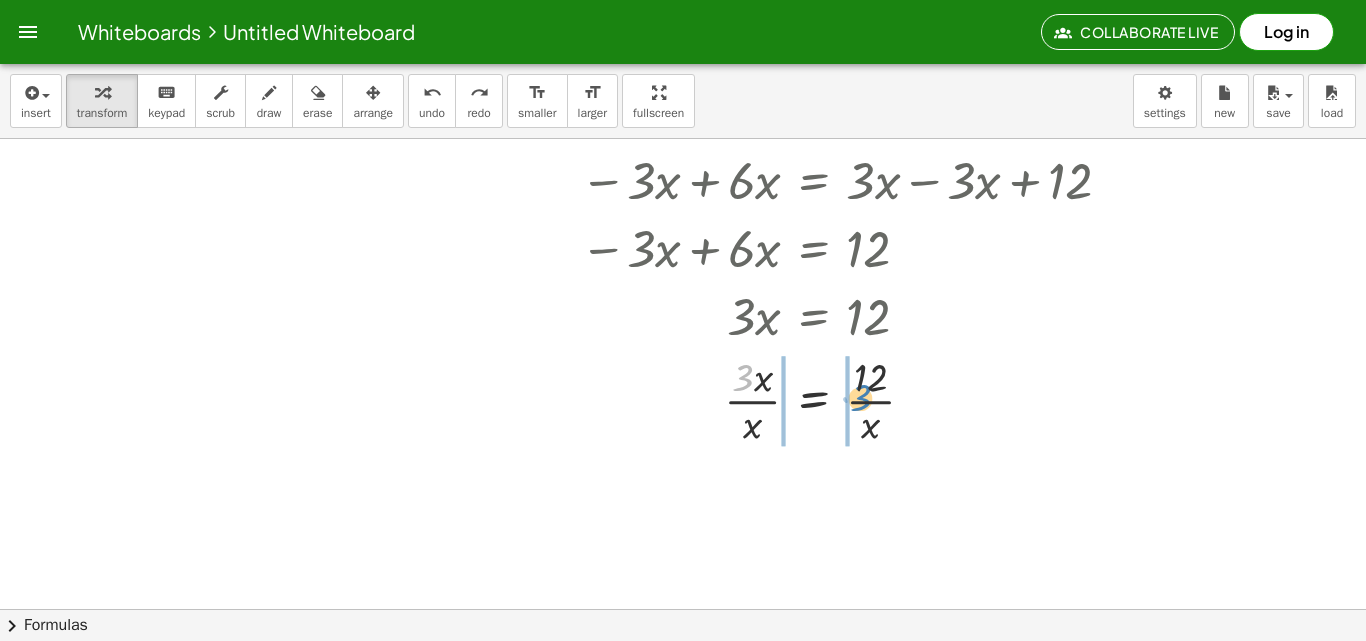 drag, startPoint x: 751, startPoint y: 387, endPoint x: 869, endPoint y: 407, distance: 119.682915 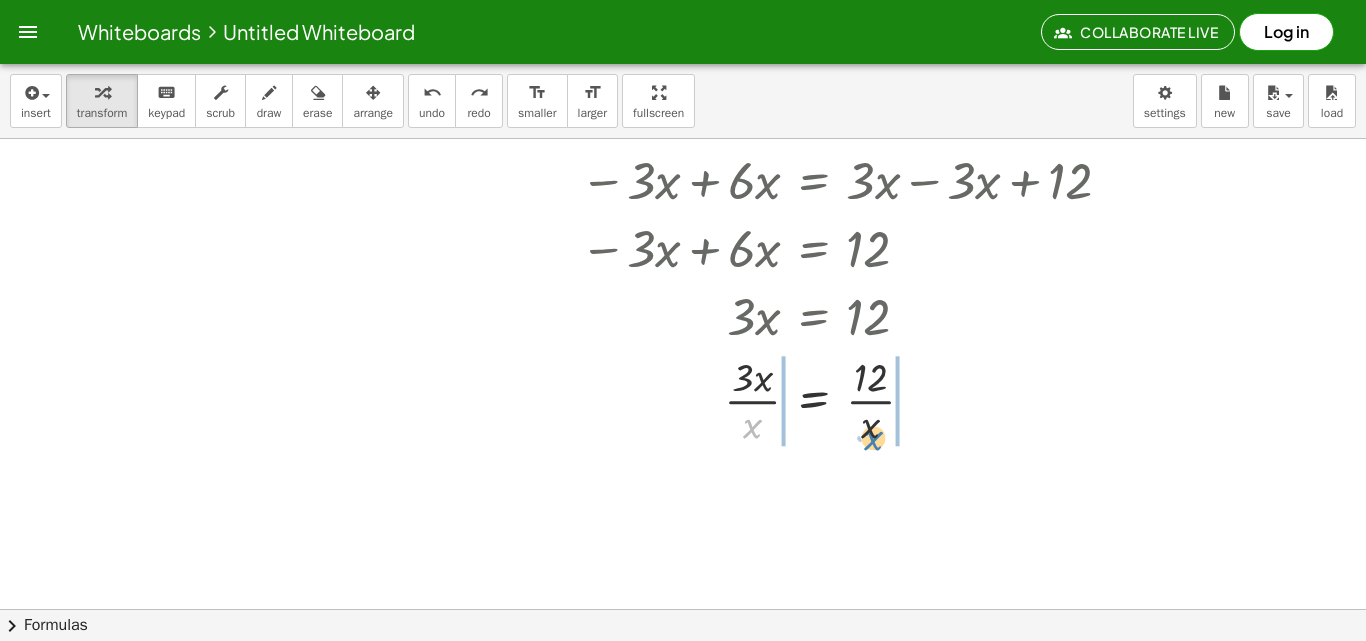 drag, startPoint x: 743, startPoint y: 423, endPoint x: 865, endPoint y: 435, distance: 122.588745 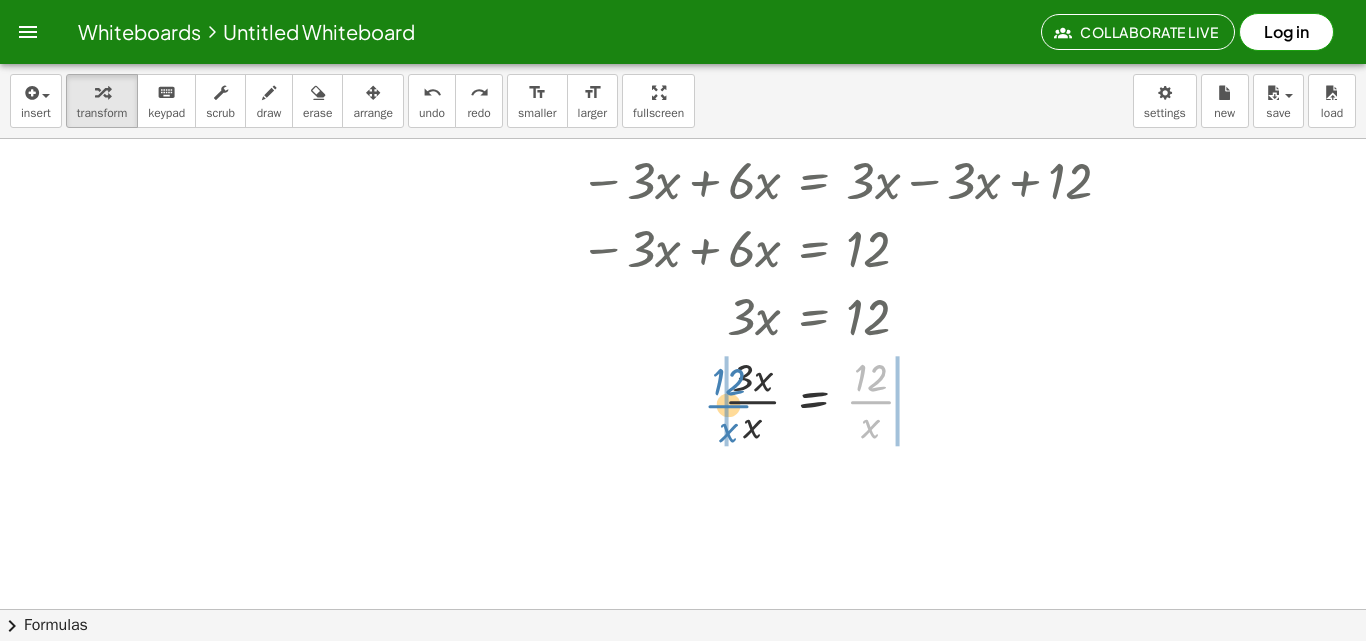 drag, startPoint x: 871, startPoint y: 392, endPoint x: 733, endPoint y: 396, distance: 138.05795 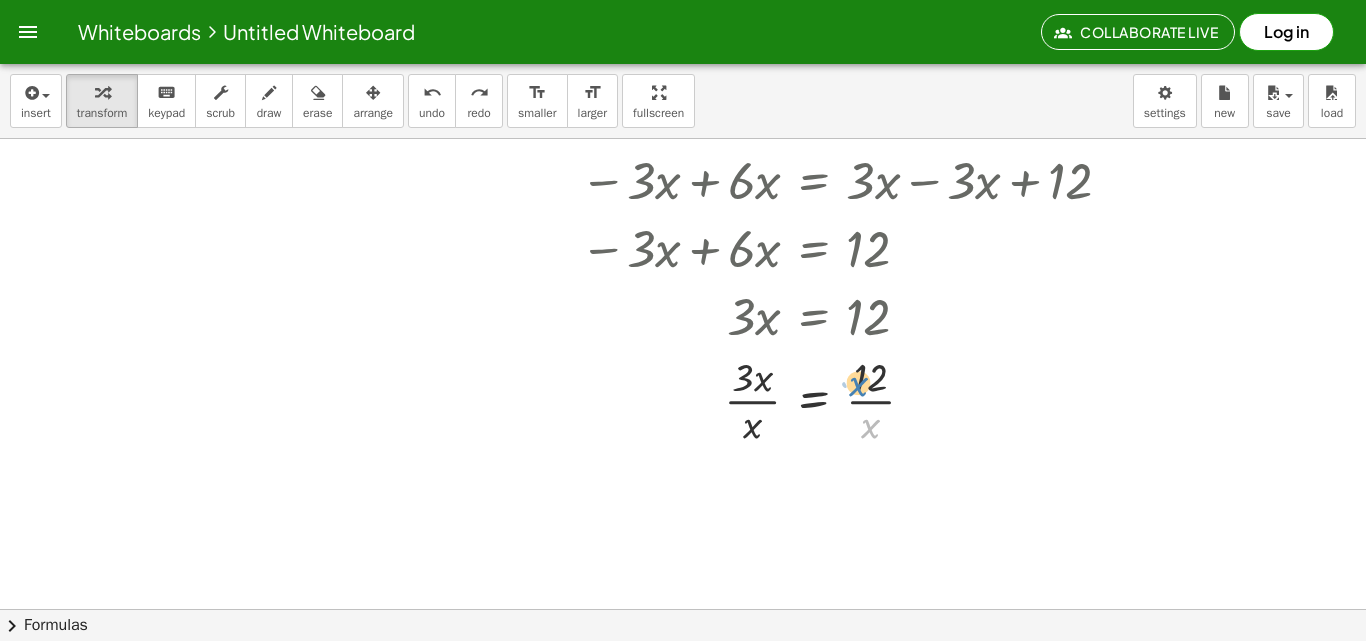 drag, startPoint x: 870, startPoint y: 437, endPoint x: 857, endPoint y: 394, distance: 44.922153 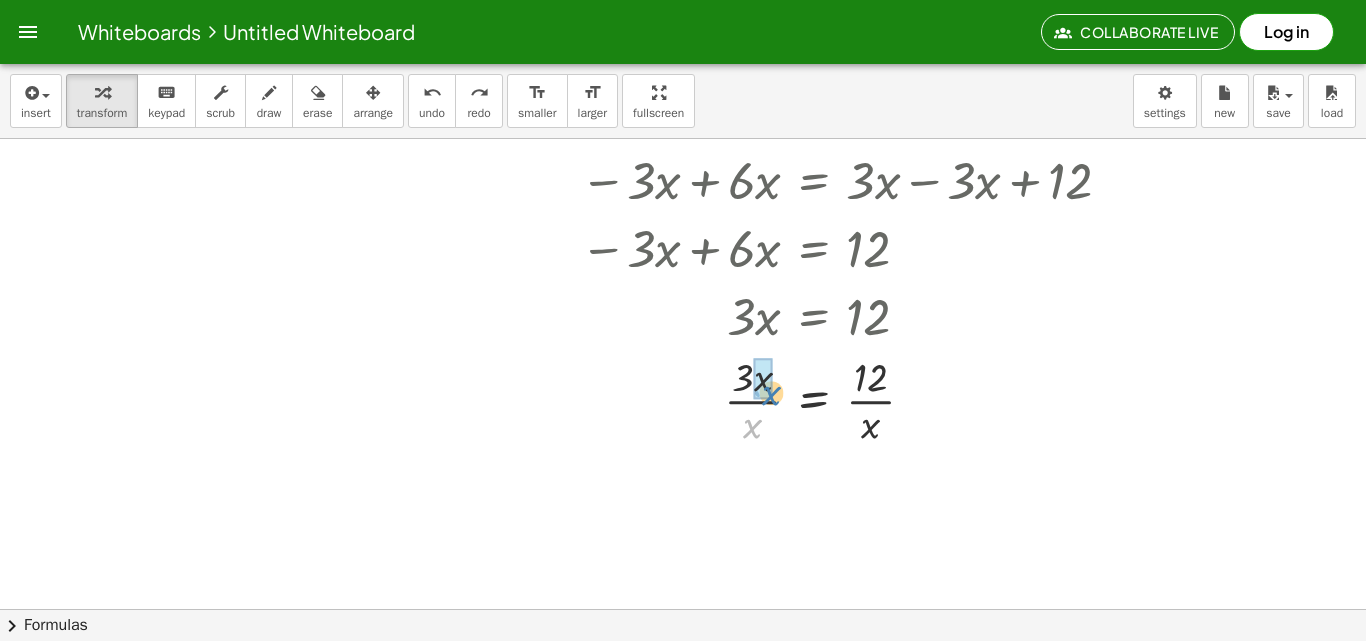 drag, startPoint x: 754, startPoint y: 438, endPoint x: 776, endPoint y: 410, distance: 35.608986 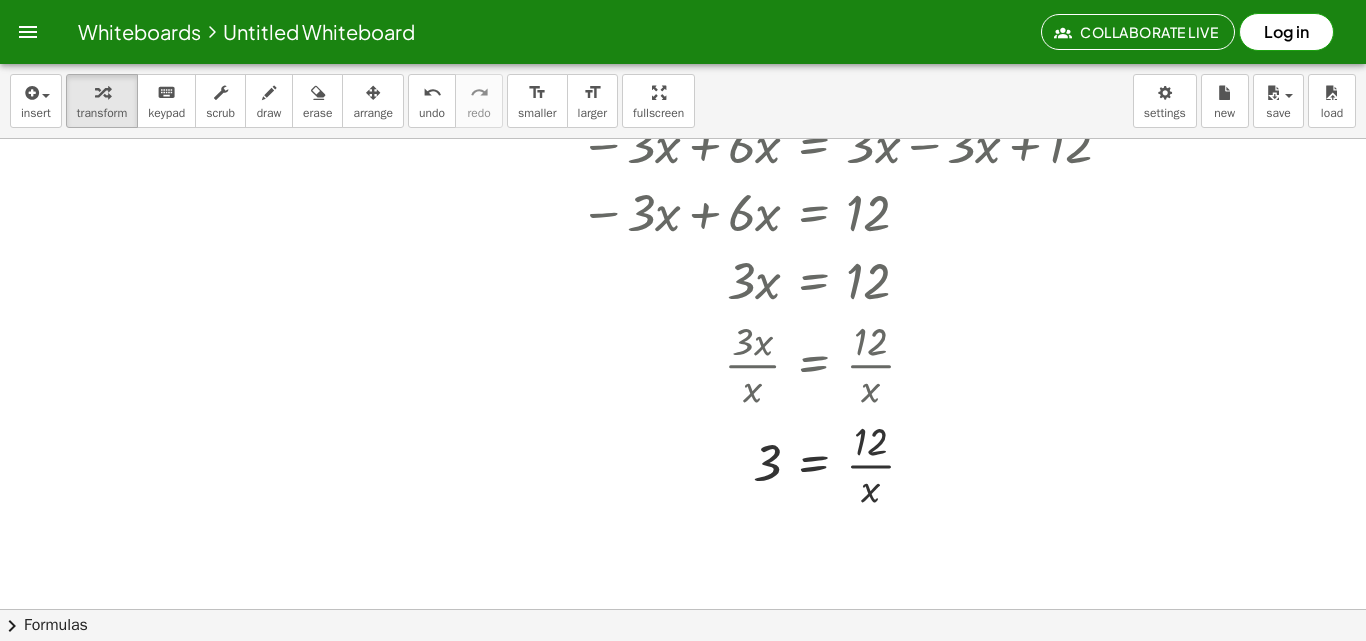 scroll, scrollTop: 470, scrollLeft: 0, axis: vertical 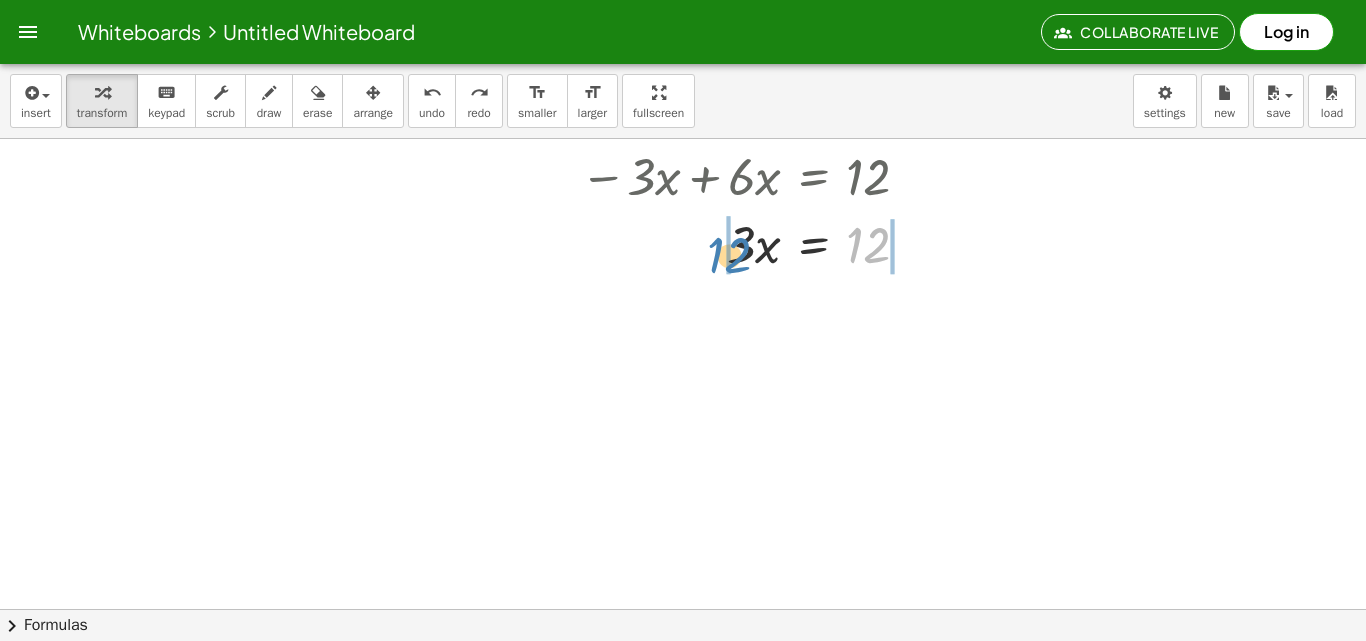 drag, startPoint x: 878, startPoint y: 255, endPoint x: 738, endPoint y: 266, distance: 140.43147 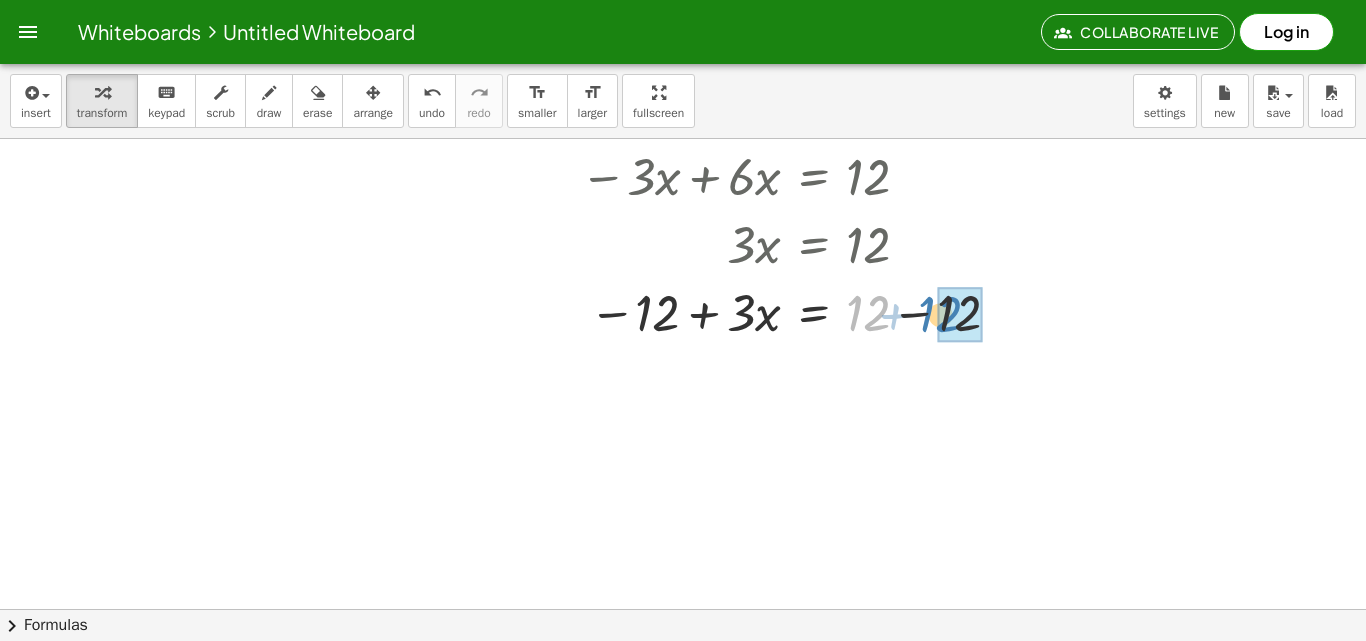 drag, startPoint x: 856, startPoint y: 322, endPoint x: 940, endPoint y: 336, distance: 85.158676 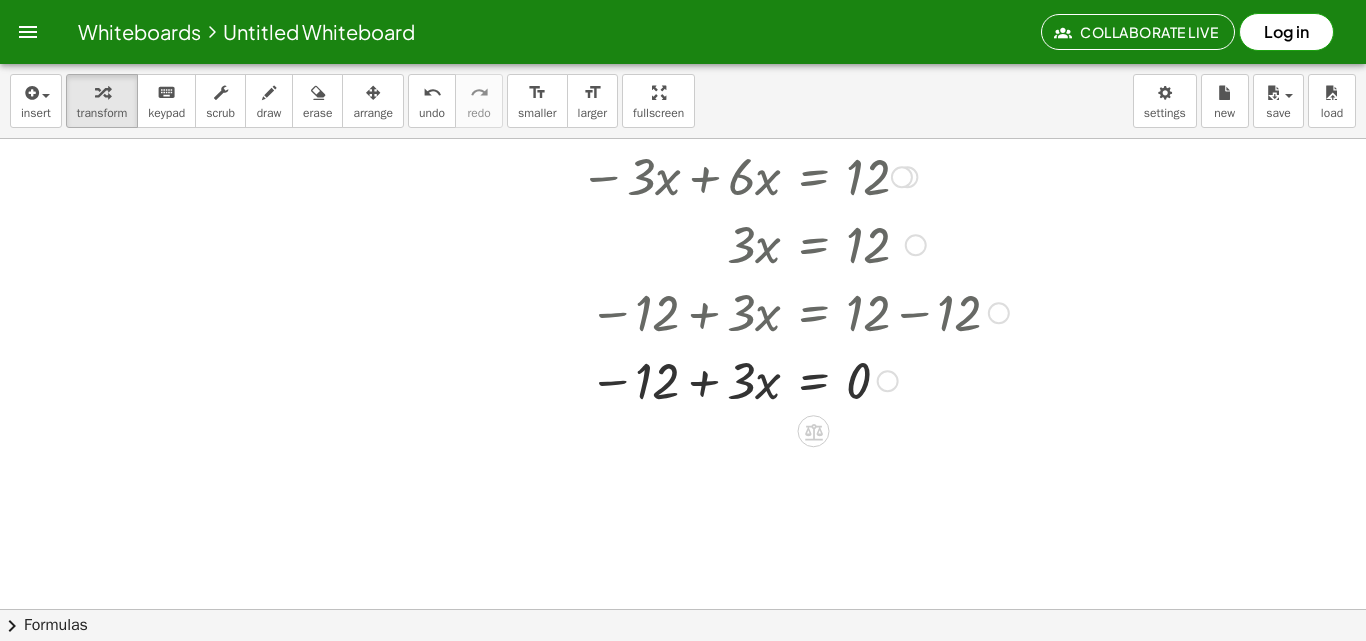 scroll, scrollTop: 470, scrollLeft: 0, axis: vertical 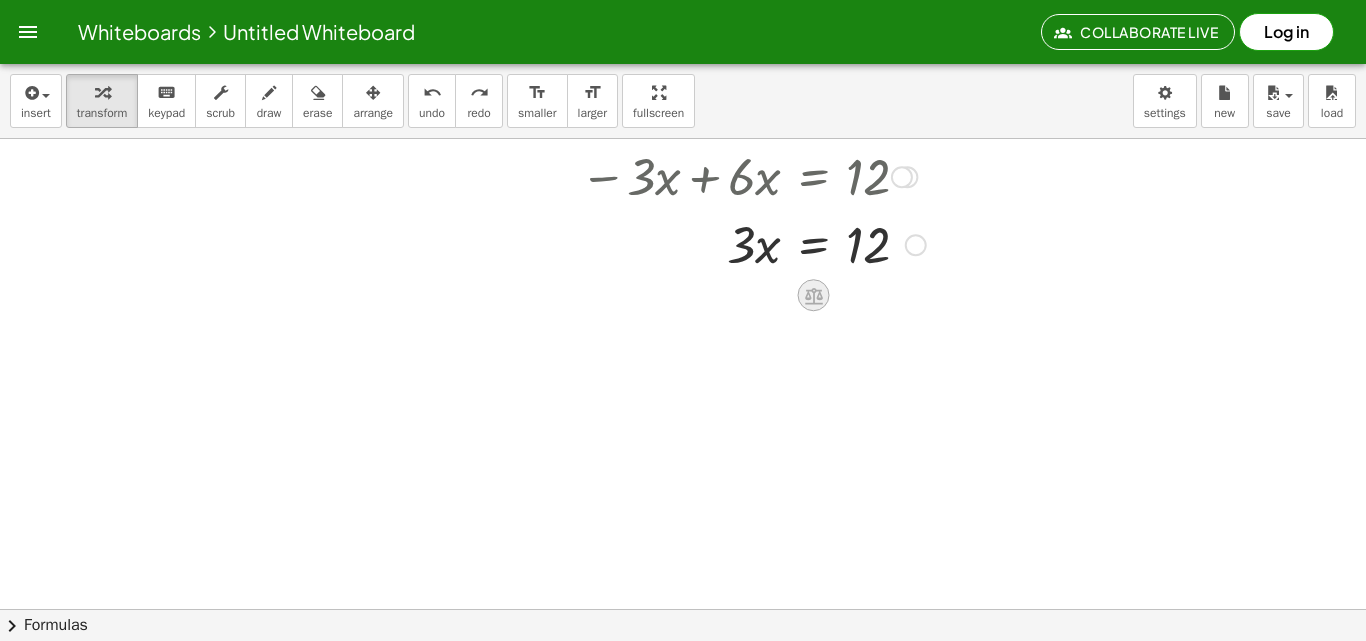 click 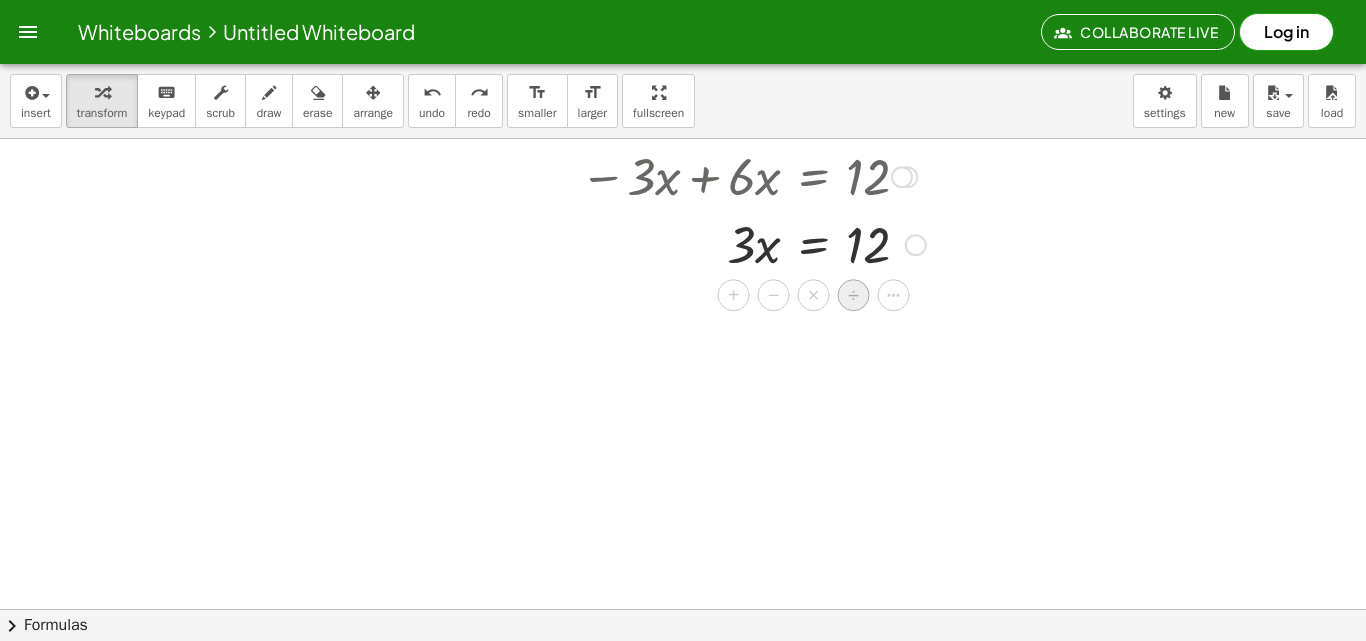 click on "÷" at bounding box center [854, 295] 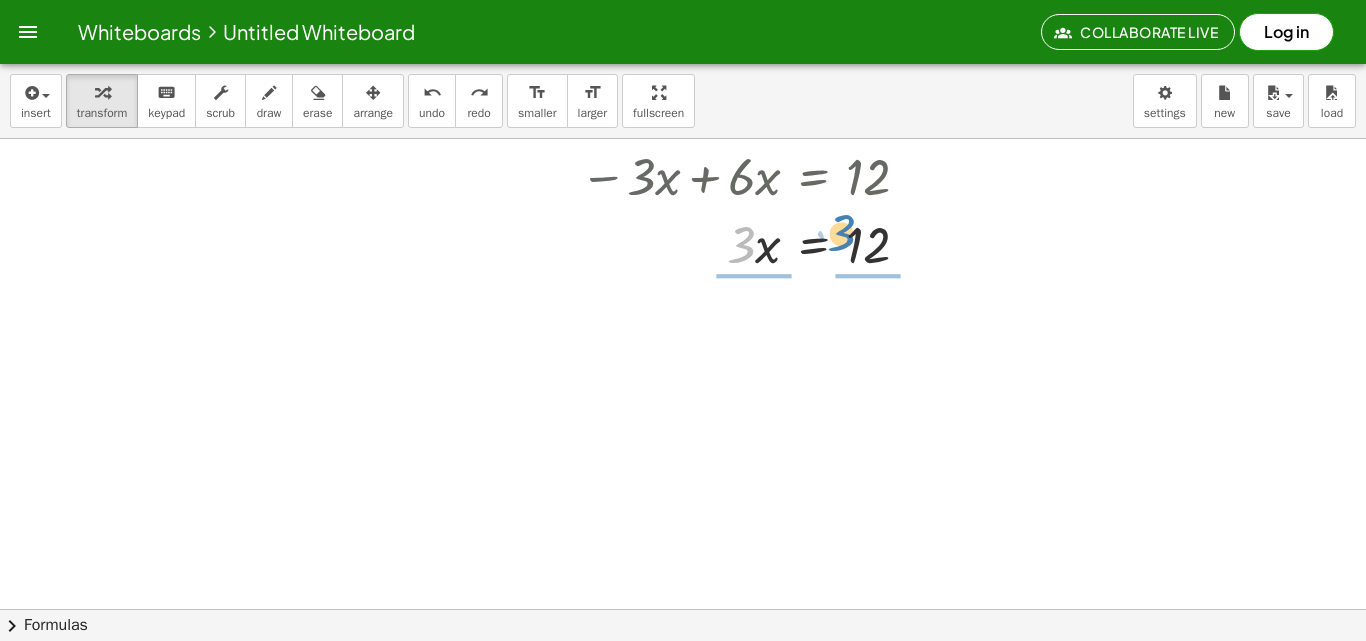 drag, startPoint x: 754, startPoint y: 249, endPoint x: 854, endPoint y: 237, distance: 100.71743 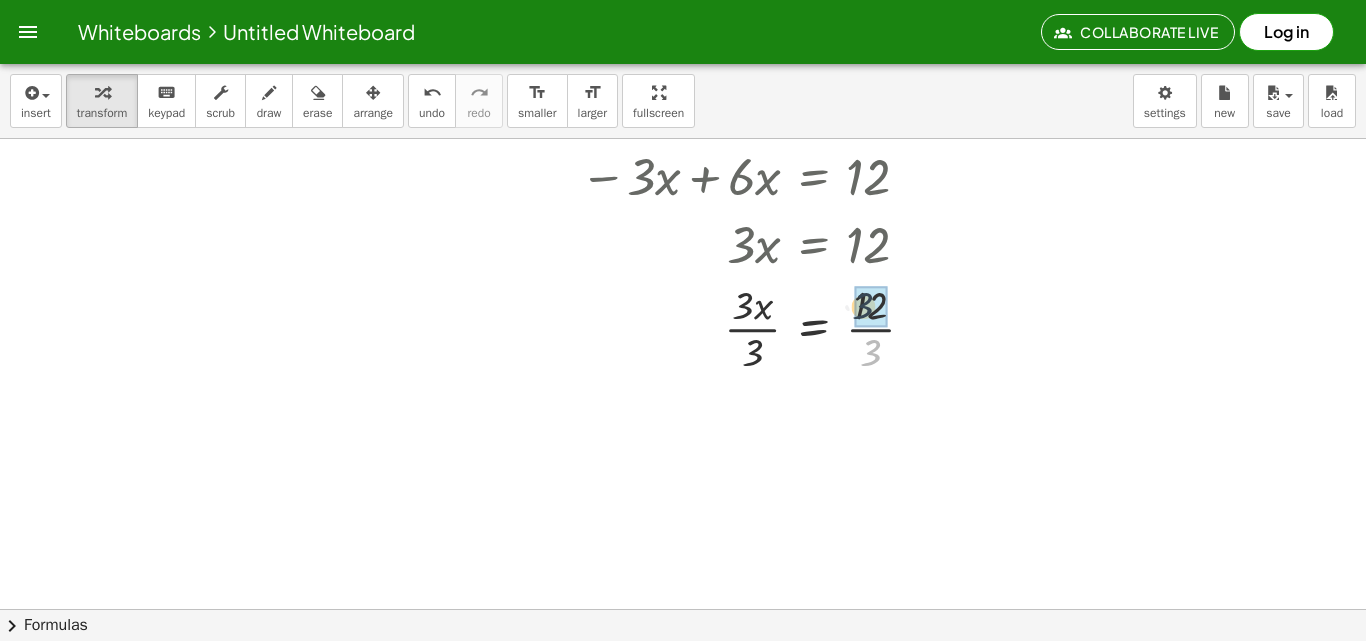 drag, startPoint x: 877, startPoint y: 360, endPoint x: 869, endPoint y: 312, distance: 48.6621 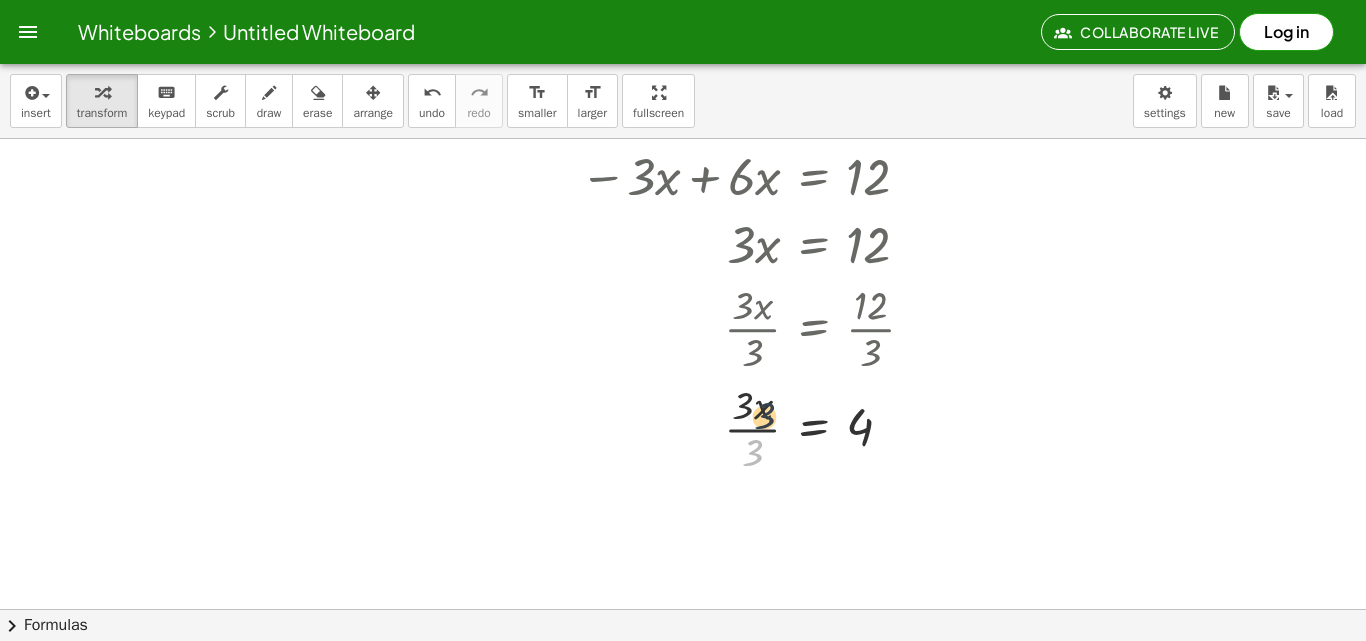 drag, startPoint x: 755, startPoint y: 453, endPoint x: 761, endPoint y: 408, distance: 45.39824 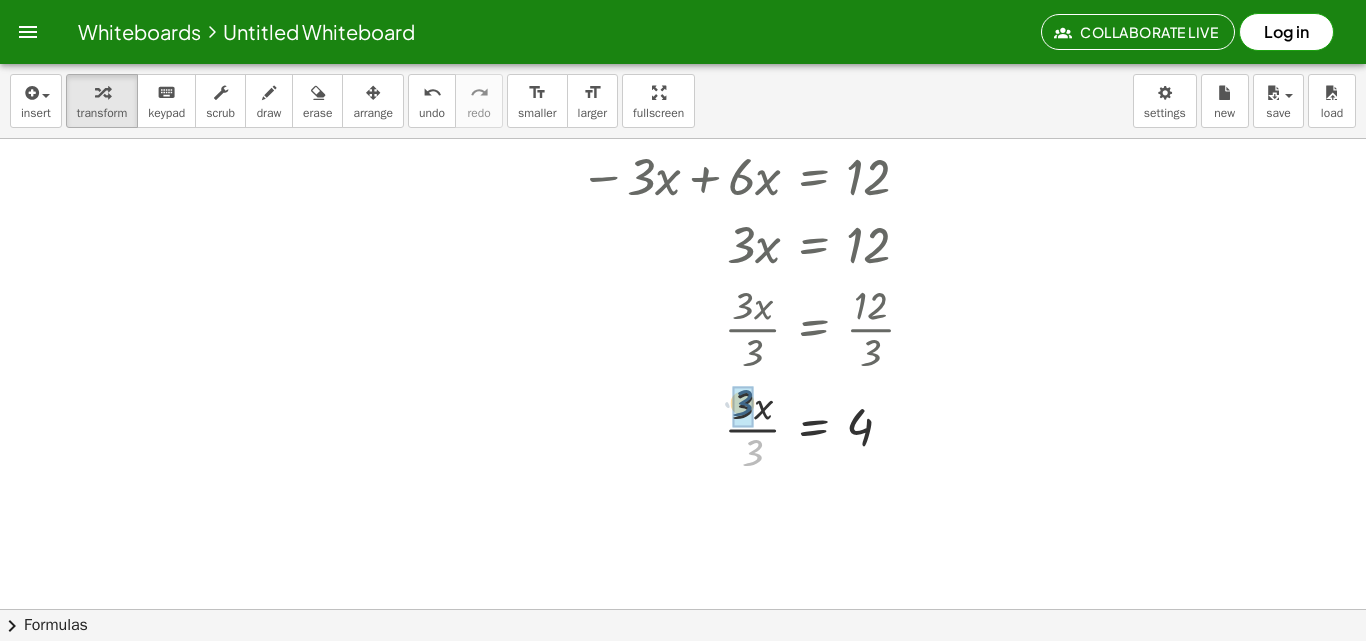 drag, startPoint x: 757, startPoint y: 455, endPoint x: 744, endPoint y: 402, distance: 54.571056 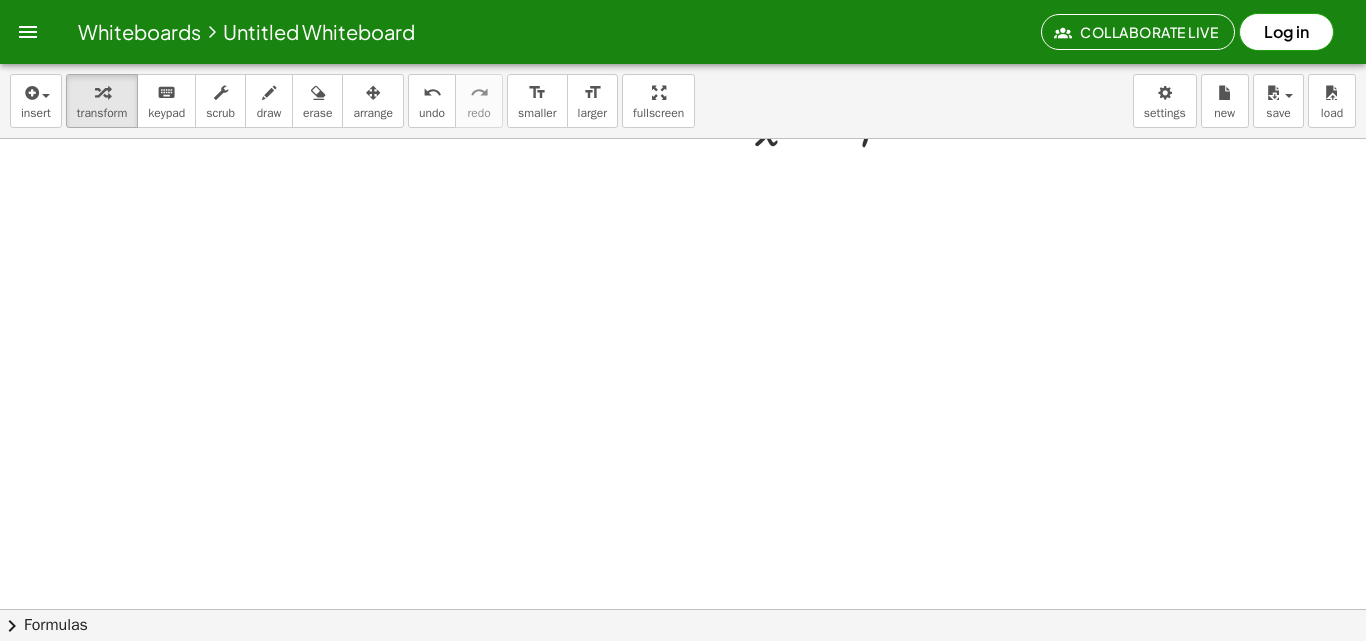scroll, scrollTop: 670, scrollLeft: 0, axis: vertical 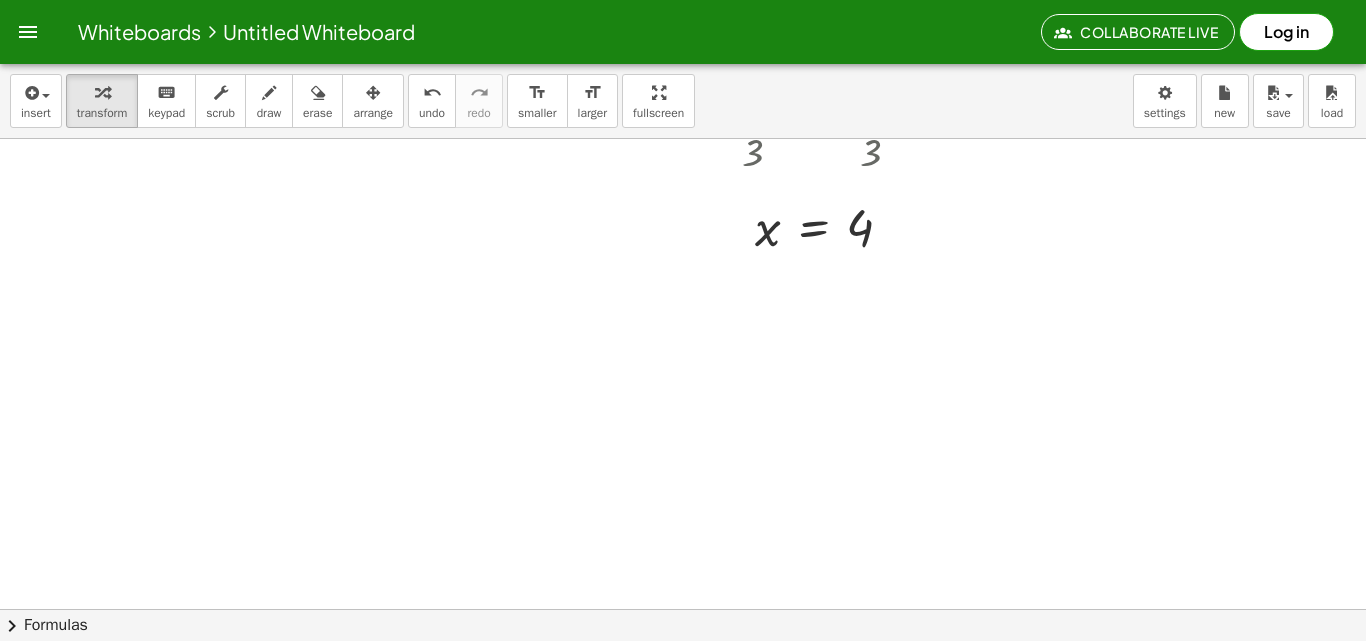 click at bounding box center (683, 174) 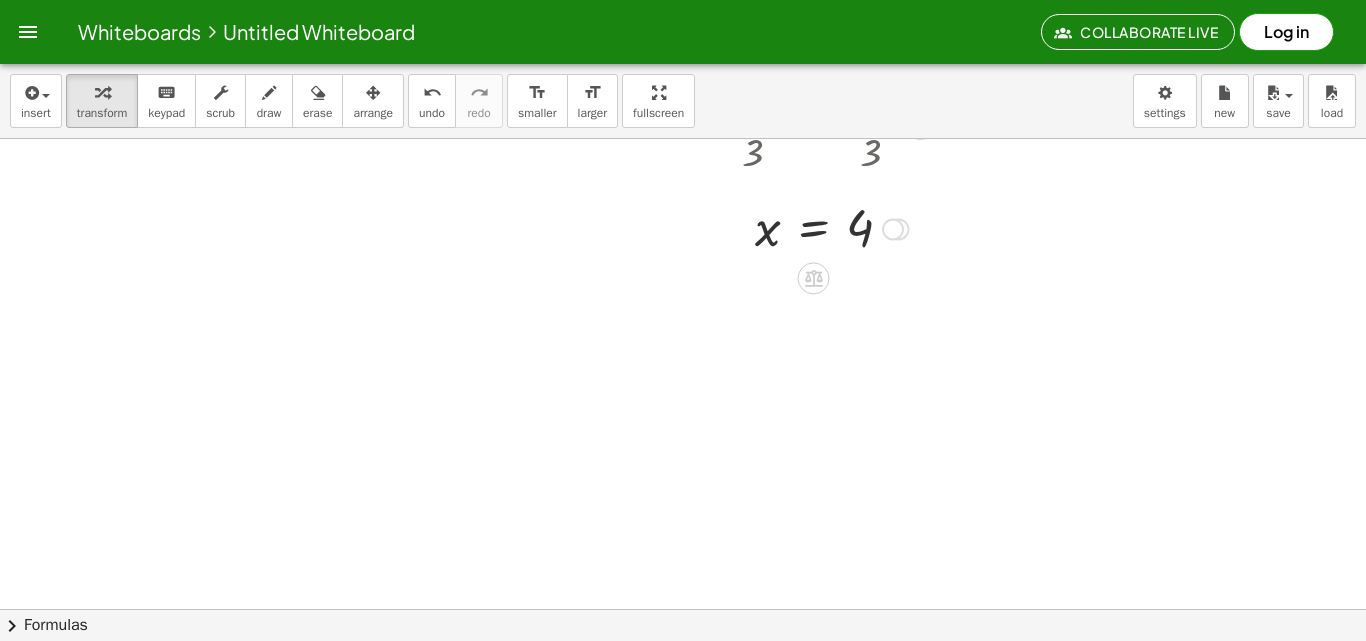 click on "+ · 4 · ( + x − 1 ) + · 2 · ( + x + 2 ) = · 3 · ( + x + 4 ) + · 4 · x − · 4 · 1 + · 2 · ( + x + 2 ) = · 3 · ( + x + 4 ) + · 4 · x − · 4 · 1 + · 2 · x + · 2 · 2 = · 3 · ( + x + 4 ) + · 4 · x − · 4 · 1 + · 2 · x + · 2 · 2 = + · 3 · x + · 3 · 4 + · 4 · x − 4 + · 2 · x + · 2 · 2 = + · 3 · x + · 3 · 4 + · 4 · x − 4 + · 2 · x + 4 = + · 3 · x + · 3 · 4 + · 4 · x − 4 + · 2 · x + 4 = + · 3 · x + 12 + · 4 · x + 0 + · 2 · x = + · 3 · x + 12 + · 4 · x + · 2 · x = + · 3 · x + 12 · 6 · x = + · 3 · x + 12 − · 3 · x + · 6 · x = + · 3 · x − · 3 · x + 12 − · 3 · x + · 6 · x = + 0 + 12 − · 3 · x + · 6 · x = 12 · 3 · x = 12 · 3 · x · 3 = · 12 · 3 · 3 · x · 3 = 4 x = 4" at bounding box center [747, -109] 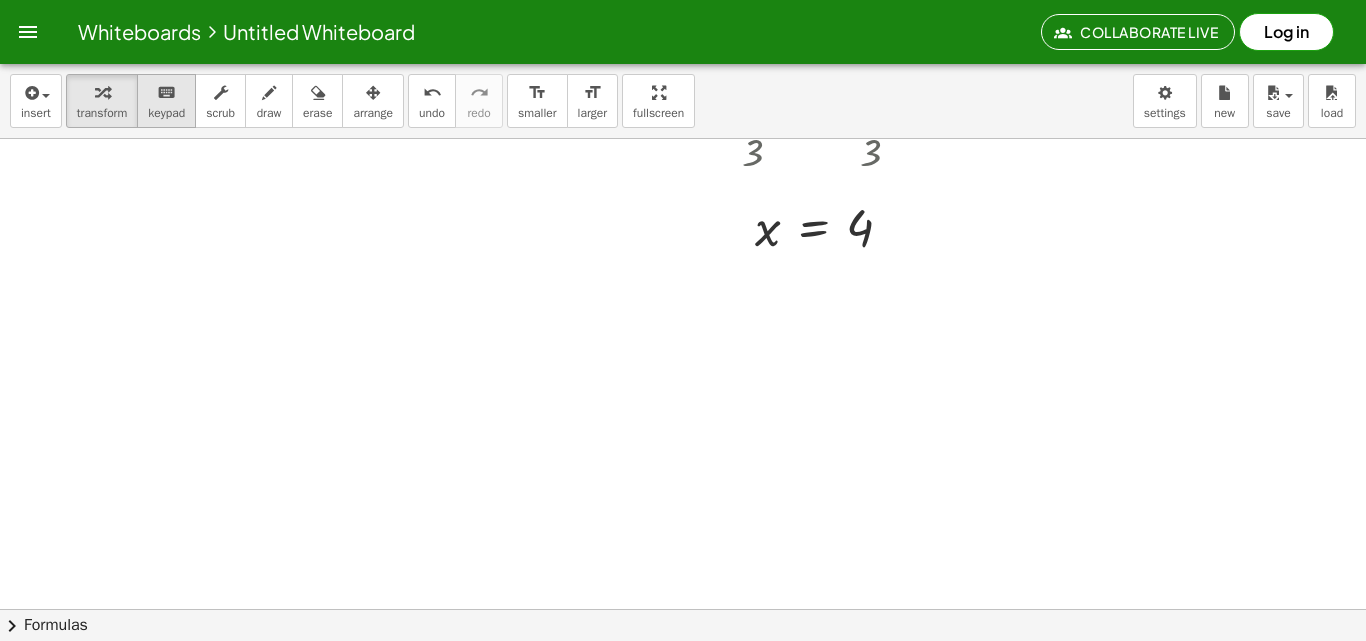 click on "keypad" at bounding box center (166, 113) 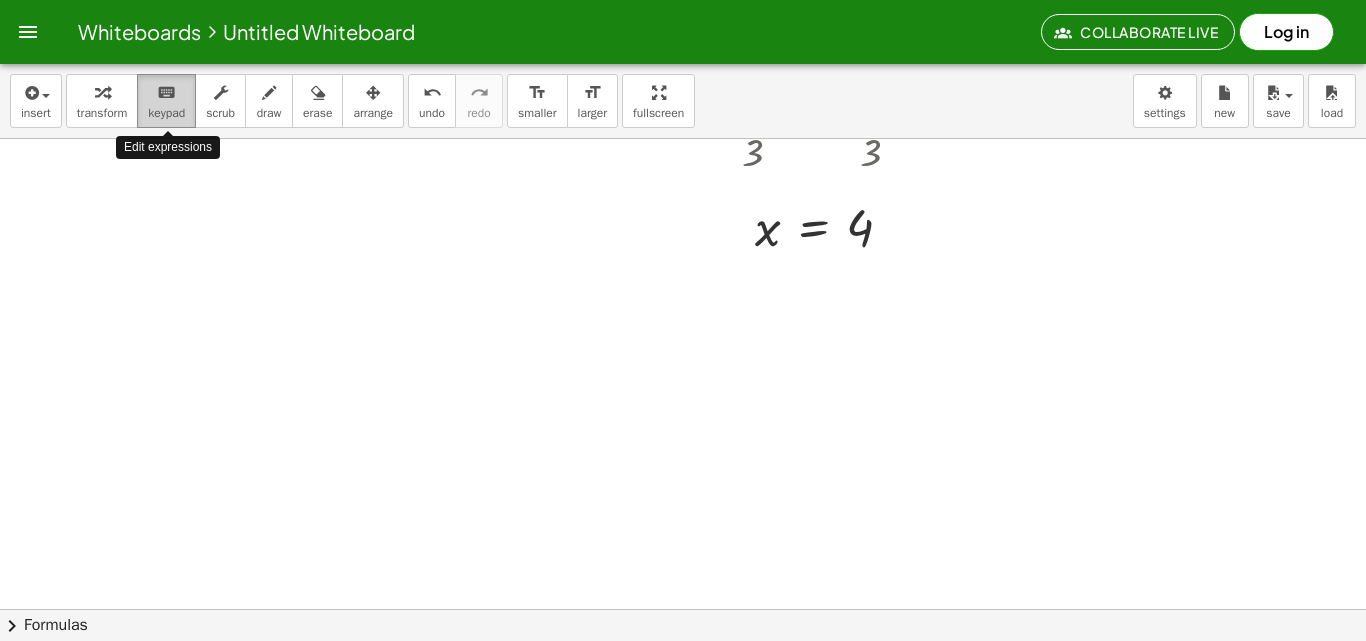 click on "keypad" at bounding box center [166, 113] 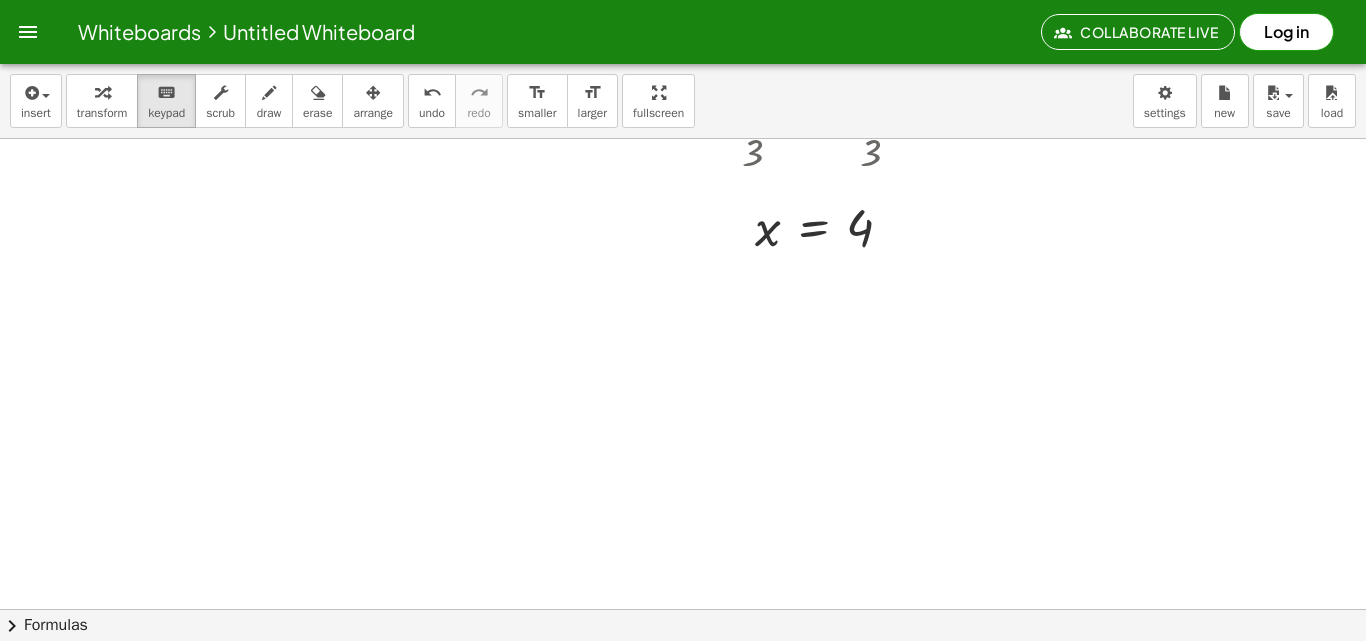 click at bounding box center (683, 174) 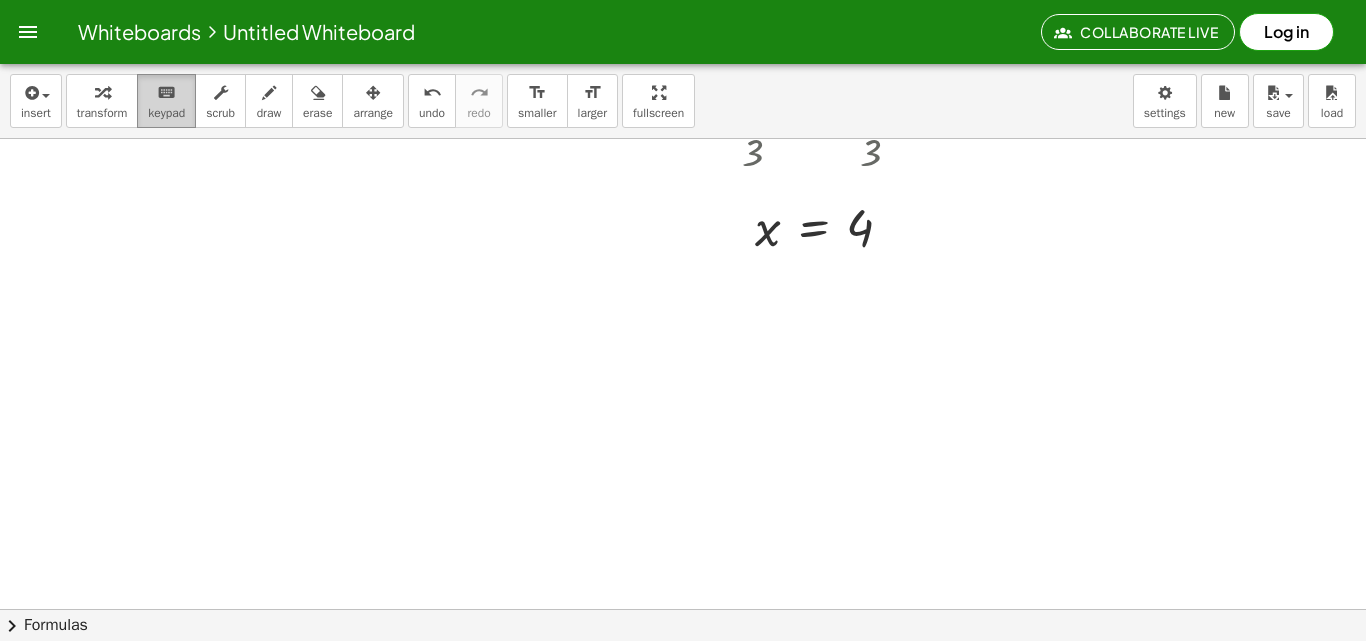 click on "keyboard" at bounding box center [166, 92] 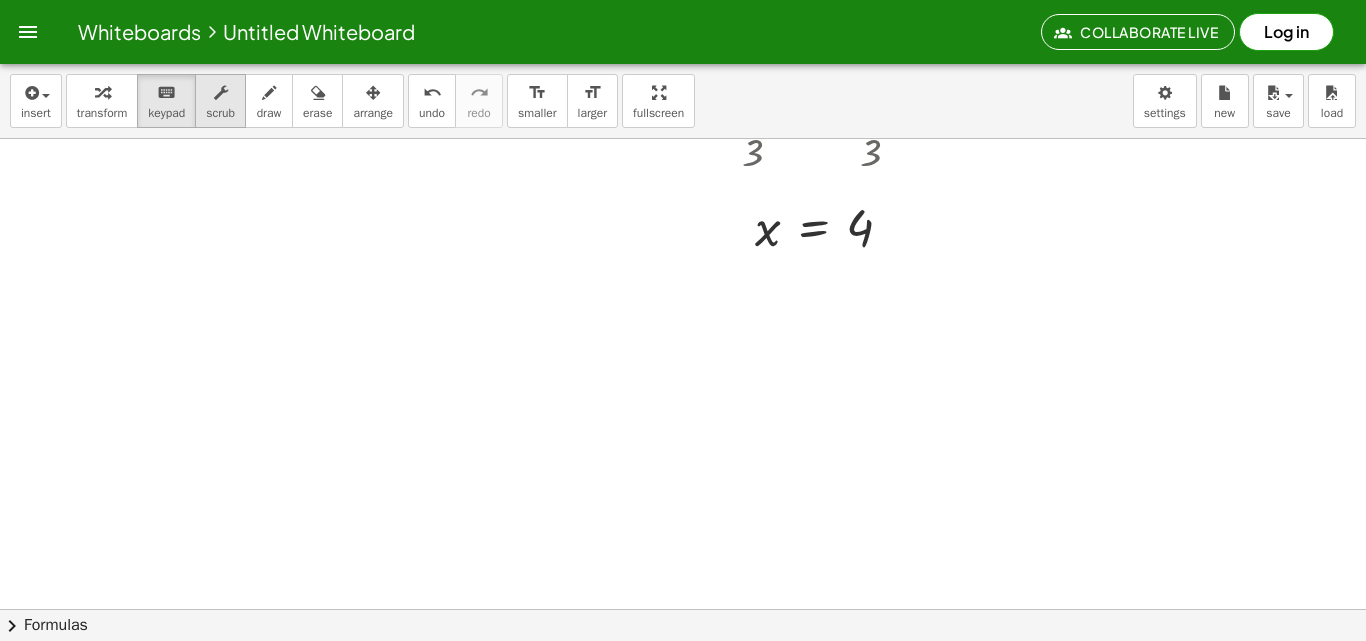 click at bounding box center (220, 92) 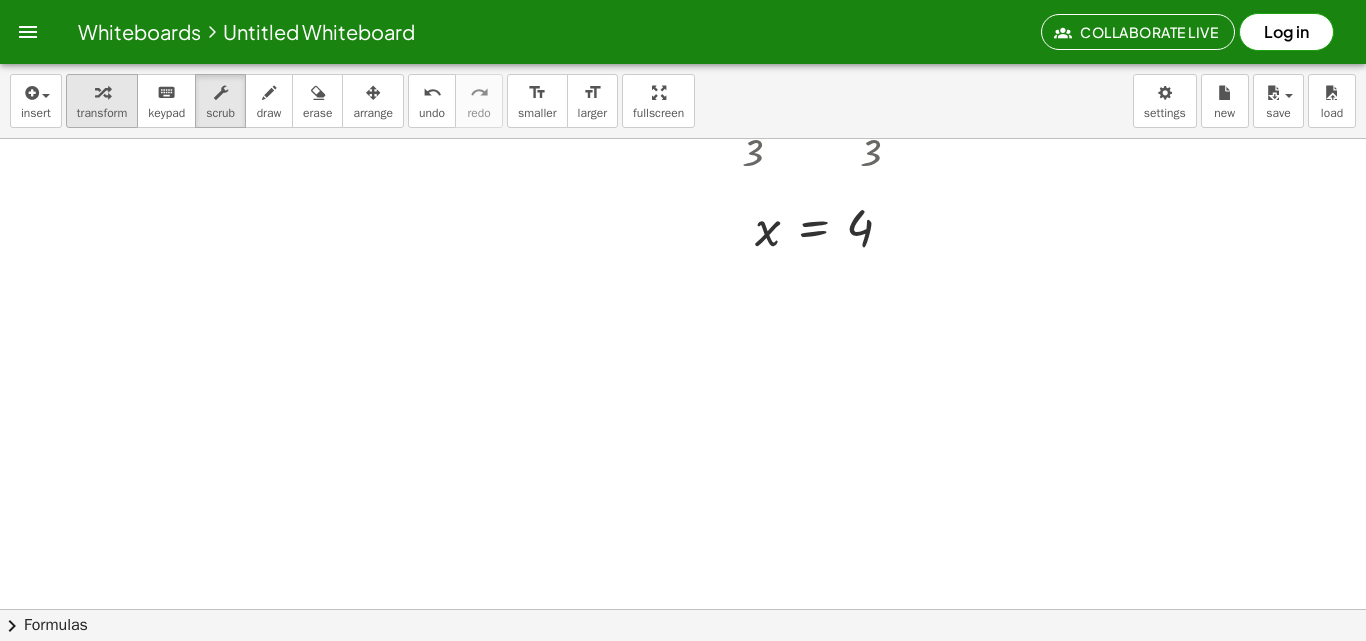 click at bounding box center (102, 92) 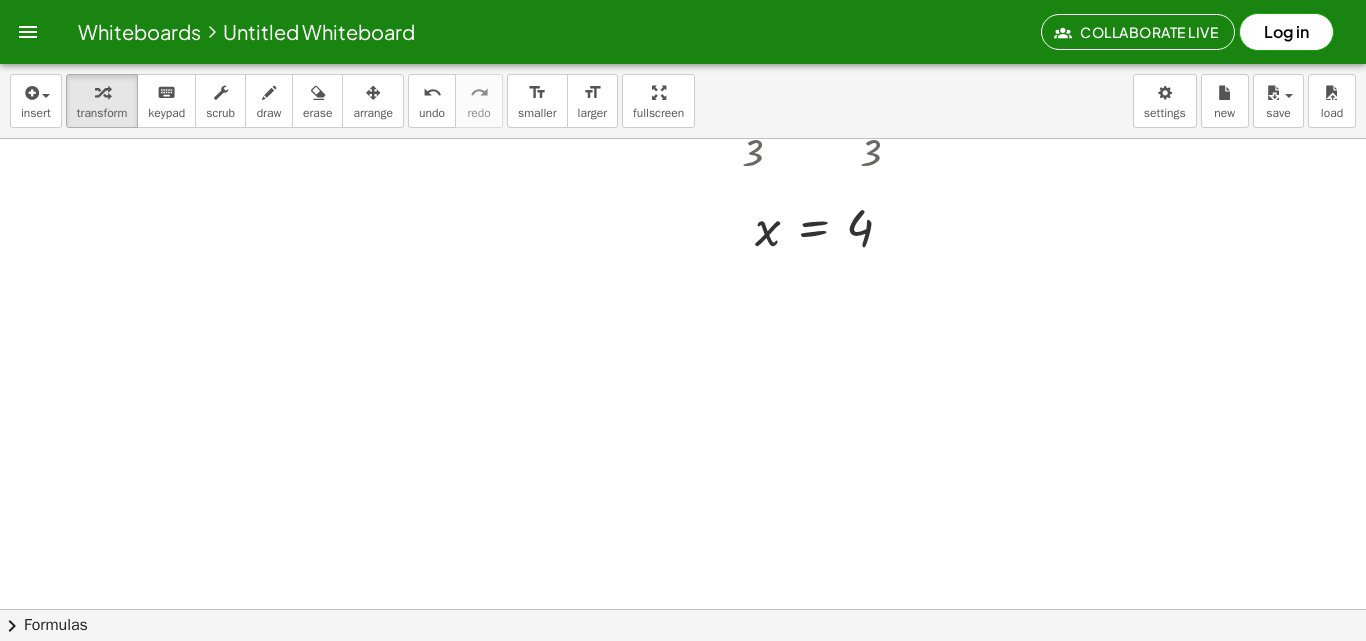 click at bounding box center (683, 174) 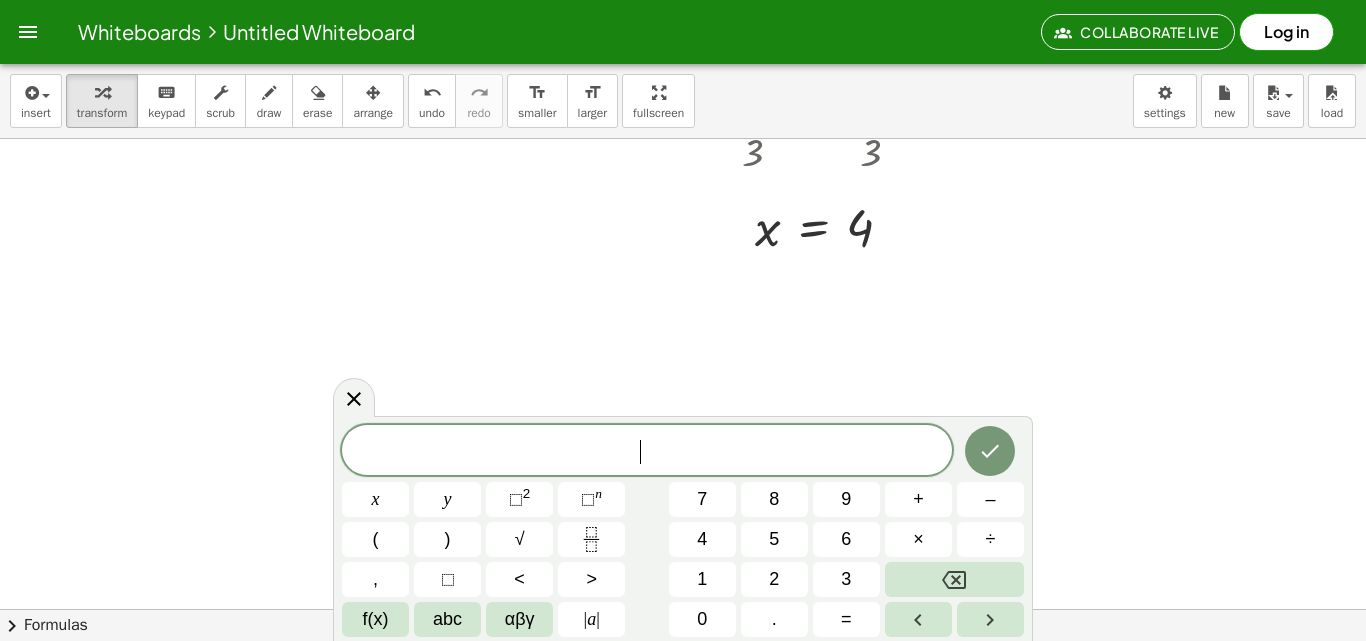 click at bounding box center (683, 174) 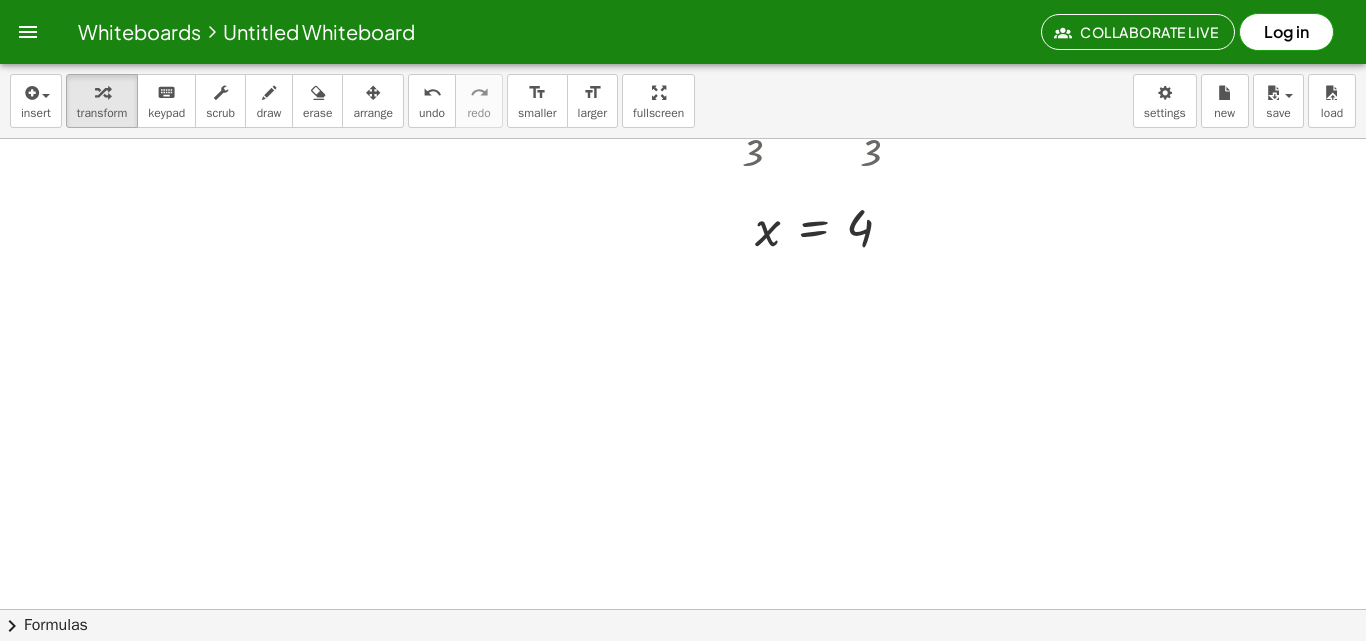 click at bounding box center [683, 174] 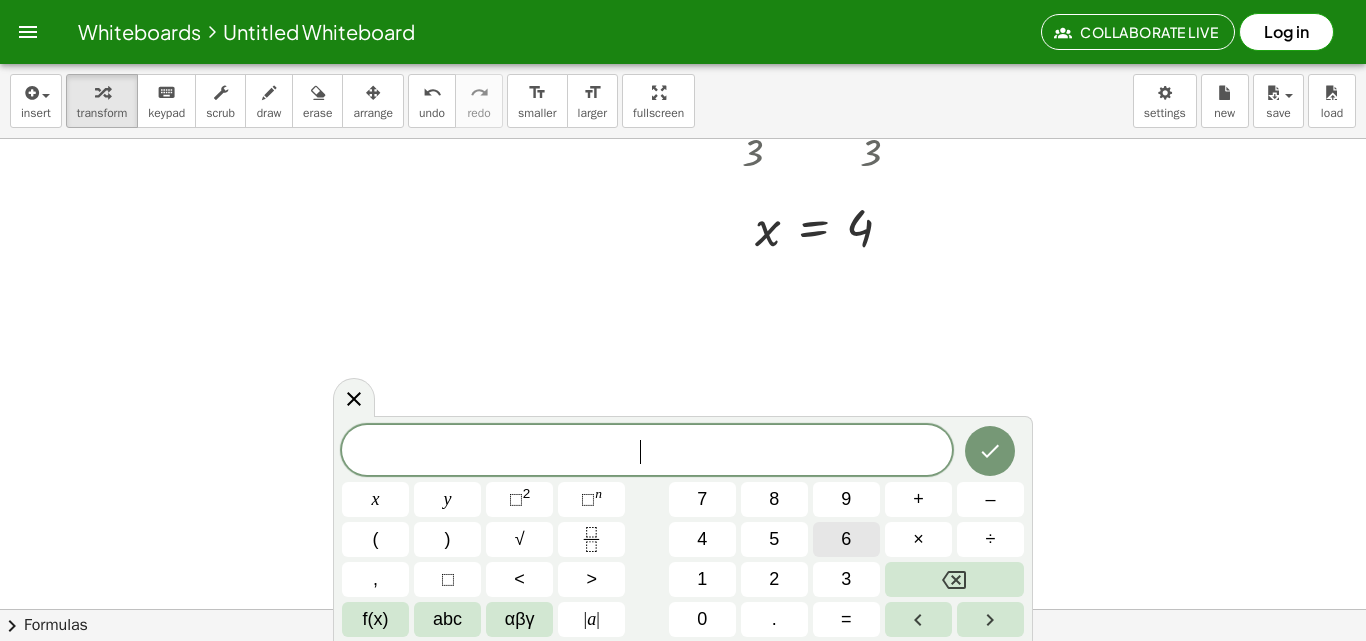click on "6" at bounding box center [846, 539] 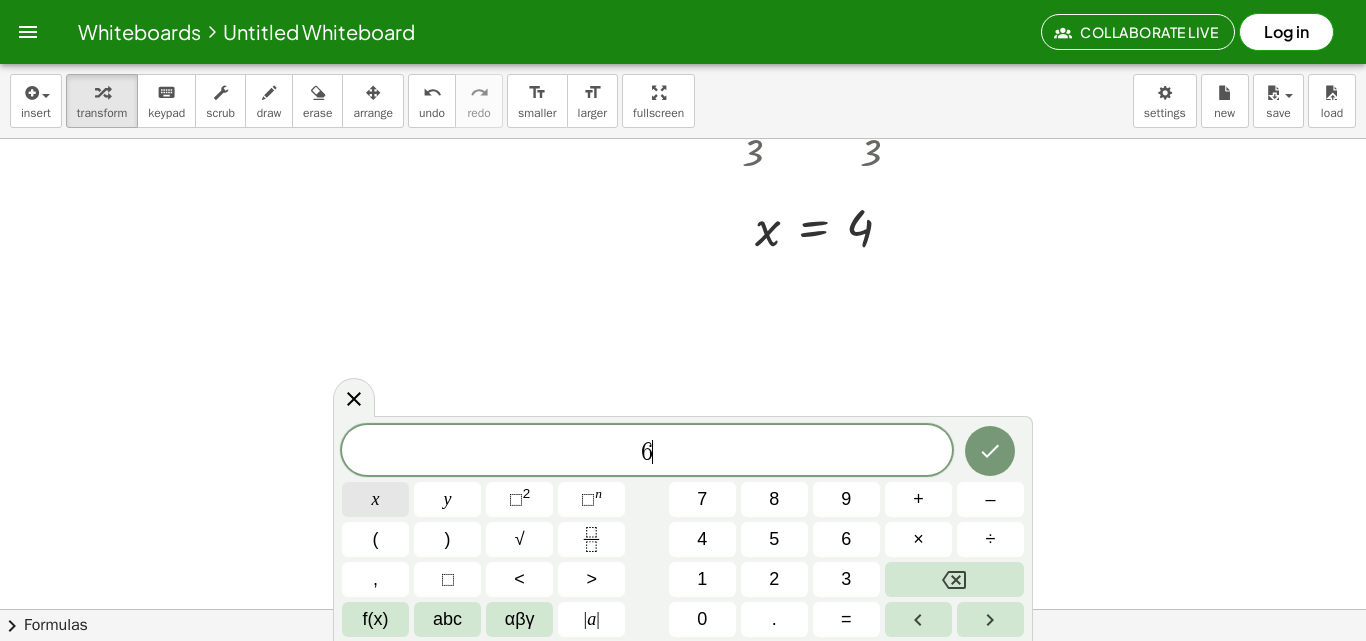 click on "x" at bounding box center (375, 499) 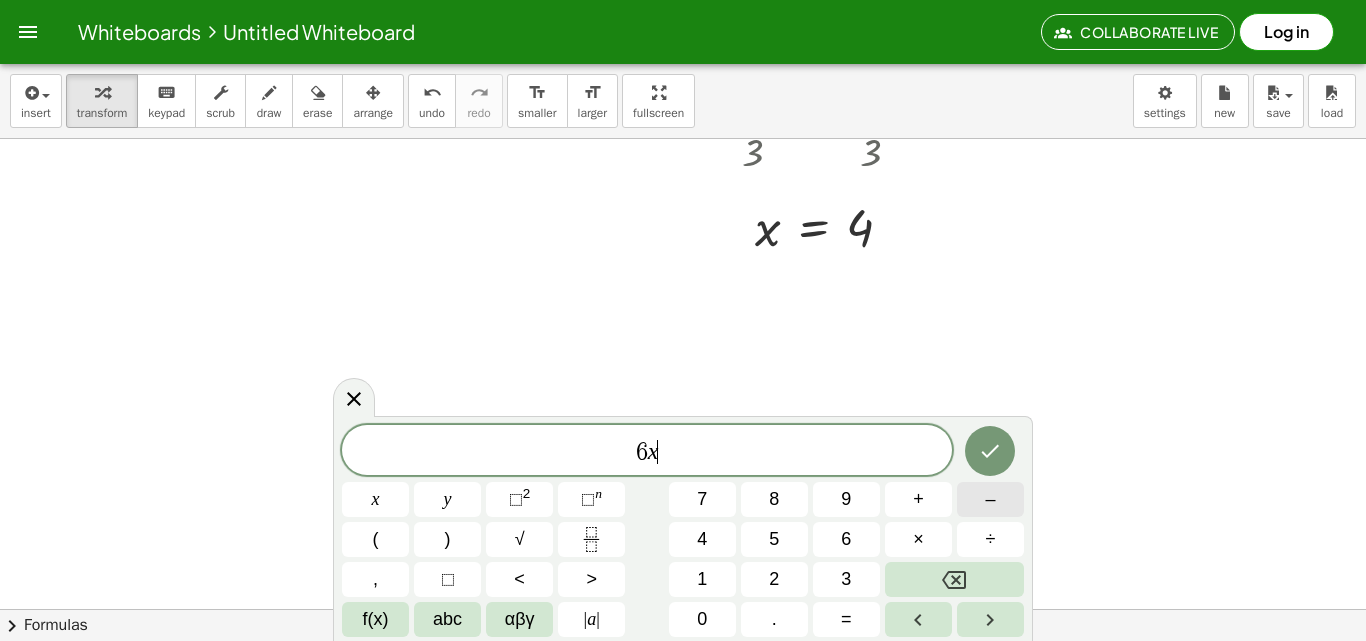 click on "–" at bounding box center (990, 499) 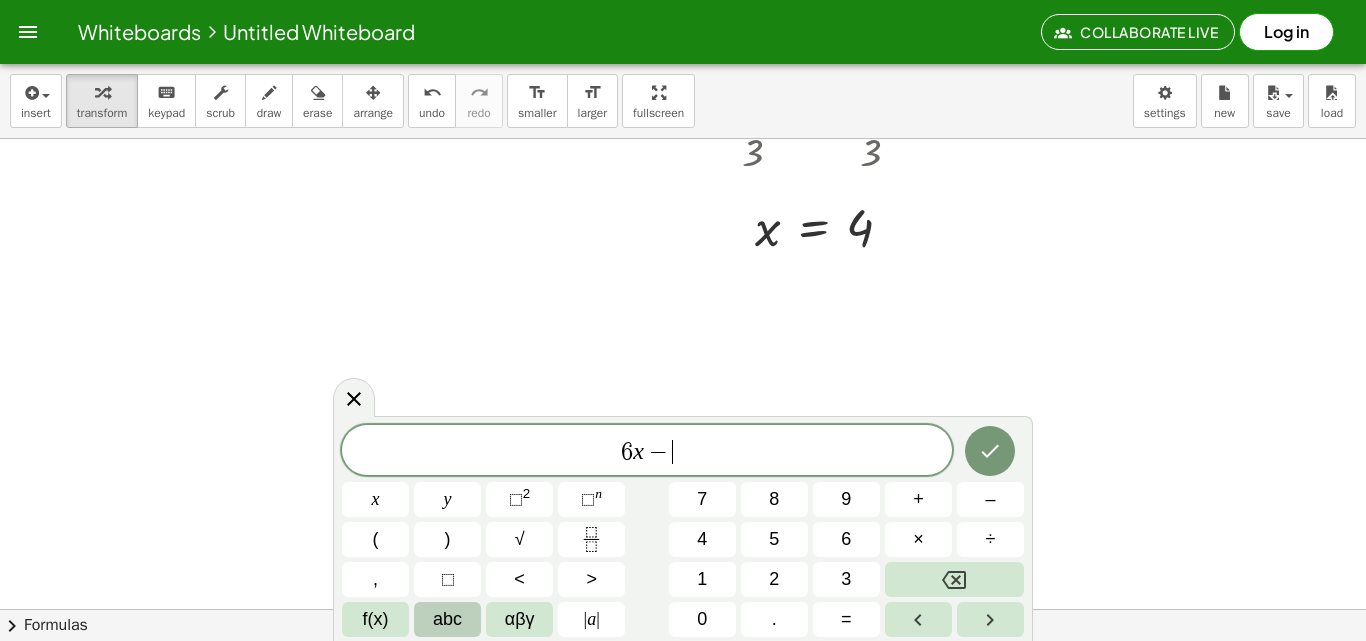 click on "abc" at bounding box center [447, 619] 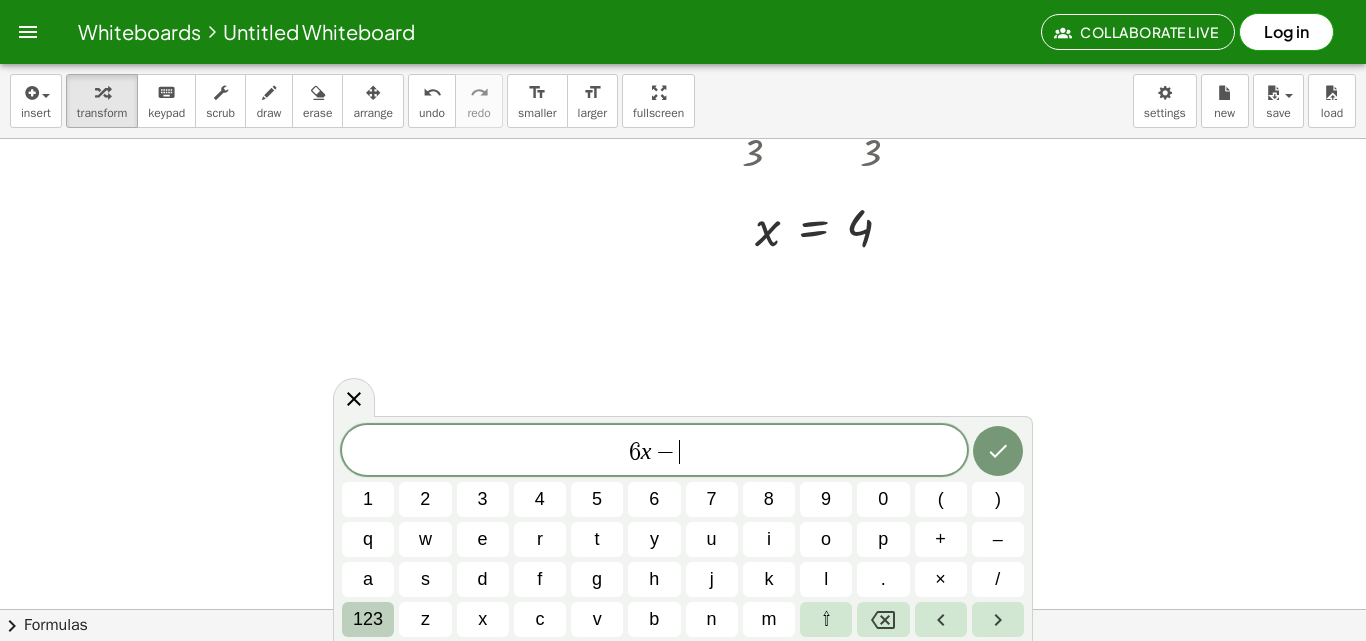 click on "123" at bounding box center [368, 619] 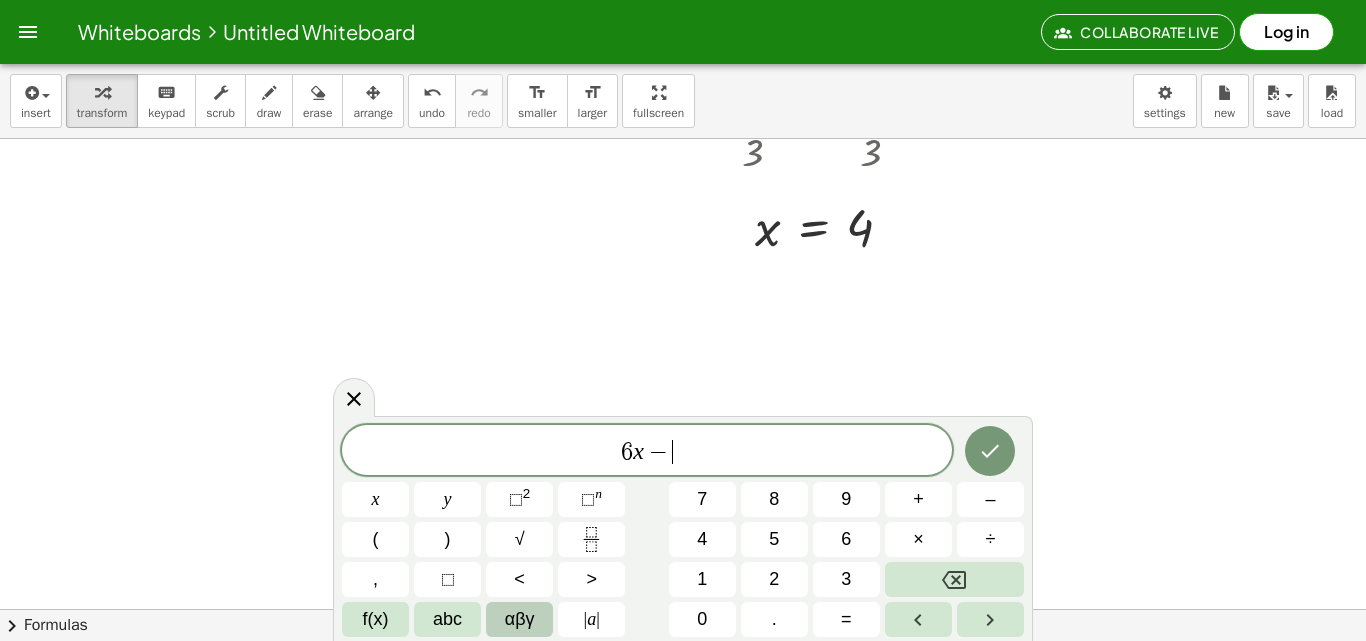 click on "αβγ" at bounding box center [519, 619] 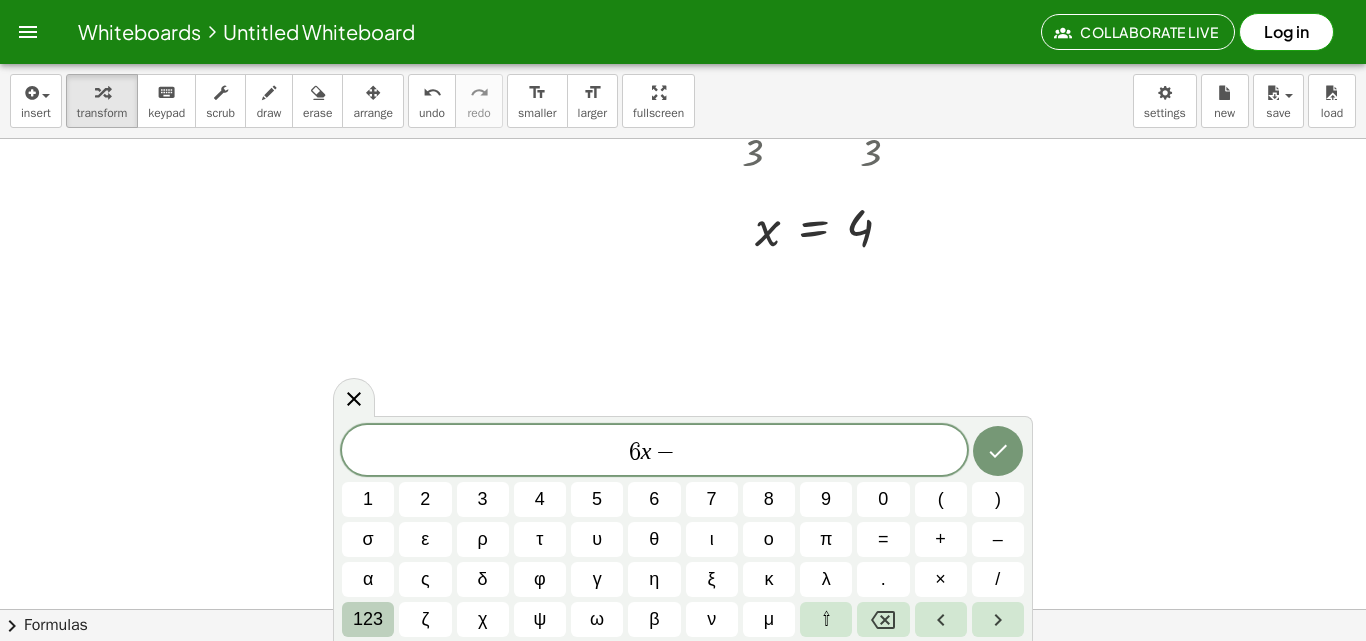 click on "123" at bounding box center [368, 619] 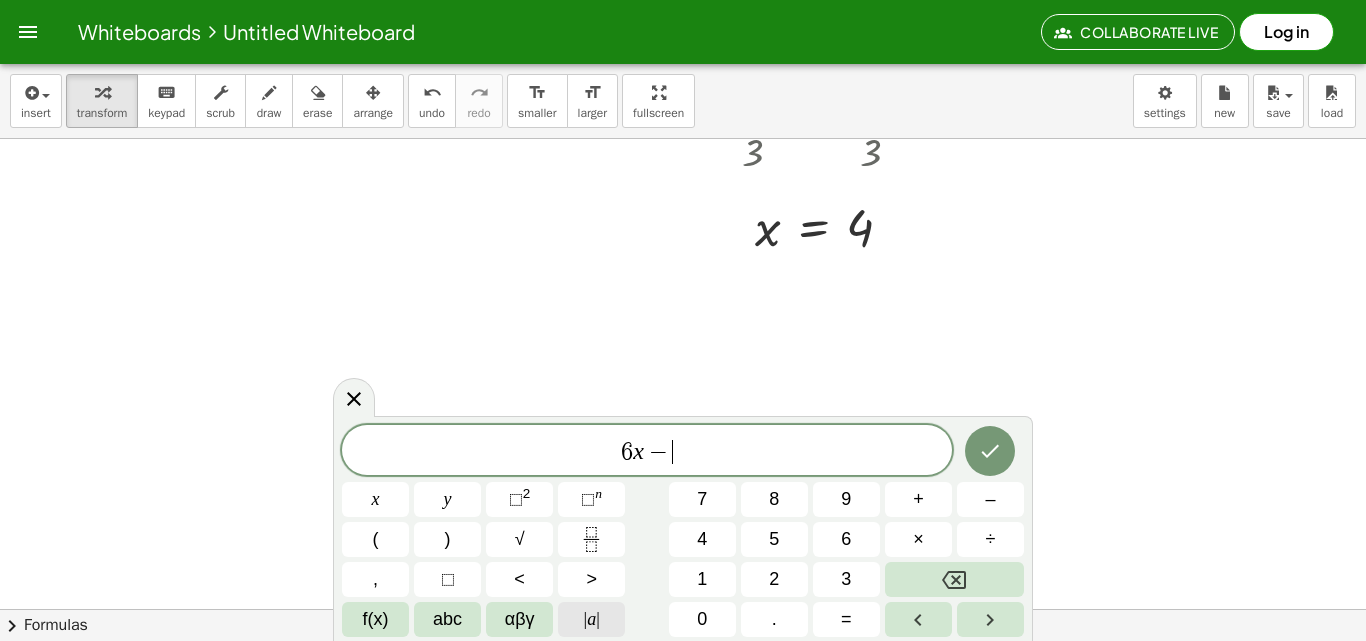click on "| a |" 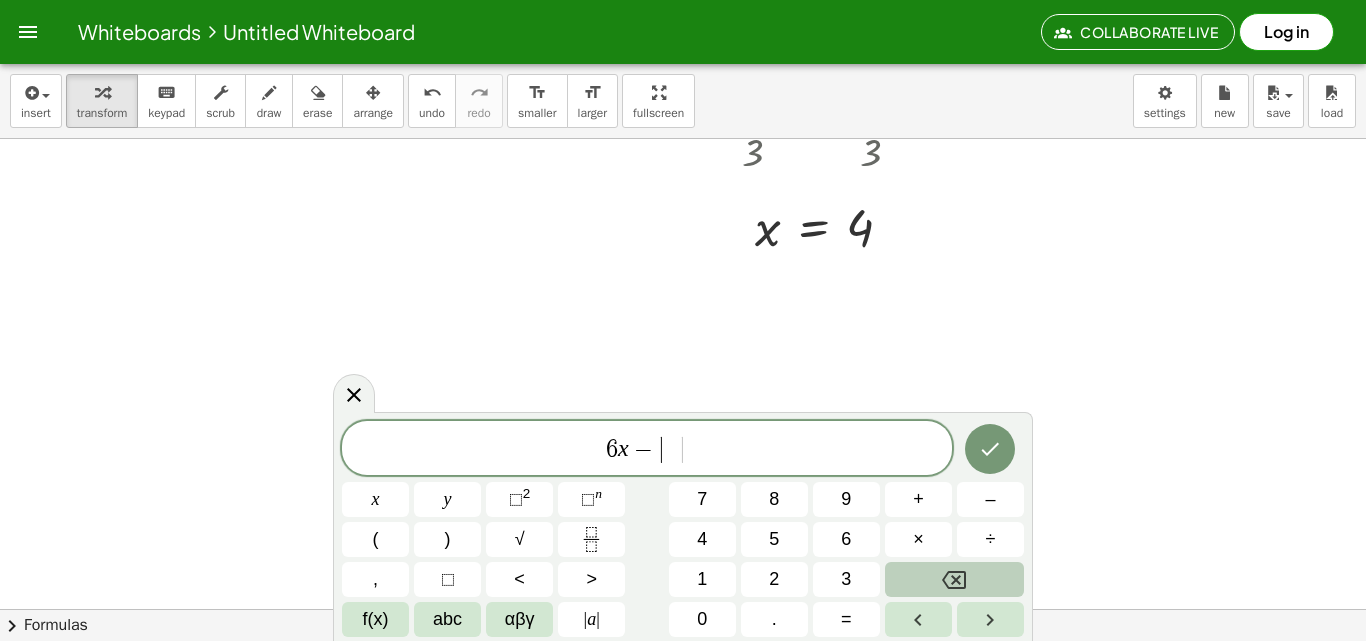click 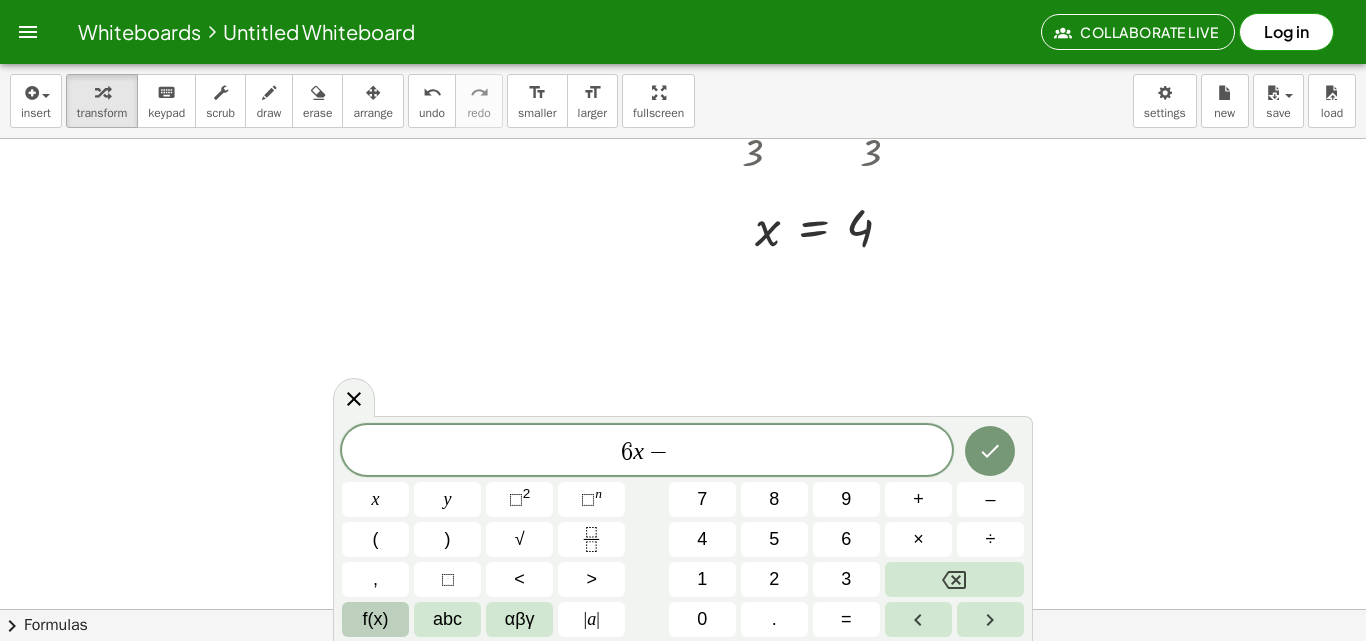 click on "f(x)" at bounding box center [375, 619] 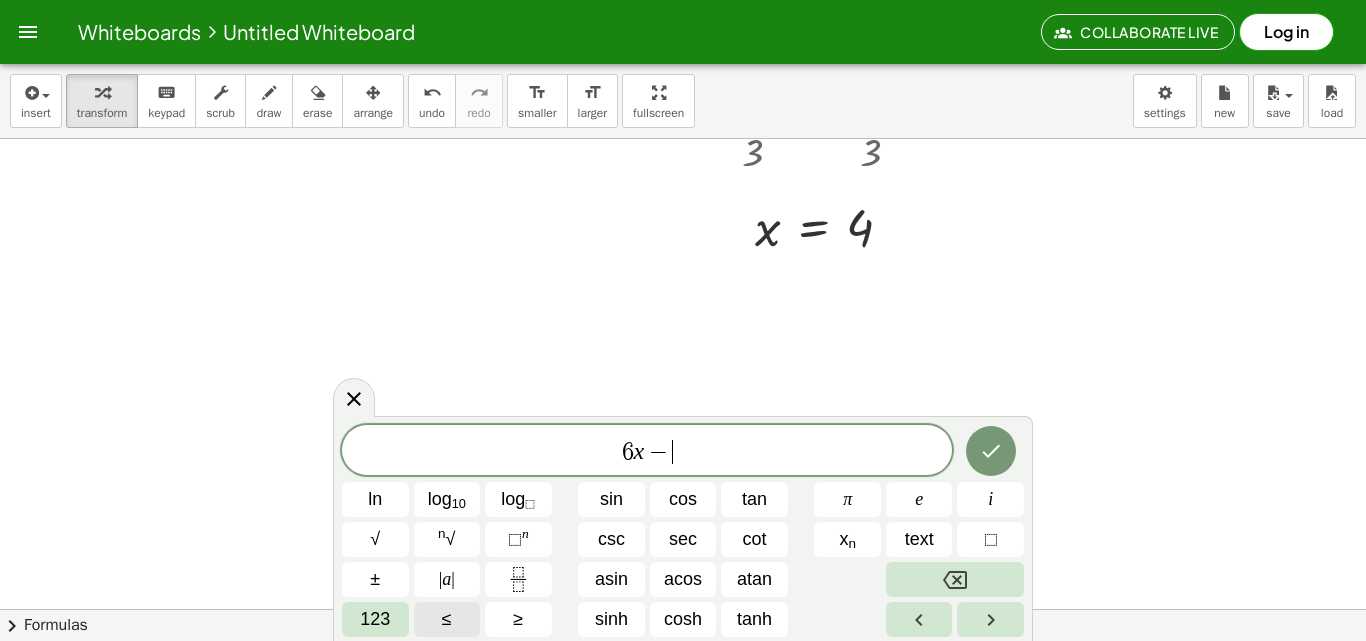click on "≤" at bounding box center [447, 619] 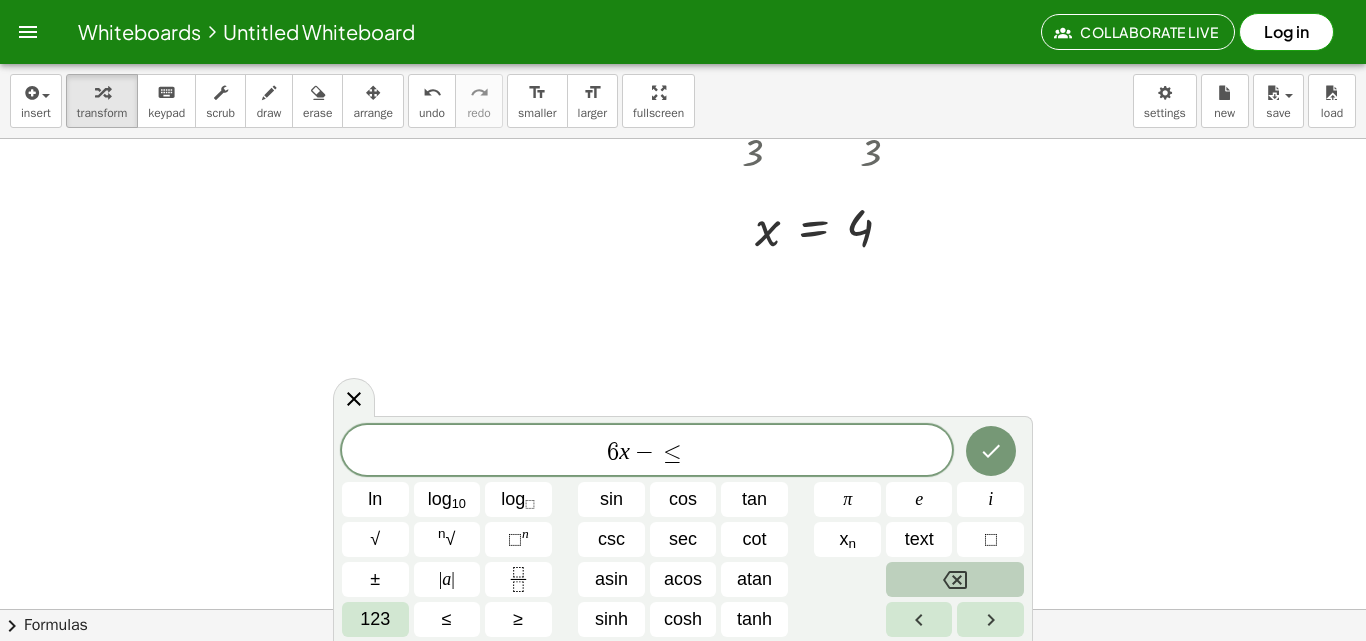 click at bounding box center [955, 579] 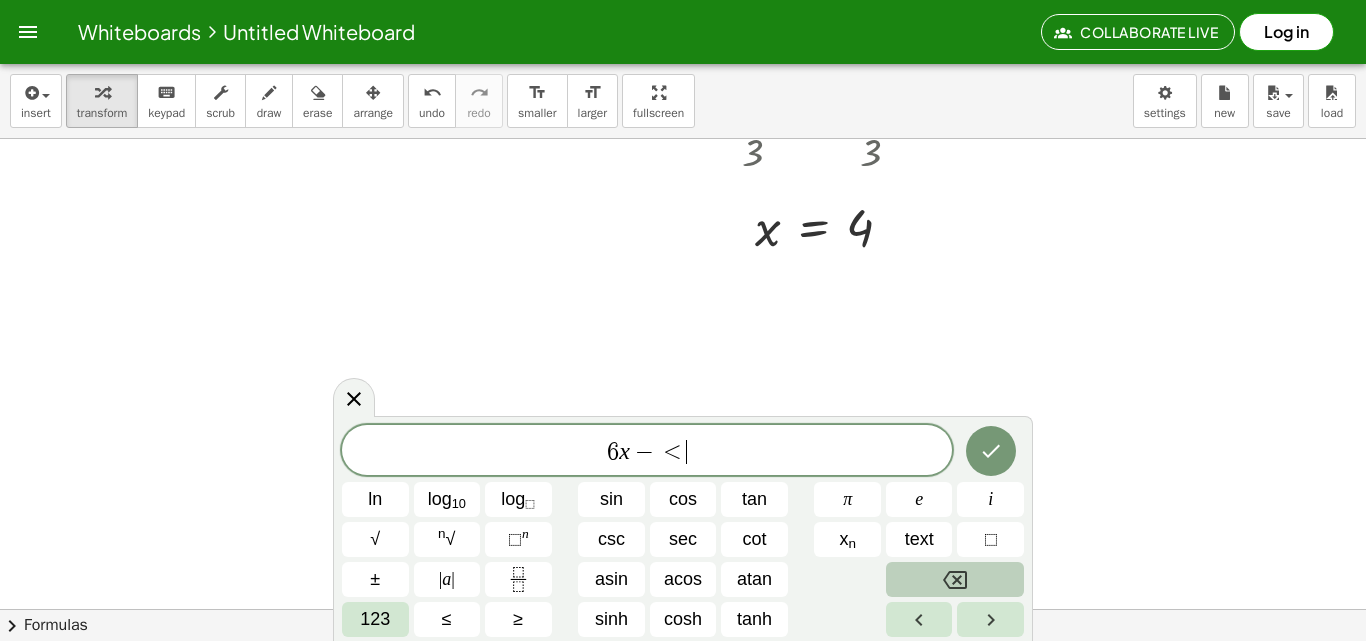 click at bounding box center (955, 579) 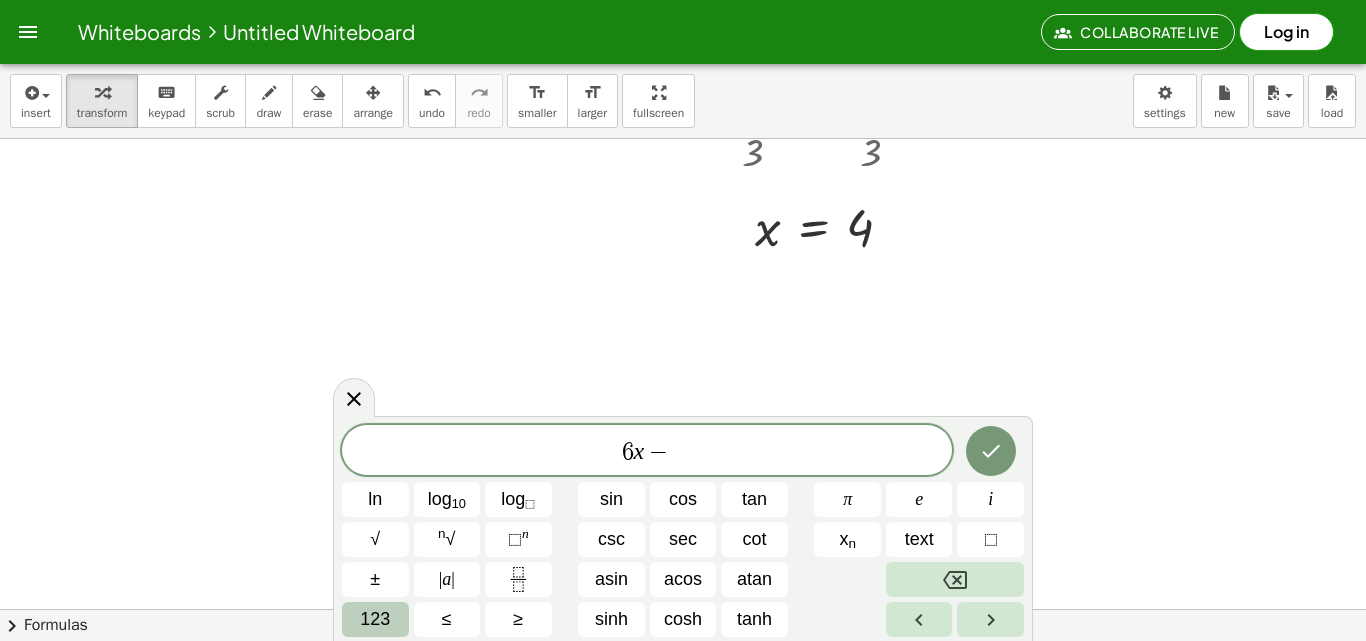 click on "123" at bounding box center (375, 619) 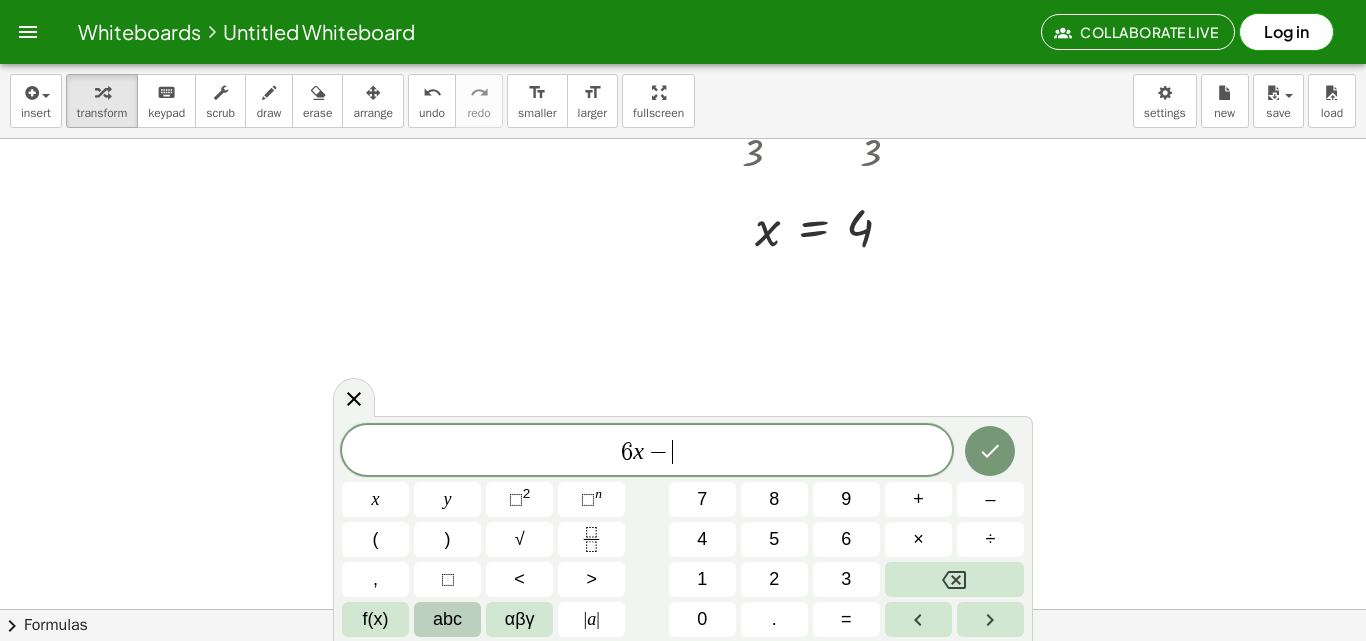click on "abc" at bounding box center (447, 619) 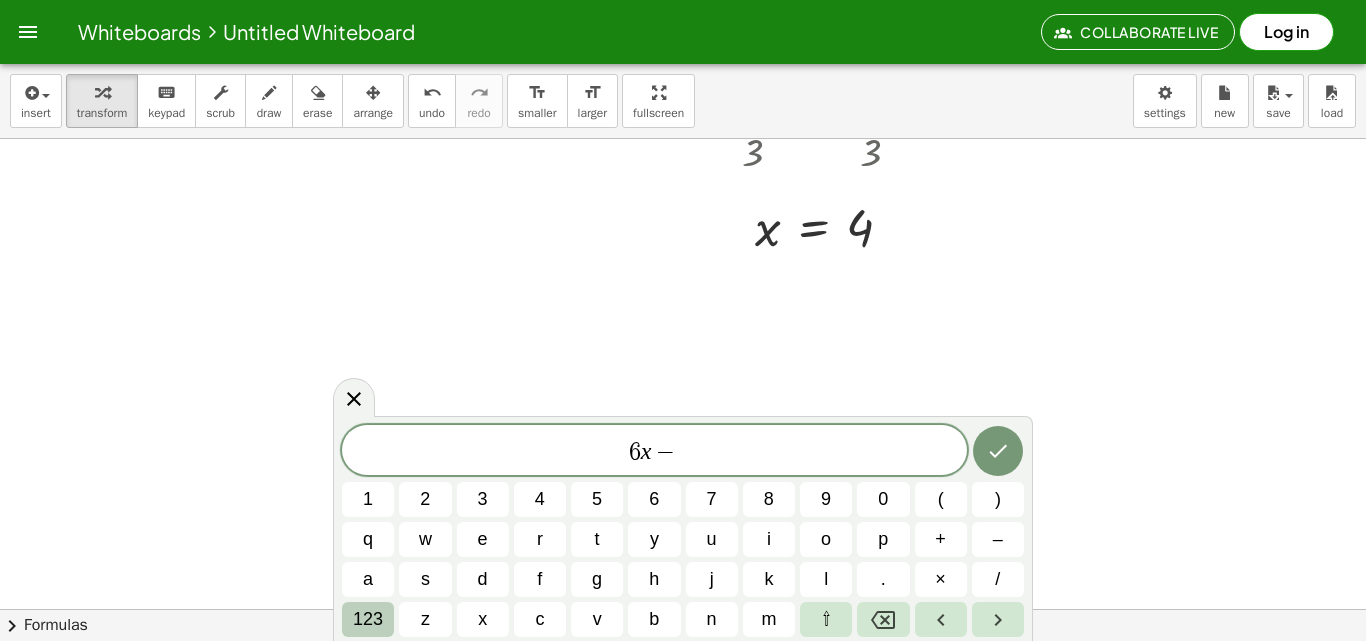 click on "123" at bounding box center [368, 619] 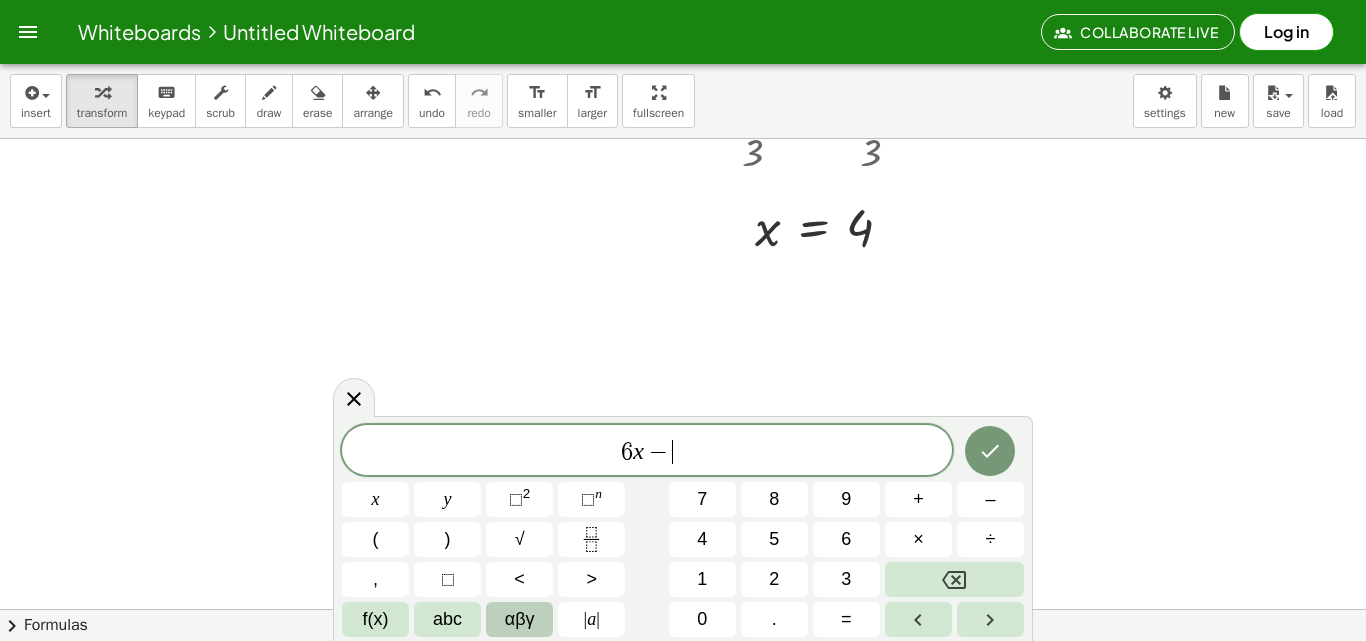 click on "αβγ" at bounding box center (520, 619) 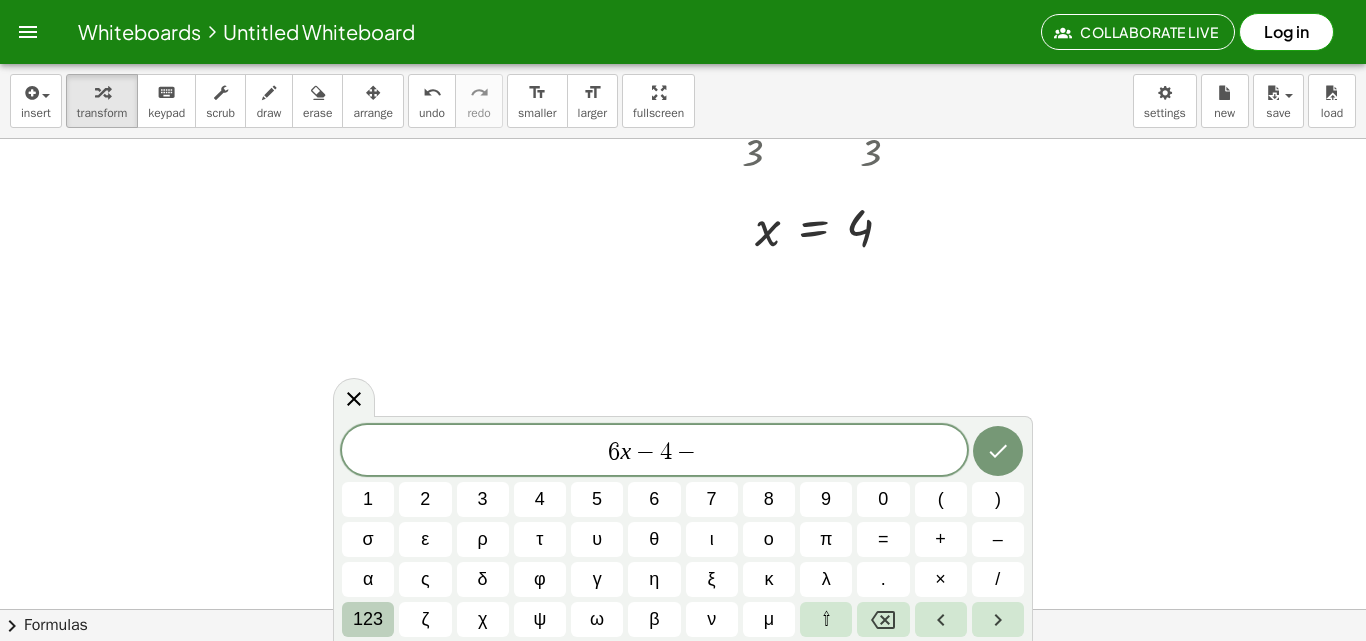 click on "123" at bounding box center [368, 619] 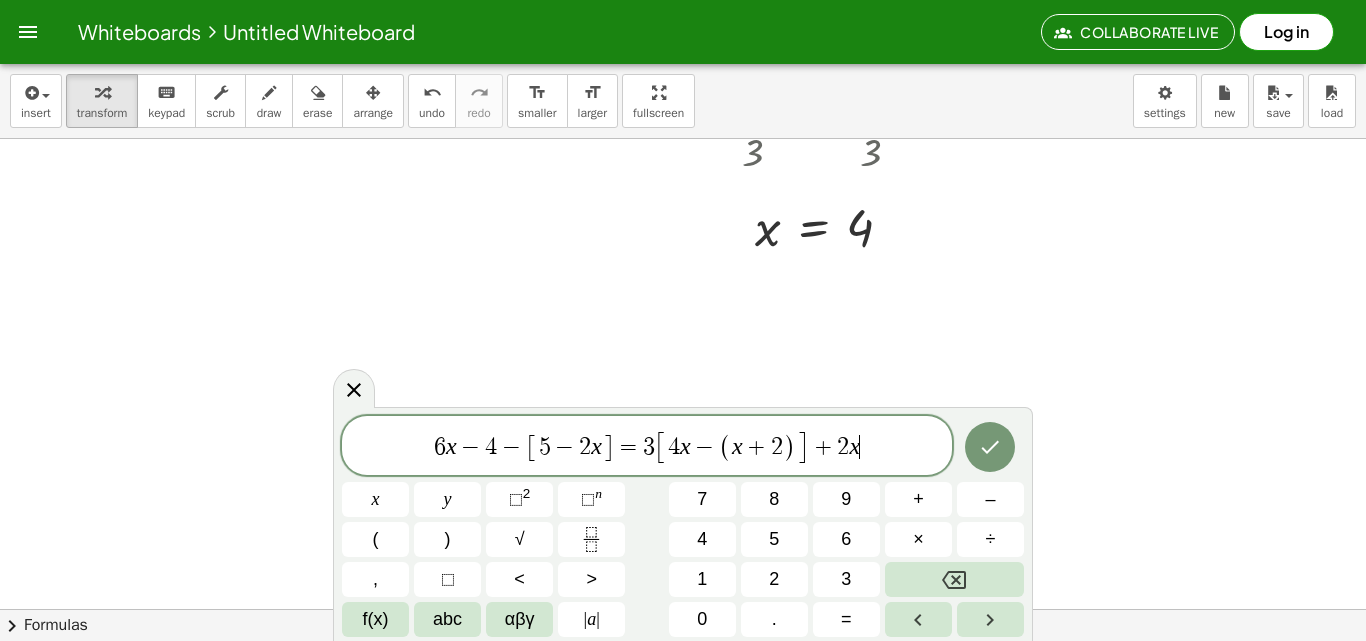 click 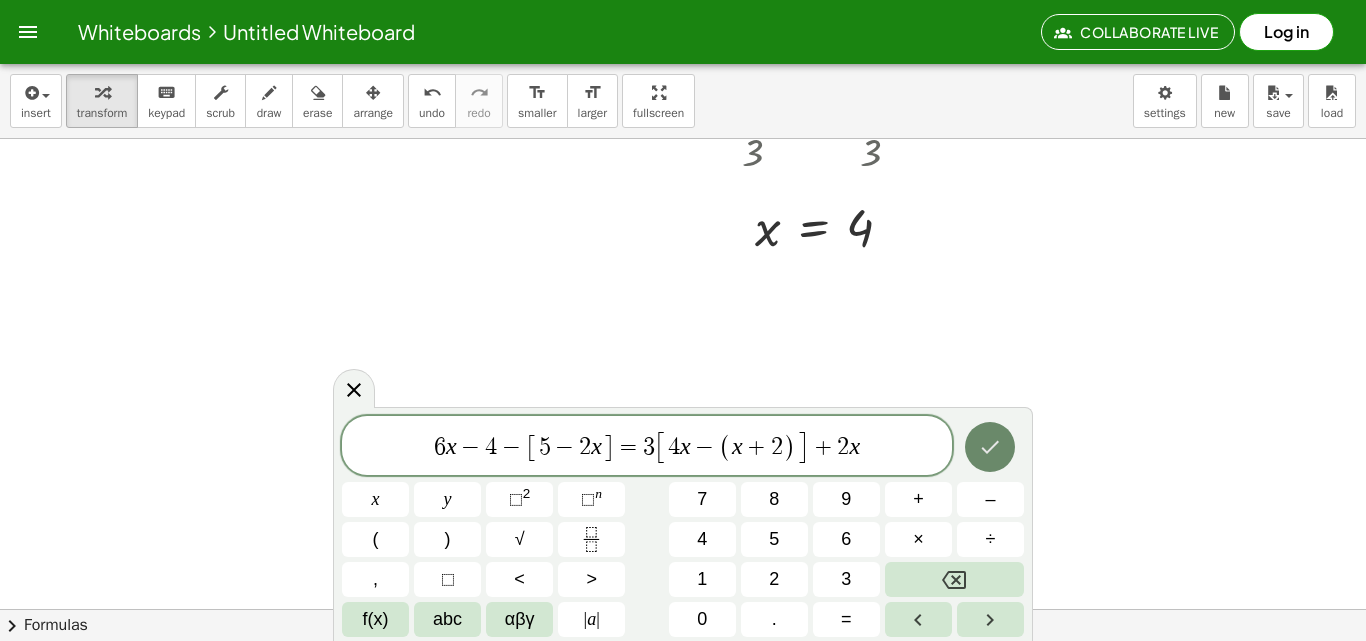 click 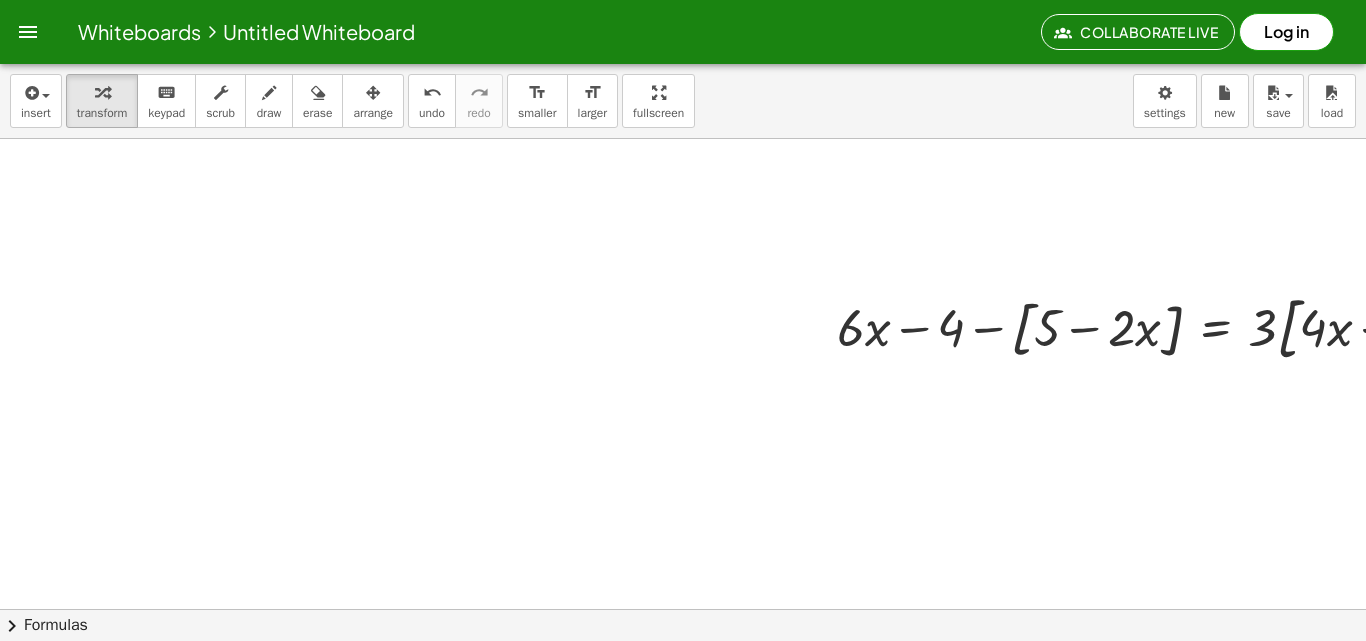 scroll, scrollTop: 755, scrollLeft: 0, axis: vertical 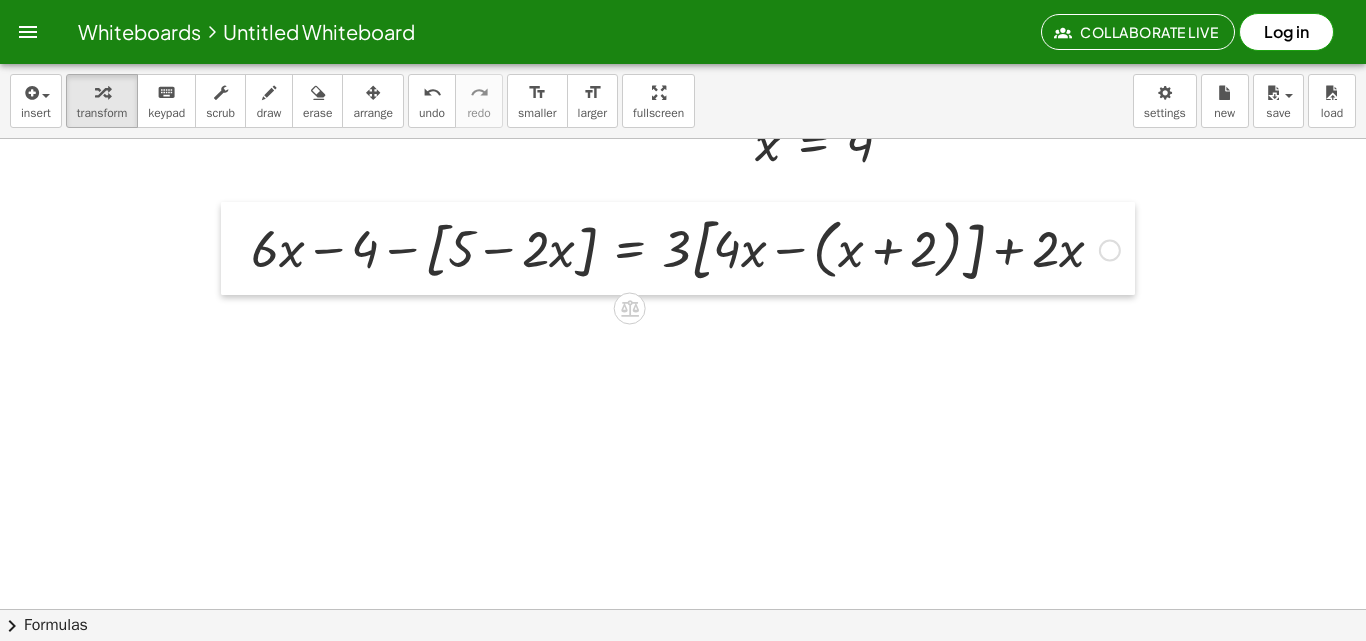 drag, startPoint x: 825, startPoint y: 329, endPoint x: 240, endPoint y: 211, distance: 596.7822 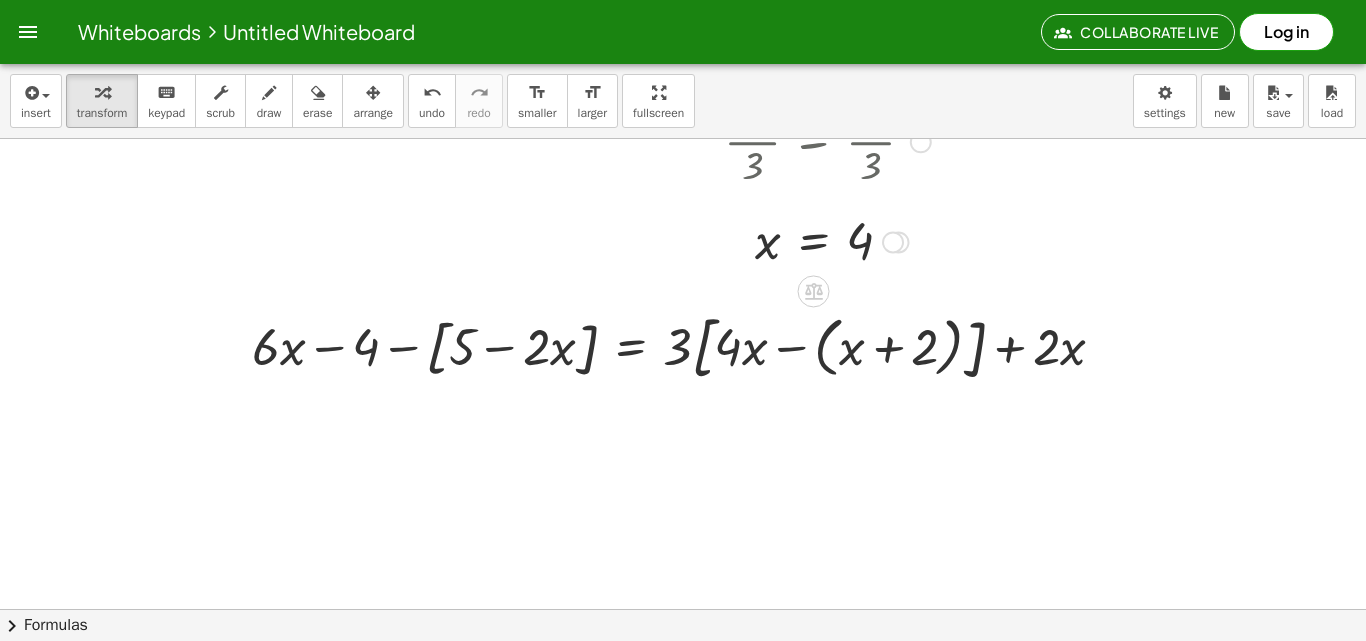 scroll, scrollTop: 755, scrollLeft: 0, axis: vertical 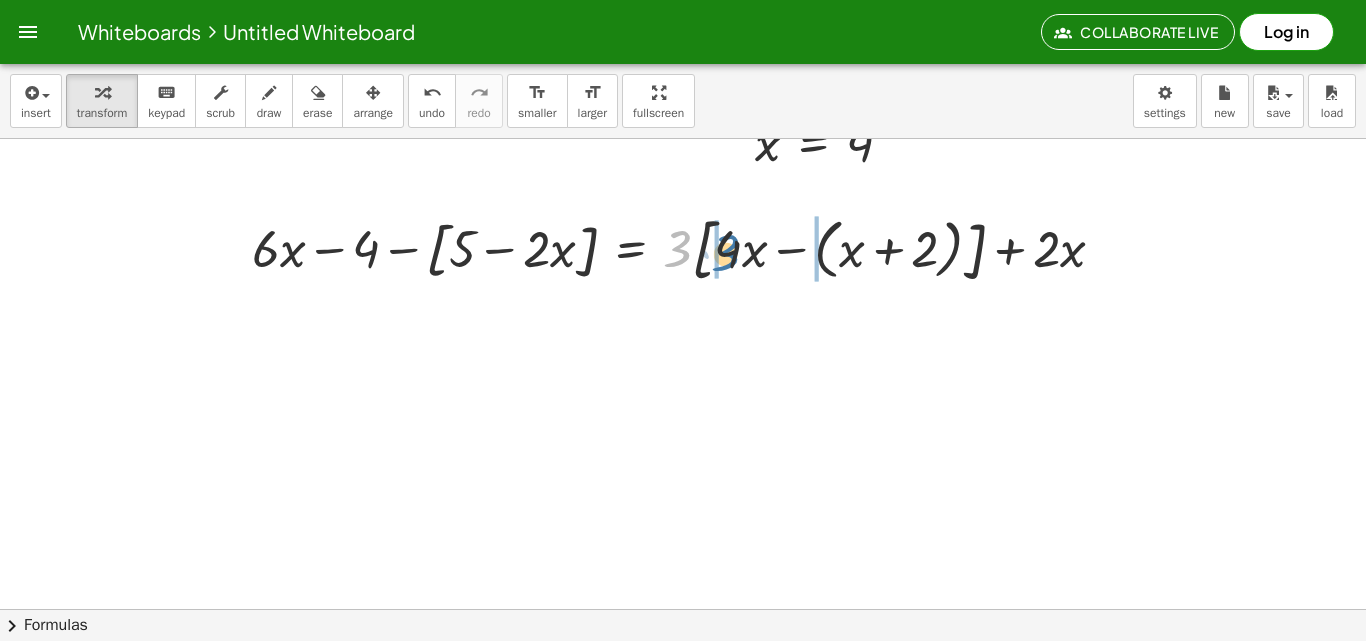 drag, startPoint x: 674, startPoint y: 267, endPoint x: 725, endPoint y: 272, distance: 51.24451 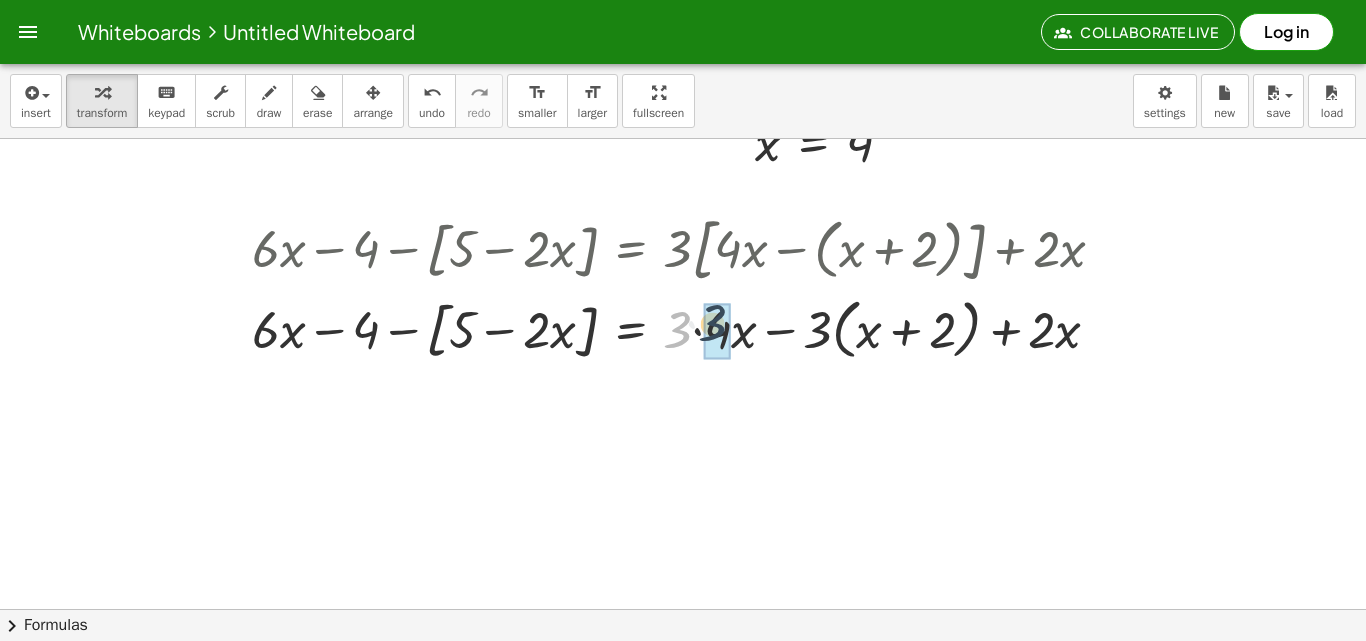drag, startPoint x: 681, startPoint y: 346, endPoint x: 707, endPoint y: 342, distance: 26.305893 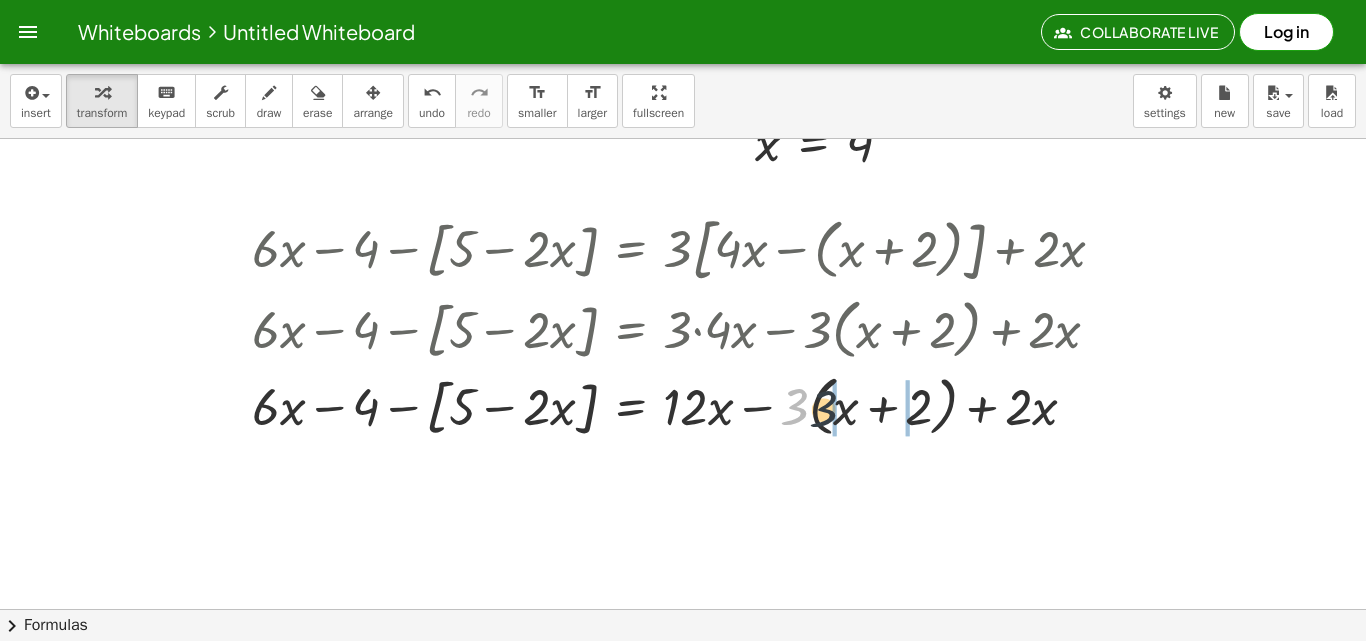 drag, startPoint x: 804, startPoint y: 412, endPoint x: 842, endPoint y: 414, distance: 38.052597 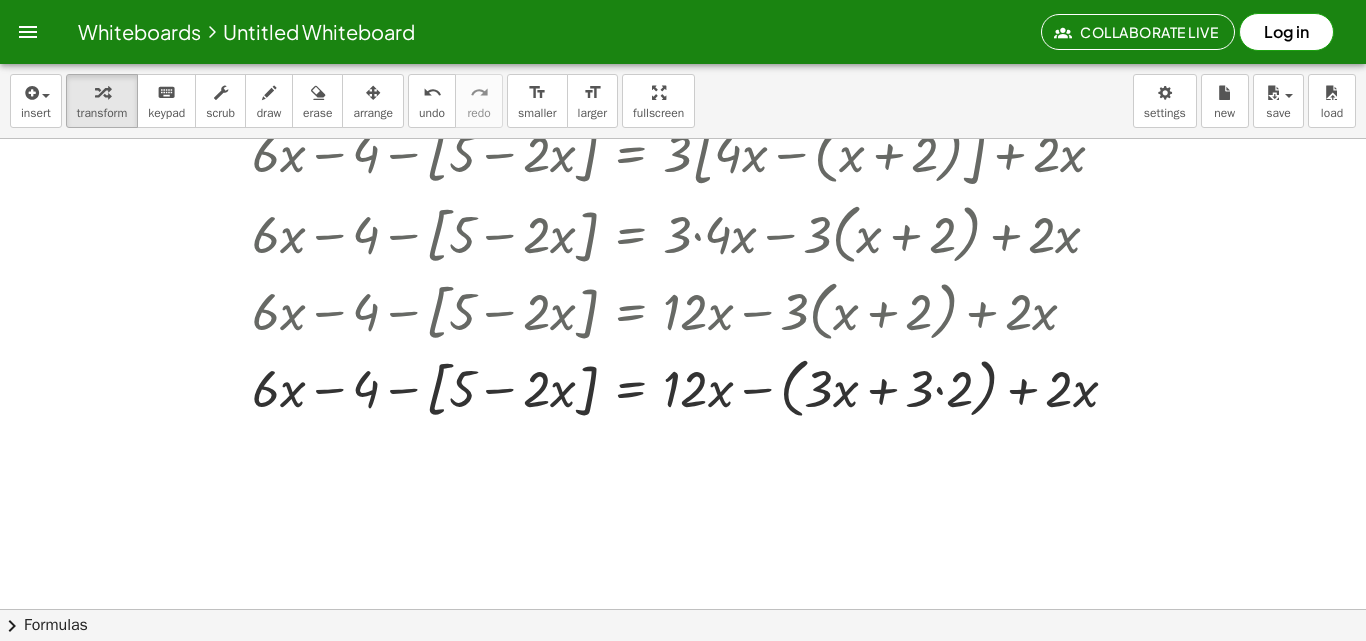 scroll, scrollTop: 855, scrollLeft: 0, axis: vertical 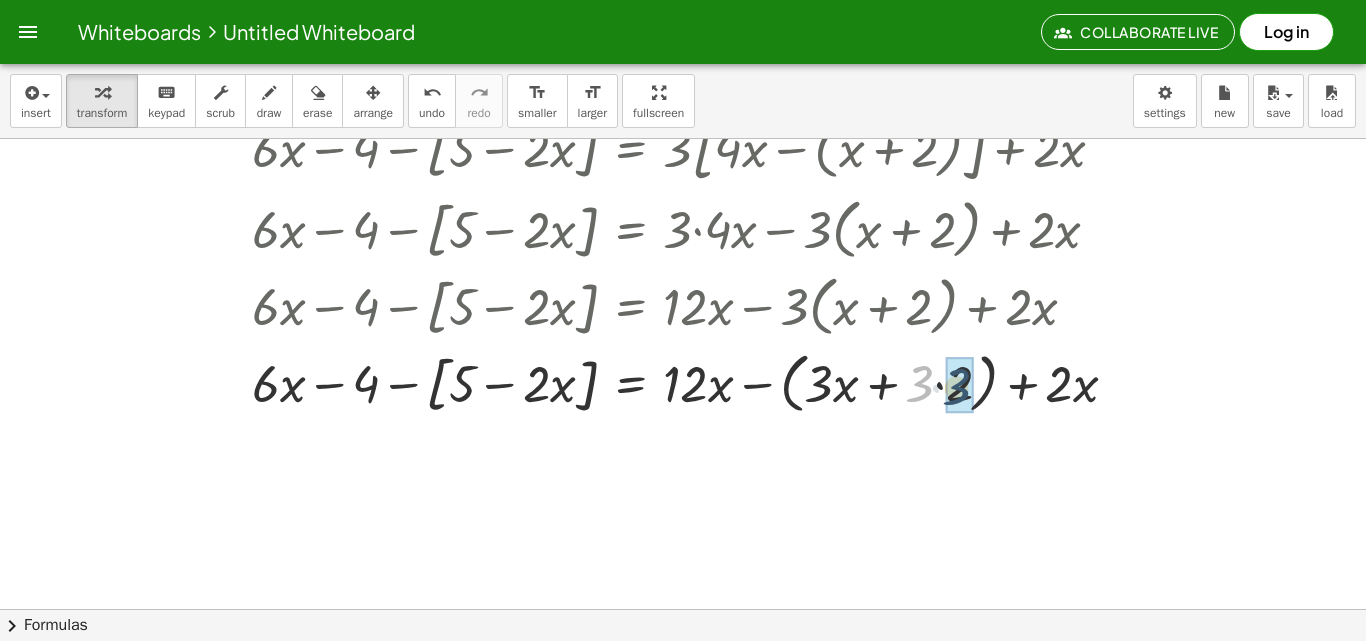 drag, startPoint x: 923, startPoint y: 398, endPoint x: 960, endPoint y: 401, distance: 37.12142 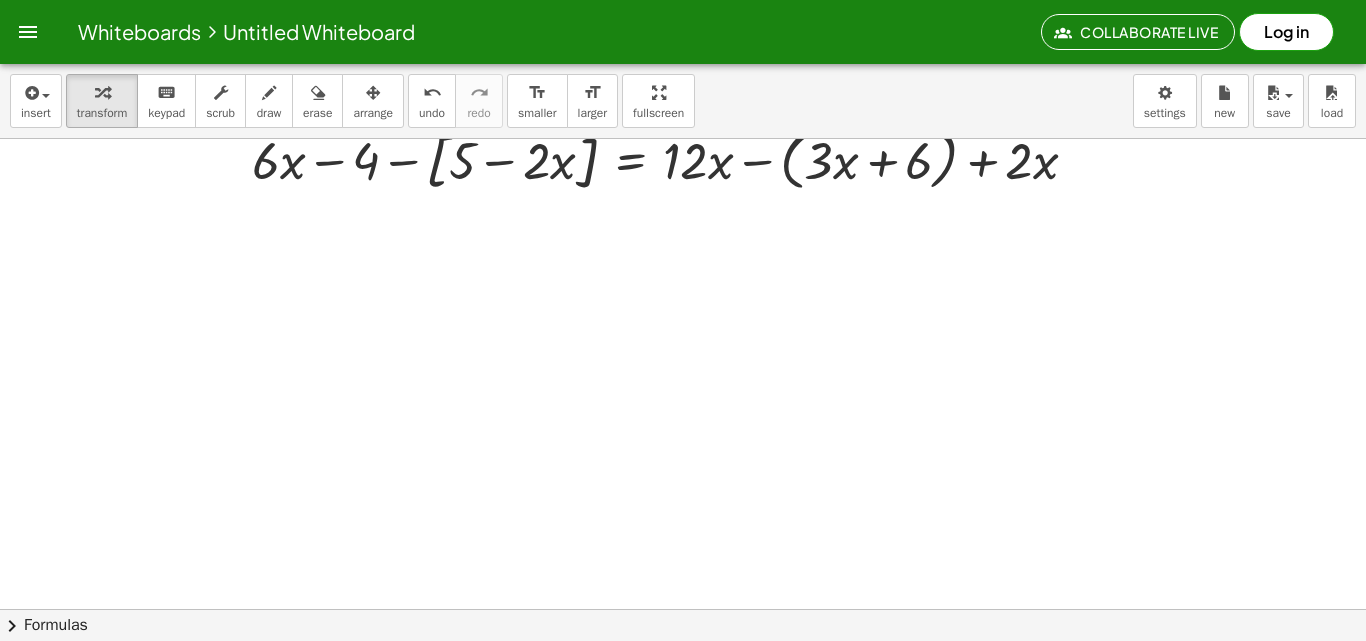 scroll, scrollTop: 1055, scrollLeft: 0, axis: vertical 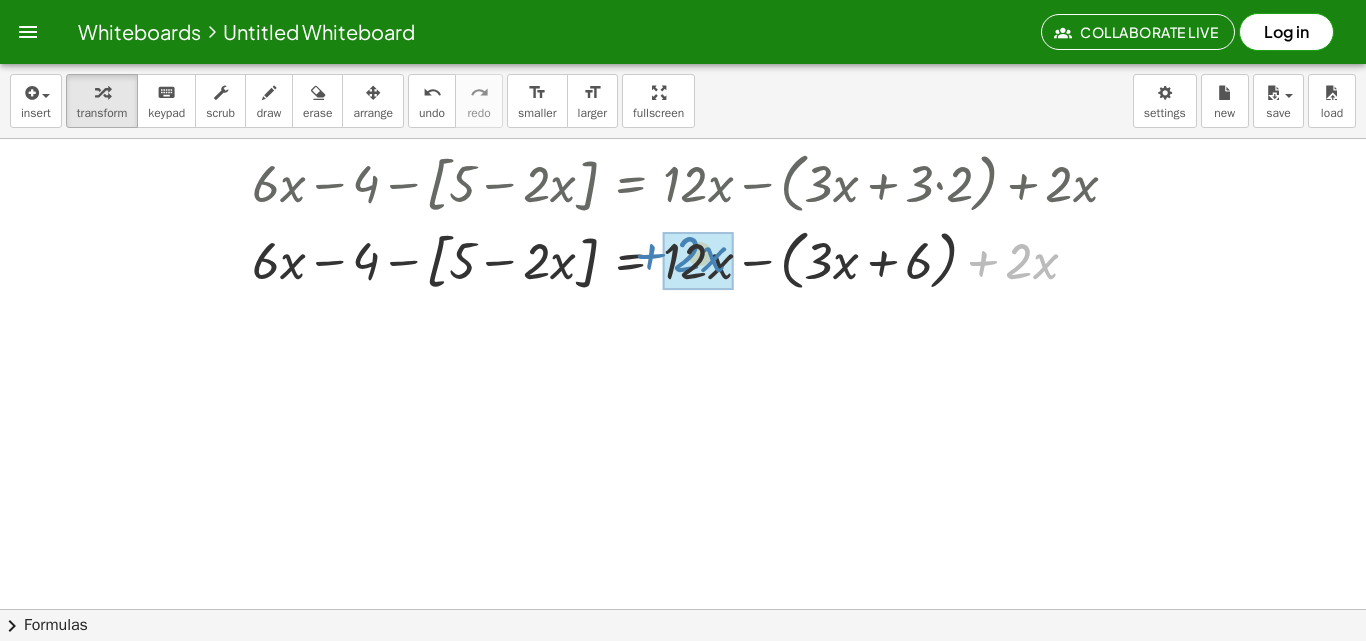 drag, startPoint x: 986, startPoint y: 258, endPoint x: 656, endPoint y: 264, distance: 330.05453 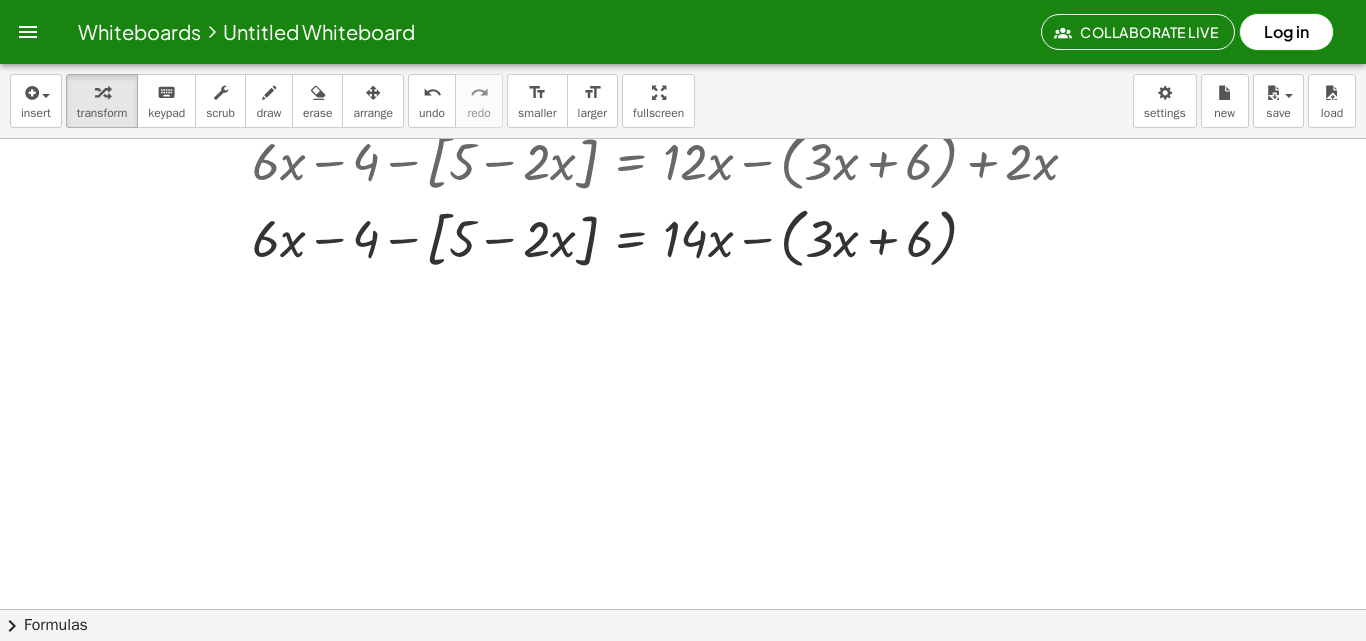 scroll, scrollTop: 1155, scrollLeft: 0, axis: vertical 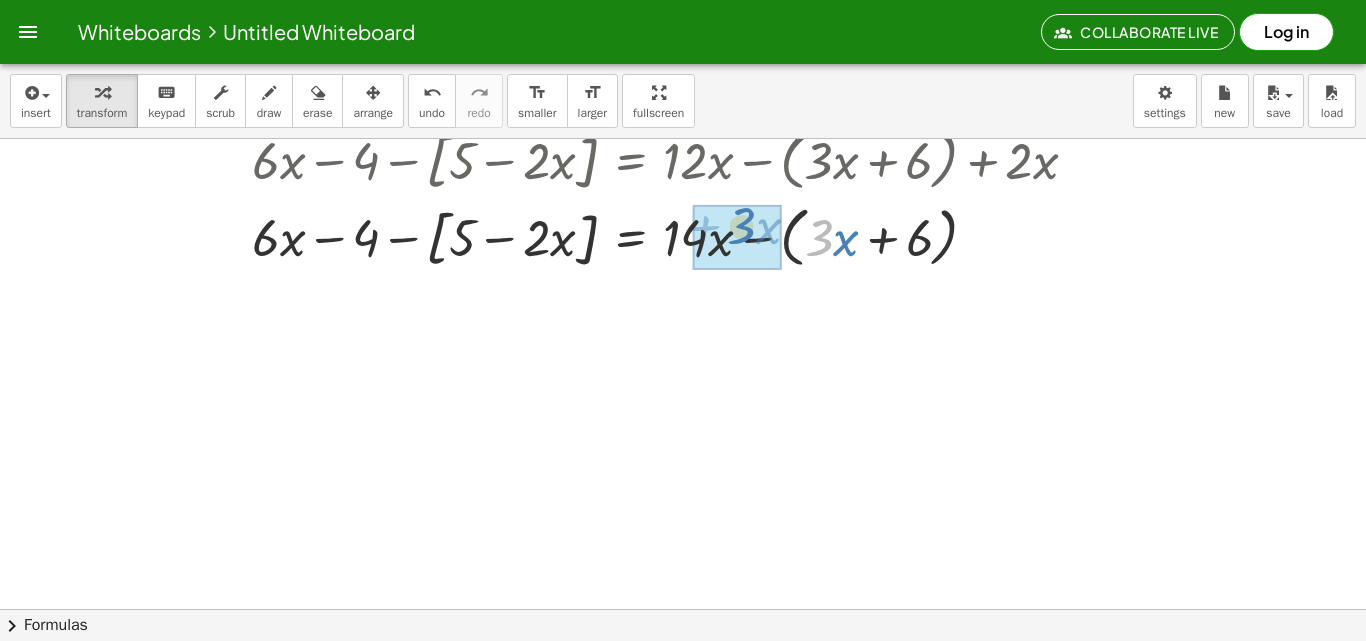 drag, startPoint x: 825, startPoint y: 250, endPoint x: 747, endPoint y: 239, distance: 78.77182 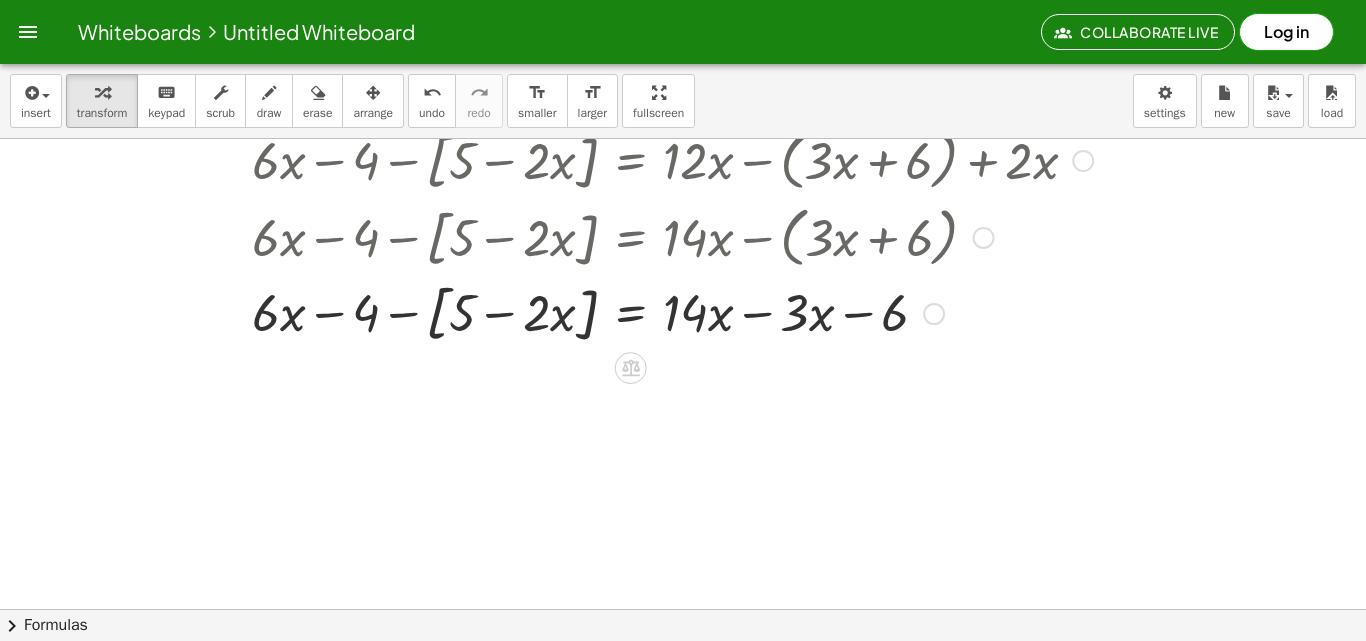 scroll, scrollTop: 1255, scrollLeft: 0, axis: vertical 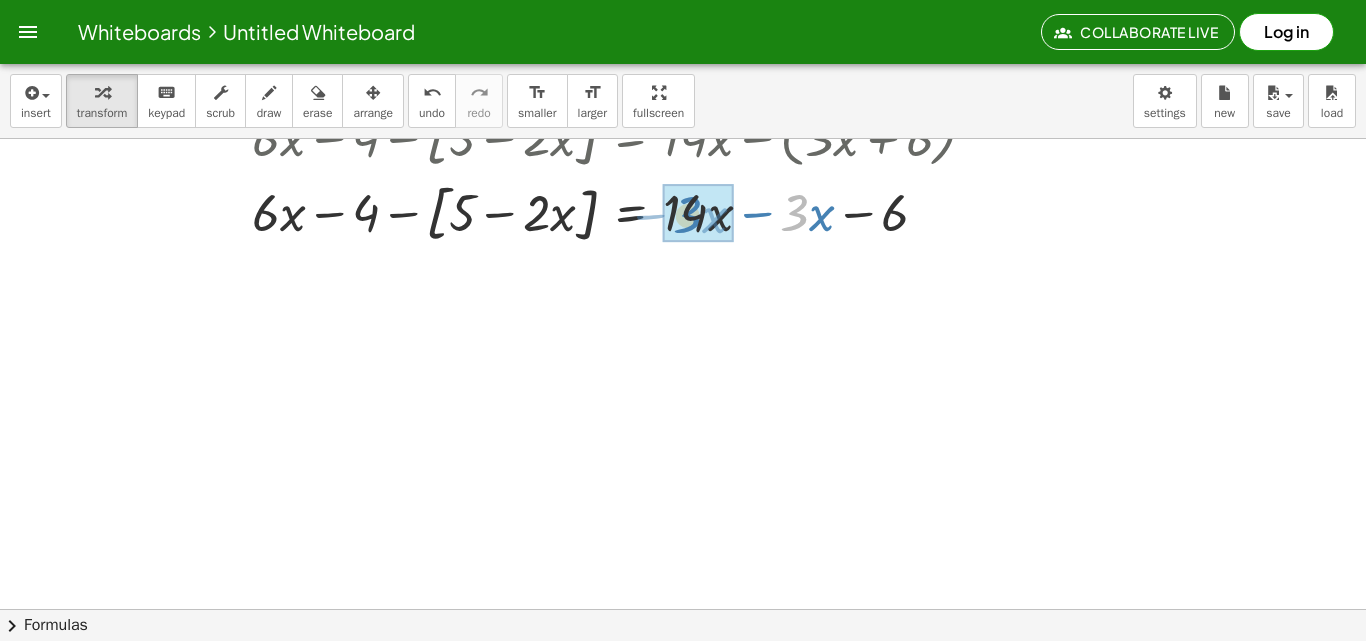 drag, startPoint x: 792, startPoint y: 227, endPoint x: 684, endPoint y: 229, distance: 108.01852 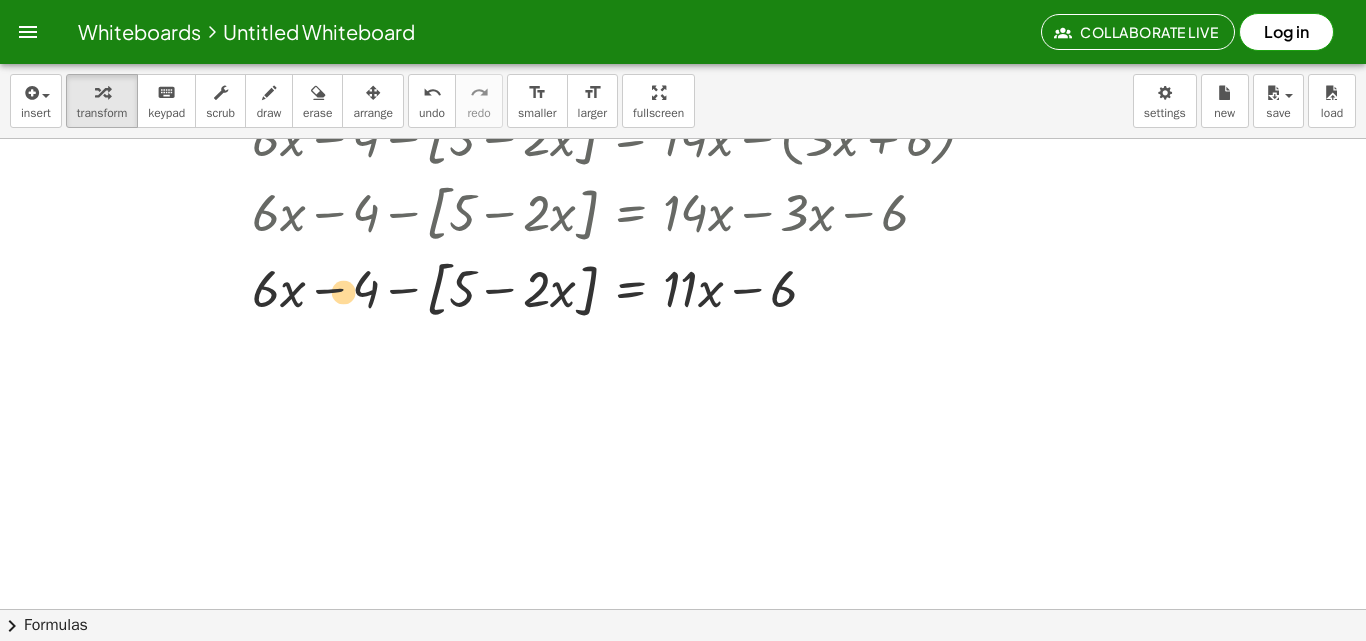 drag, startPoint x: 366, startPoint y: 314, endPoint x: 344, endPoint y: 317, distance: 22.203604 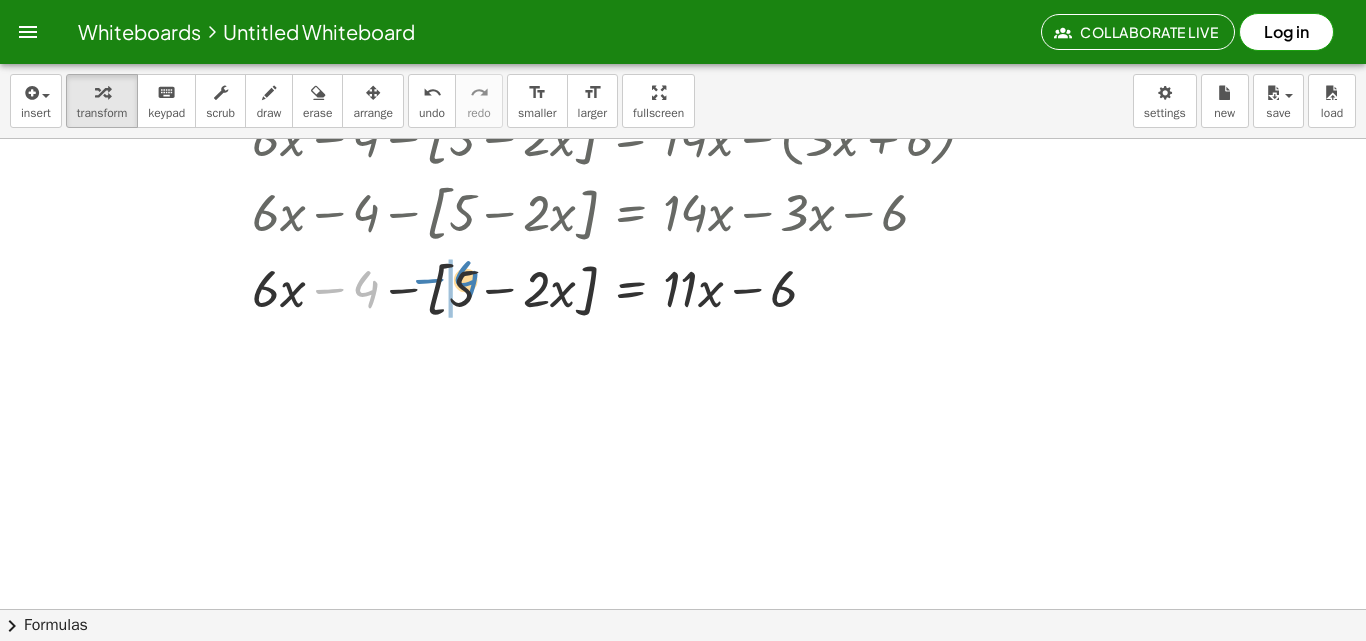 drag, startPoint x: 360, startPoint y: 288, endPoint x: 465, endPoint y: 274, distance: 105.92922 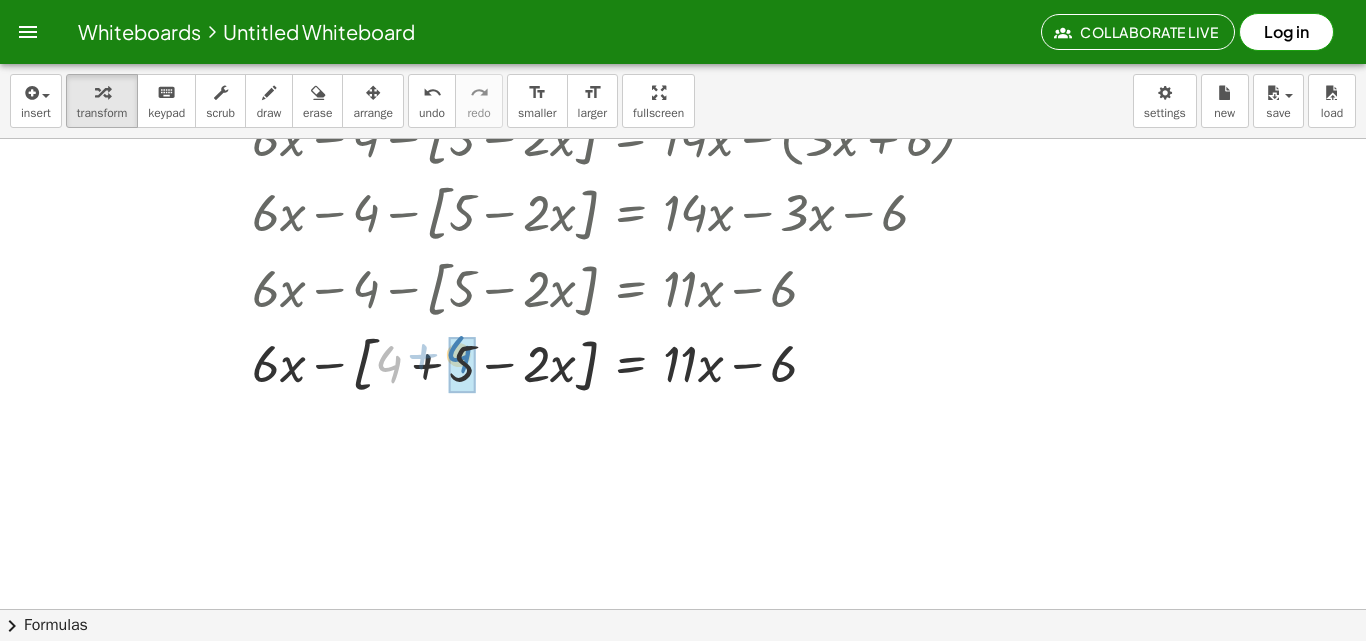 drag, startPoint x: 396, startPoint y: 379, endPoint x: 461, endPoint y: 384, distance: 65.192024 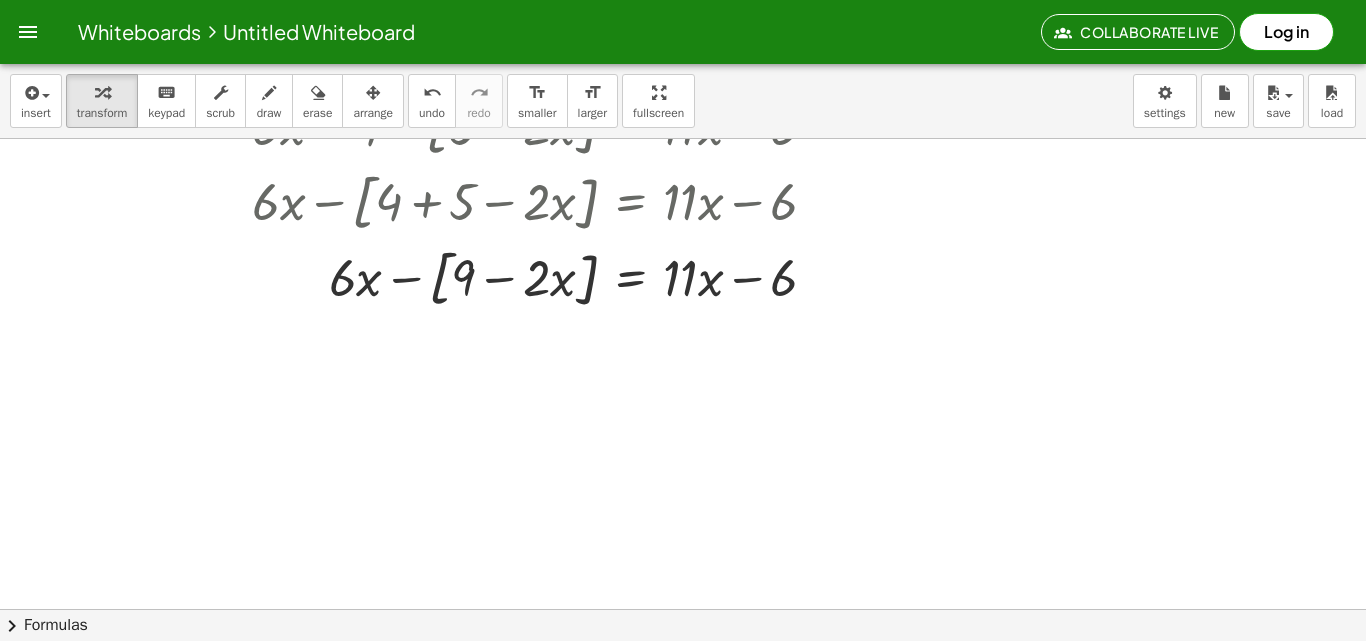 scroll, scrollTop: 1425, scrollLeft: 0, axis: vertical 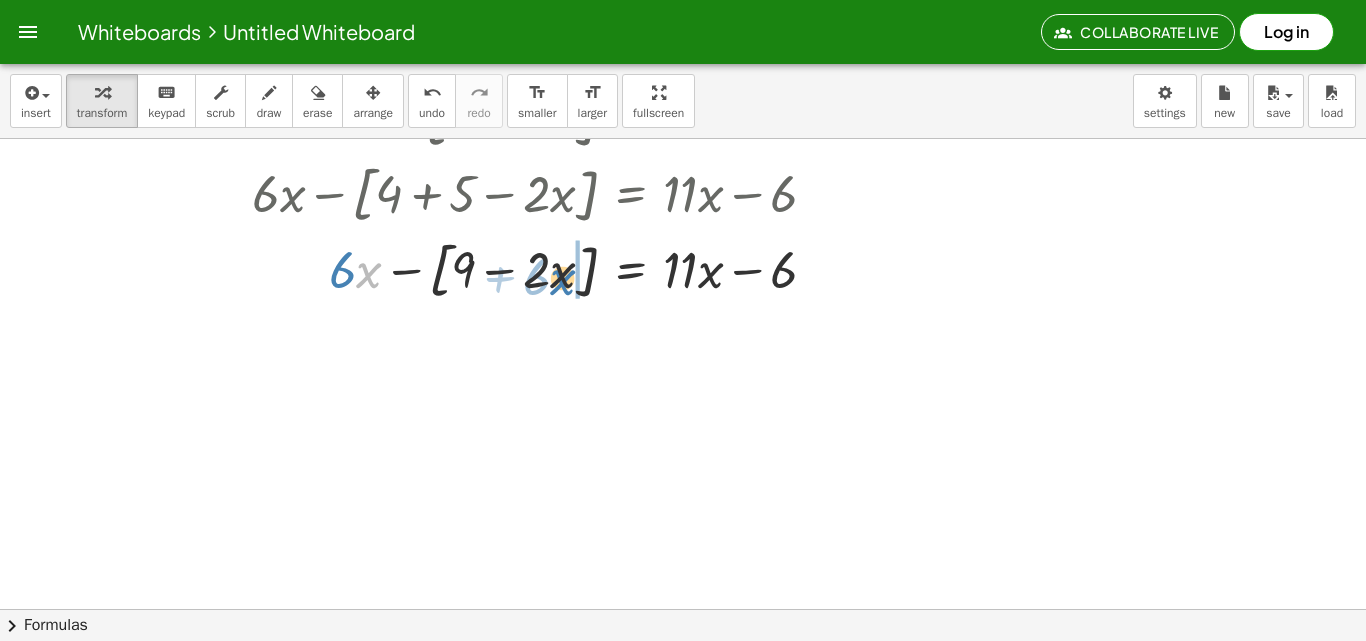 drag, startPoint x: 368, startPoint y: 282, endPoint x: 561, endPoint y: 290, distance: 193.16573 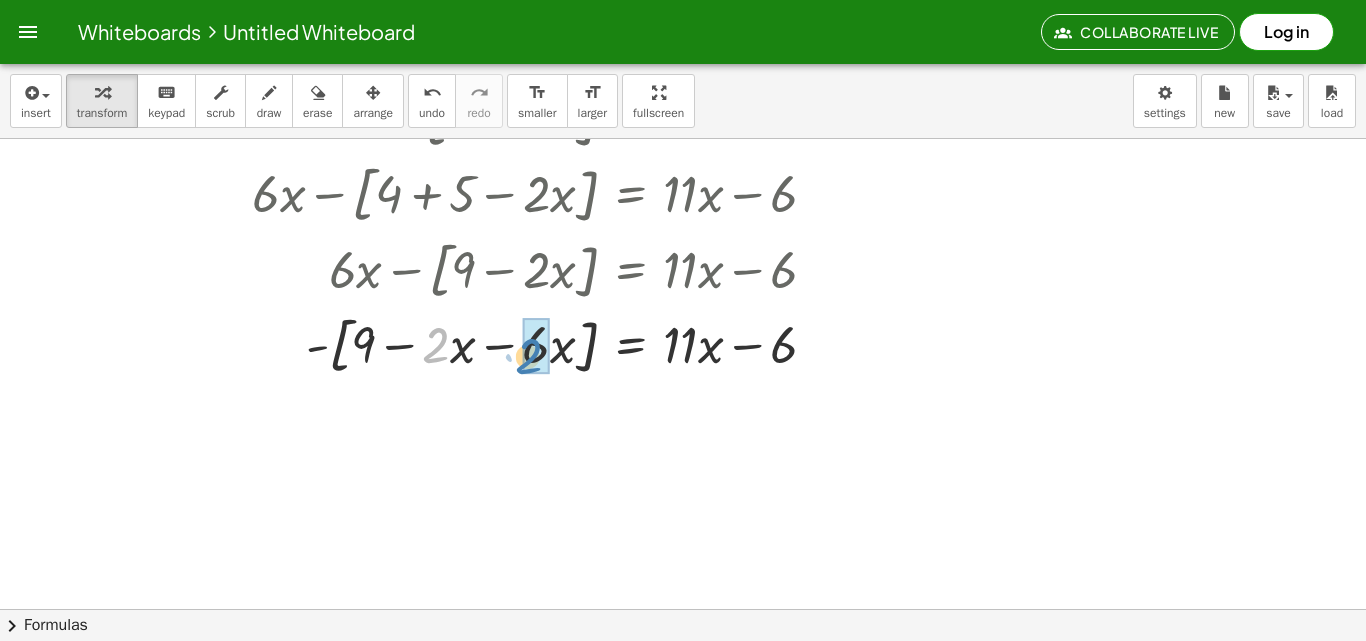 drag, startPoint x: 439, startPoint y: 351, endPoint x: 533, endPoint y: 362, distance: 94.641426 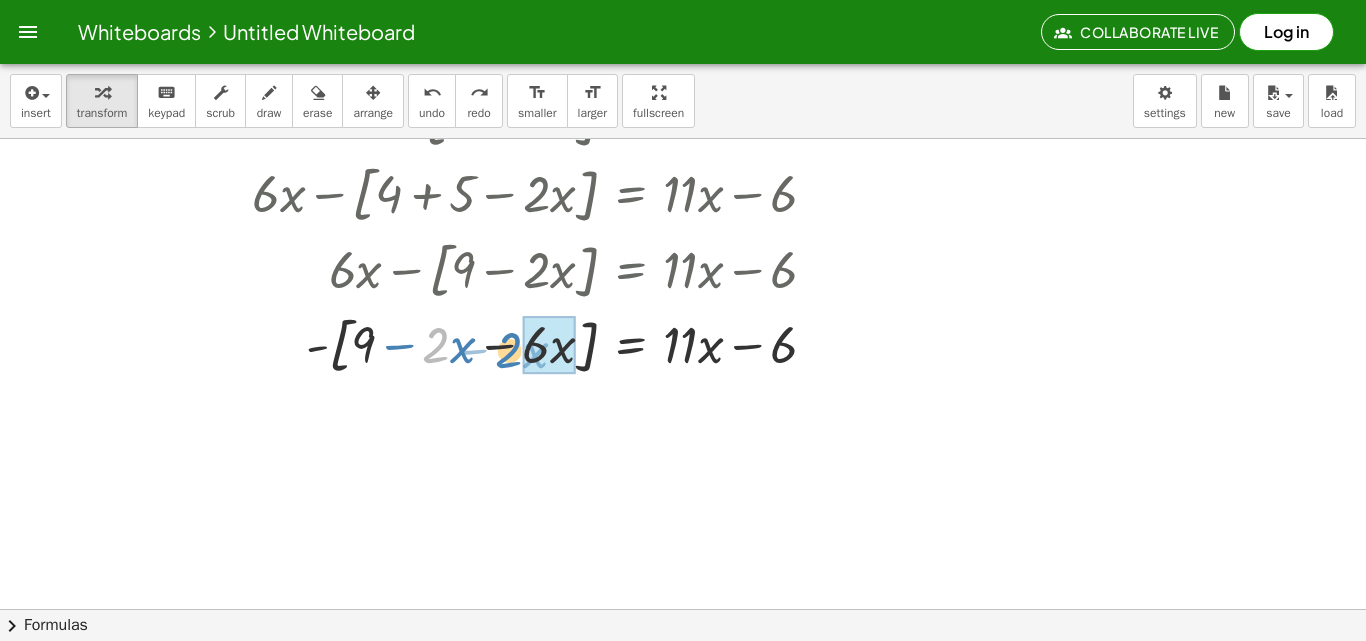 drag, startPoint x: 438, startPoint y: 345, endPoint x: 511, endPoint y: 350, distance: 73.171036 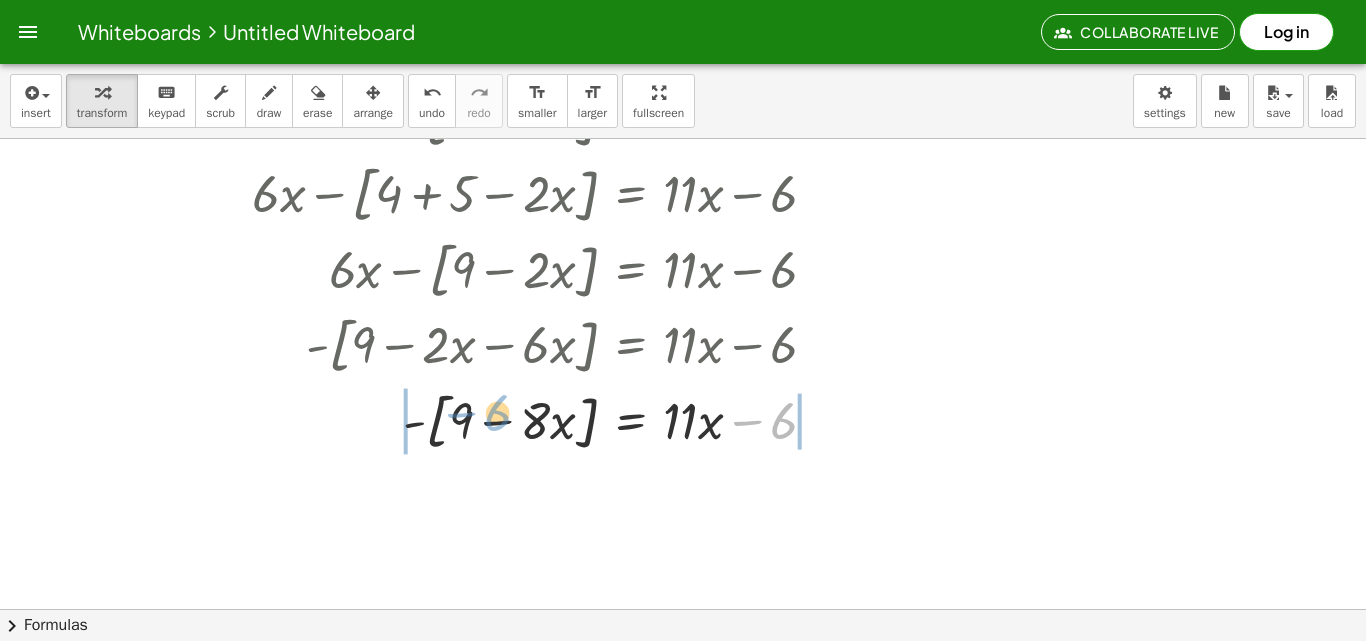 drag, startPoint x: 774, startPoint y: 424, endPoint x: 488, endPoint y: 416, distance: 286.11188 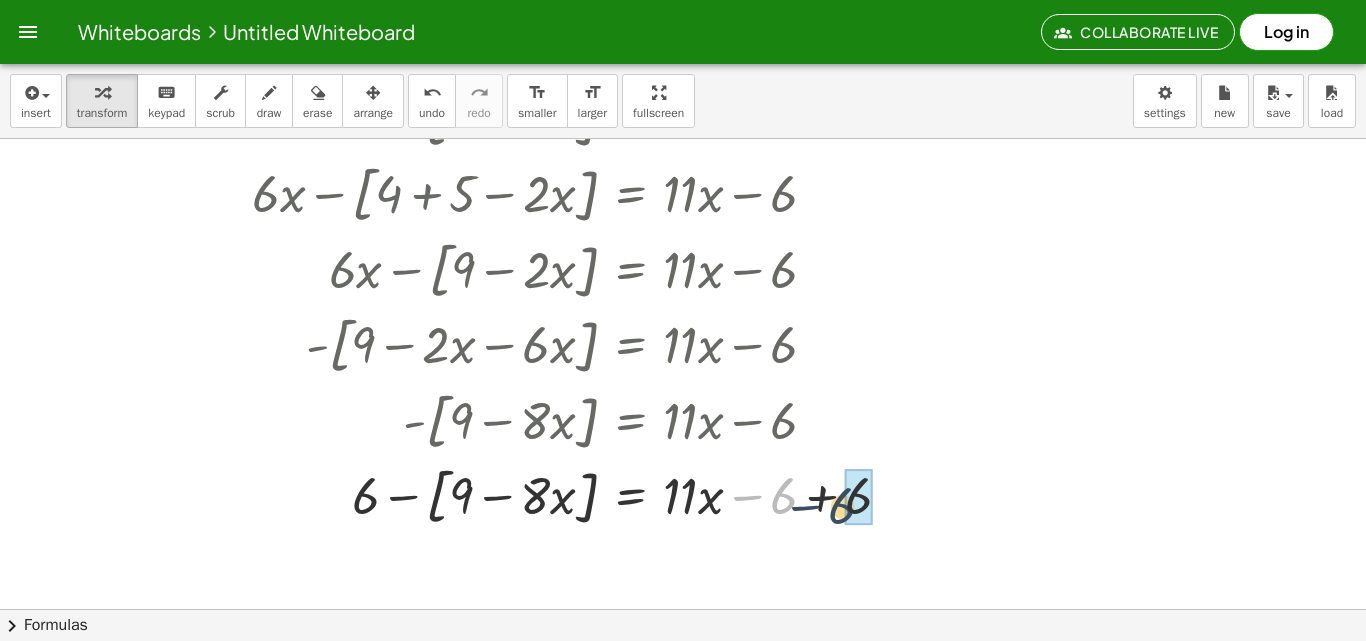 drag, startPoint x: 786, startPoint y: 509, endPoint x: 849, endPoint y: 517, distance: 63.505905 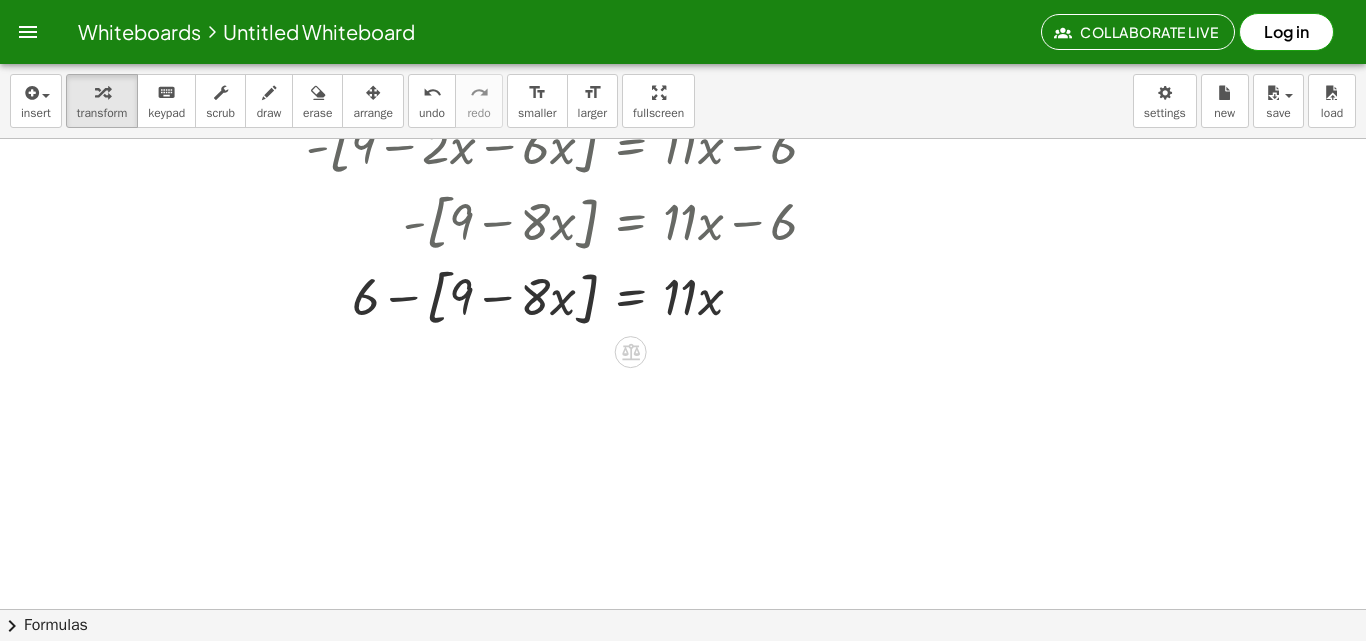 scroll, scrollTop: 1625, scrollLeft: 0, axis: vertical 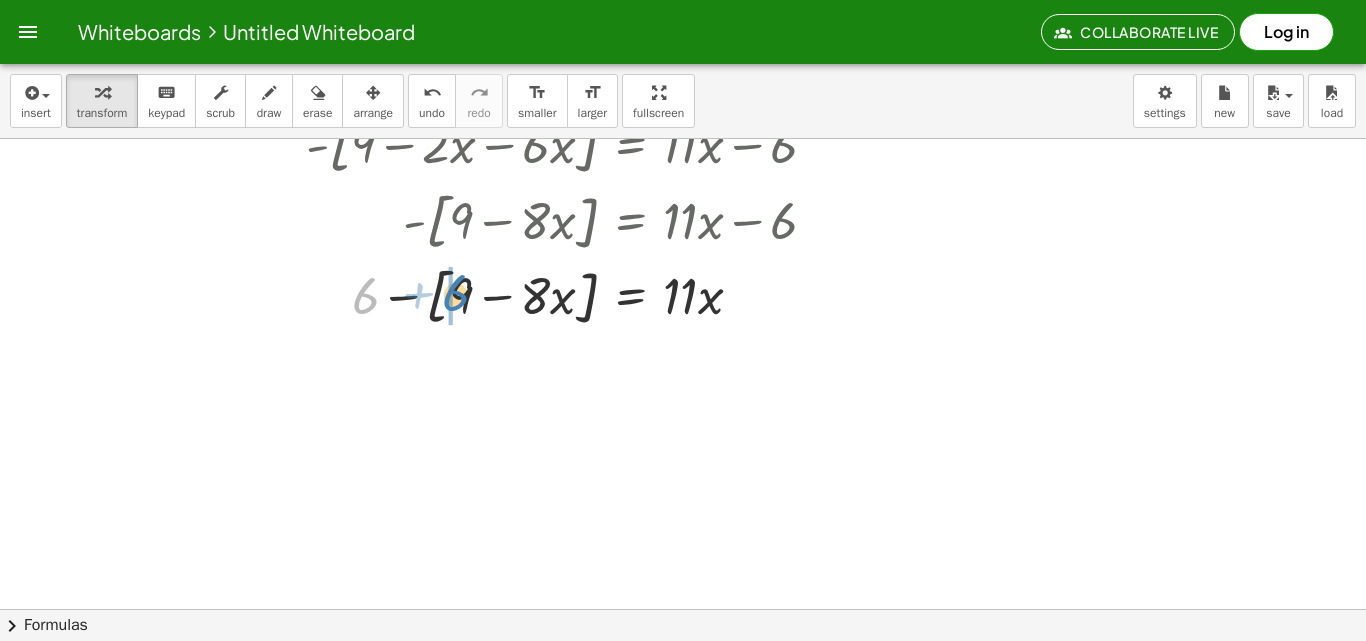 drag, startPoint x: 364, startPoint y: 308, endPoint x: 455, endPoint y: 306, distance: 91.02197 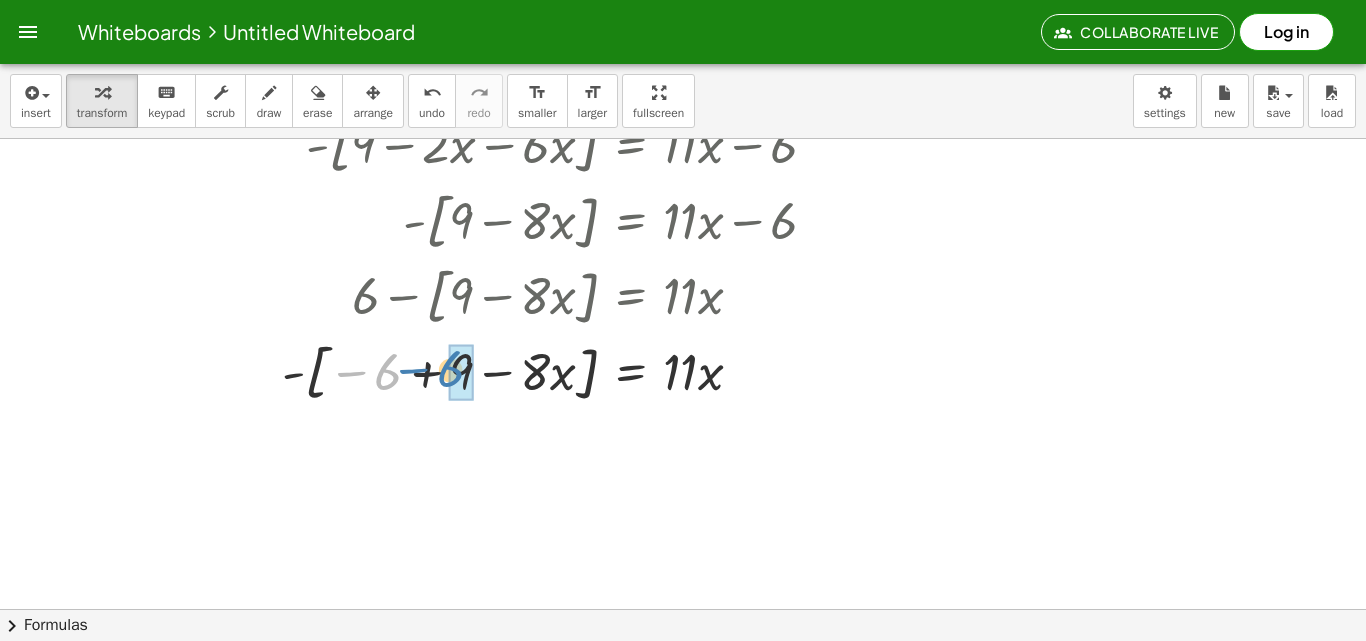 drag, startPoint x: 385, startPoint y: 381, endPoint x: 449, endPoint y: 378, distance: 64.070274 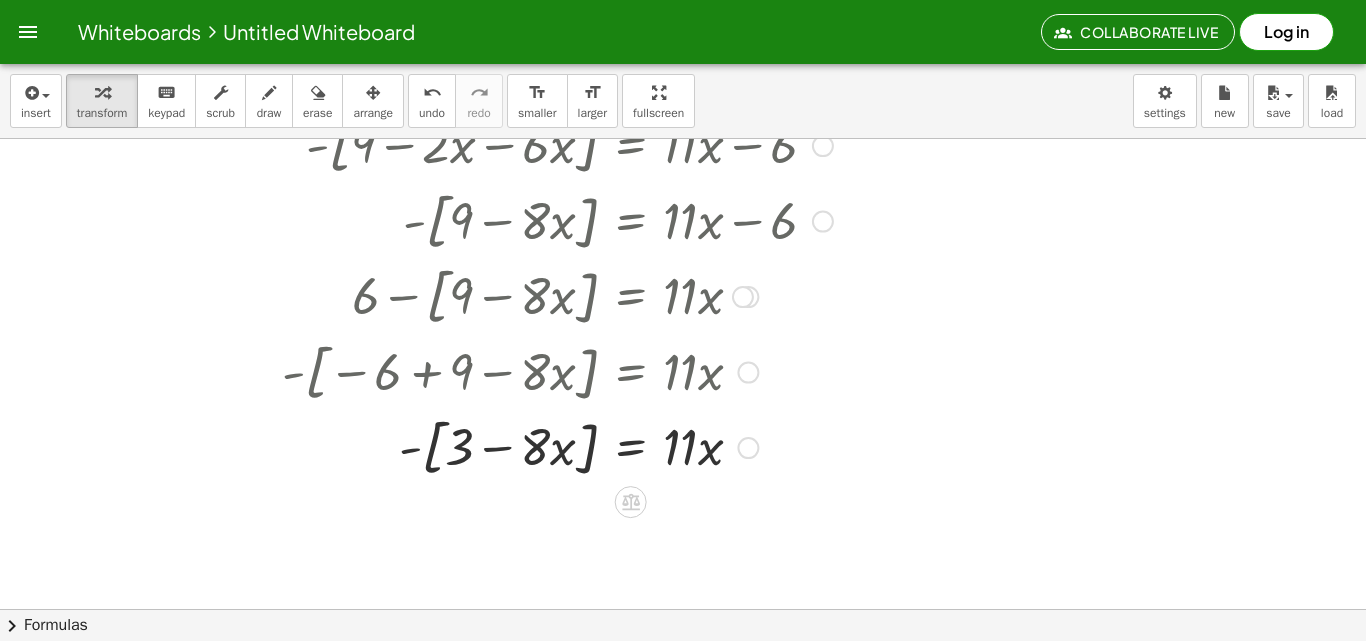 scroll, scrollTop: 1725, scrollLeft: 0, axis: vertical 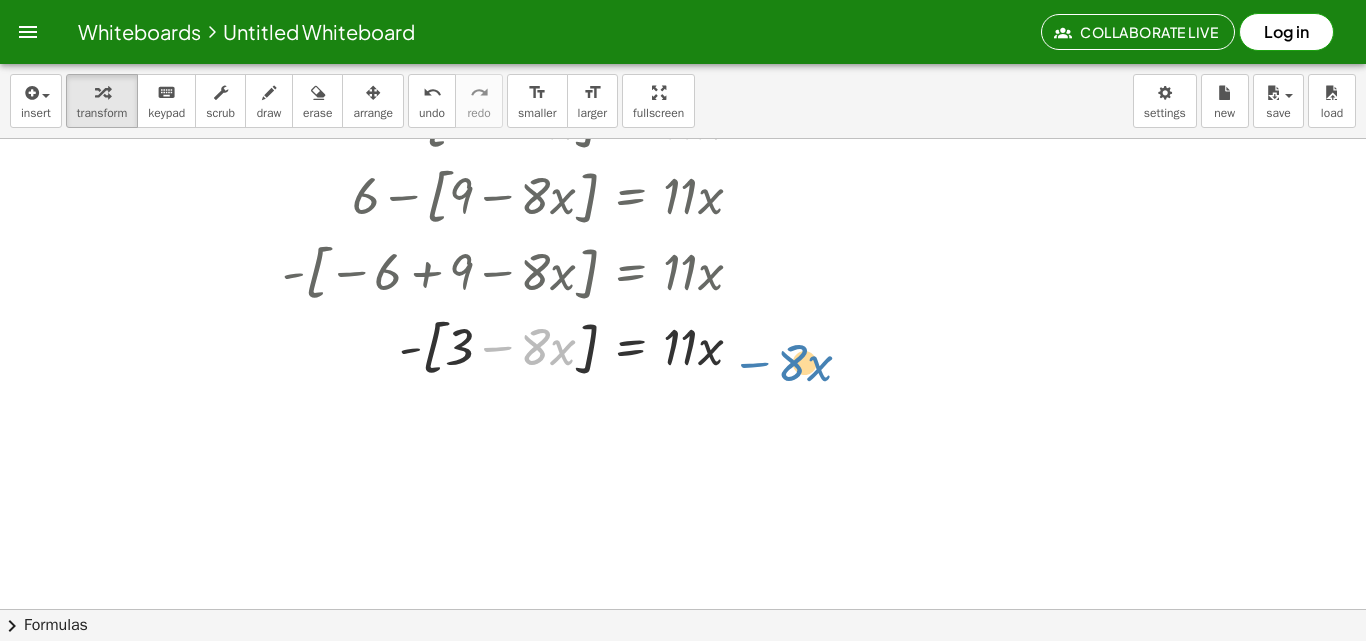 drag, startPoint x: 489, startPoint y: 348, endPoint x: 745, endPoint y: 364, distance: 256.4995 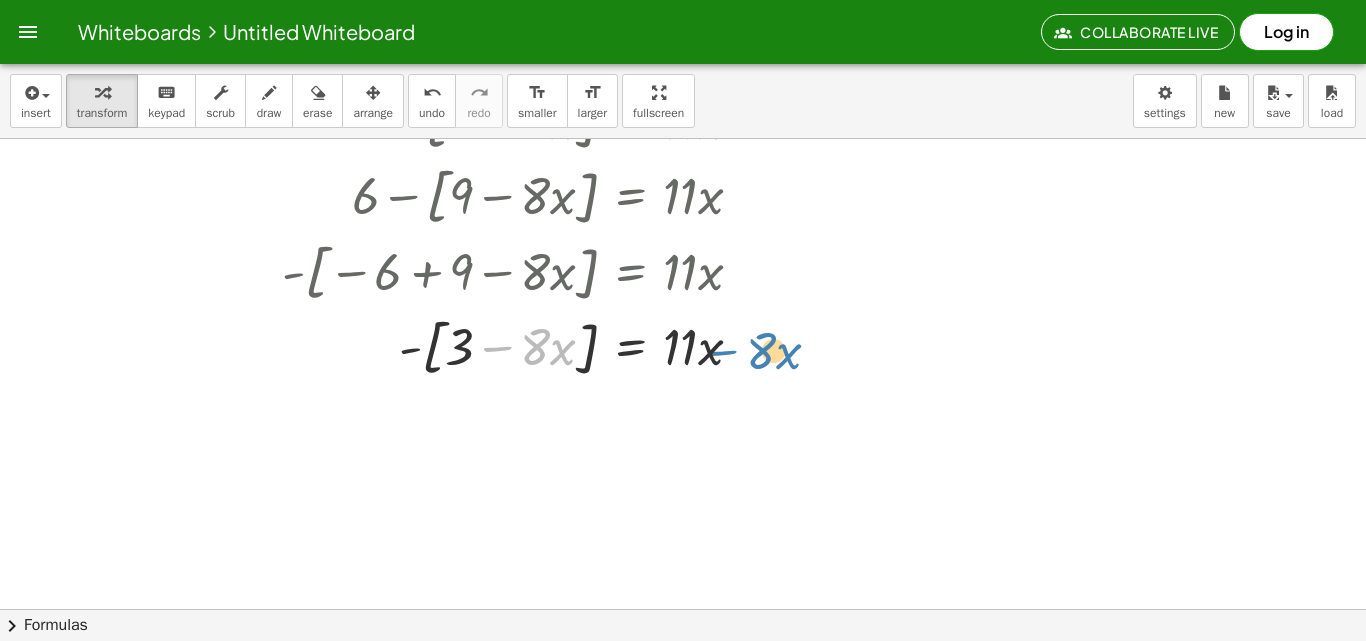 drag, startPoint x: 494, startPoint y: 354, endPoint x: 717, endPoint y: 357, distance: 223.02017 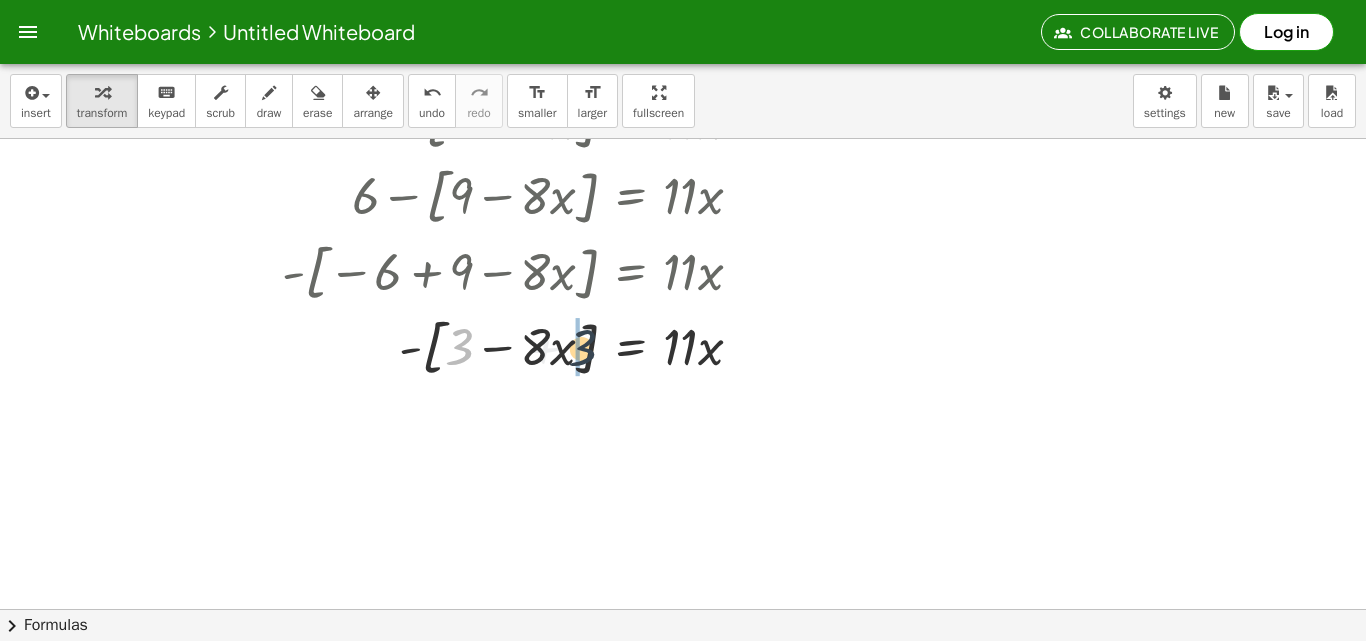 drag, startPoint x: 466, startPoint y: 355, endPoint x: 594, endPoint y: 356, distance: 128.0039 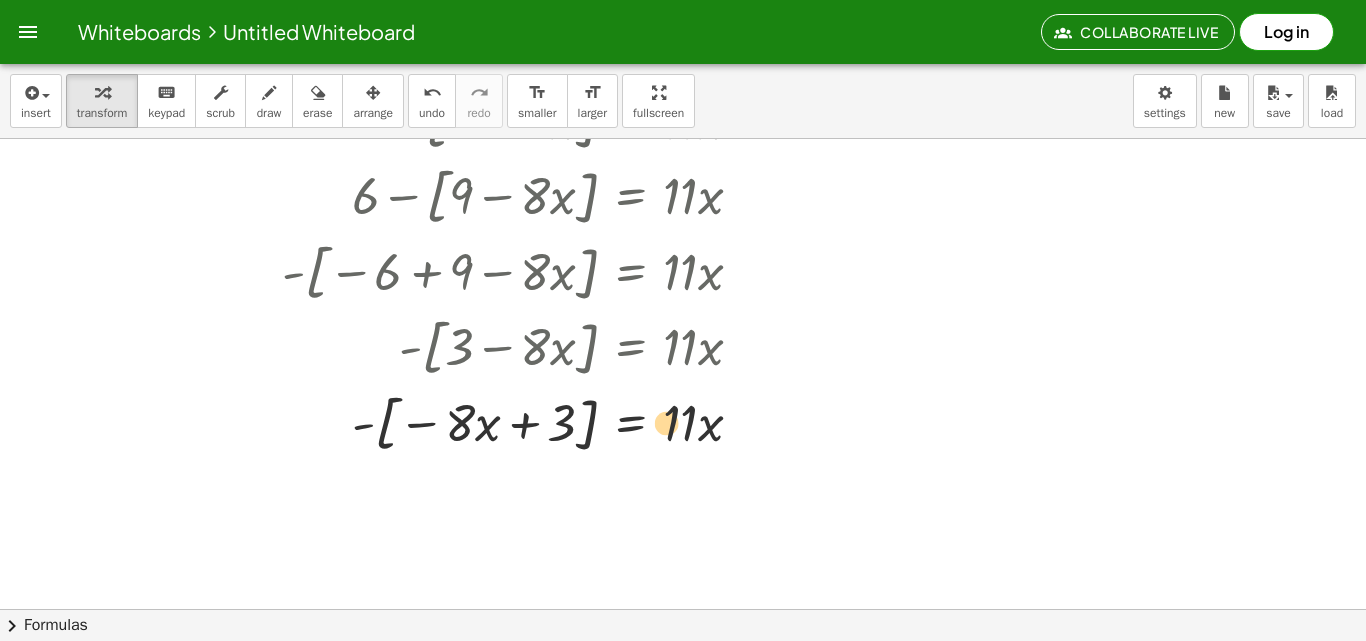 drag, startPoint x: 682, startPoint y: 435, endPoint x: 668, endPoint y: 435, distance: 14 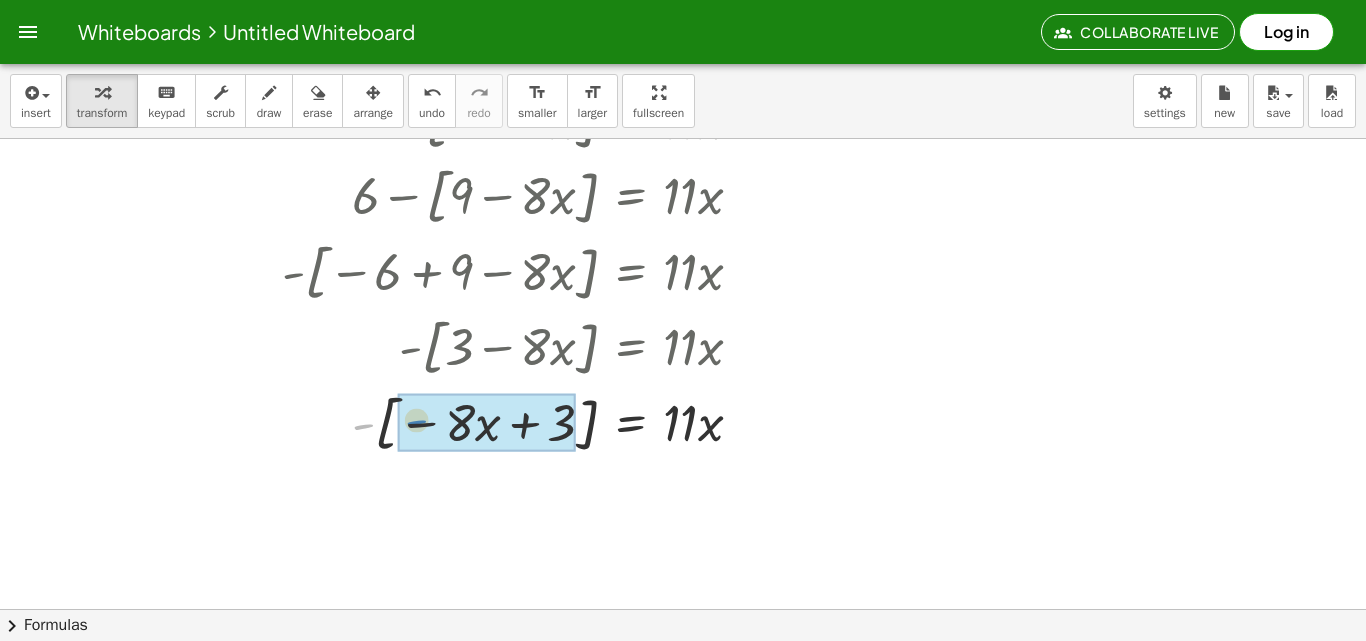 drag, startPoint x: 358, startPoint y: 432, endPoint x: 411, endPoint y: 429, distance: 53.08484 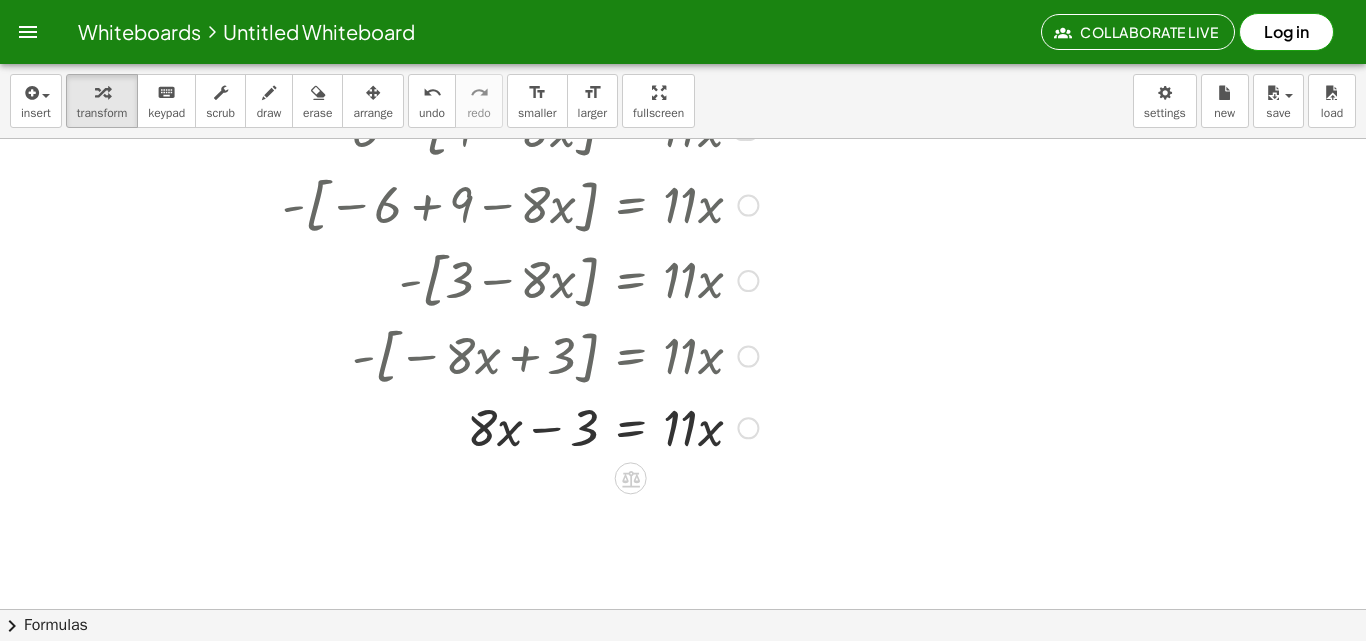 scroll, scrollTop: 1895, scrollLeft: 0, axis: vertical 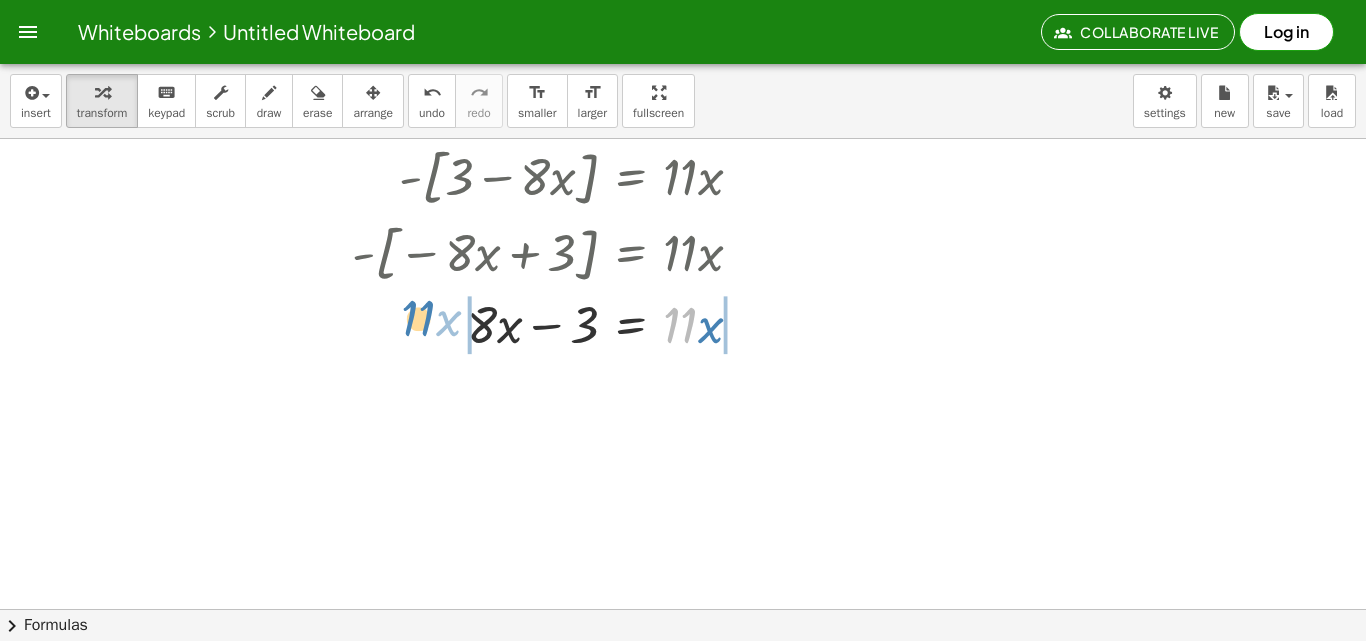 drag, startPoint x: 687, startPoint y: 334, endPoint x: 426, endPoint y: 327, distance: 261.09384 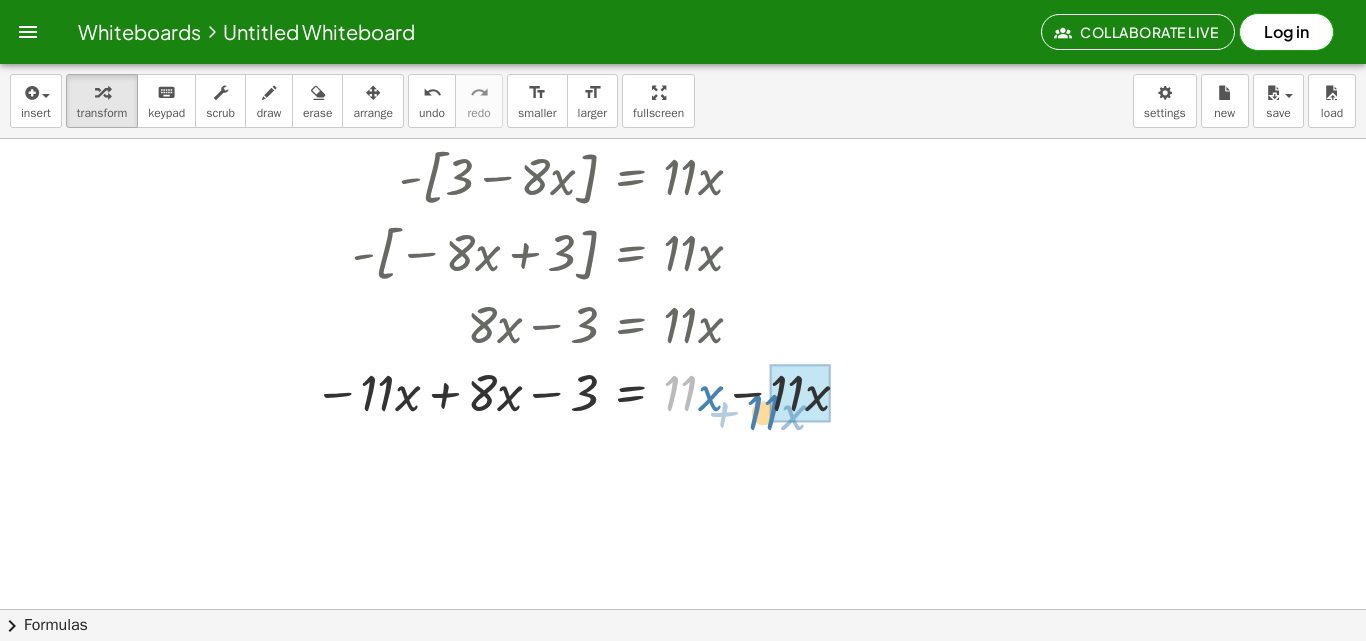 drag, startPoint x: 680, startPoint y: 394, endPoint x: 768, endPoint y: 402, distance: 88.362885 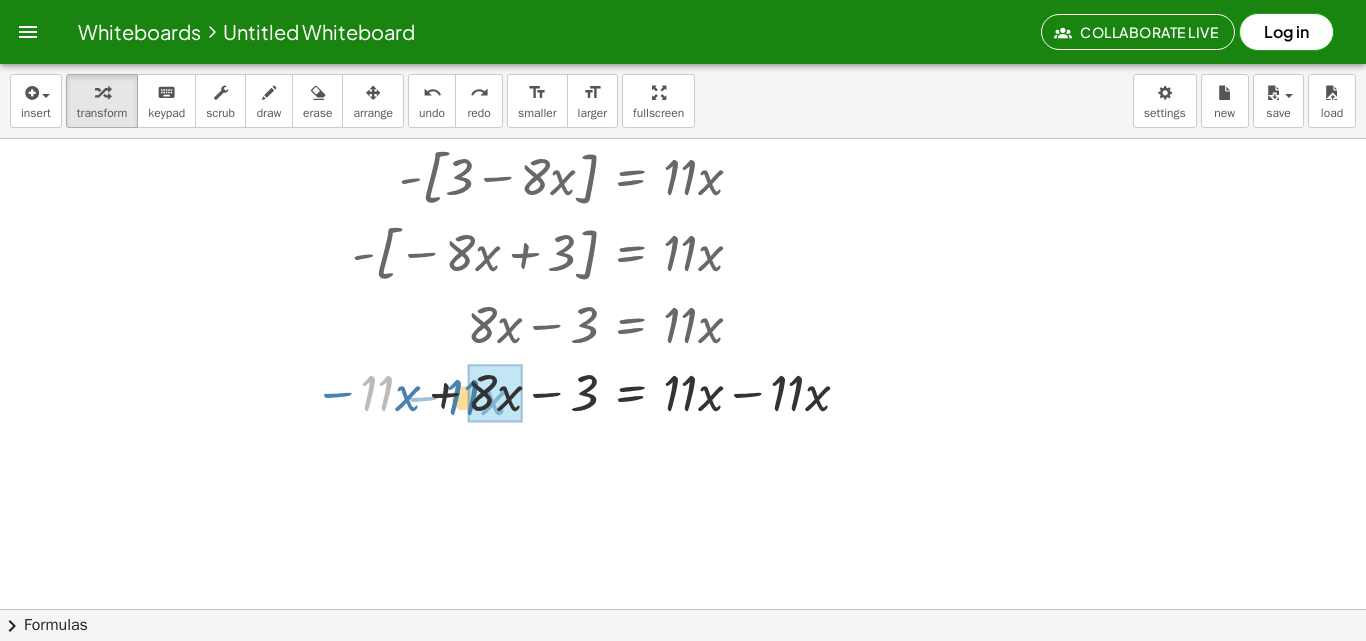 drag, startPoint x: 370, startPoint y: 407, endPoint x: 456, endPoint y: 411, distance: 86.09297 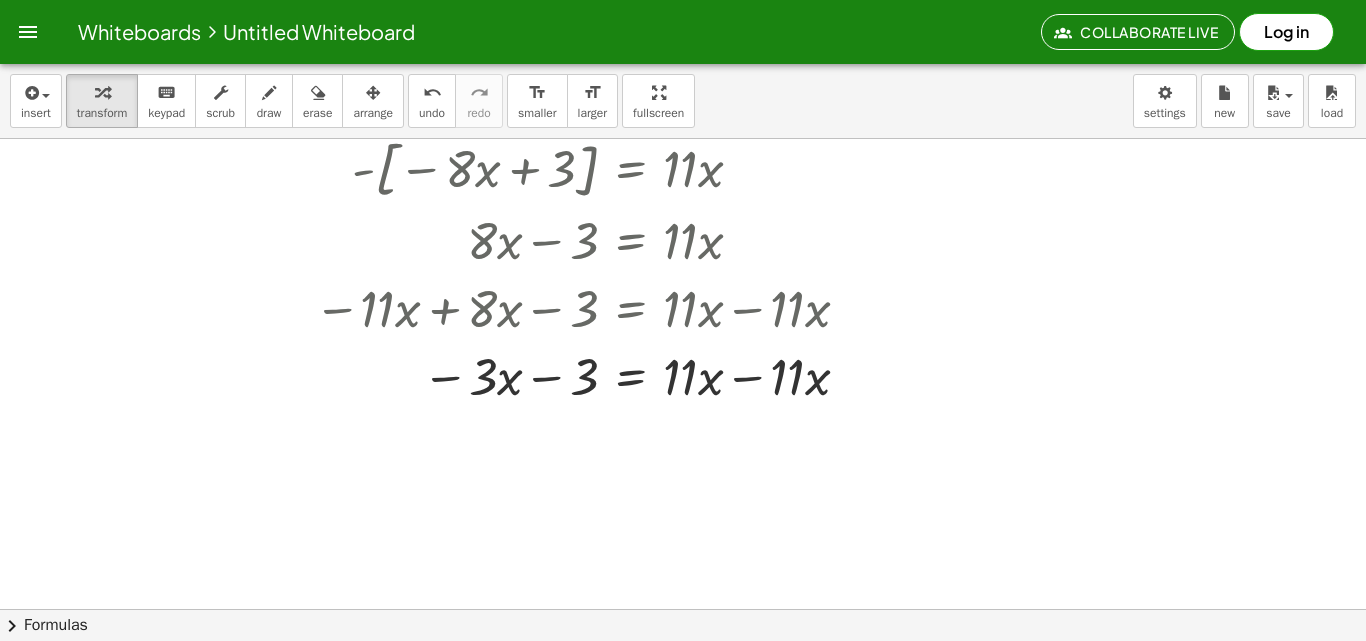 scroll, scrollTop: 2015, scrollLeft: 0, axis: vertical 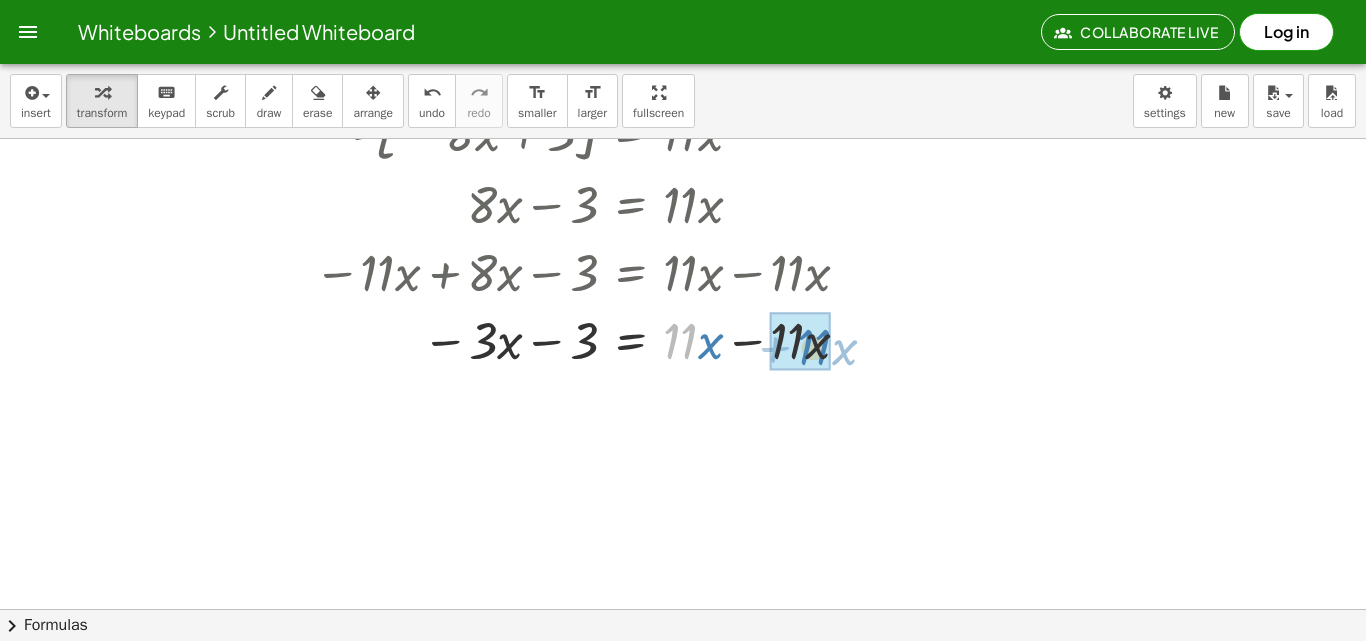 drag, startPoint x: 669, startPoint y: 336, endPoint x: 803, endPoint y: 342, distance: 134.13426 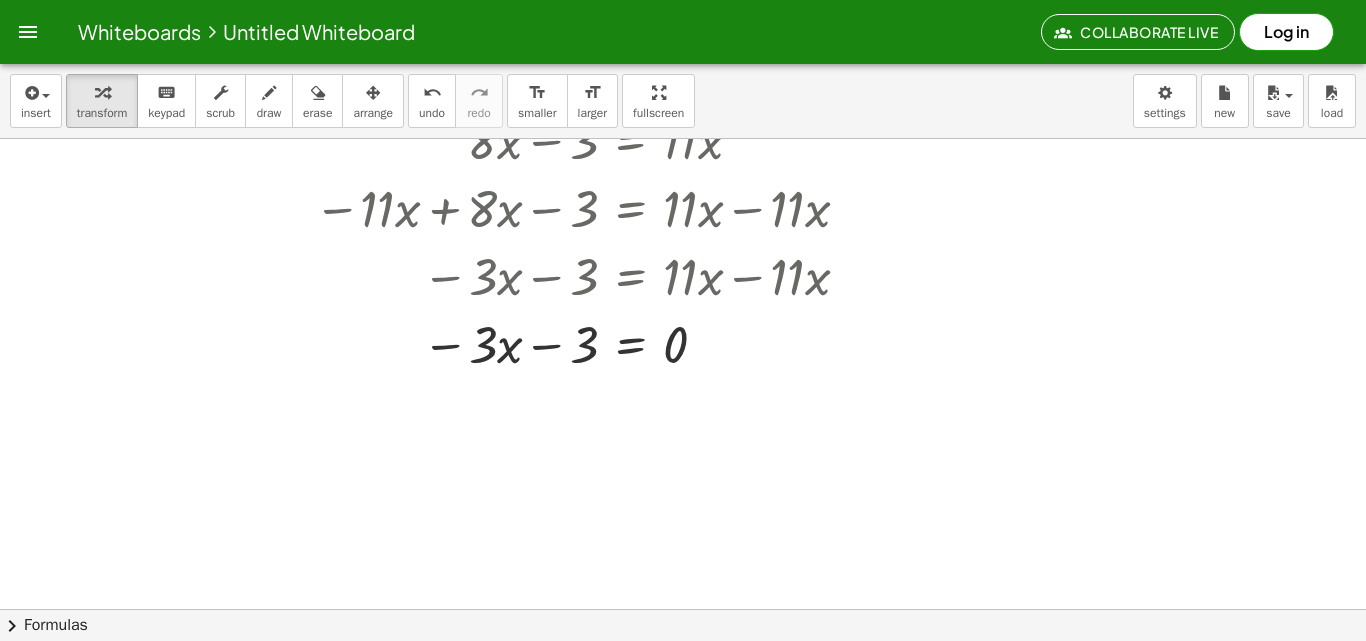 scroll, scrollTop: 2115, scrollLeft: 0, axis: vertical 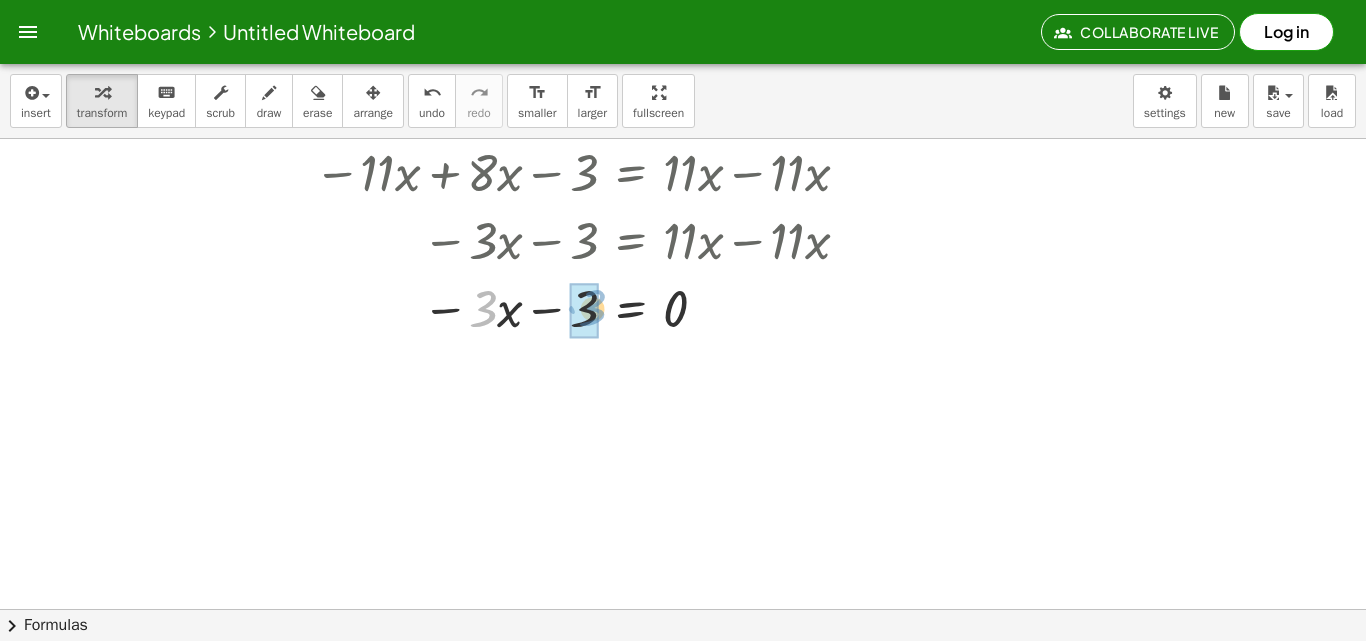 drag, startPoint x: 486, startPoint y: 324, endPoint x: 588, endPoint y: 324, distance: 102 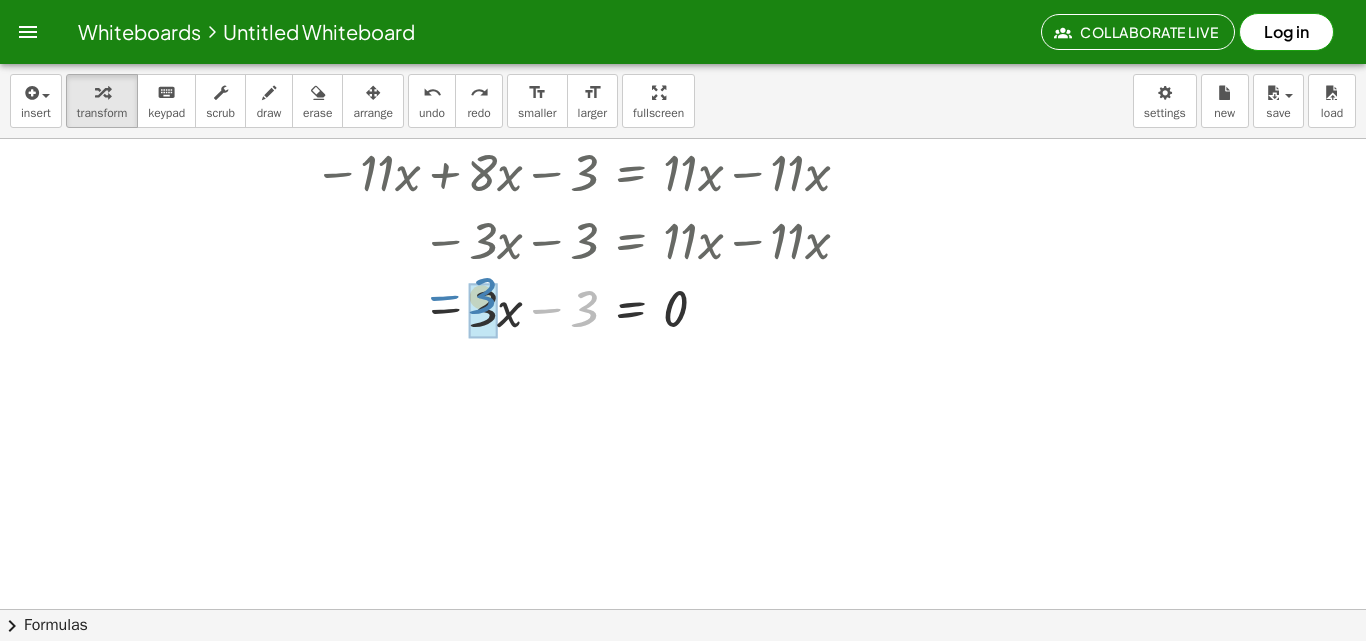 drag, startPoint x: 592, startPoint y: 310, endPoint x: 501, endPoint y: 300, distance: 91.5478 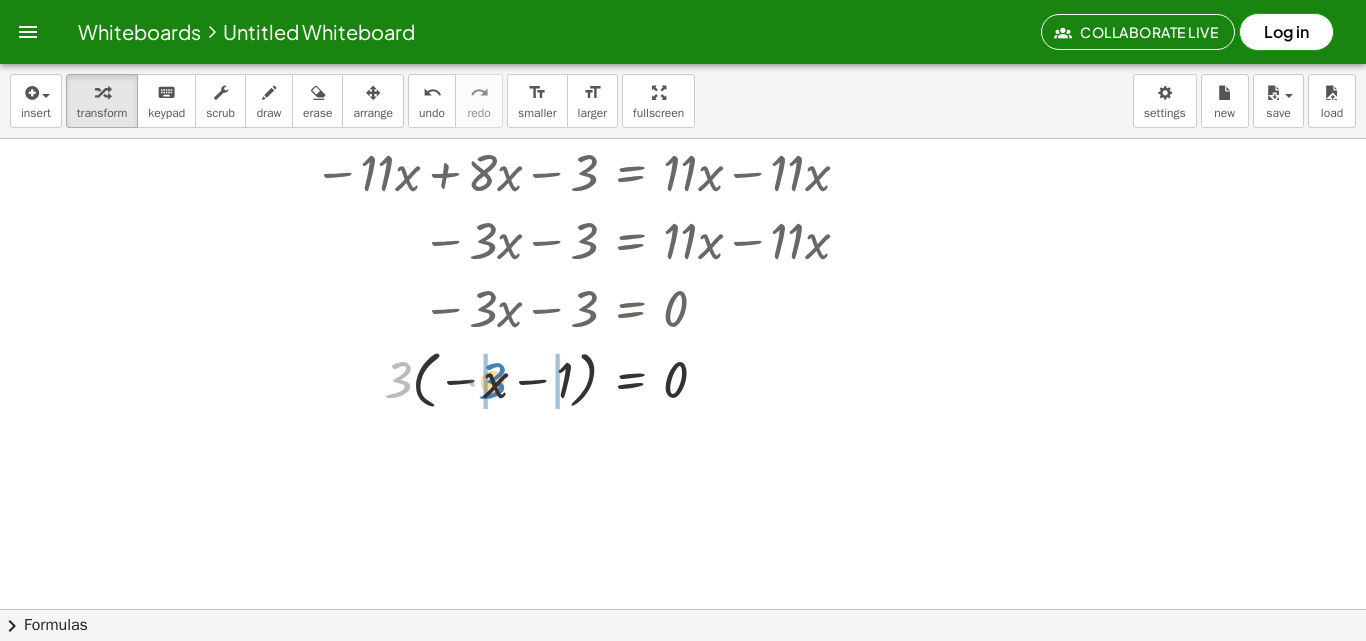 drag, startPoint x: 411, startPoint y: 376, endPoint x: 496, endPoint y: 378, distance: 85.02353 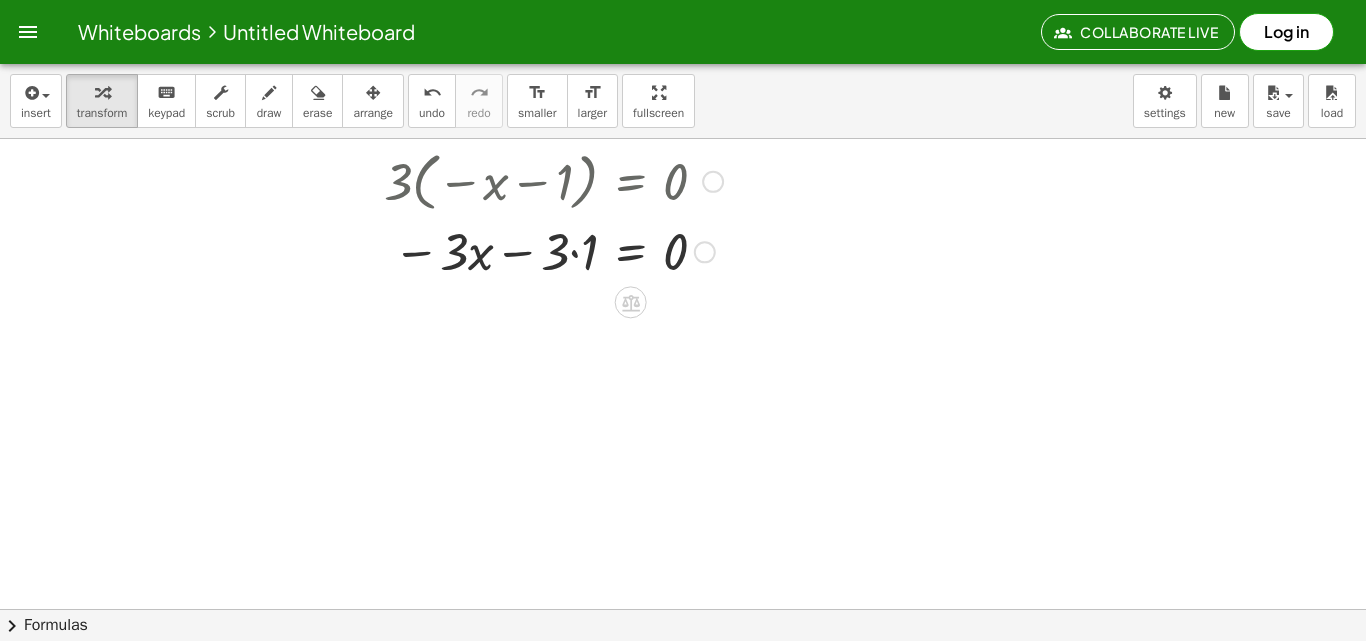 scroll, scrollTop: 2315, scrollLeft: 0, axis: vertical 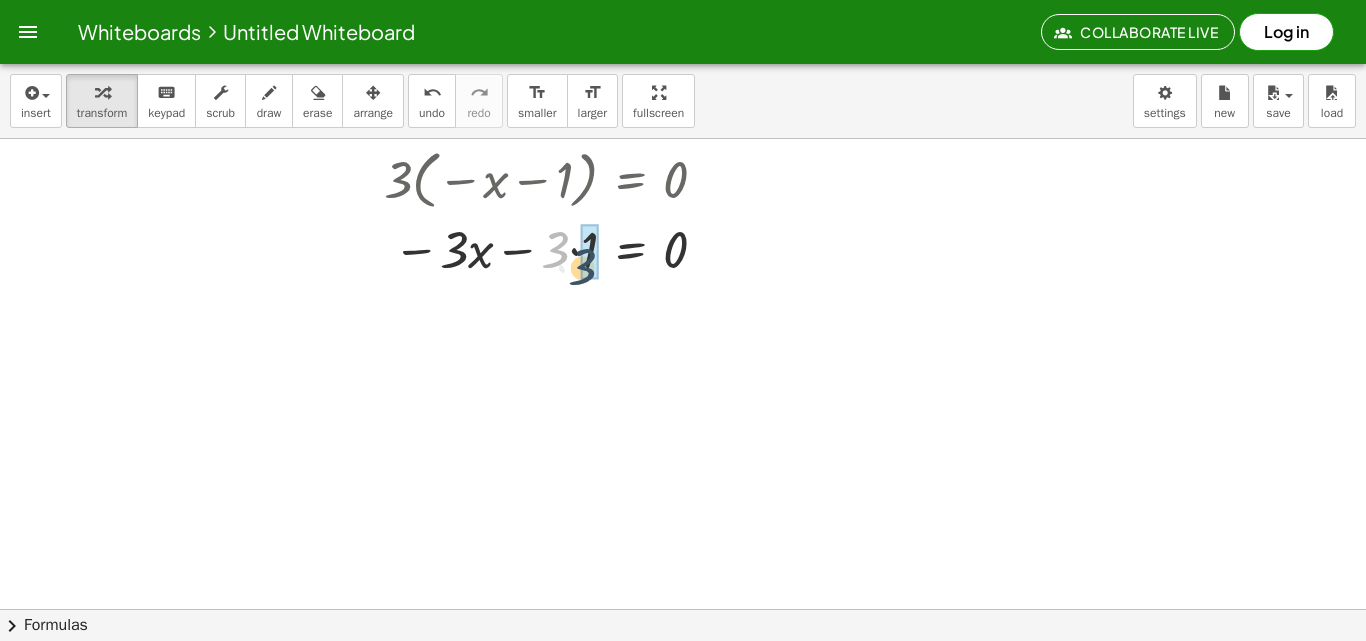 drag, startPoint x: 555, startPoint y: 258, endPoint x: 584, endPoint y: 276, distance: 34.132095 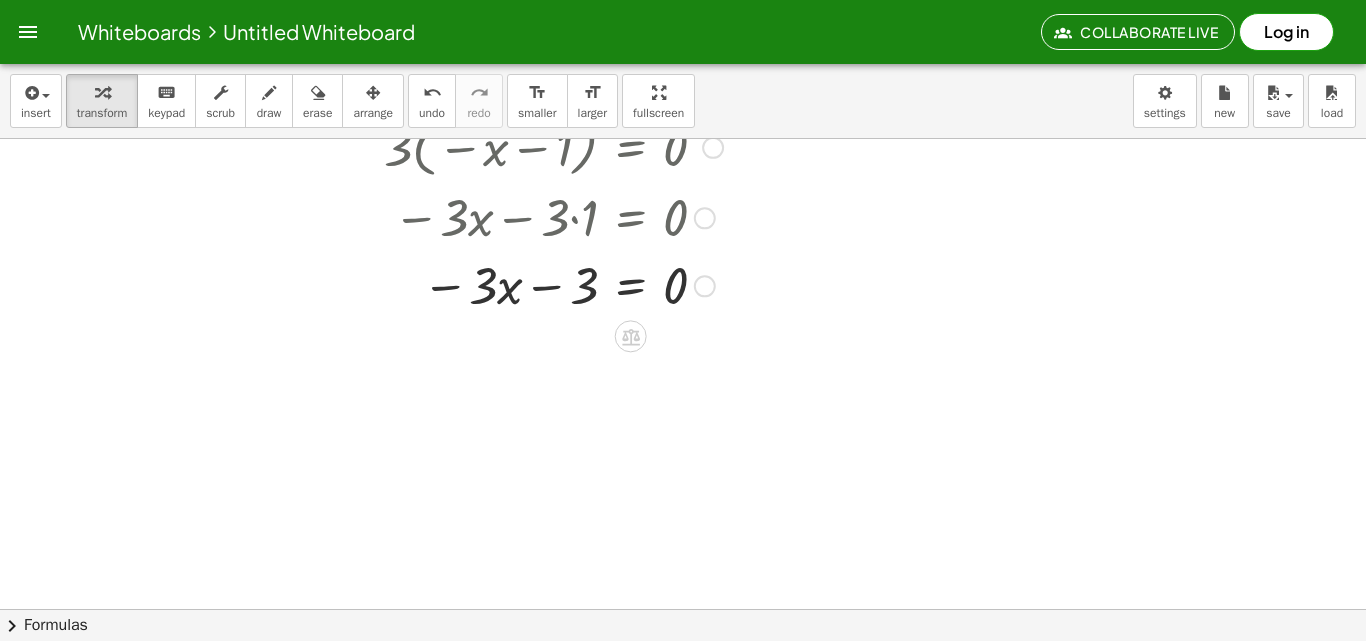 scroll, scrollTop: 2365, scrollLeft: 0, axis: vertical 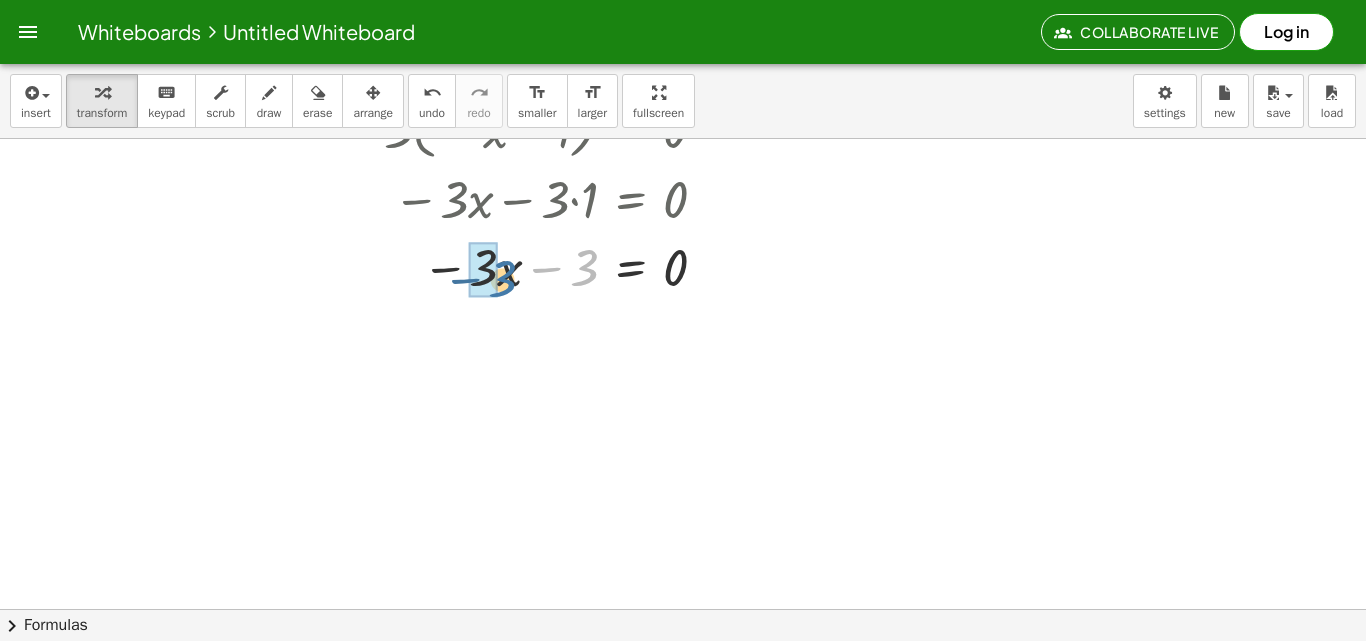 drag, startPoint x: 579, startPoint y: 288, endPoint x: 496, endPoint y: 299, distance: 83.725746 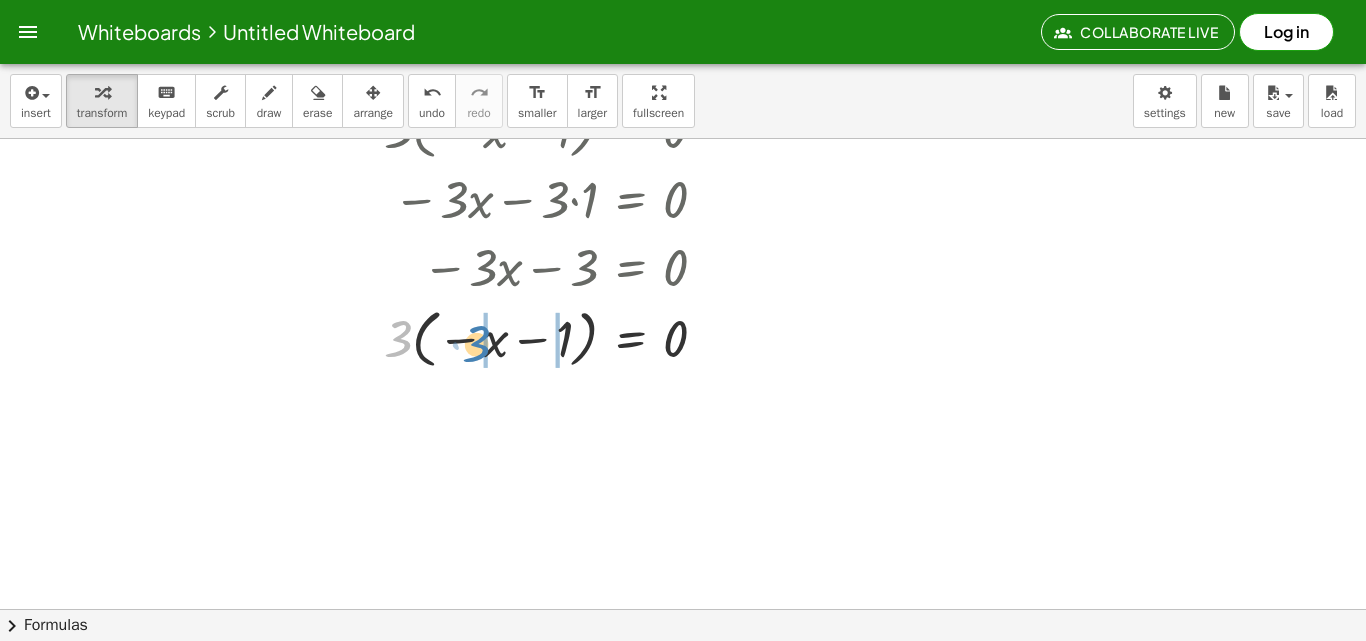 drag, startPoint x: 414, startPoint y: 345, endPoint x: 492, endPoint y: 346, distance: 78.00641 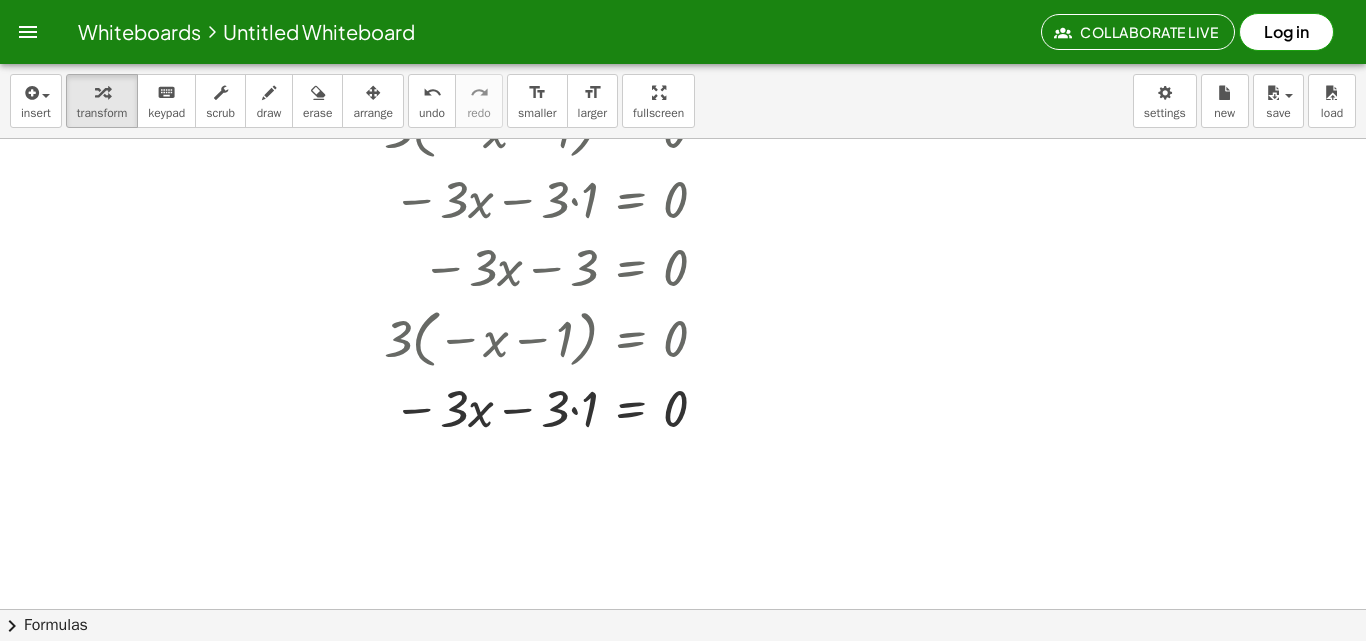 click at bounding box center [863, -581] 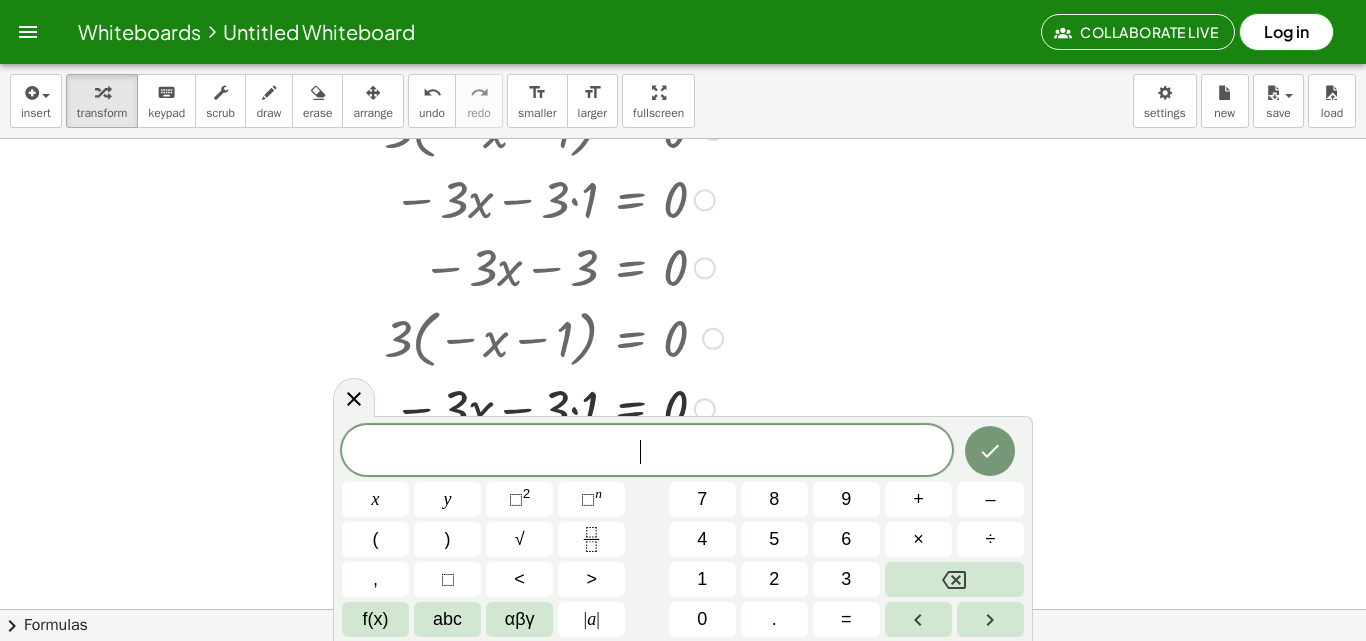 click at bounding box center (692, 407) 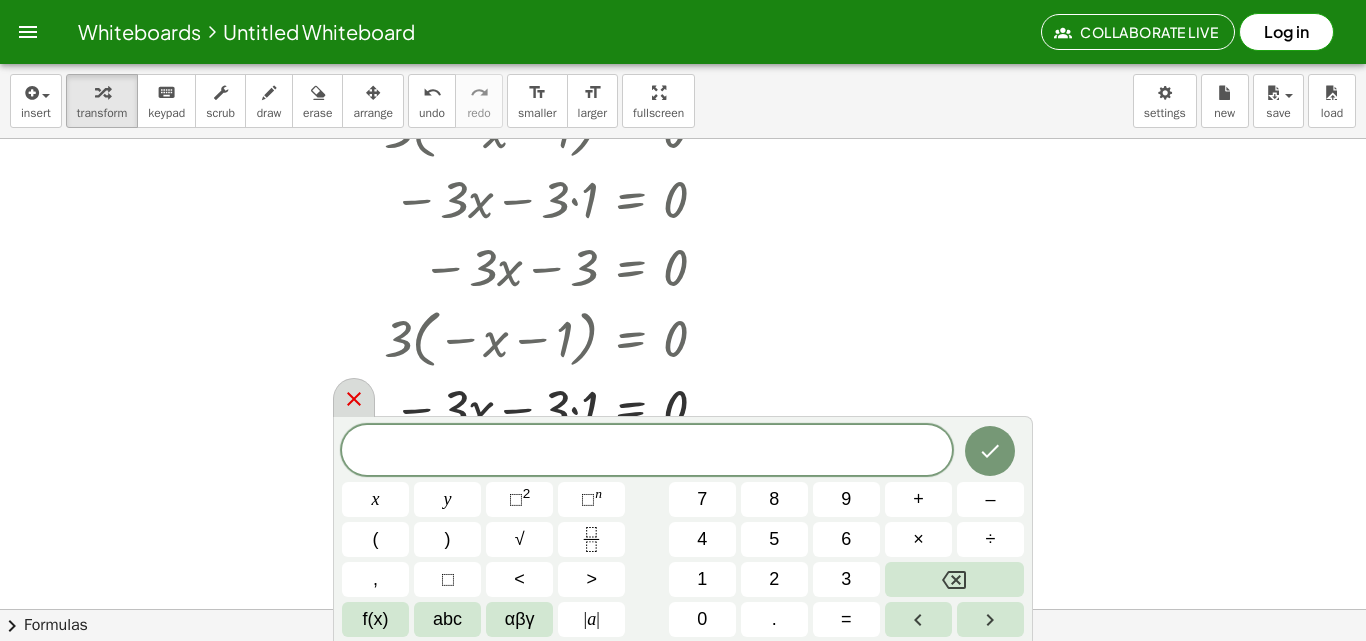 click at bounding box center (354, 397) 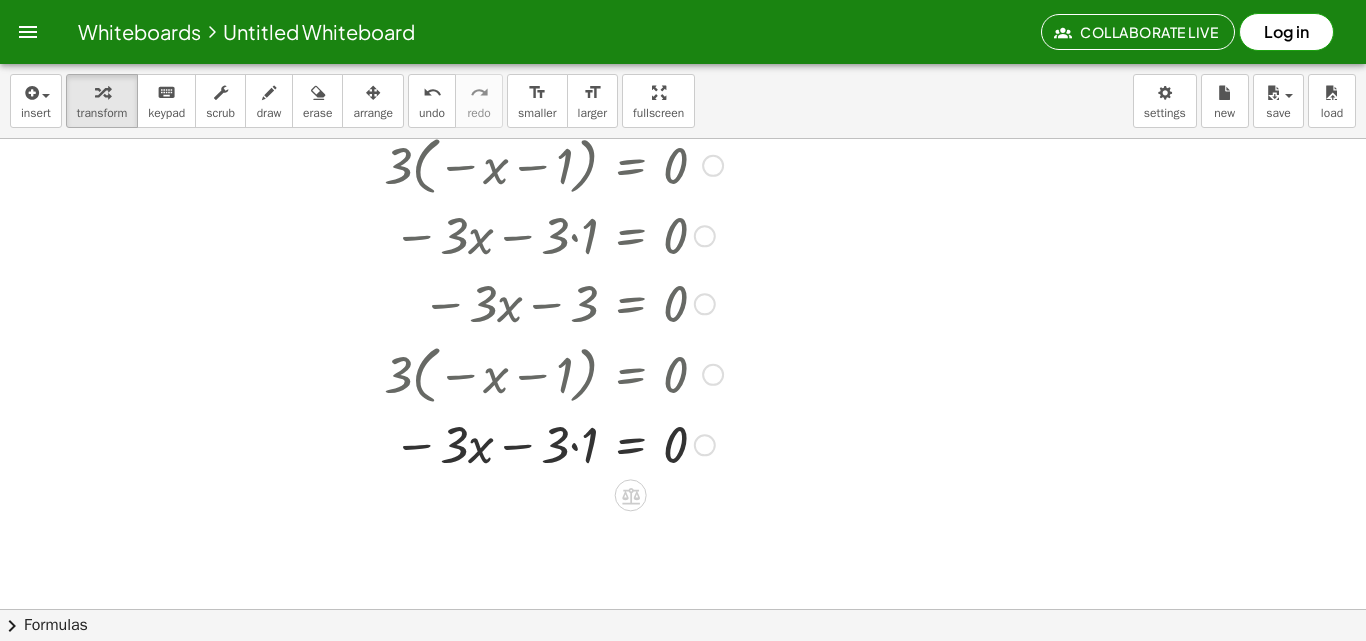 scroll, scrollTop: 2365, scrollLeft: 0, axis: vertical 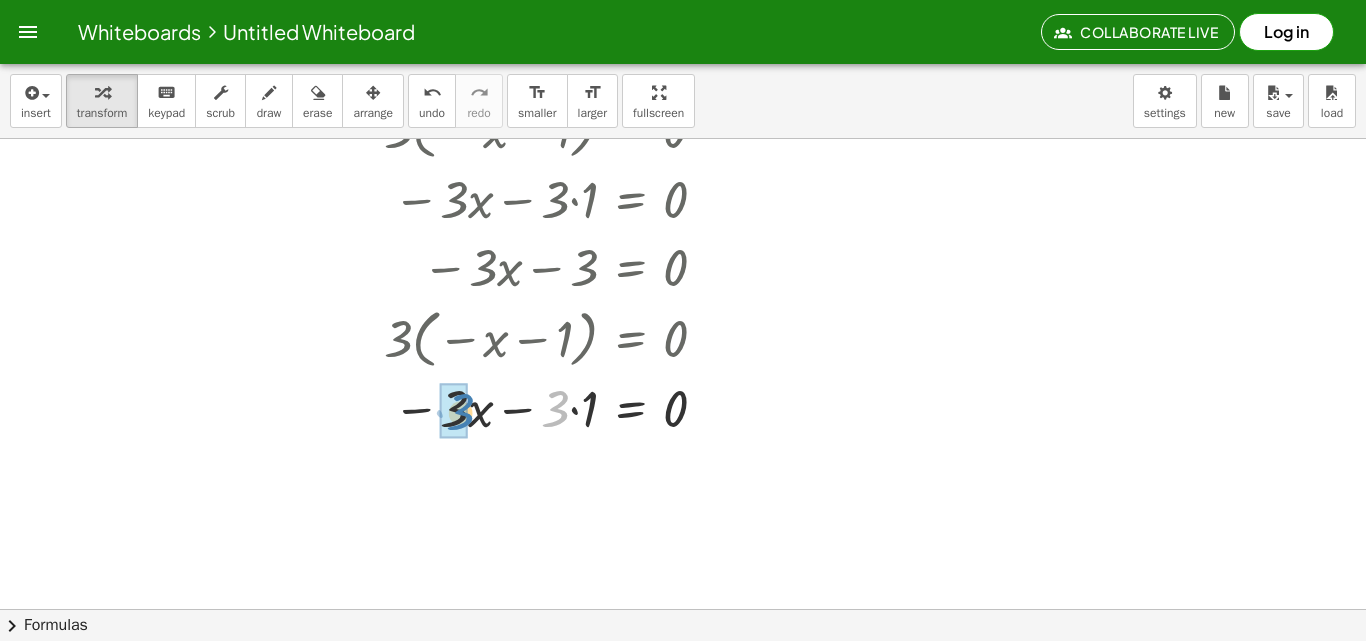 drag, startPoint x: 560, startPoint y: 409, endPoint x: 465, endPoint y: 411, distance: 95.02105 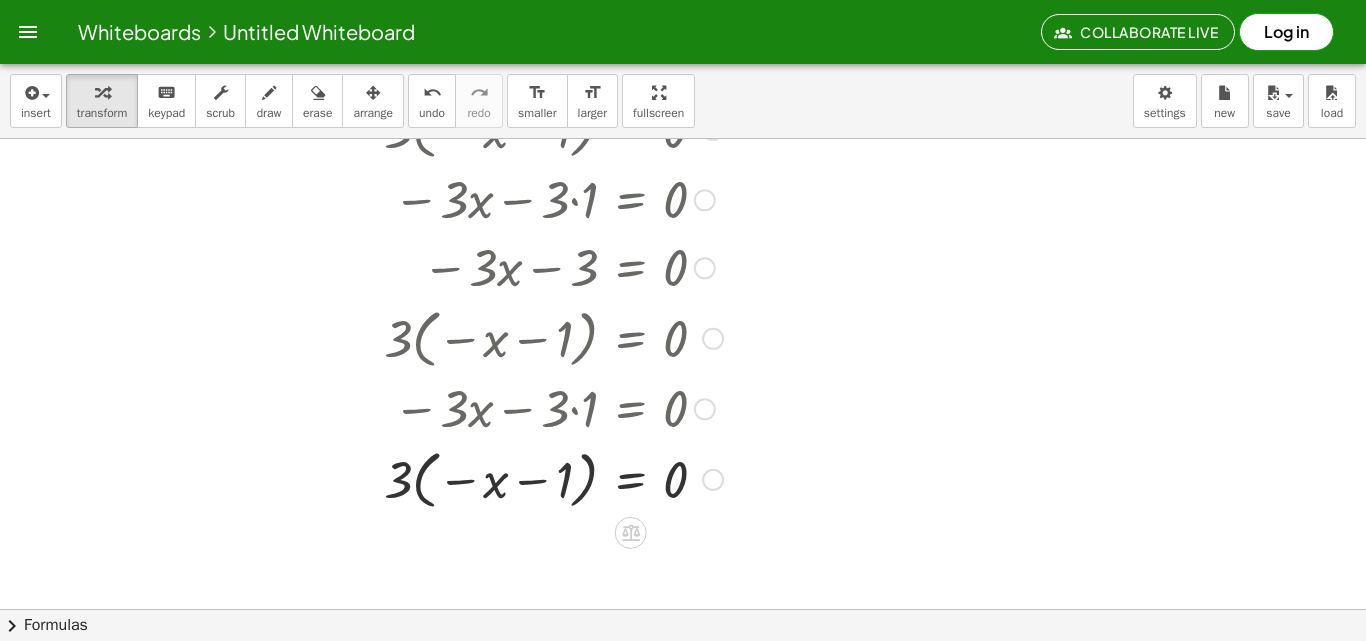 scroll, scrollTop: 2465, scrollLeft: 0, axis: vertical 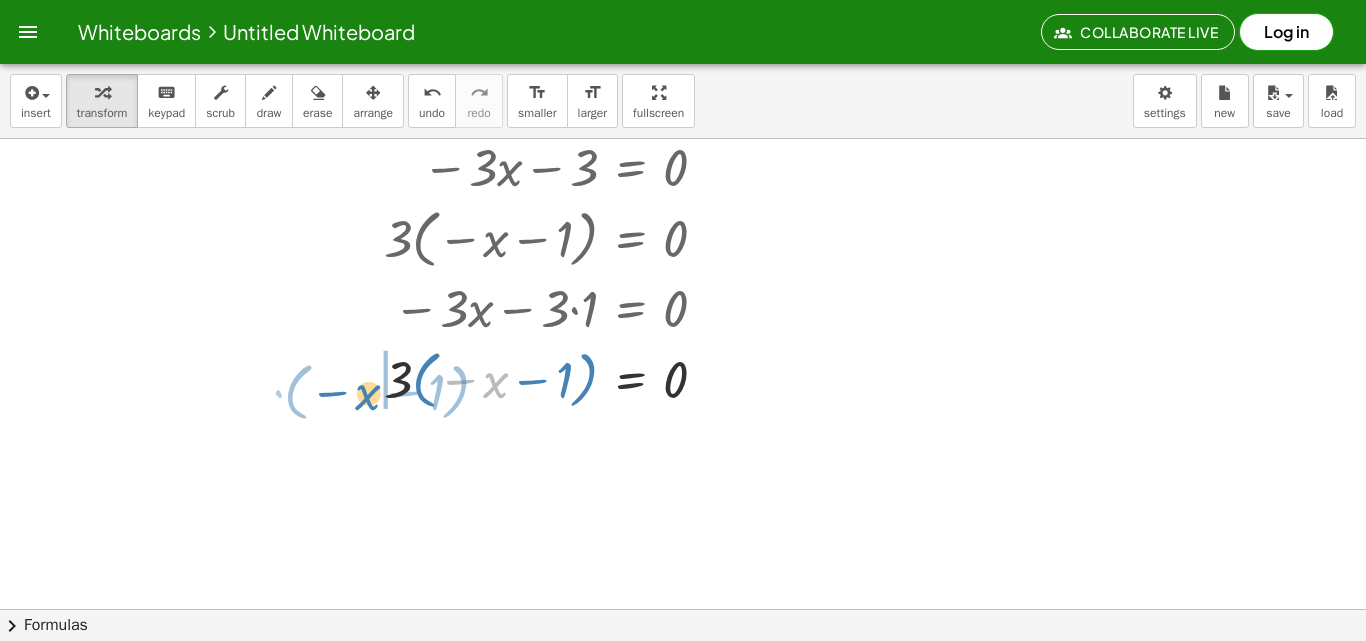 drag, startPoint x: 497, startPoint y: 388, endPoint x: 371, endPoint y: 403, distance: 126.88972 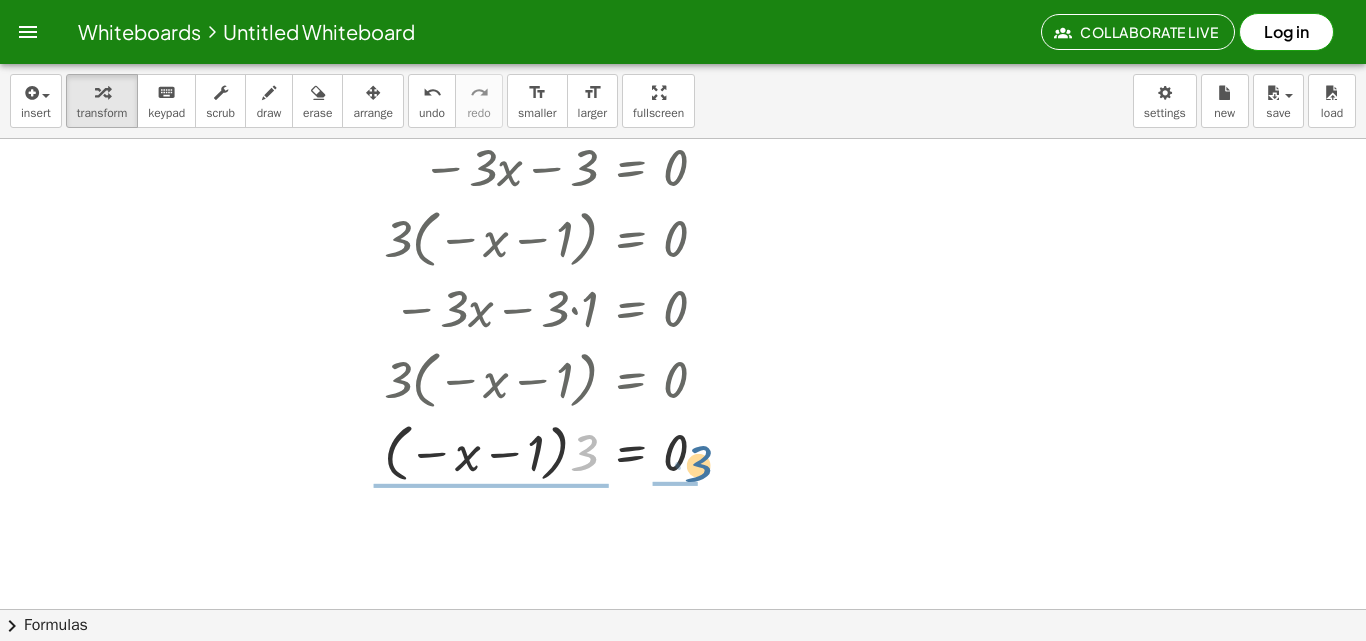 drag, startPoint x: 584, startPoint y: 450, endPoint x: 701, endPoint y: 464, distance: 117.83463 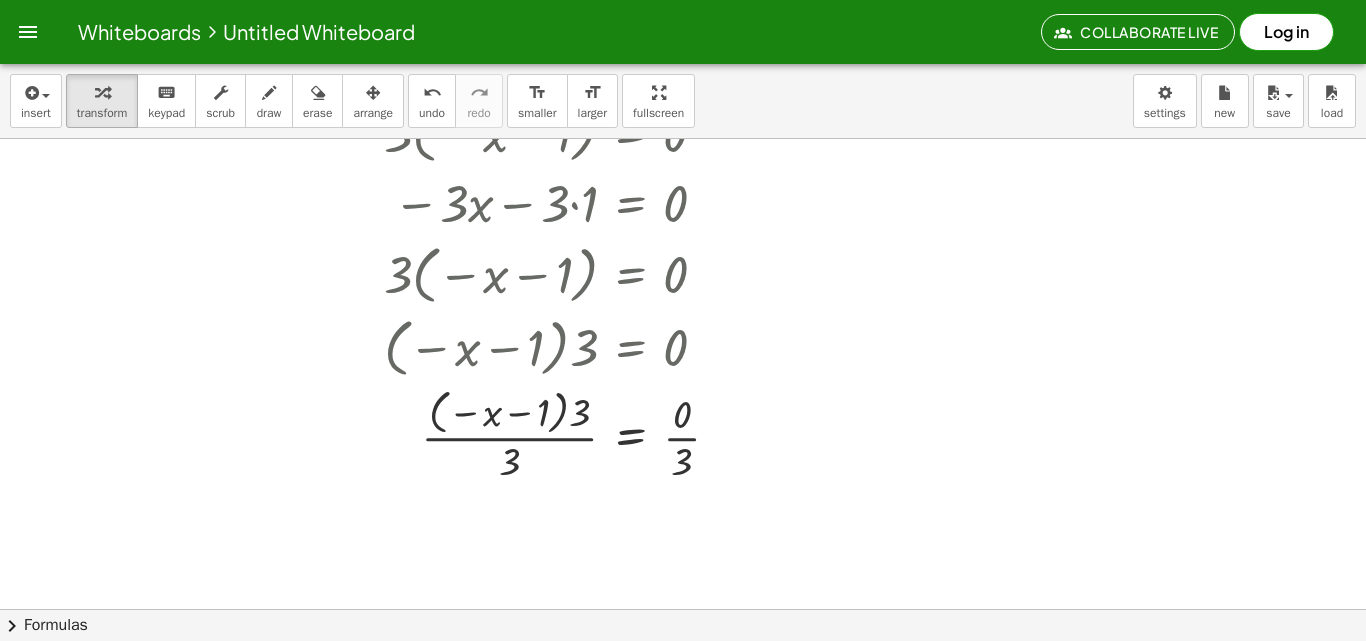 scroll, scrollTop: 2665, scrollLeft: 0, axis: vertical 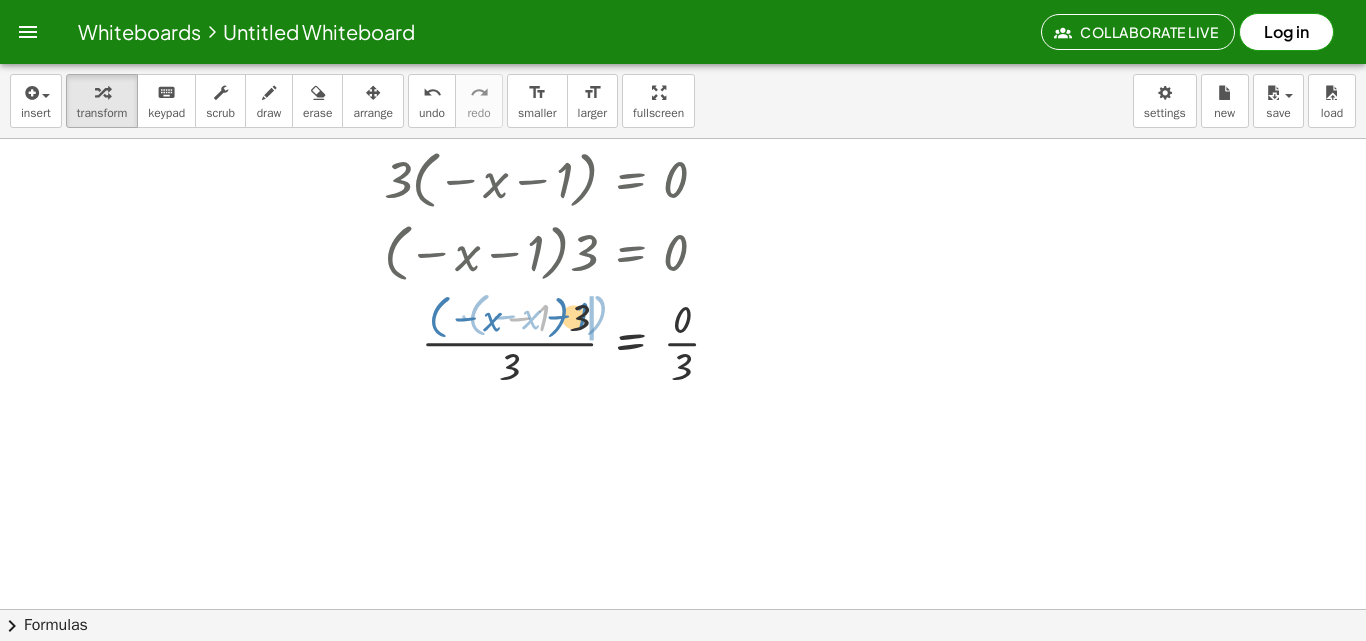 drag, startPoint x: 545, startPoint y: 311, endPoint x: 598, endPoint y: 310, distance: 53.009434 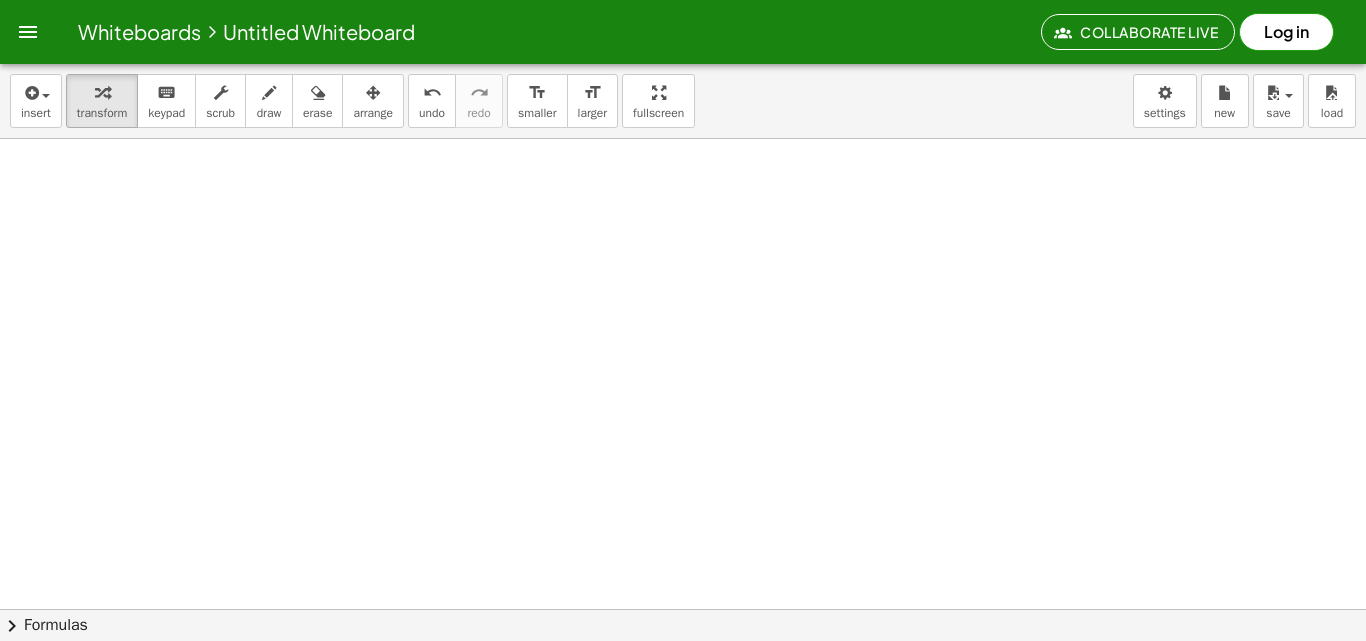 scroll, scrollTop: 3305, scrollLeft: 0, axis: vertical 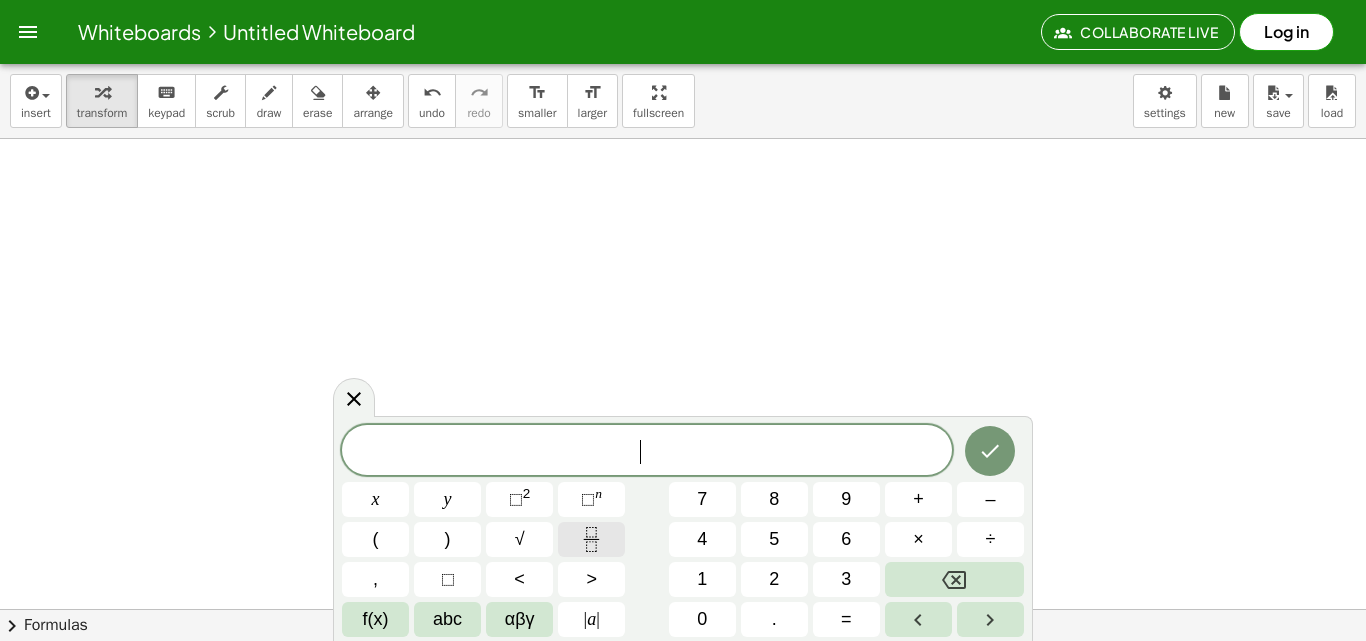 click at bounding box center (591, 539) 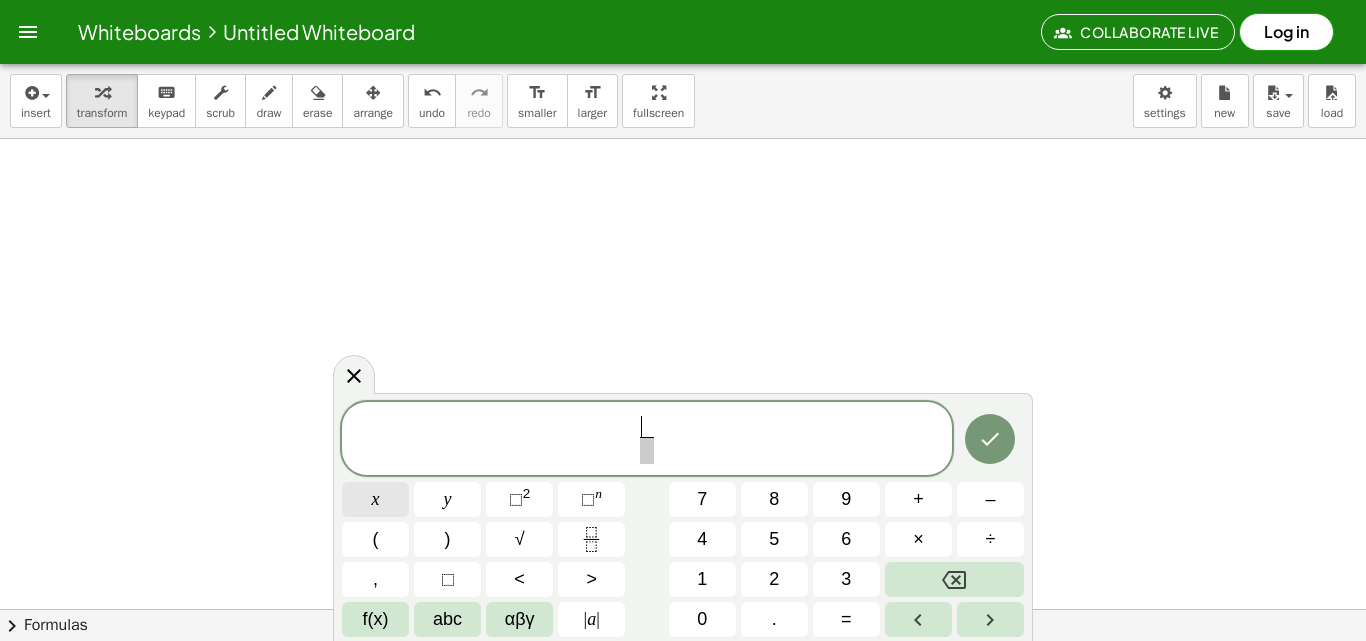 click on "x" at bounding box center (375, 499) 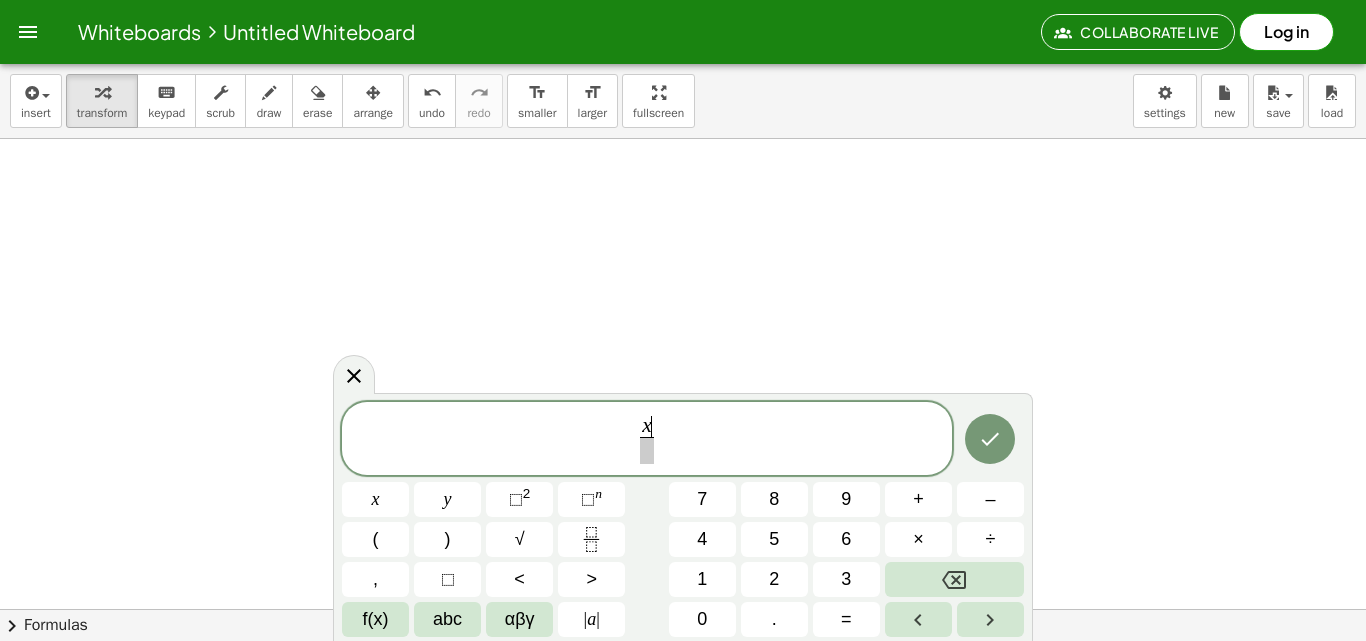 click at bounding box center [647, 450] 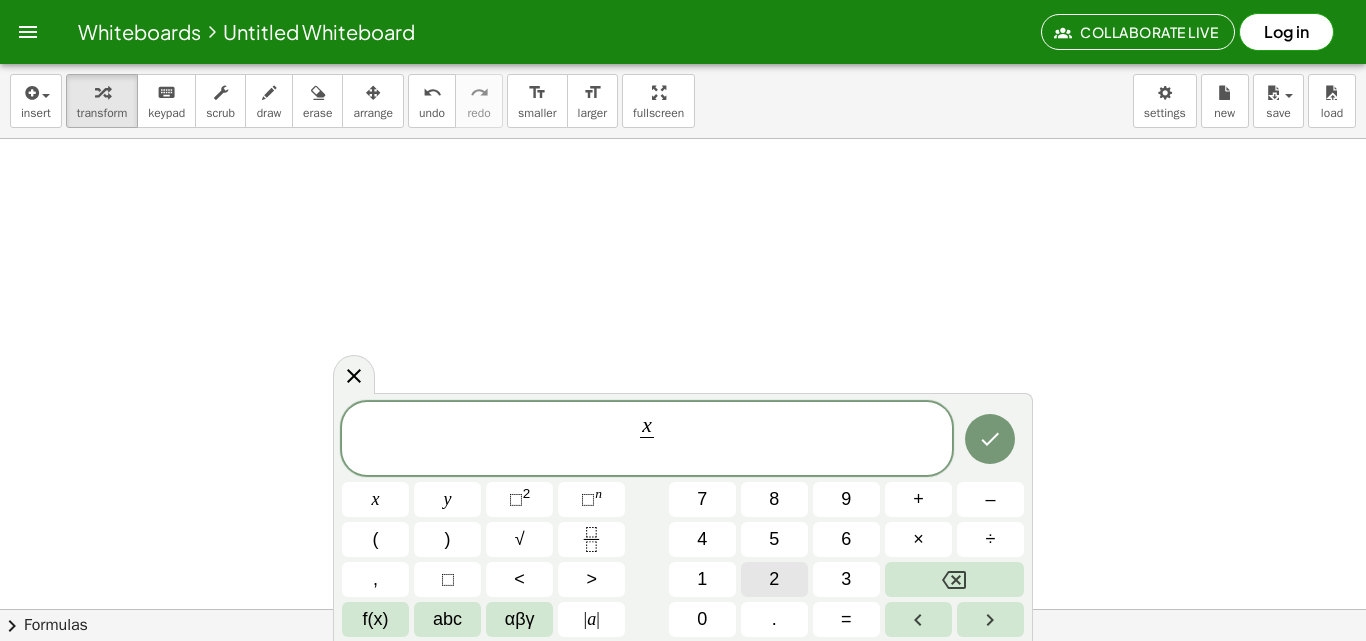 click on "2" at bounding box center (774, 579) 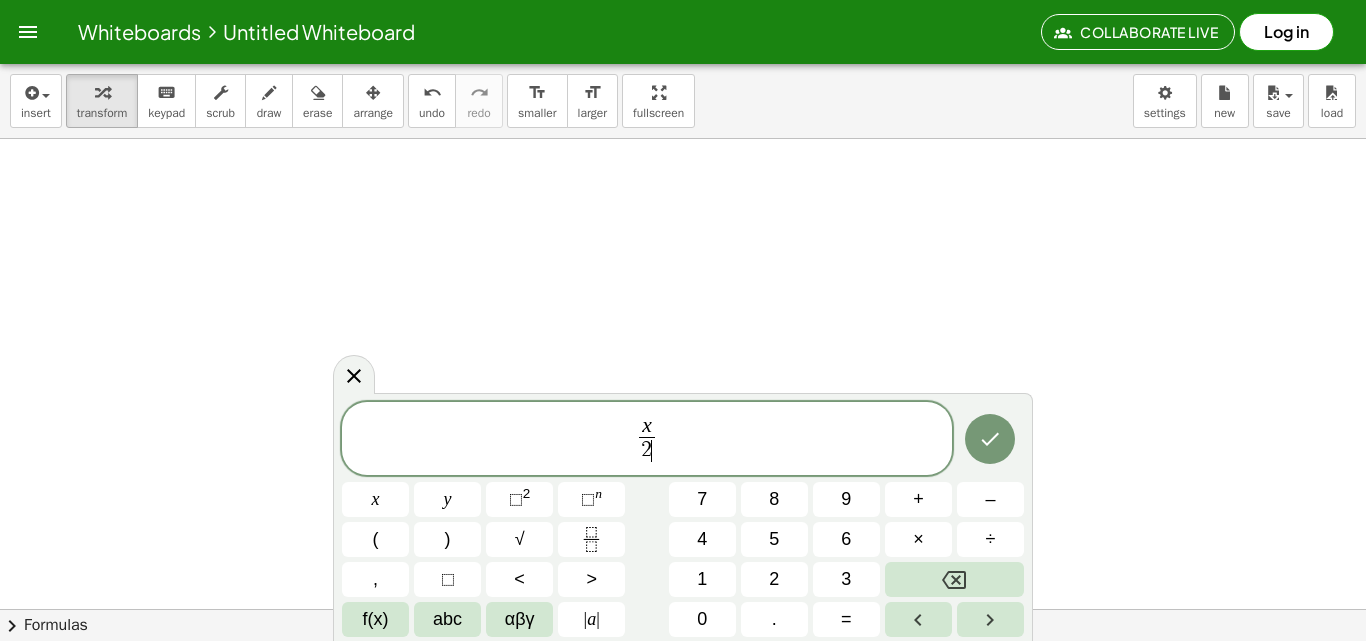 click on "x 2 ​ ​" at bounding box center [647, 440] 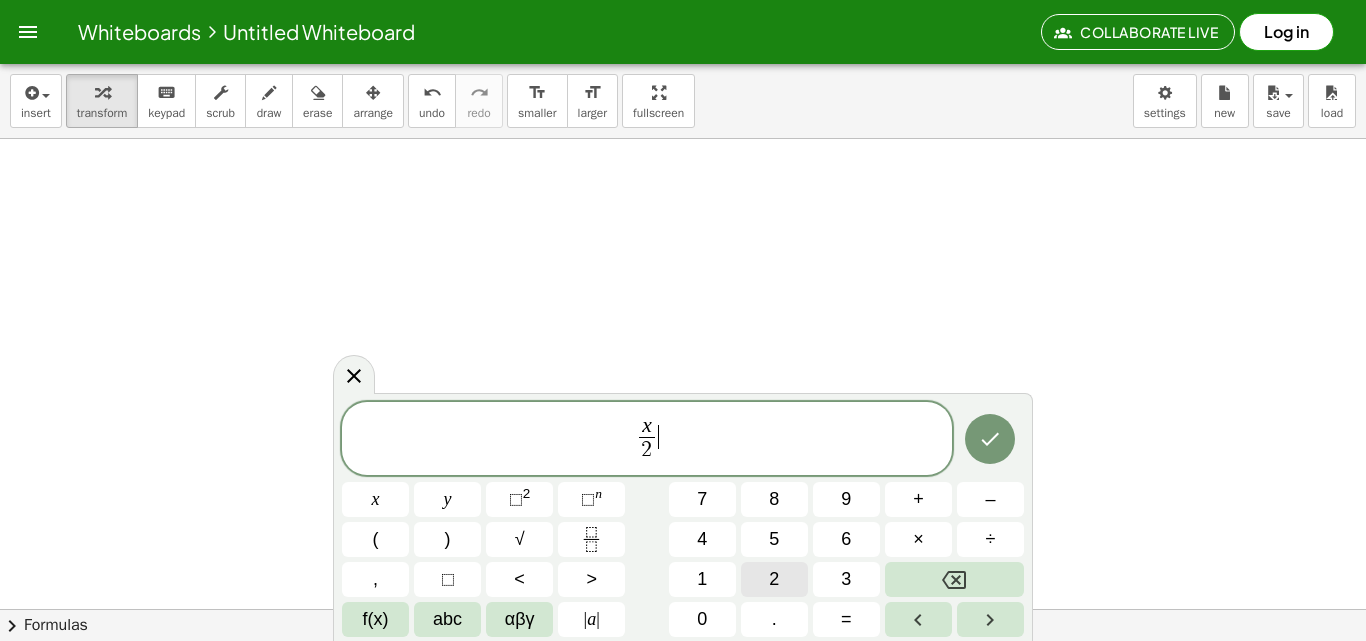 click on "2" at bounding box center (774, 579) 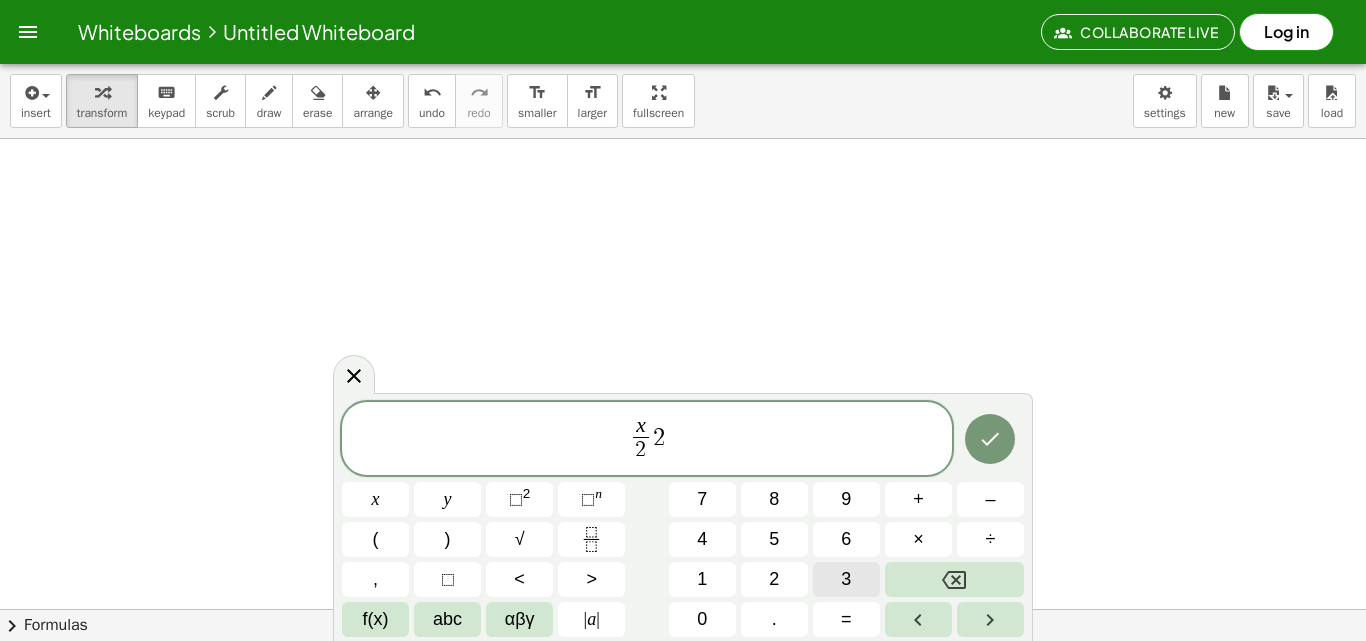 click on "3" at bounding box center [846, 579] 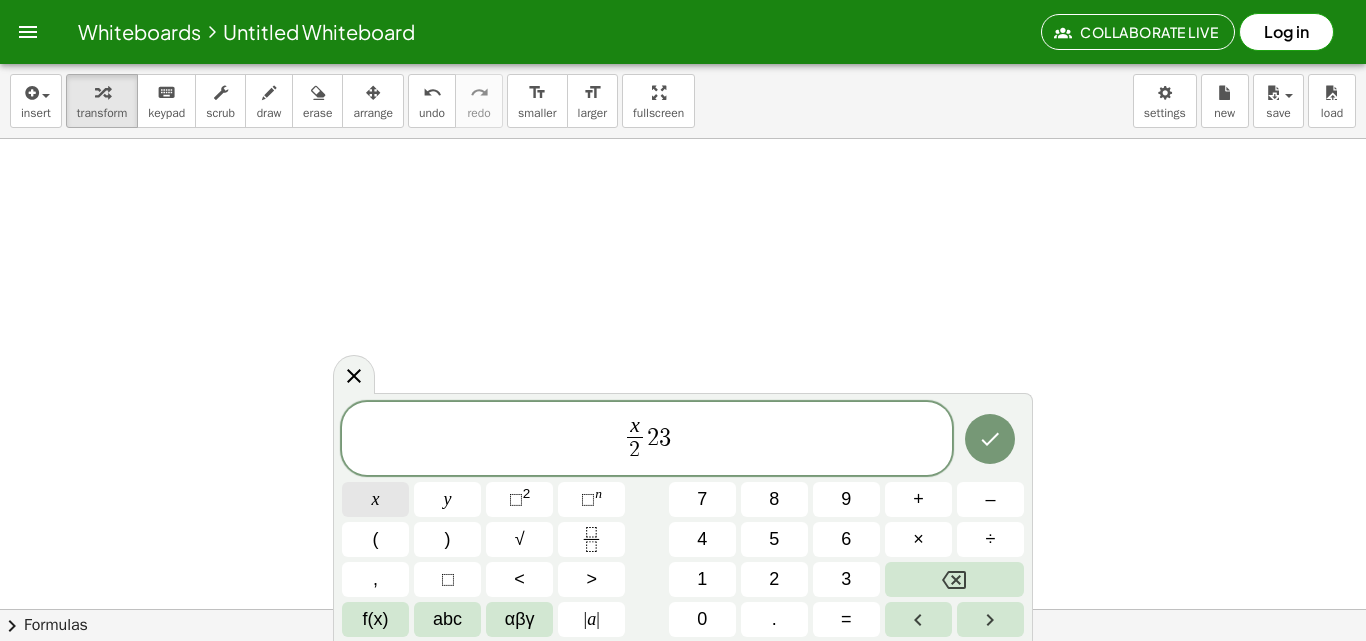 click on "x" at bounding box center (375, 499) 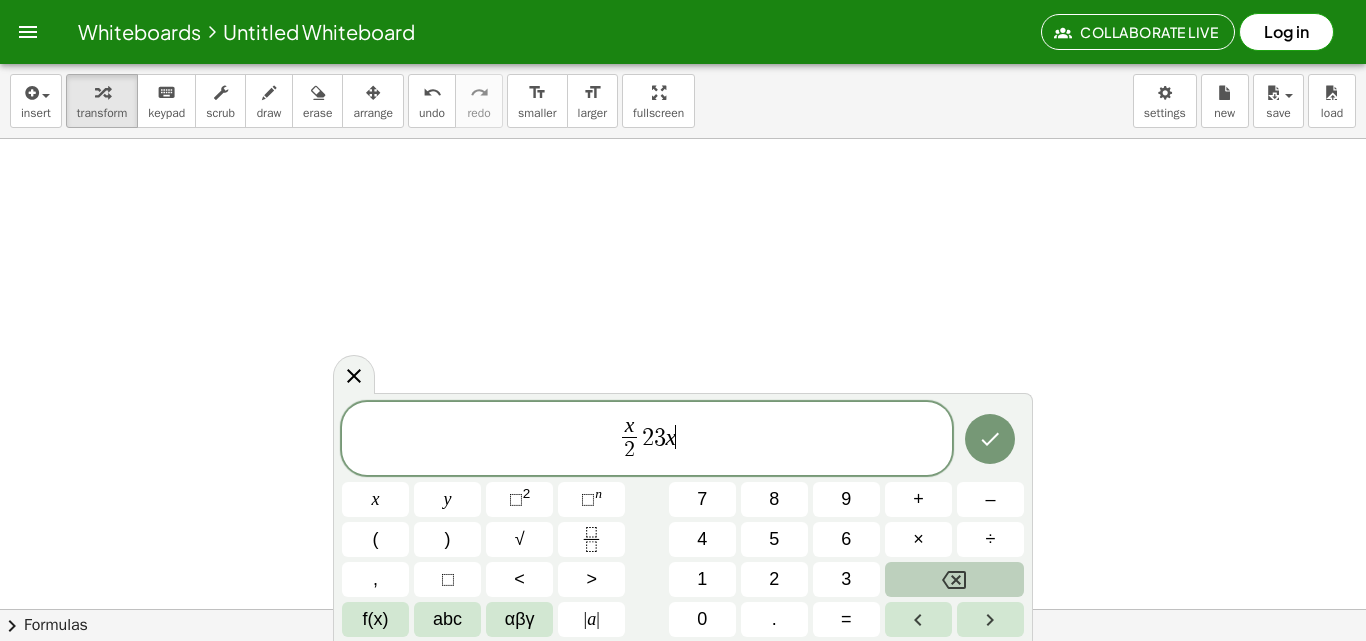 click at bounding box center [954, 579] 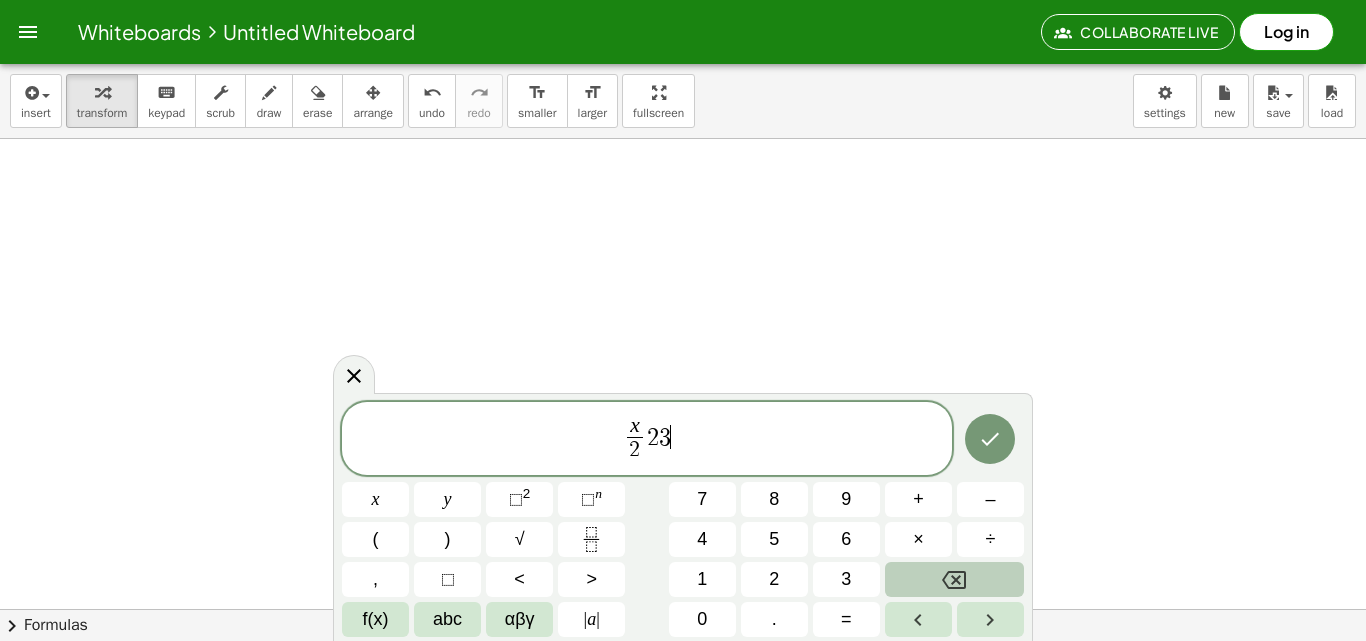 click at bounding box center (954, 579) 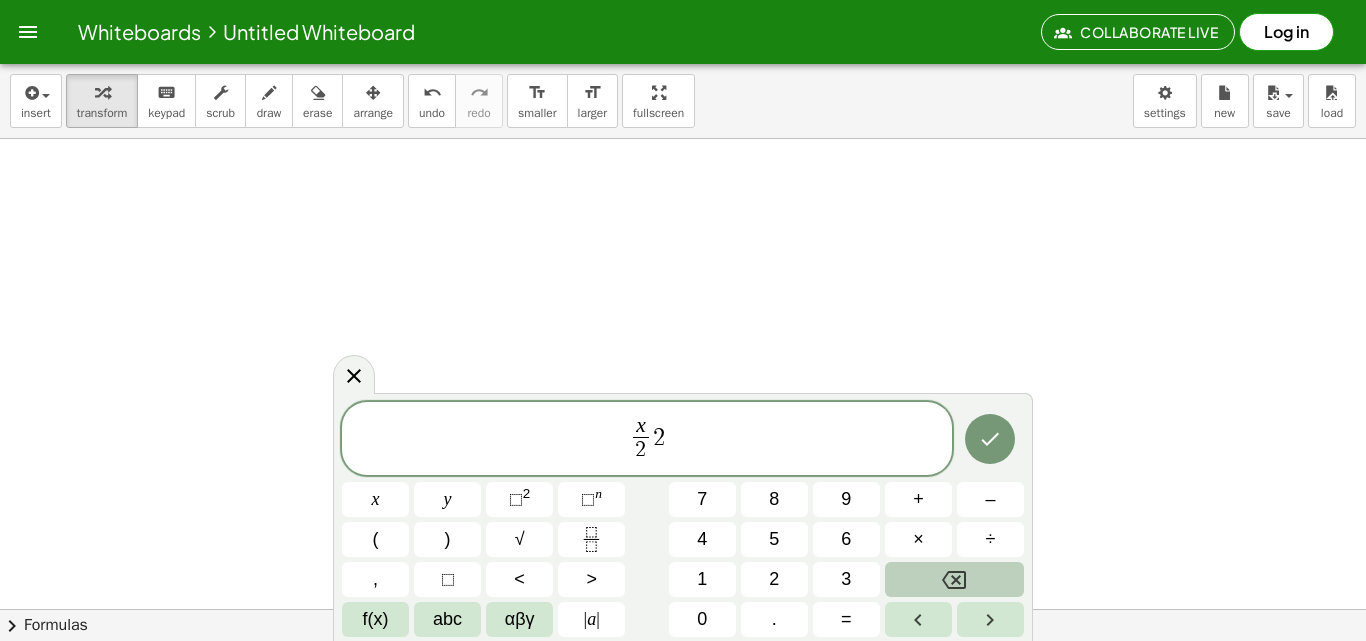 click at bounding box center (954, 579) 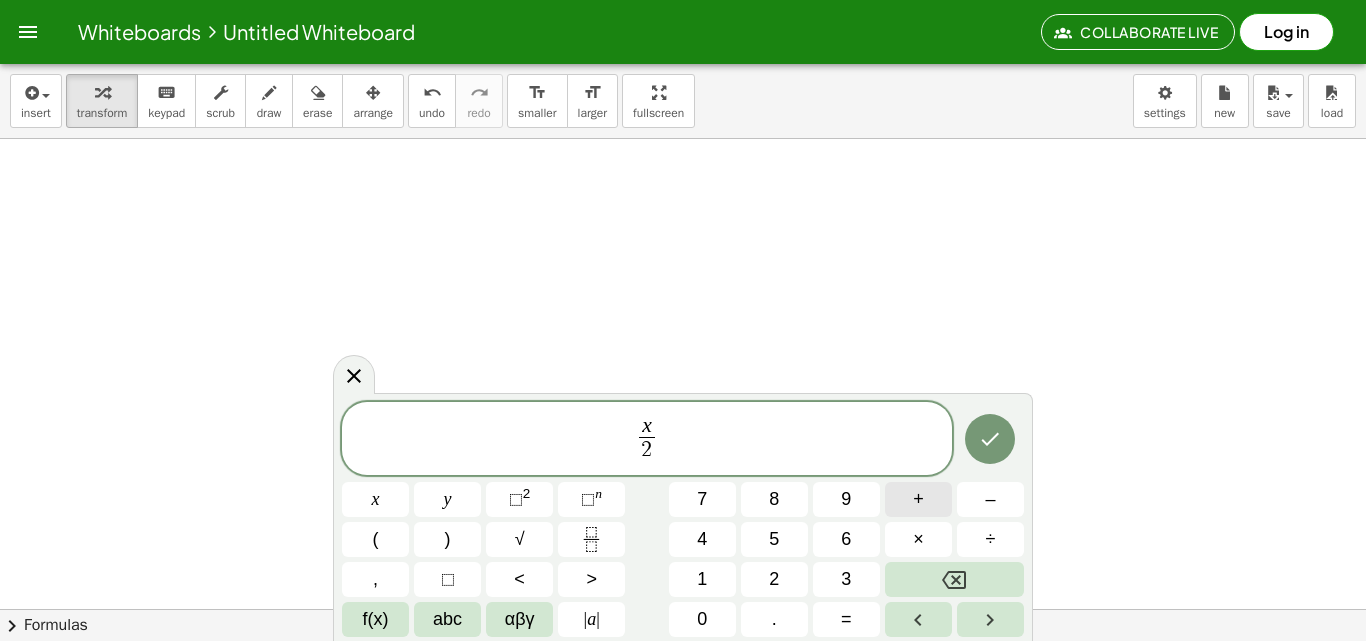 click on "+" at bounding box center [918, 499] 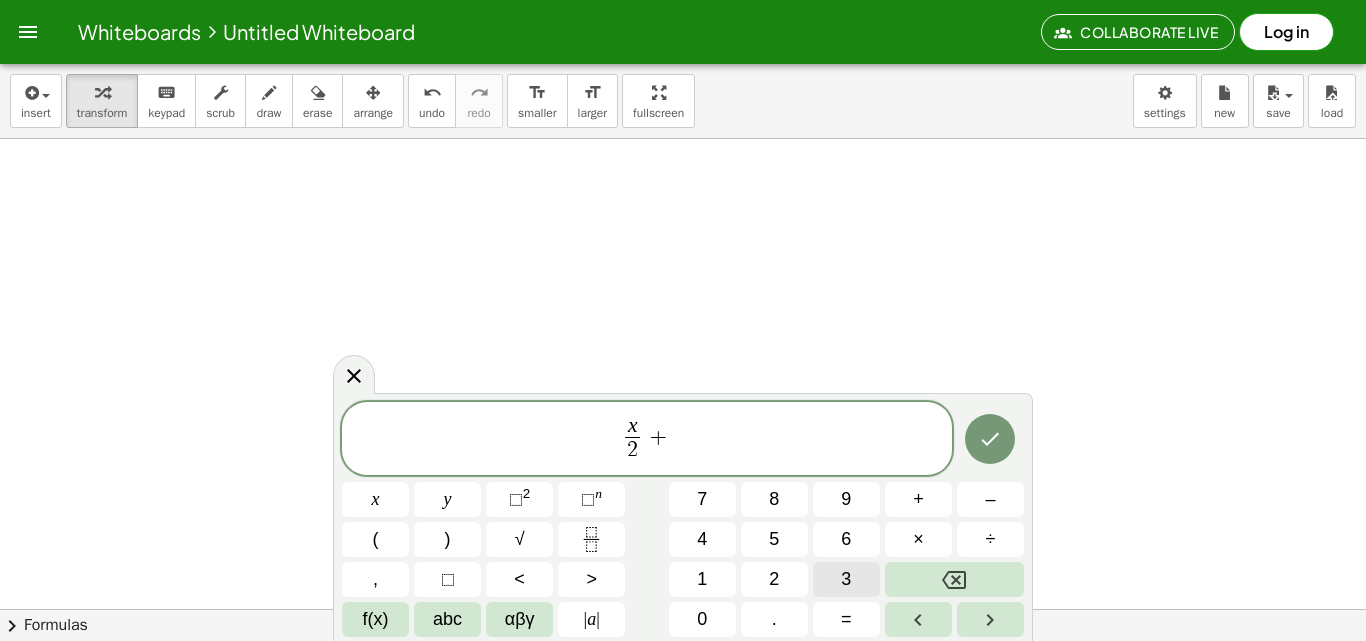 click on "3" at bounding box center (846, 579) 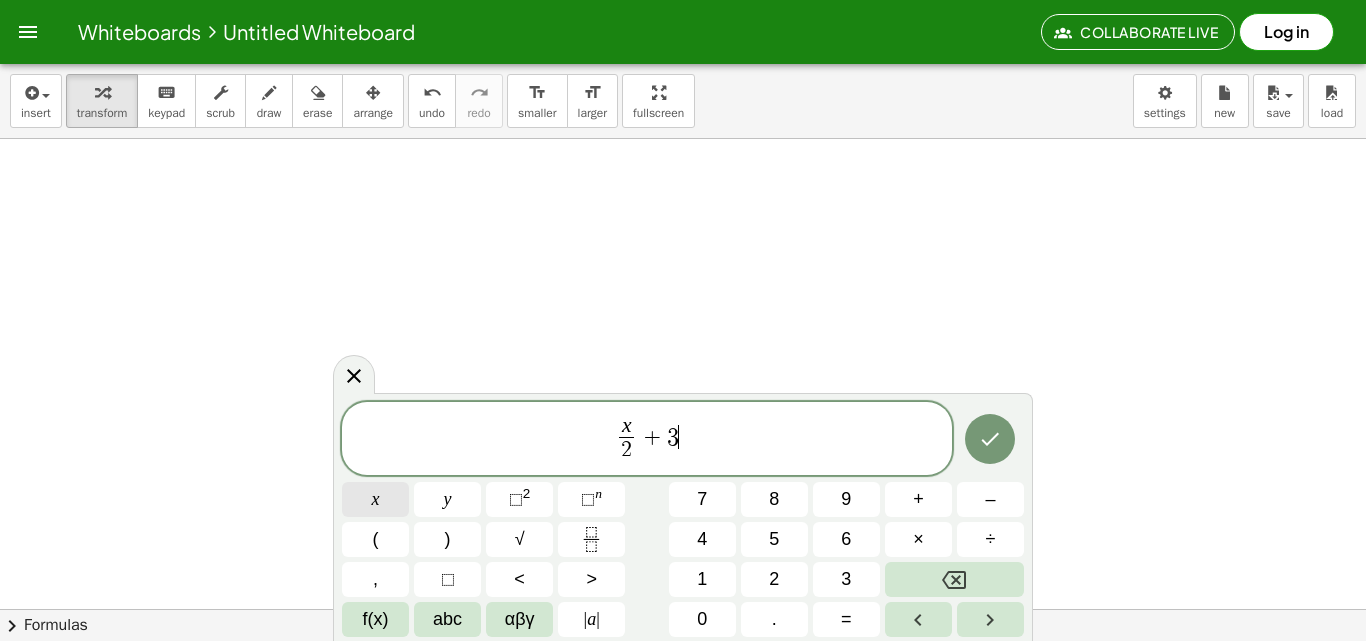 click on "x" at bounding box center [375, 499] 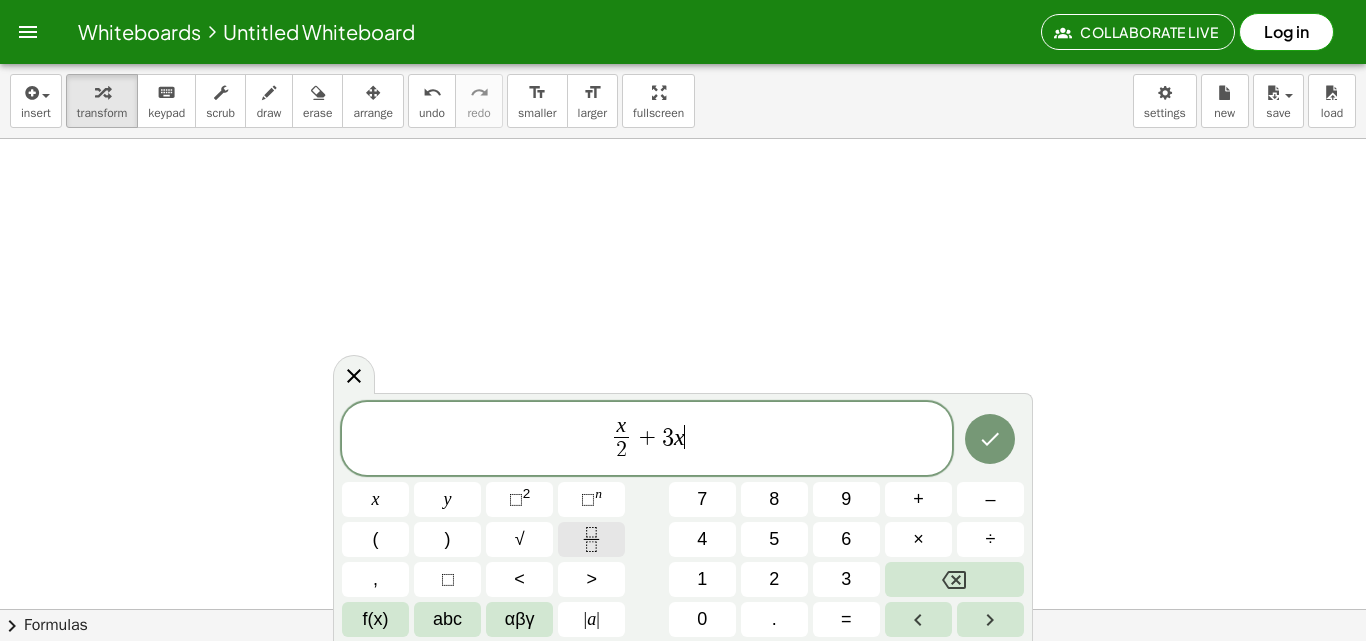click at bounding box center (591, 539) 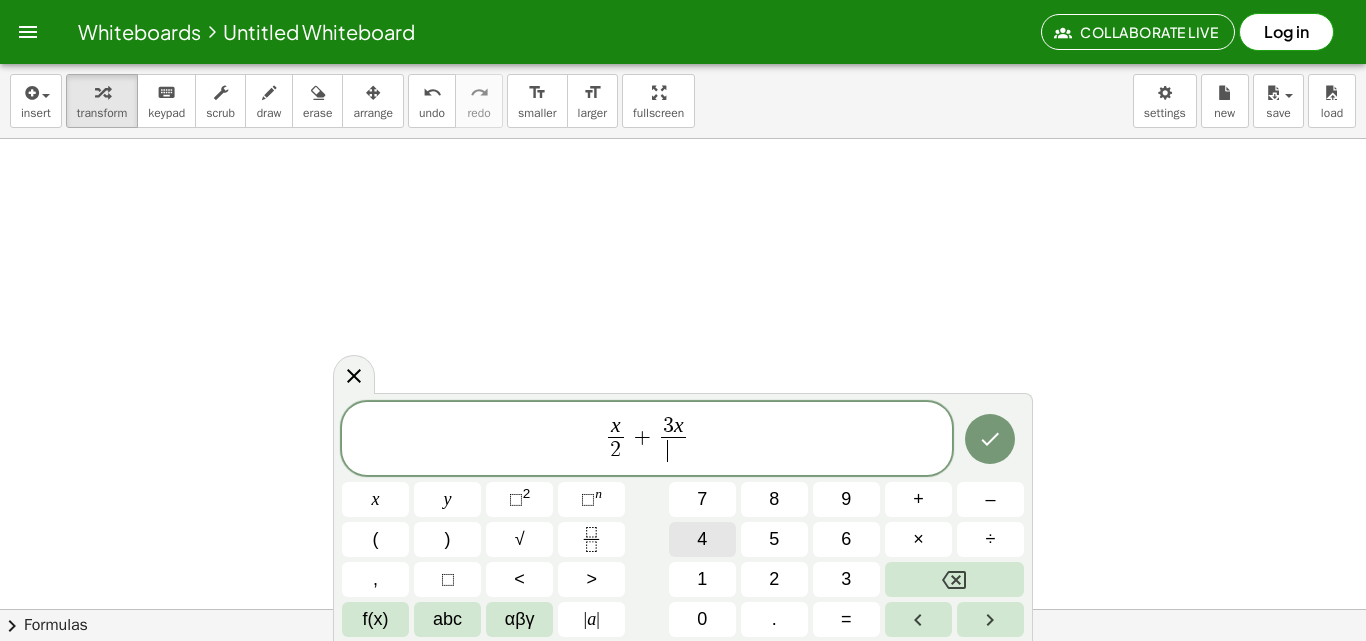 click on "4" at bounding box center [702, 539] 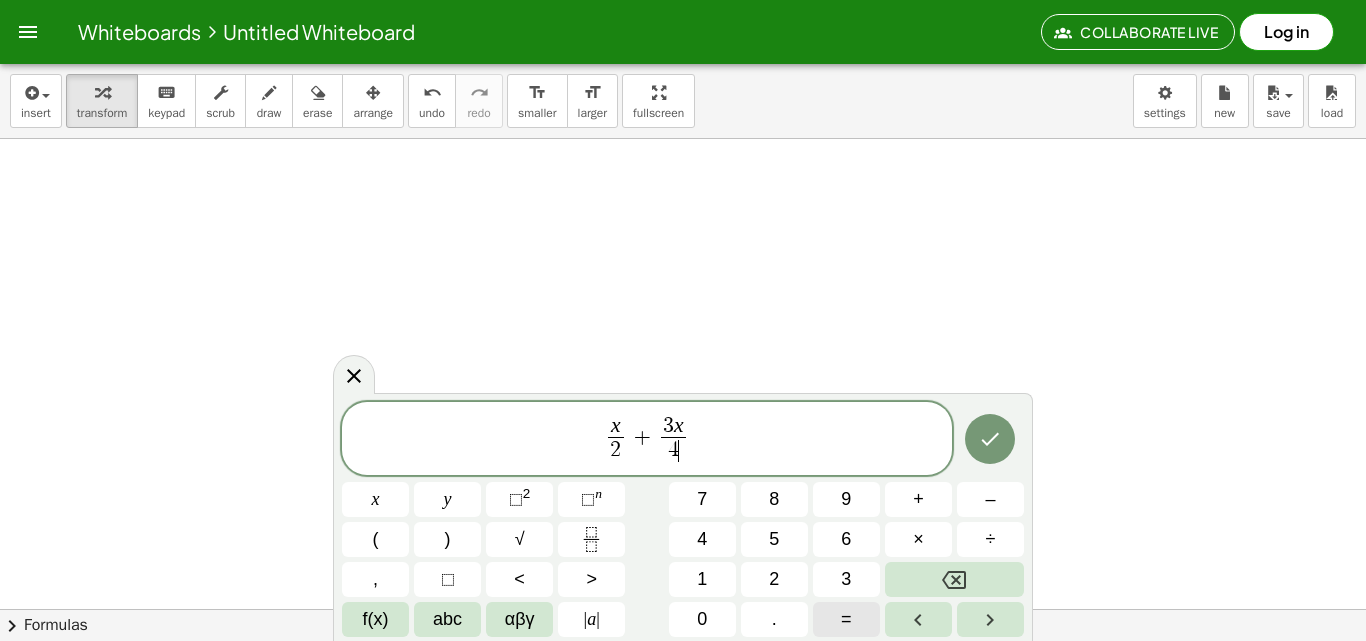 click on "=" at bounding box center (846, 619) 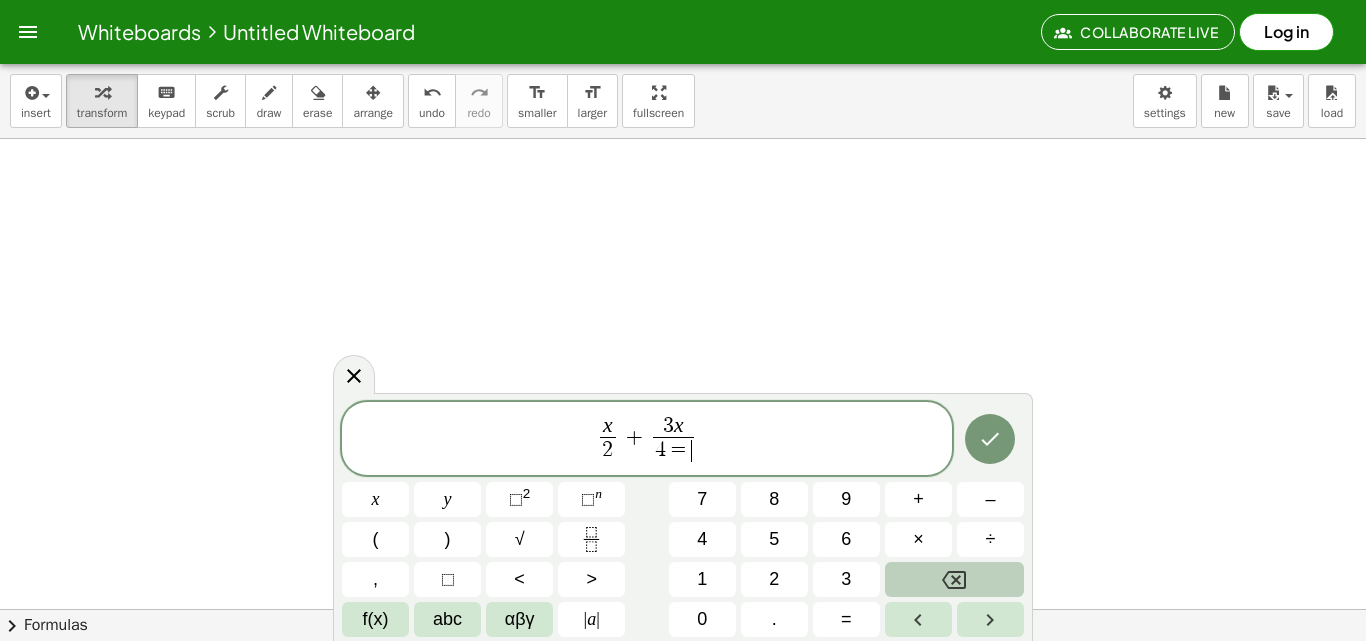 click at bounding box center [954, 579] 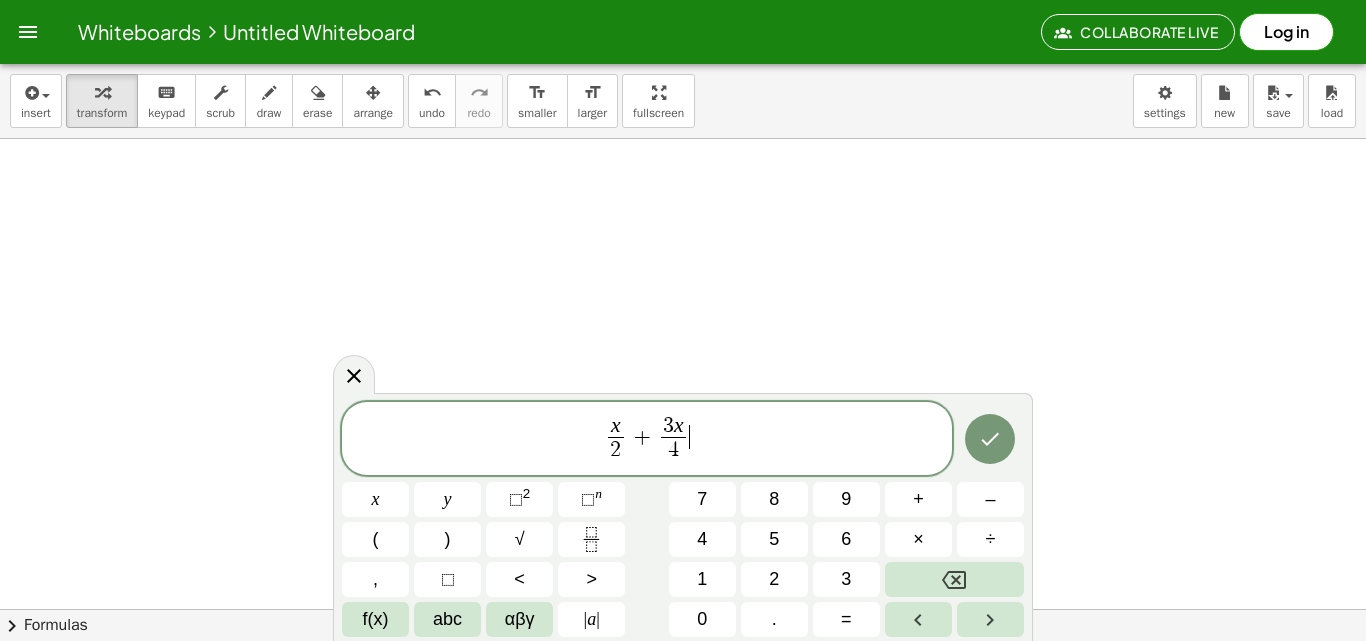 click on "x 2 ​ + 3 x 4 ​ ​" at bounding box center (647, 440) 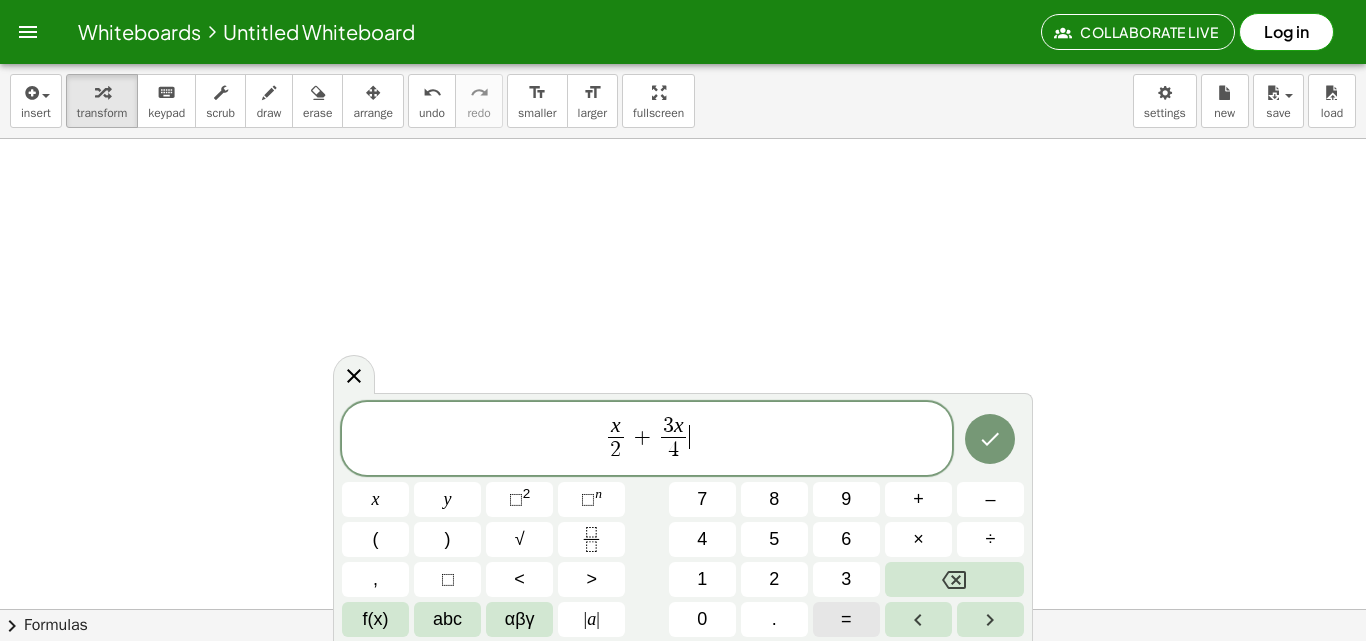 click on "=" at bounding box center (846, 619) 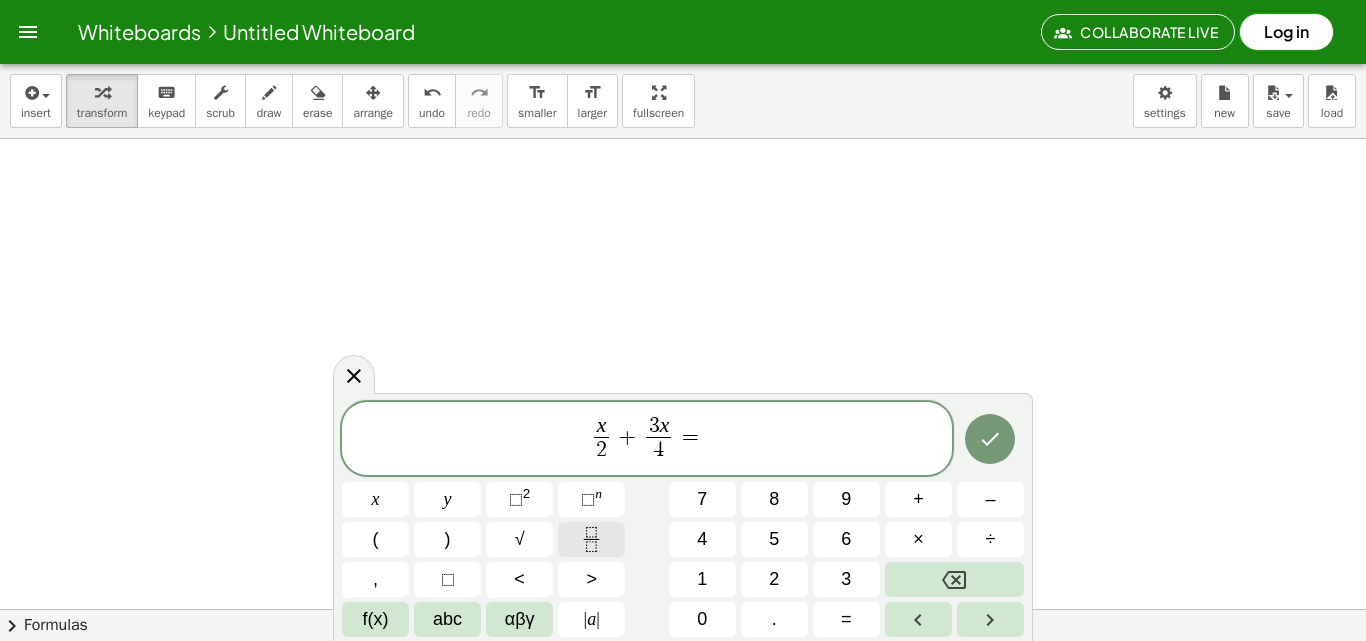 click at bounding box center (591, 539) 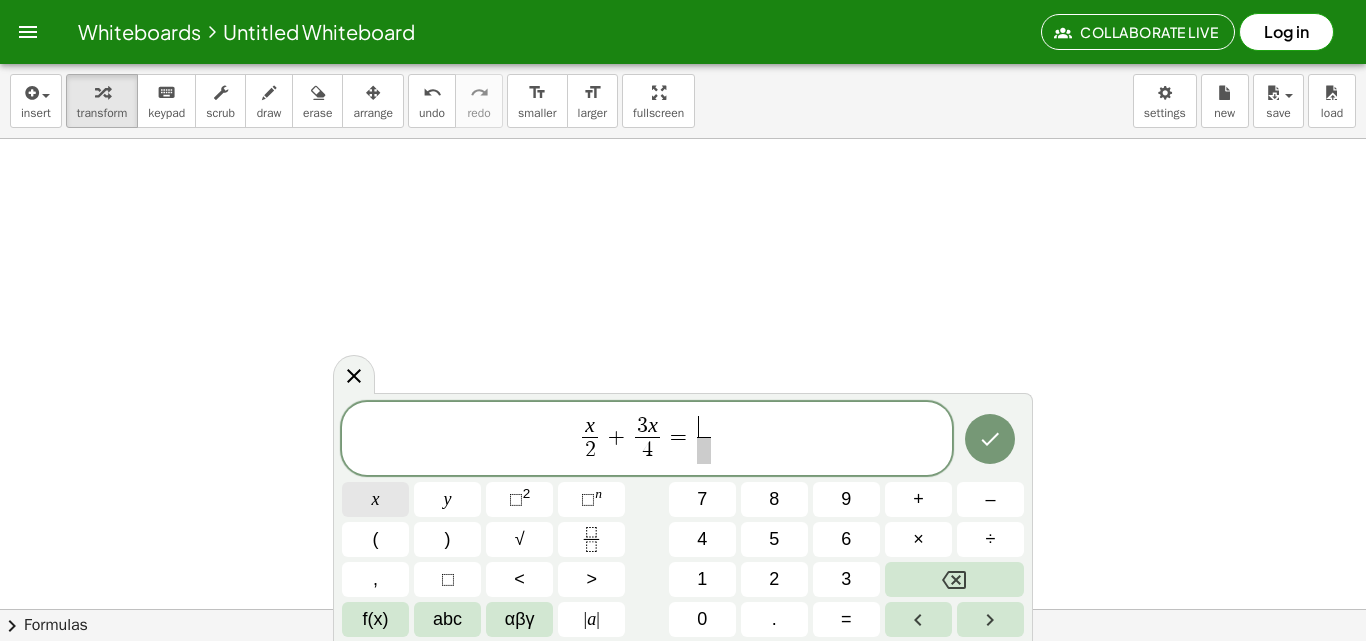click on "x" at bounding box center (375, 499) 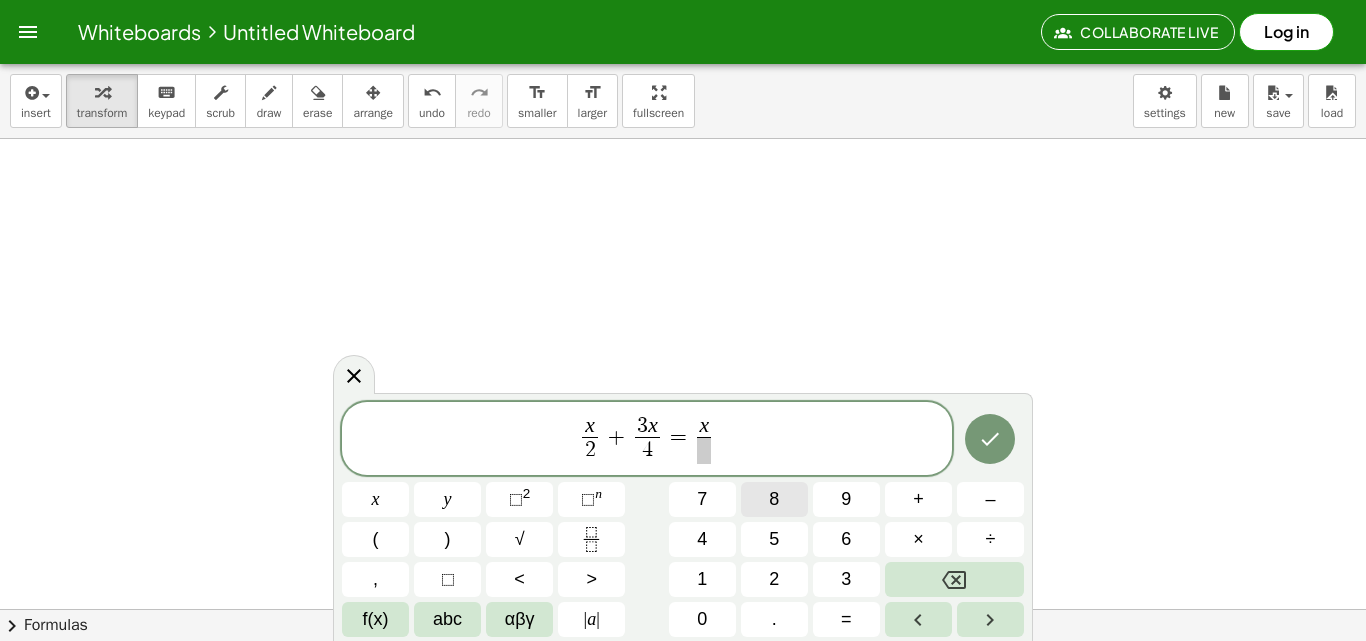 click on "8" at bounding box center (774, 499) 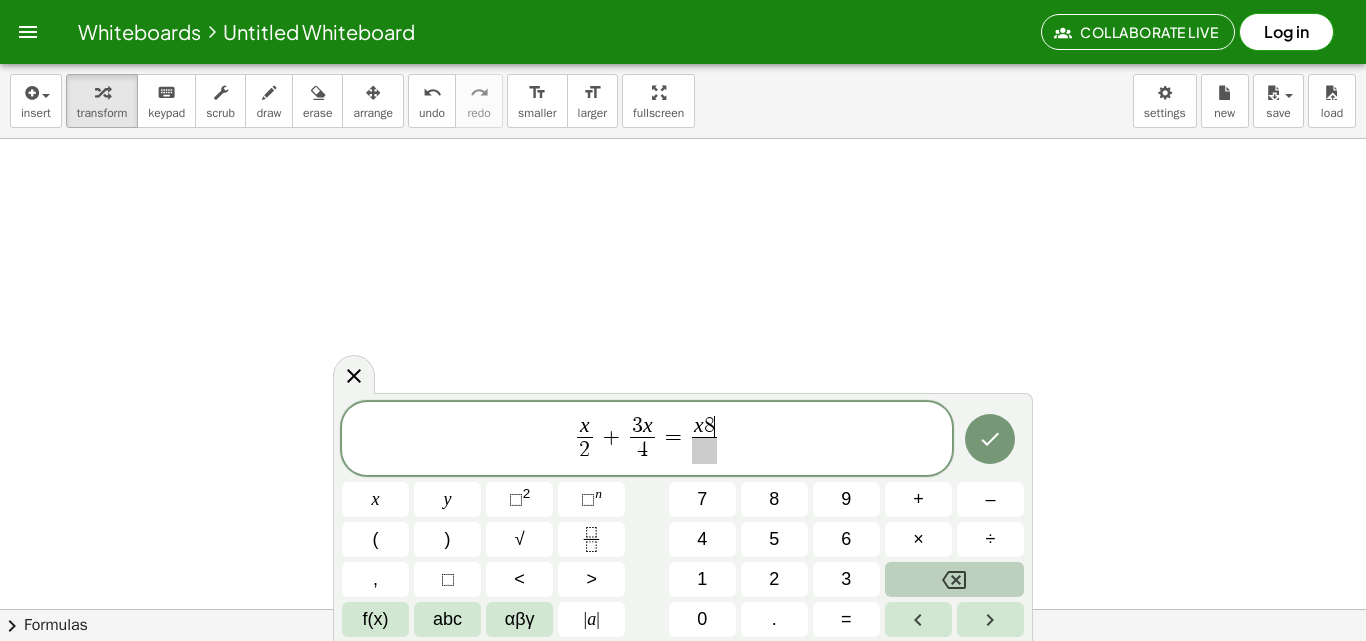 click at bounding box center (954, 579) 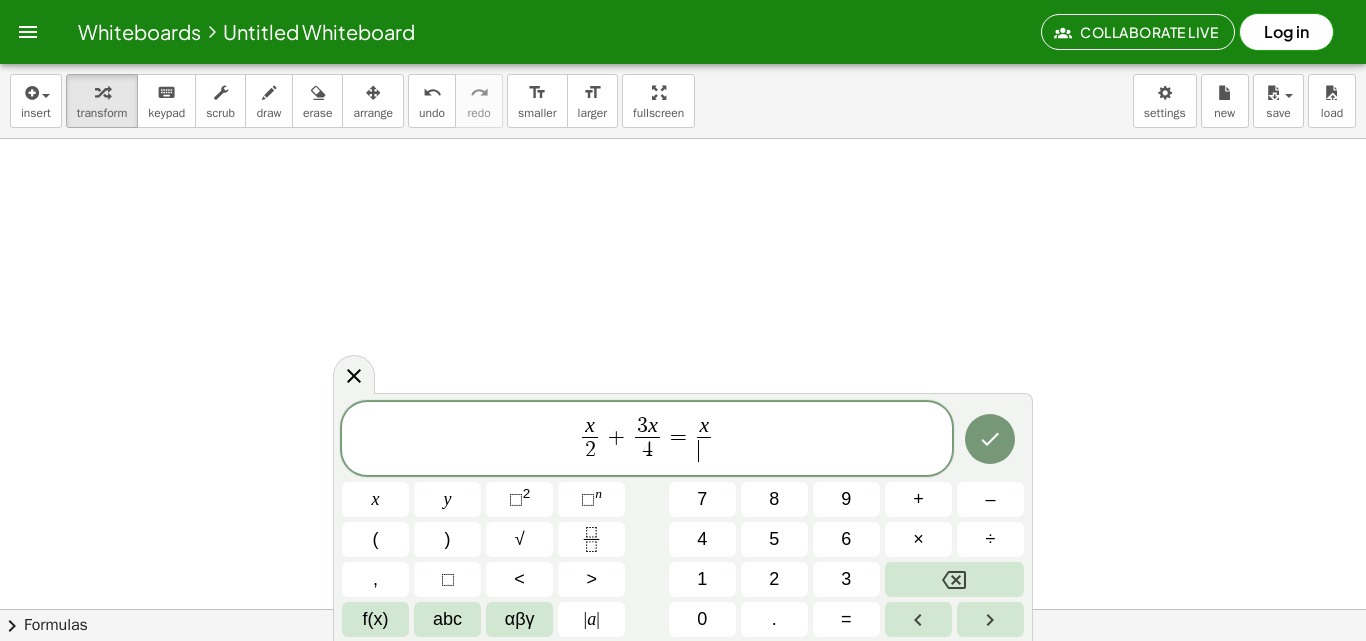click on "​" at bounding box center [704, 450] 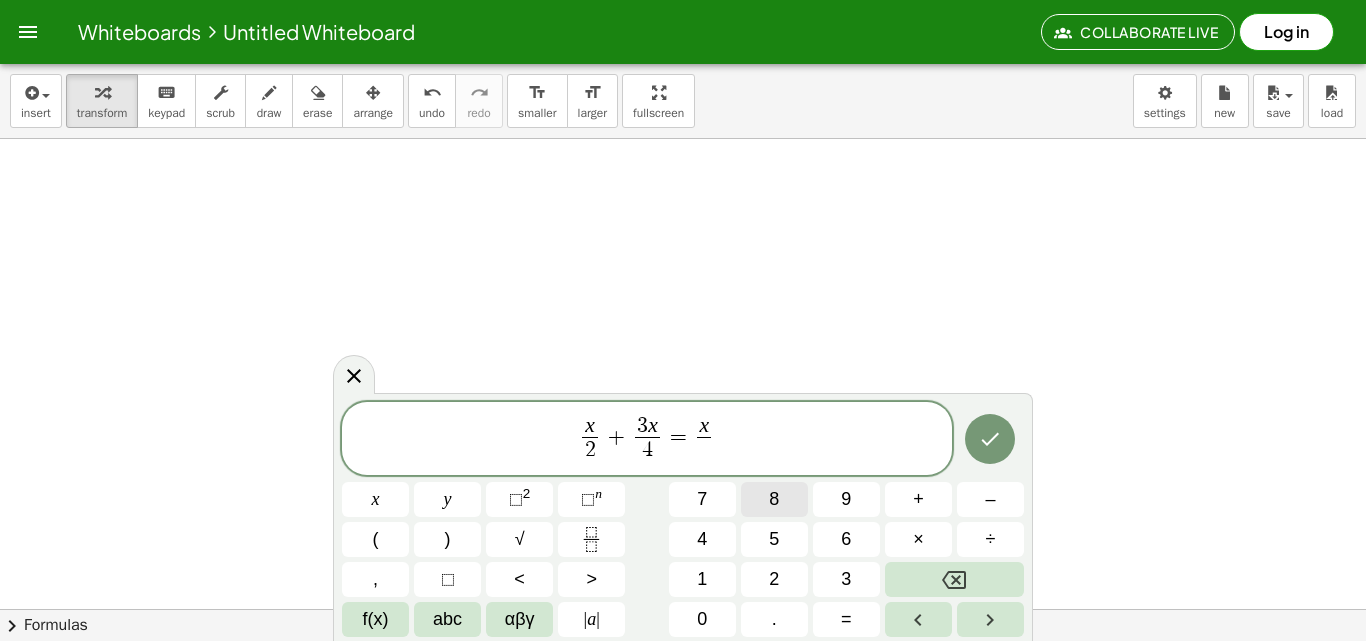 click on "8" at bounding box center (774, 499) 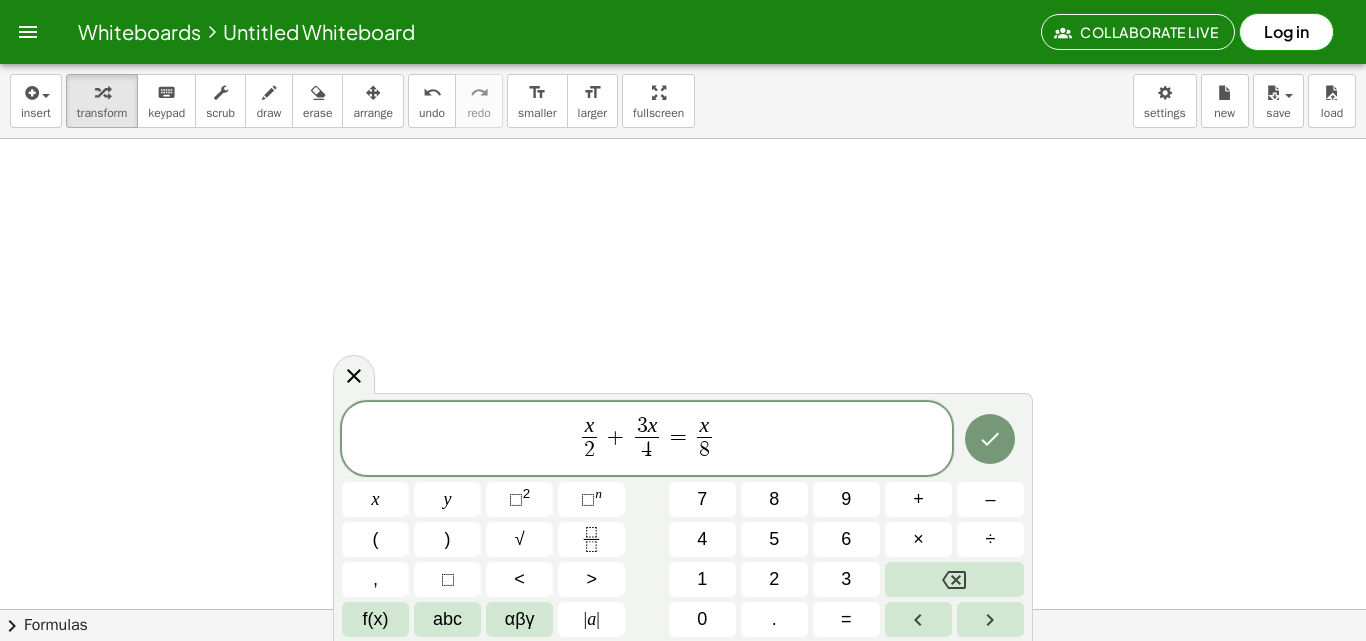 click on "x 2 ​ + 3 x 4 ​ = x 8 ​ ​" at bounding box center (647, 440) 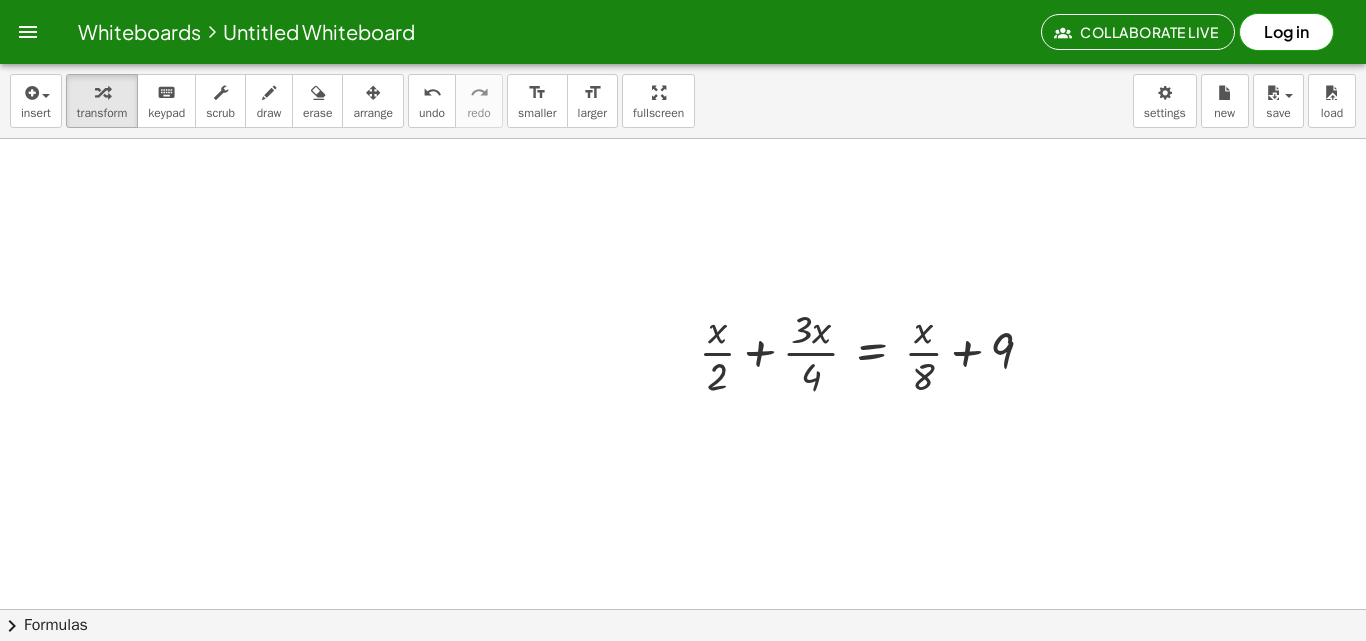 click at bounding box center (863, -1051) 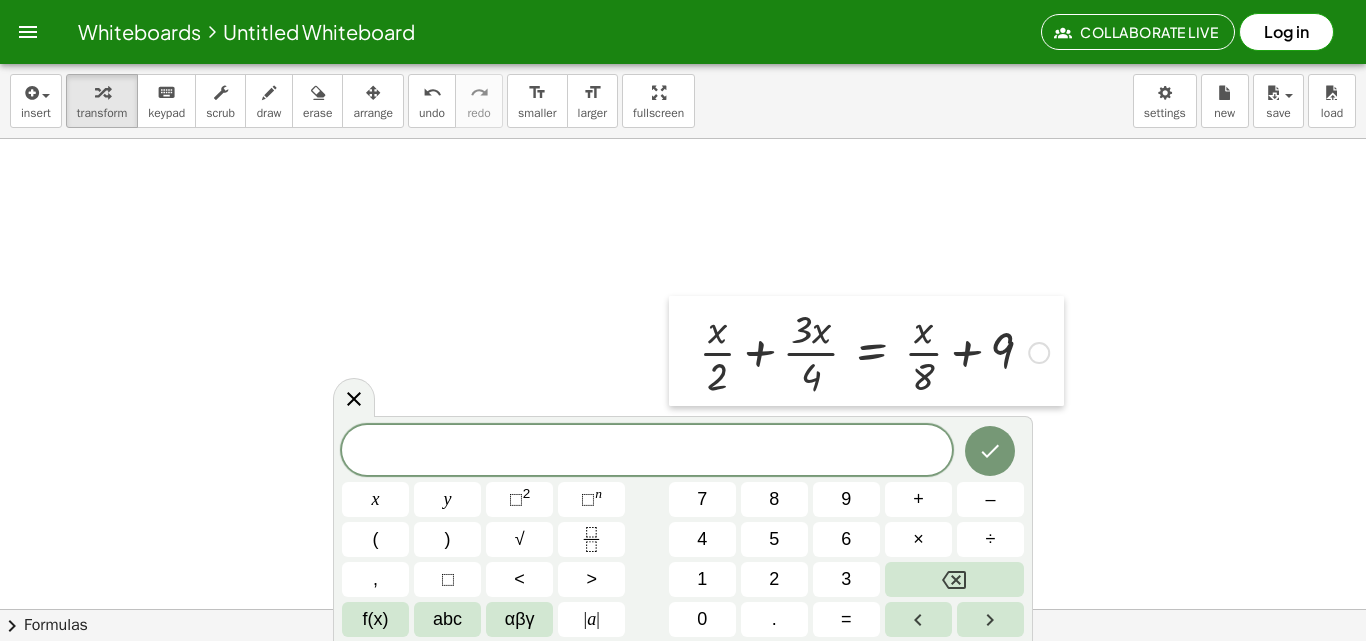 click at bounding box center [684, 351] 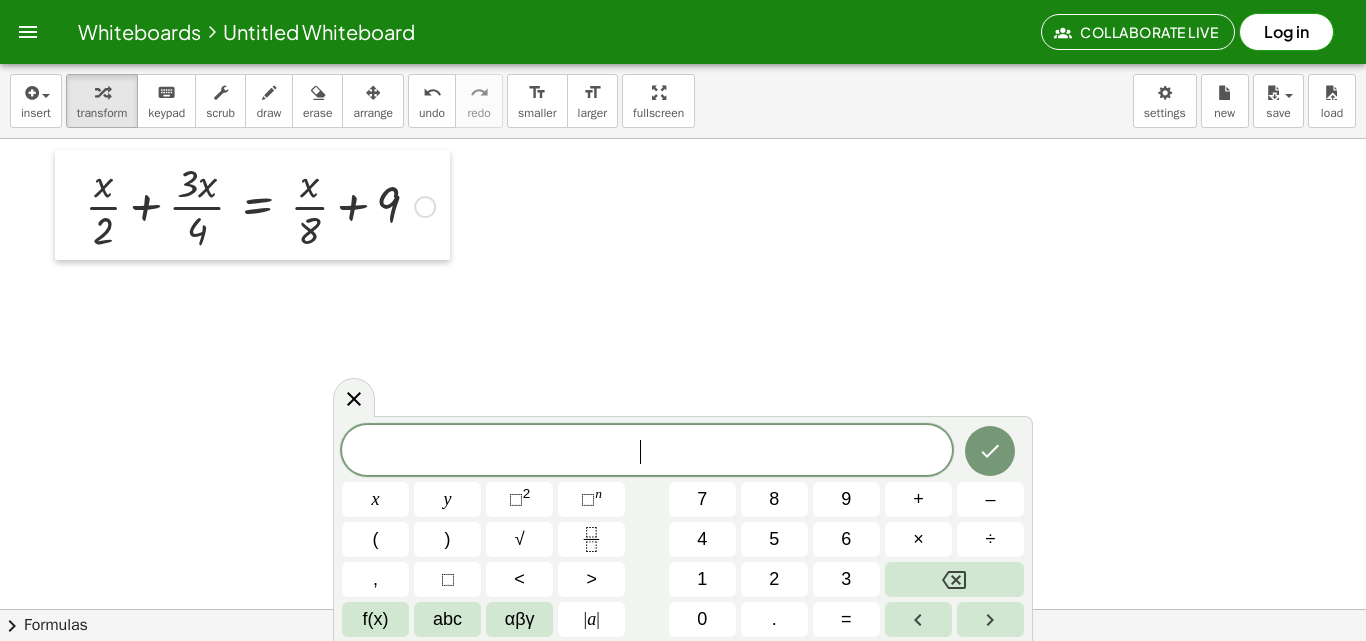 drag, startPoint x: 671, startPoint y: 335, endPoint x: 57, endPoint y: 189, distance: 631.1196 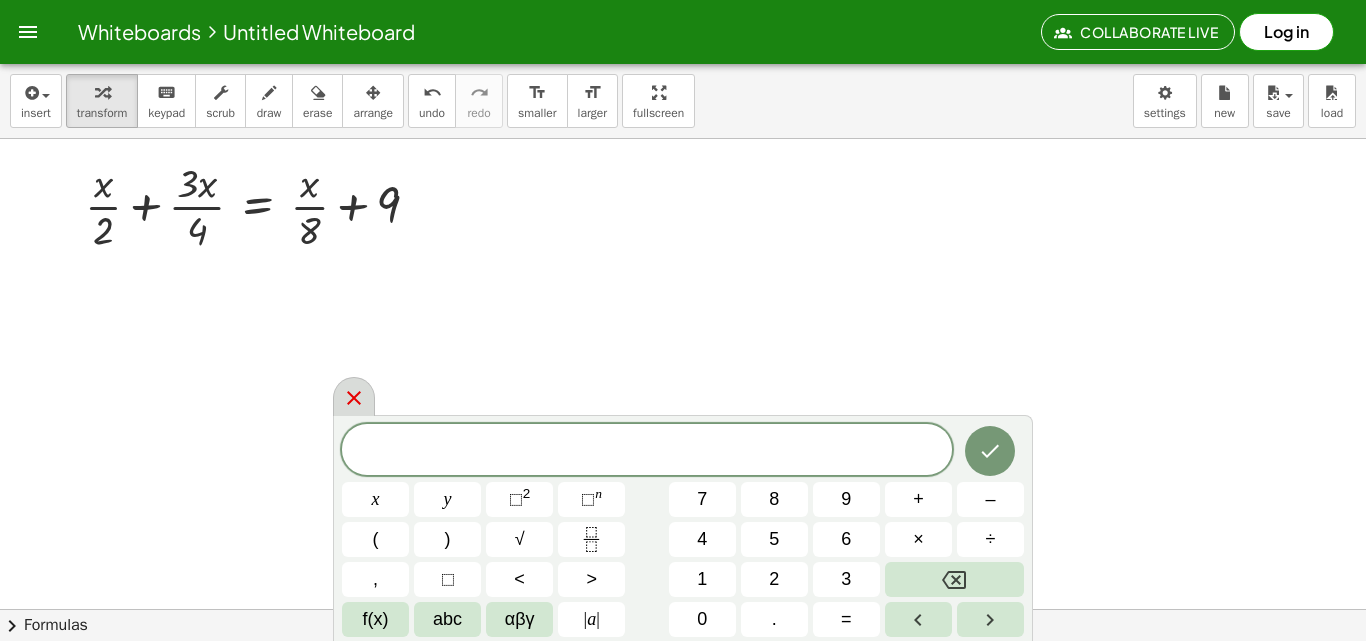 click at bounding box center [354, 396] 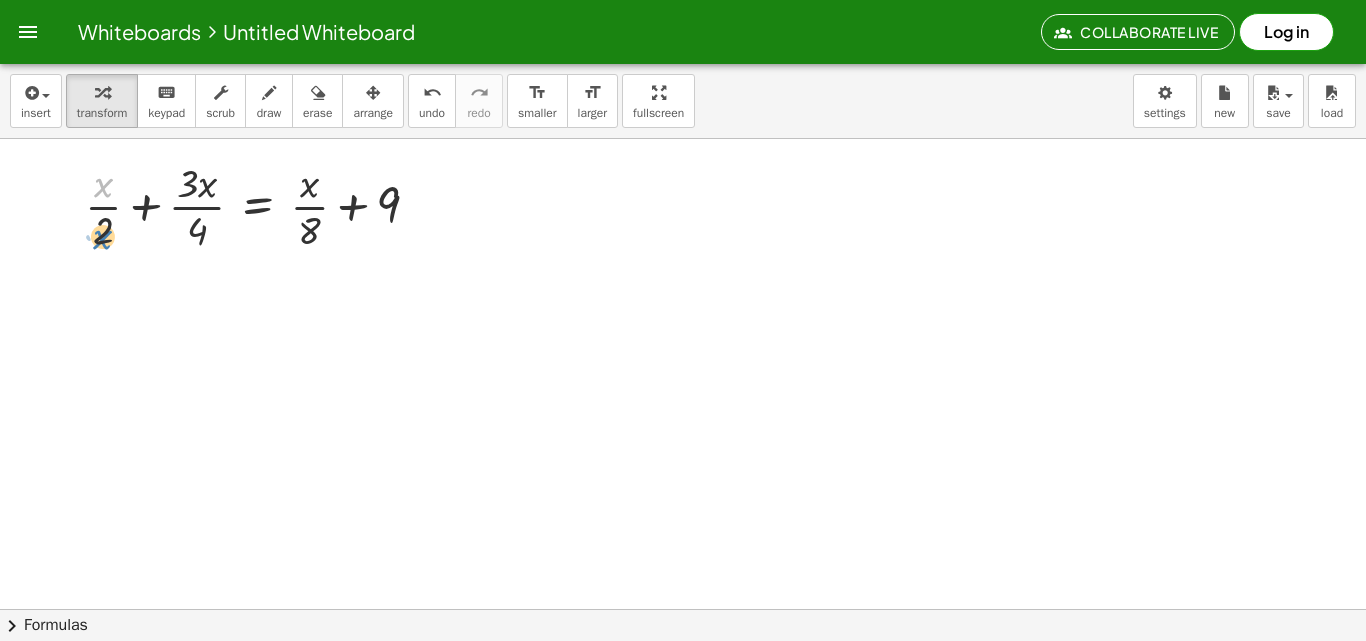 drag, startPoint x: 100, startPoint y: 179, endPoint x: 99, endPoint y: 231, distance: 52.009613 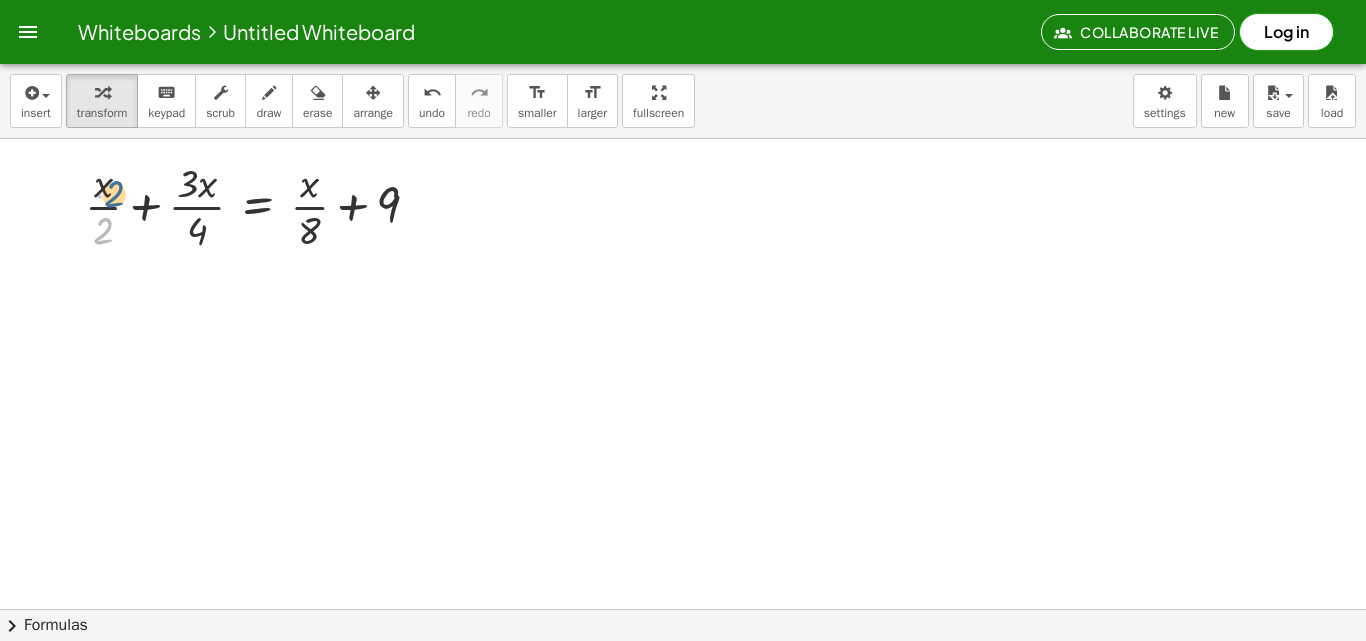 drag, startPoint x: 104, startPoint y: 230, endPoint x: 108, endPoint y: 179, distance: 51.156624 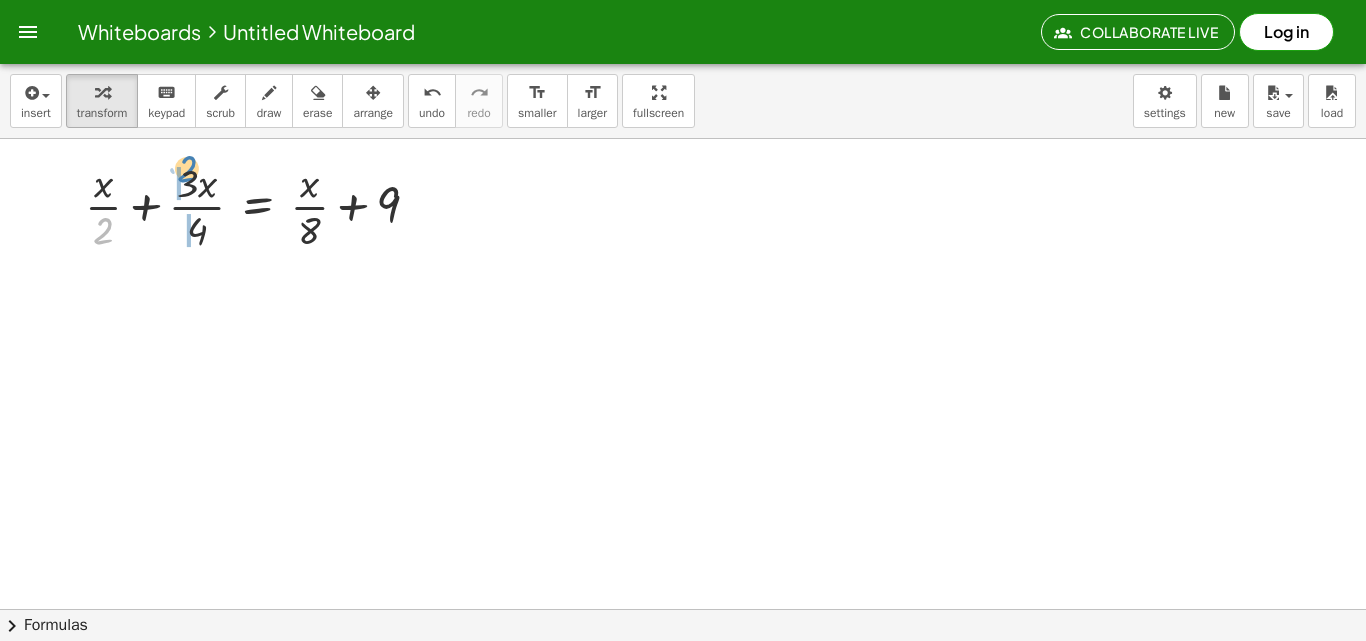 drag, startPoint x: 107, startPoint y: 230, endPoint x: 191, endPoint y: 168, distance: 104.40307 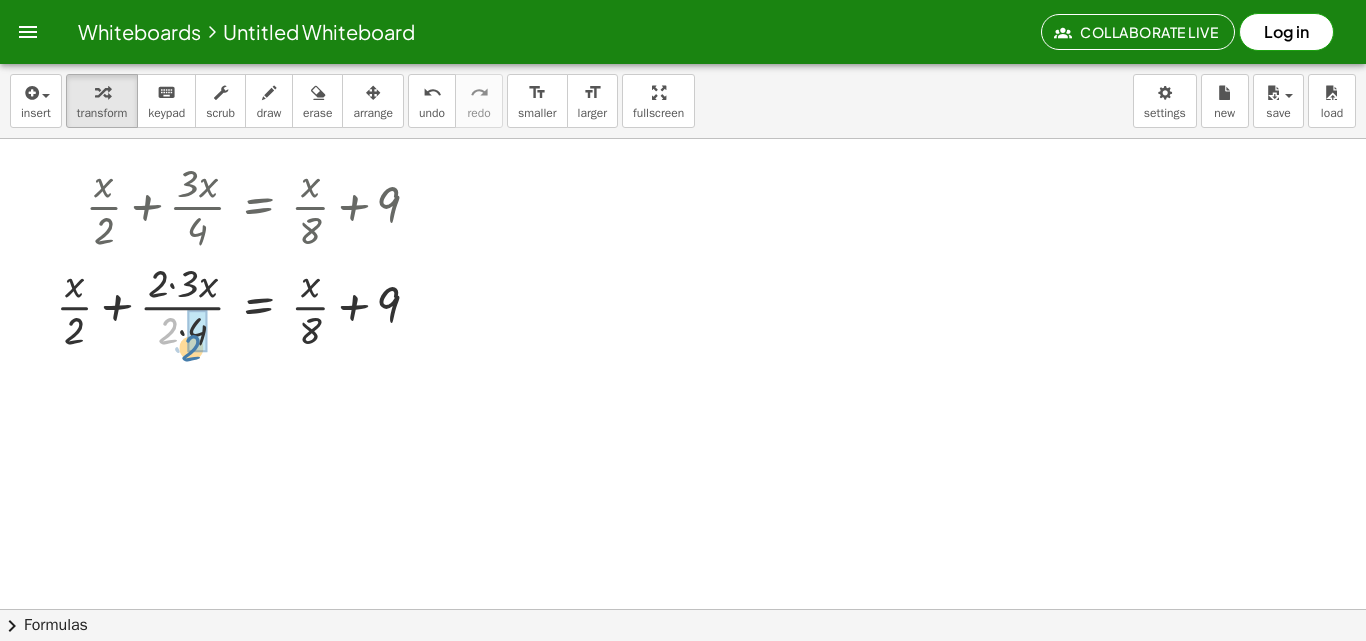 drag, startPoint x: 164, startPoint y: 335, endPoint x: 188, endPoint y: 352, distance: 29.410883 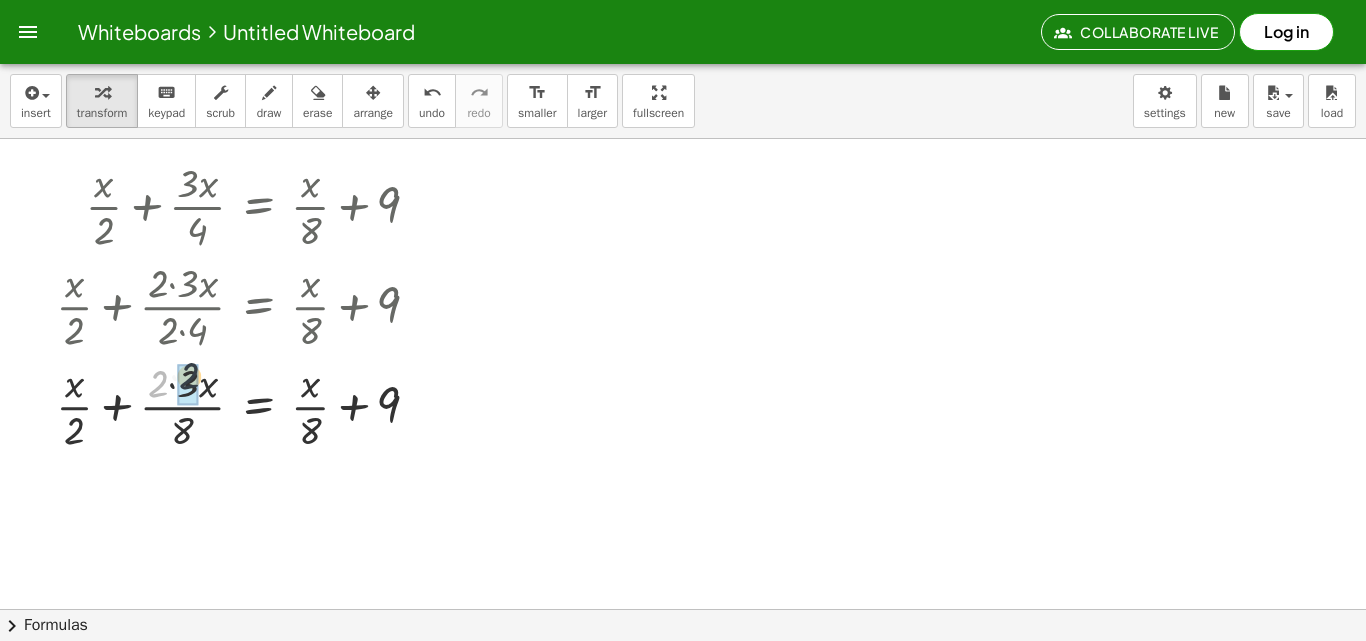 drag, startPoint x: 153, startPoint y: 389, endPoint x: 188, endPoint y: 380, distance: 36.138622 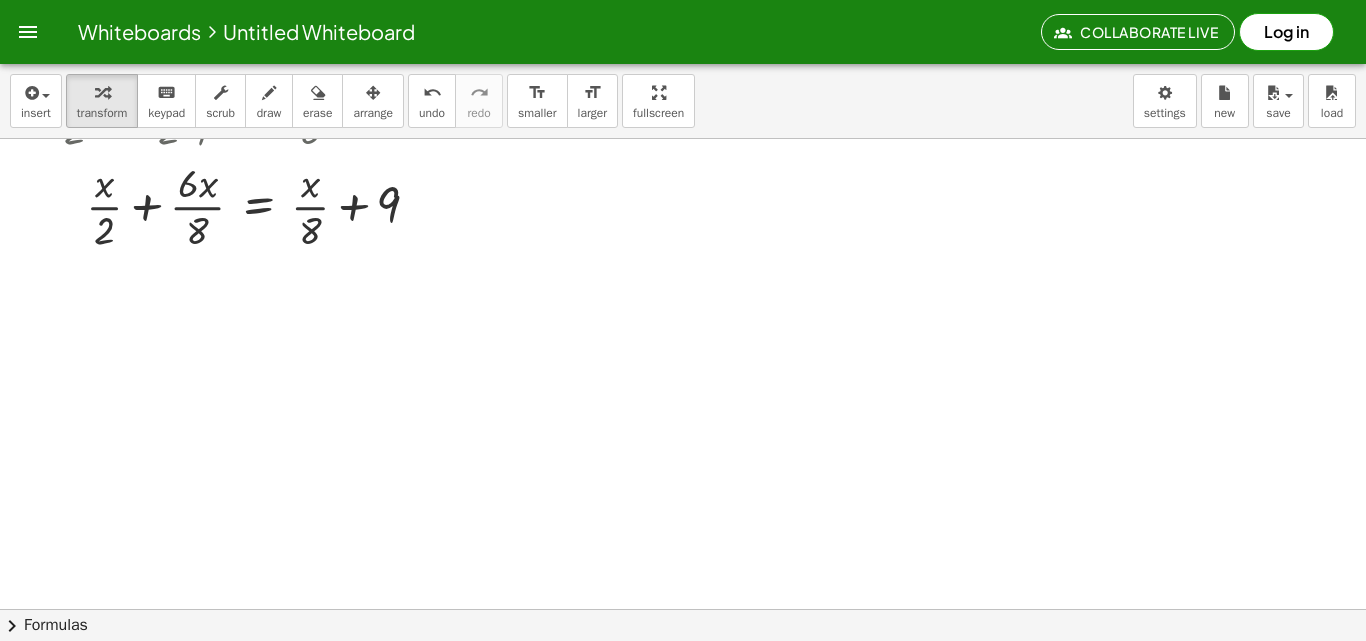 scroll, scrollTop: 3405, scrollLeft: 0, axis: vertical 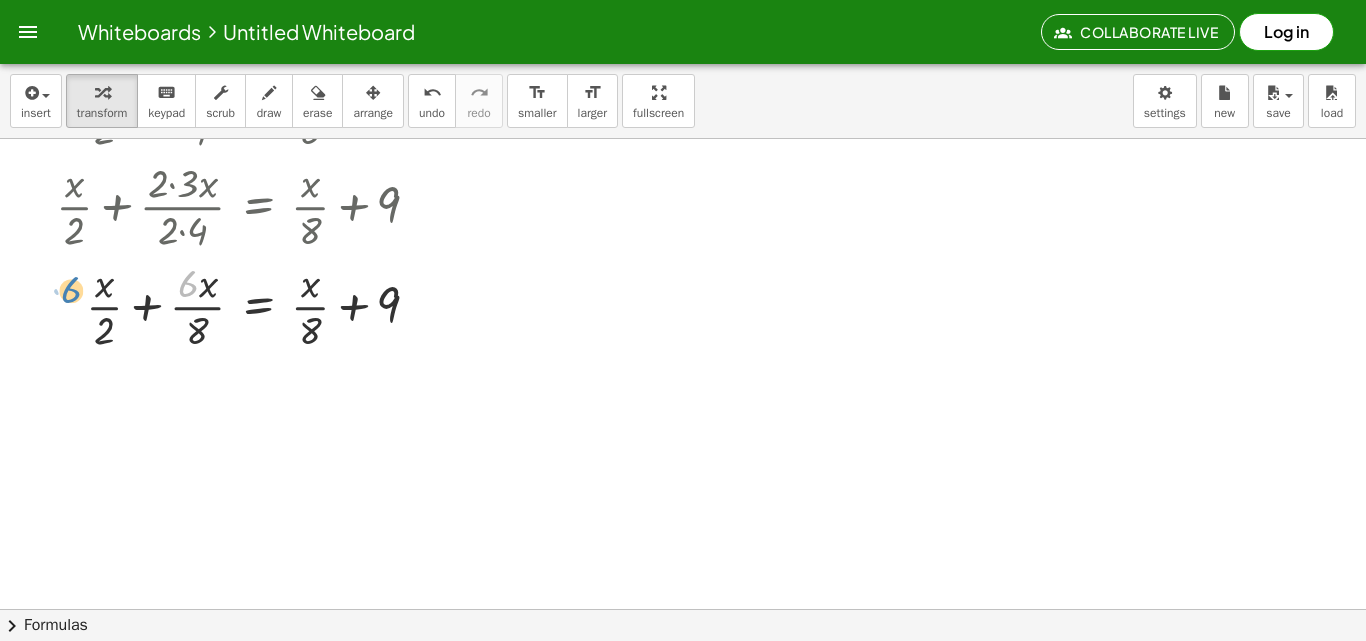 drag, startPoint x: 182, startPoint y: 284, endPoint x: 65, endPoint y: 290, distance: 117.15375 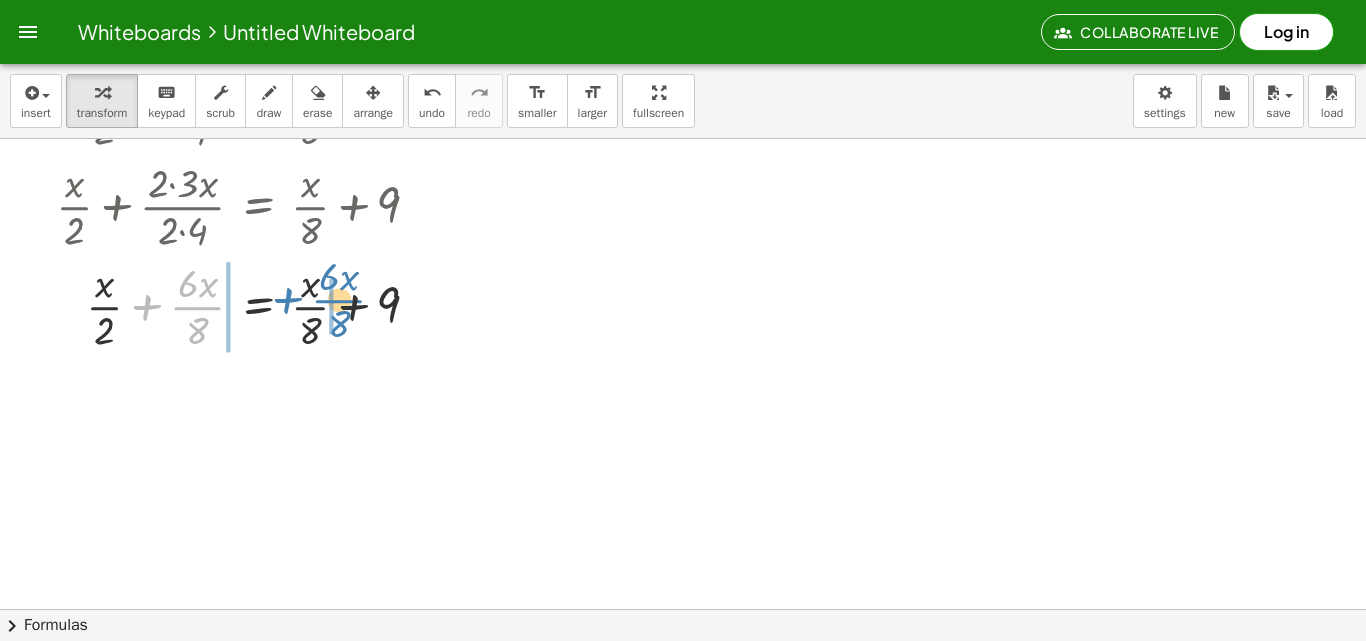 drag, startPoint x: 144, startPoint y: 305, endPoint x: 285, endPoint y: 298, distance: 141.17365 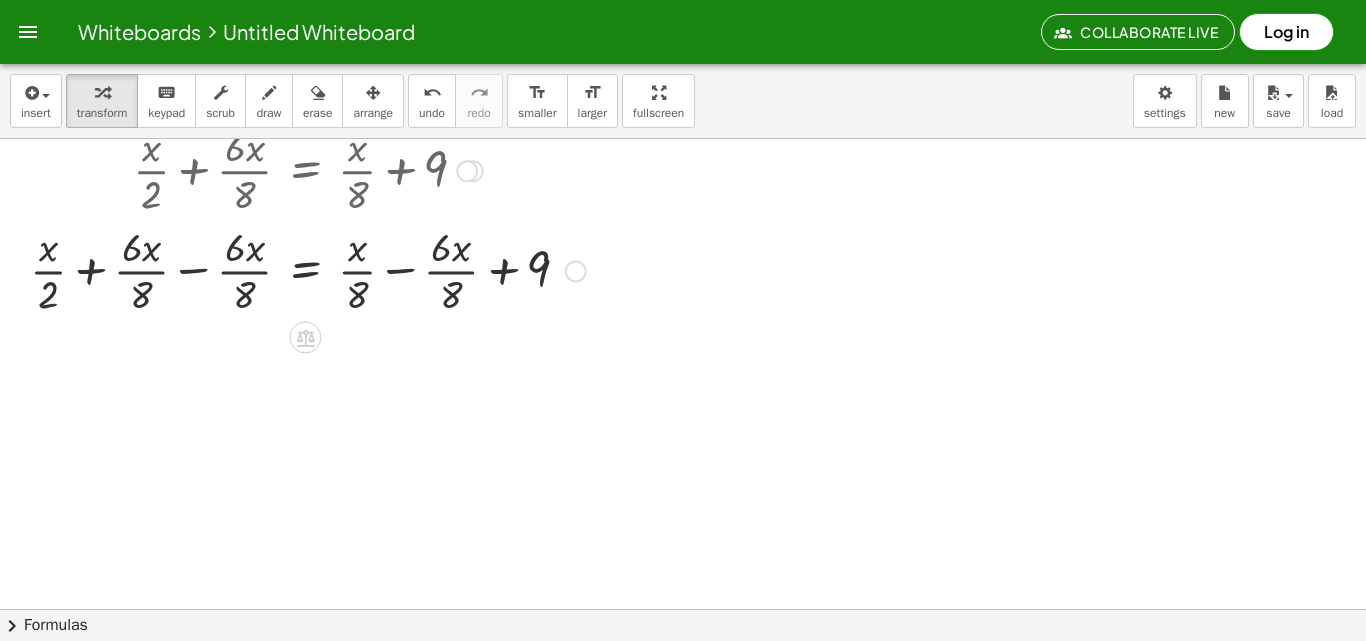 scroll, scrollTop: 3505, scrollLeft: 0, axis: vertical 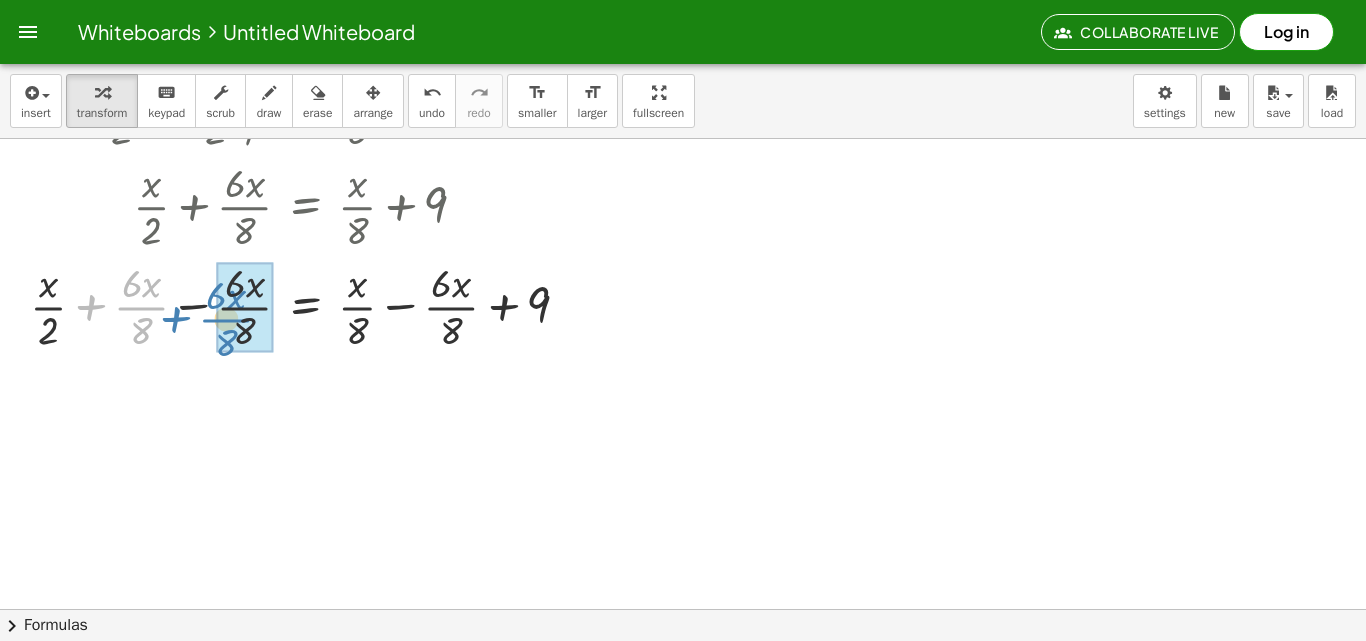 drag, startPoint x: 155, startPoint y: 311, endPoint x: 259, endPoint y: 329, distance: 105.546196 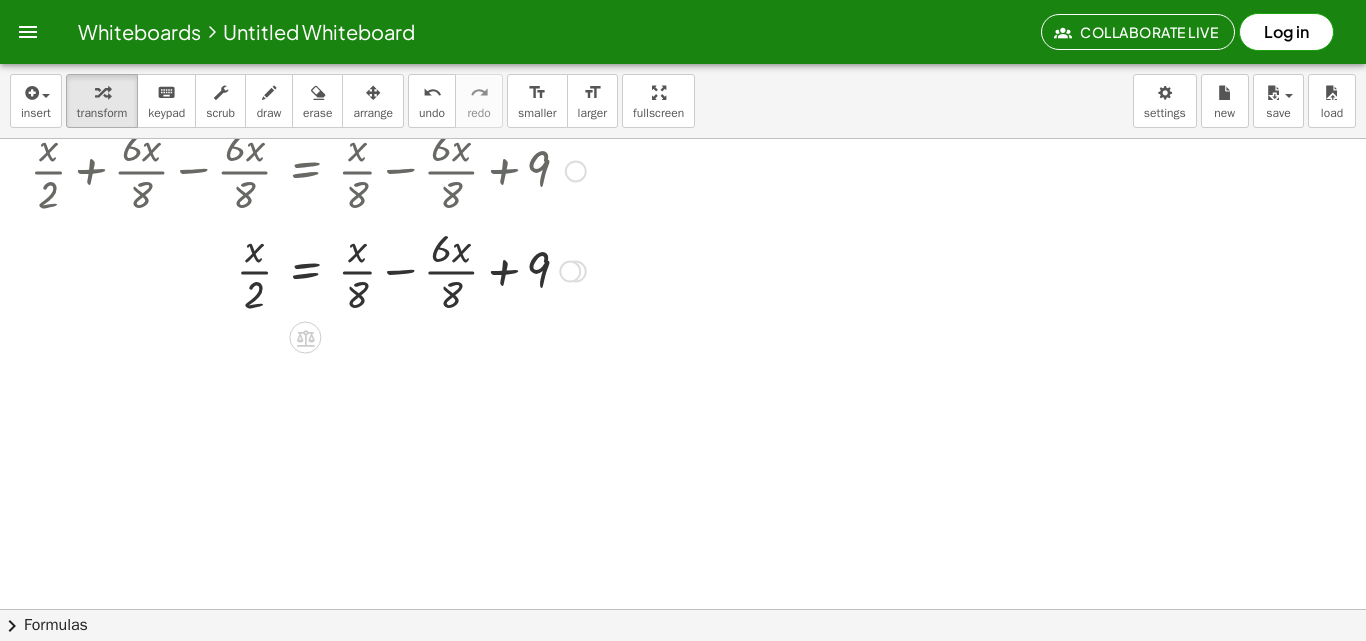 scroll, scrollTop: 3605, scrollLeft: 0, axis: vertical 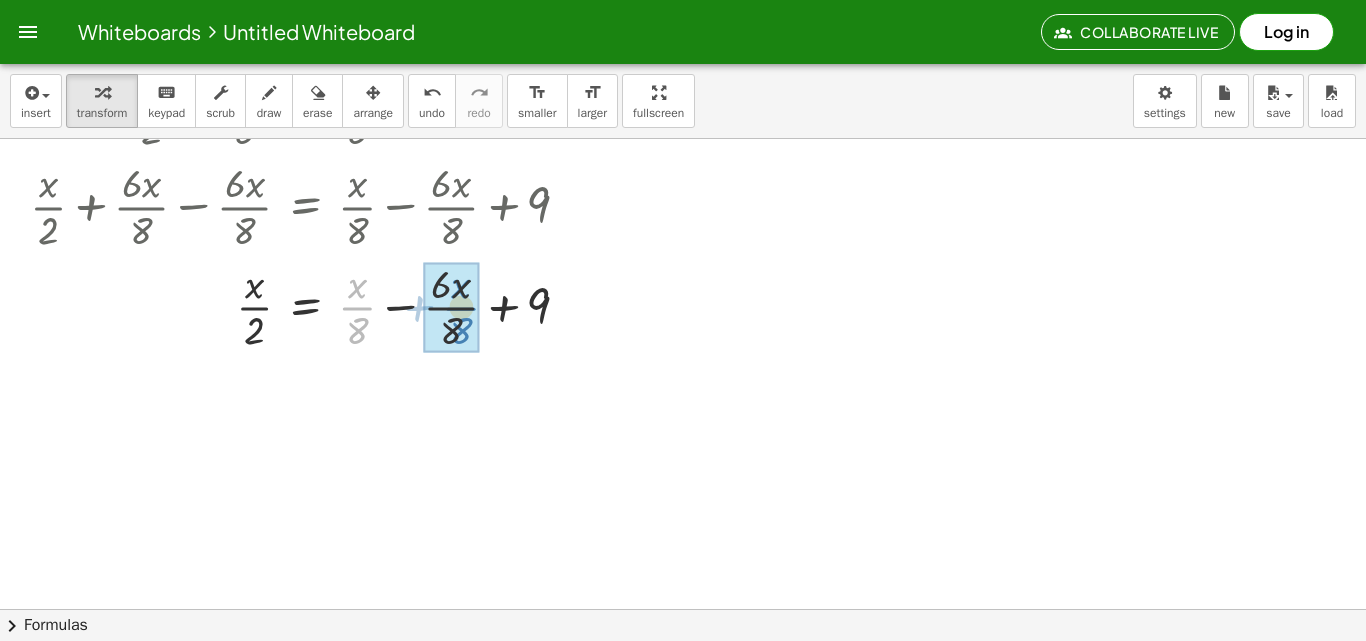 drag, startPoint x: 358, startPoint y: 308, endPoint x: 461, endPoint y: 308, distance: 103 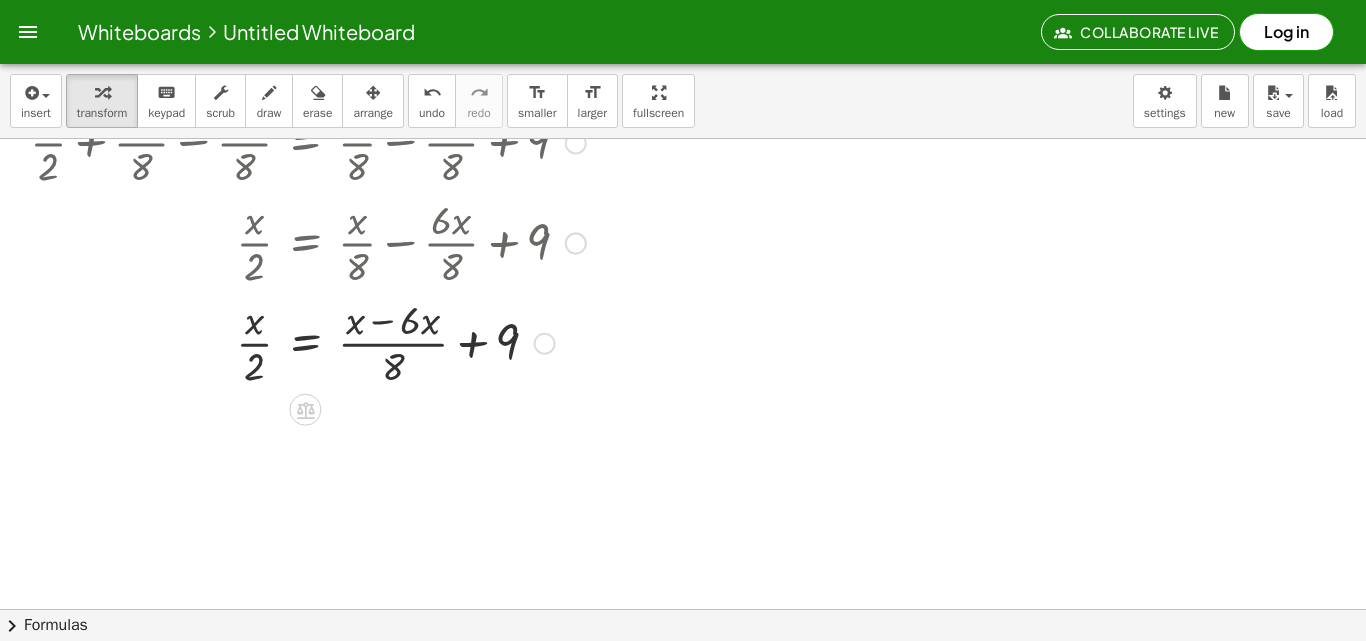 scroll, scrollTop: 3705, scrollLeft: 0, axis: vertical 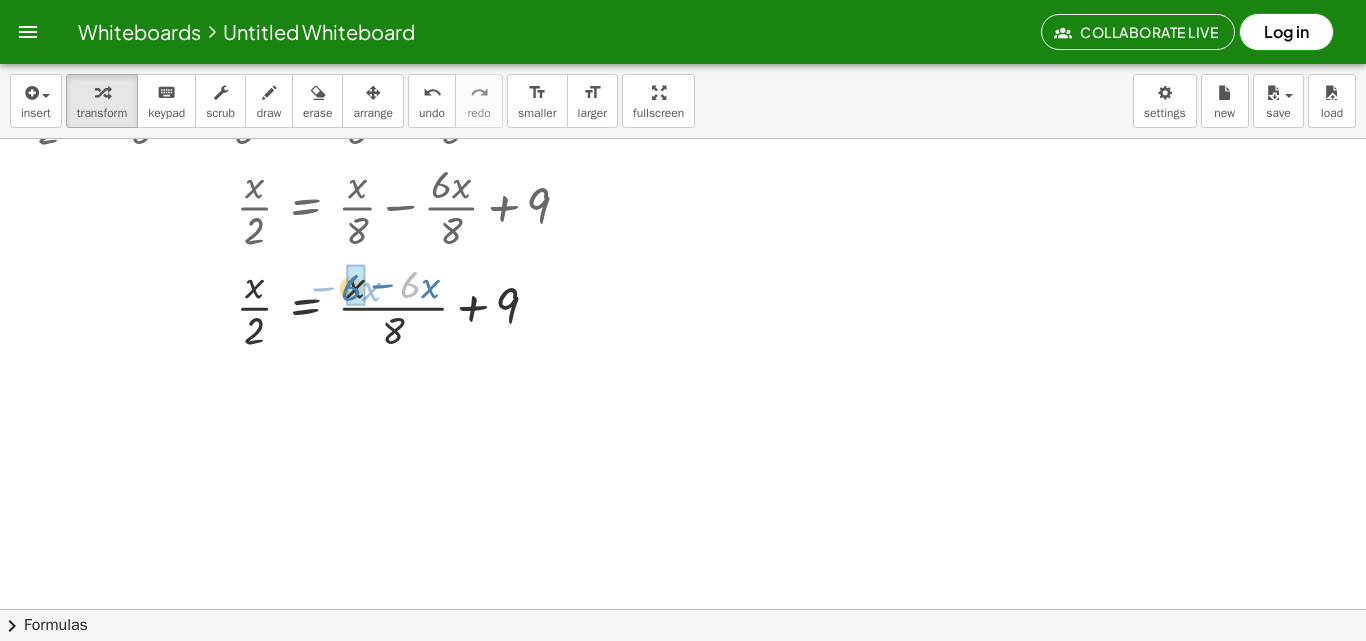 drag, startPoint x: 407, startPoint y: 292, endPoint x: 347, endPoint y: 296, distance: 60.133186 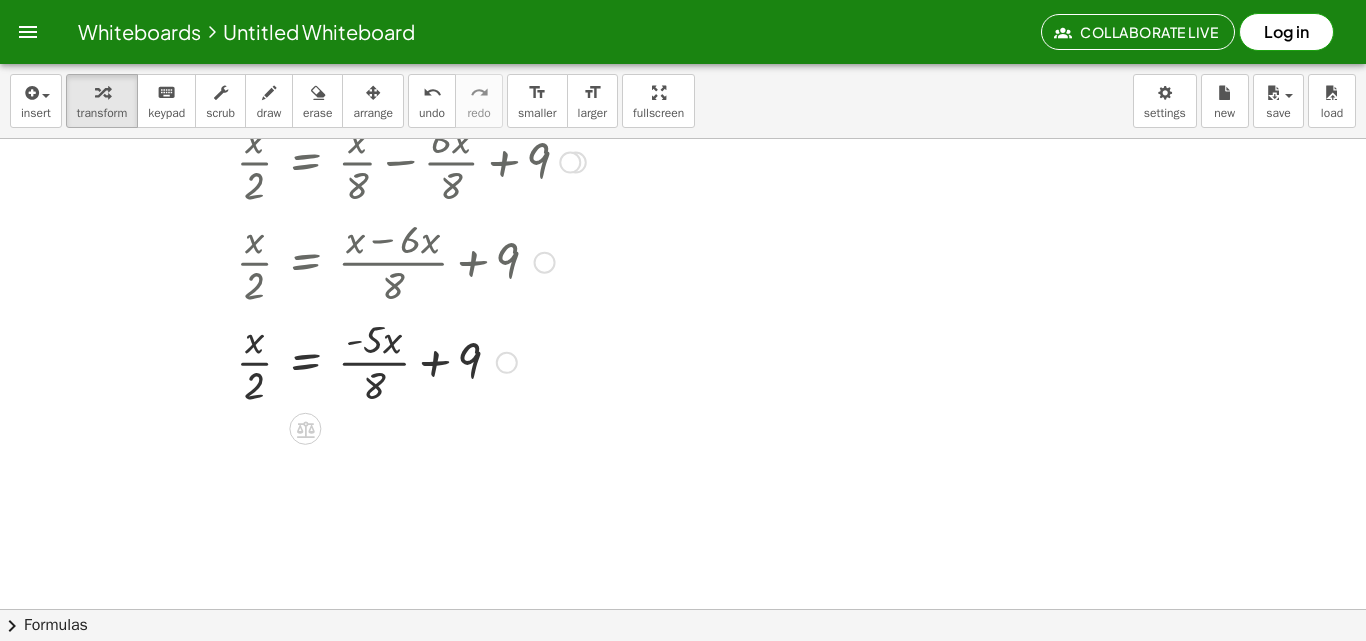 scroll, scrollTop: 3775, scrollLeft: 0, axis: vertical 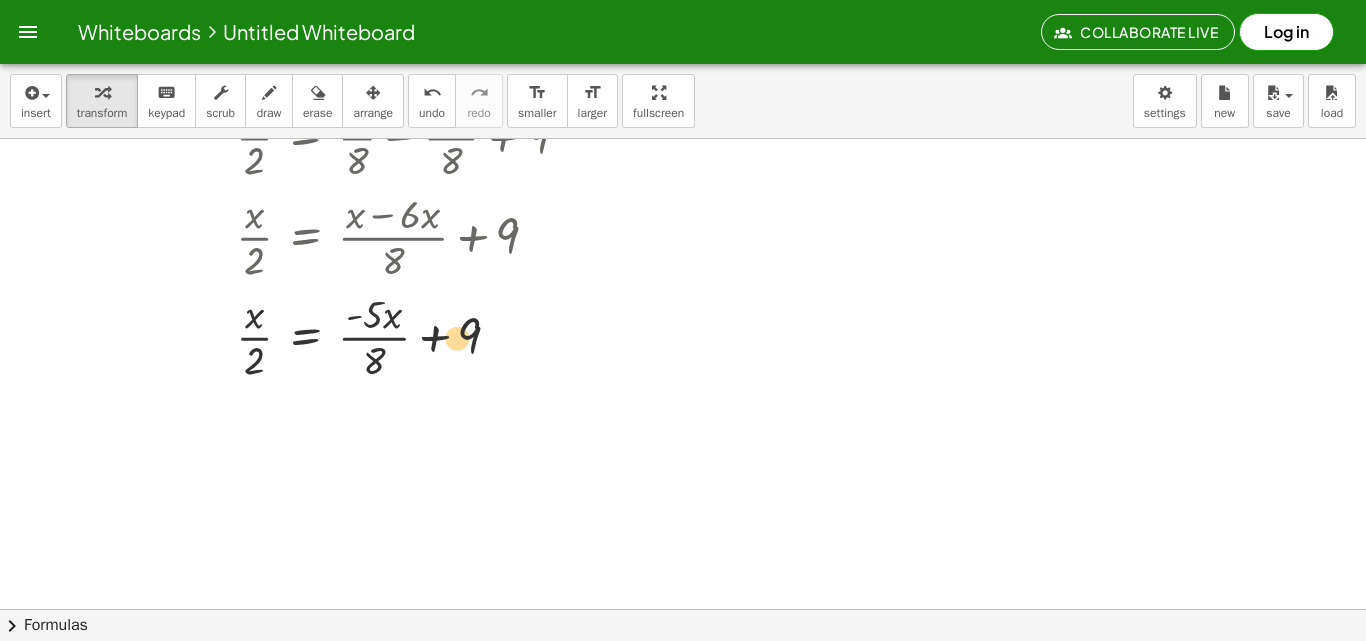 drag, startPoint x: 377, startPoint y: 326, endPoint x: 470, endPoint y: 349, distance: 95.80188 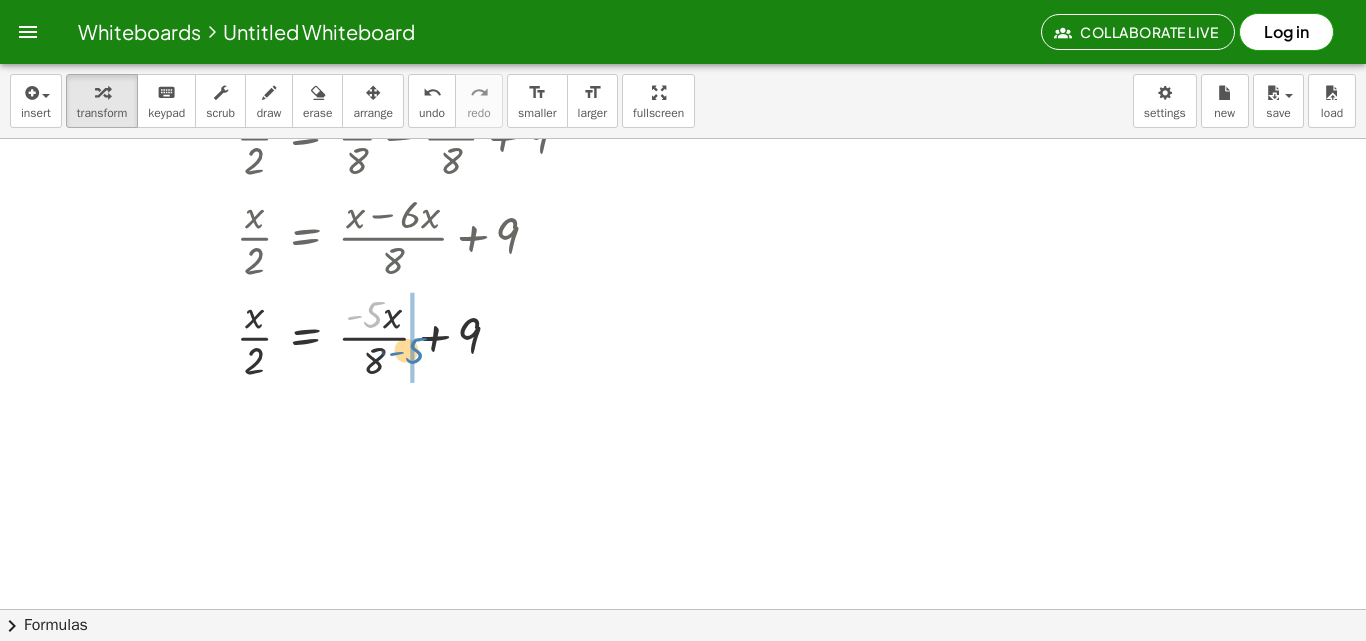 drag, startPoint x: 382, startPoint y: 316, endPoint x: 419, endPoint y: 352, distance: 51.62364 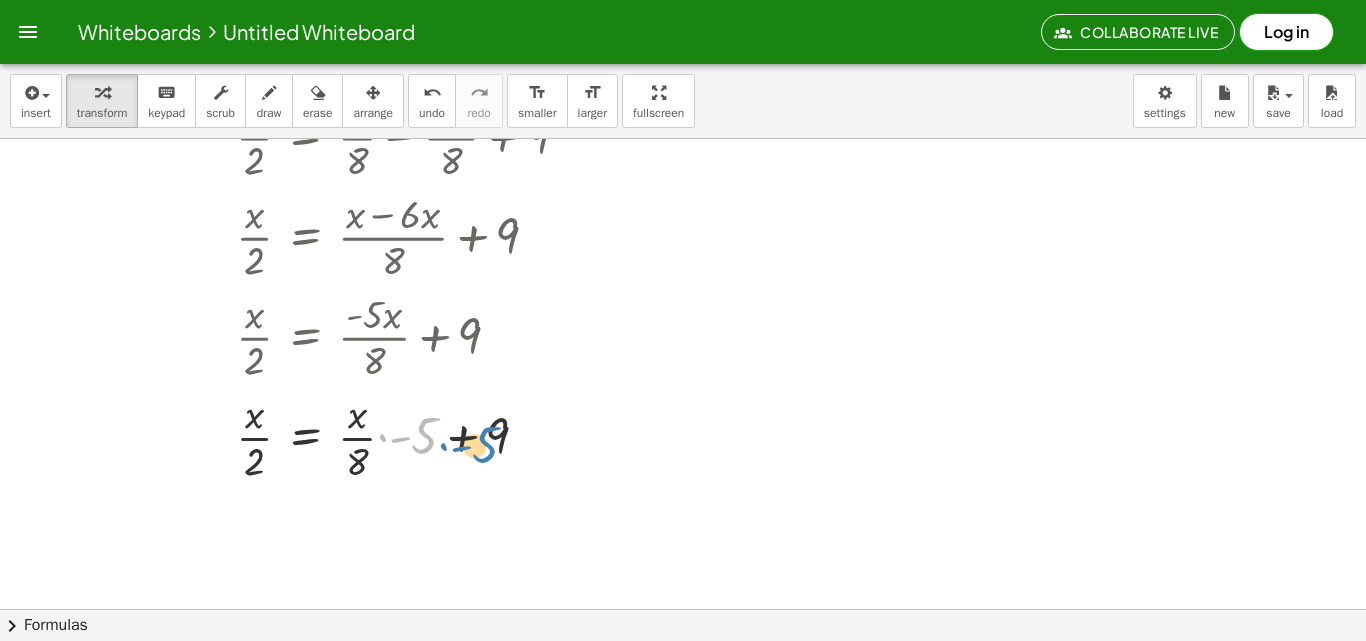 drag, startPoint x: 401, startPoint y: 434, endPoint x: 462, endPoint y: 443, distance: 61.66036 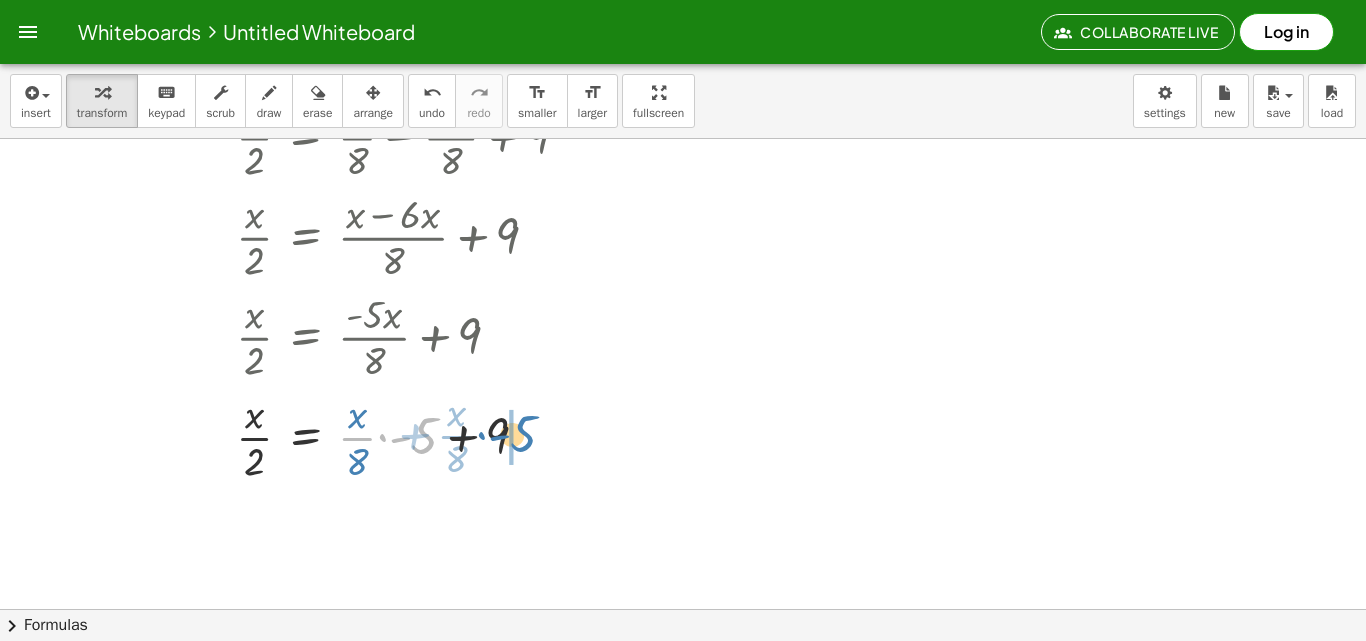drag, startPoint x: 431, startPoint y: 439, endPoint x: 530, endPoint y: 437, distance: 99.0202 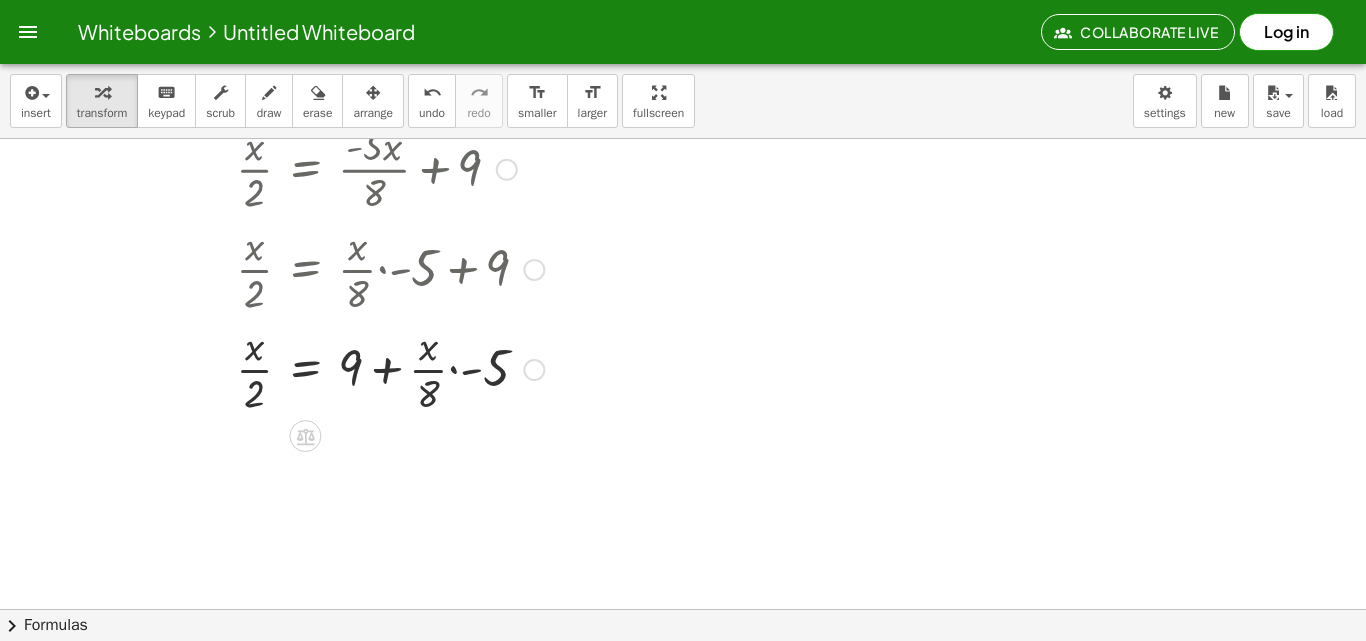 scroll, scrollTop: 3975, scrollLeft: 0, axis: vertical 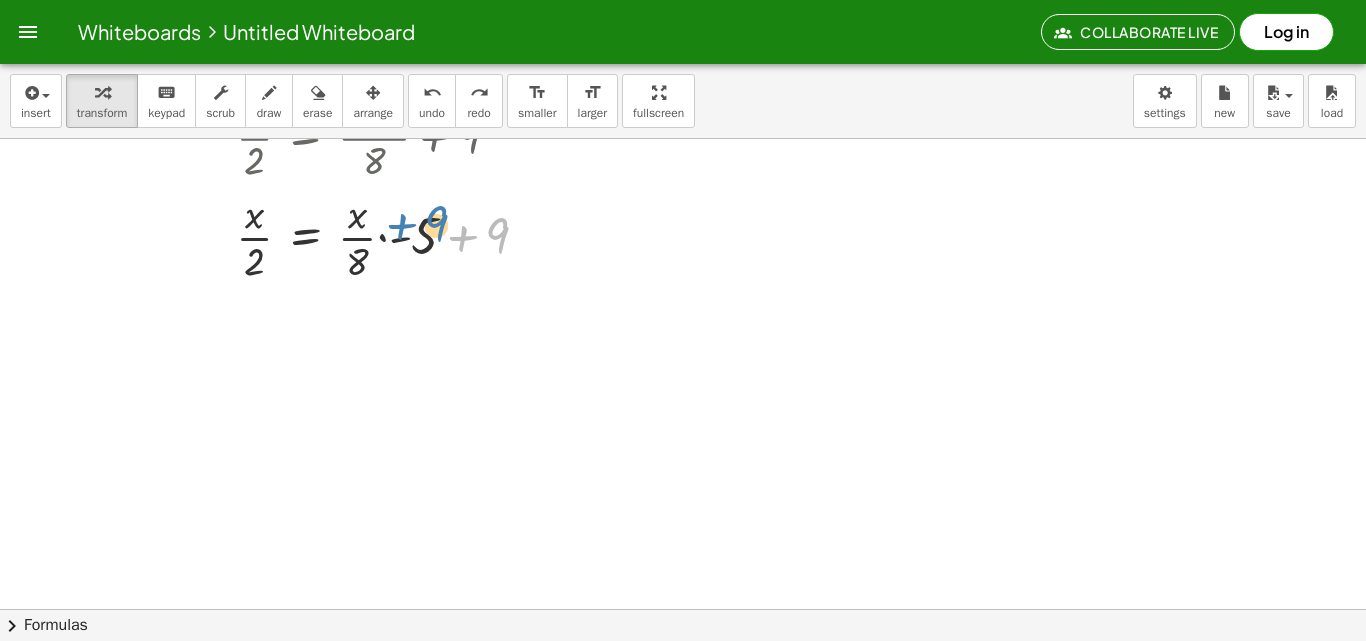 drag, startPoint x: 502, startPoint y: 240, endPoint x: 445, endPoint y: 227, distance: 58.463665 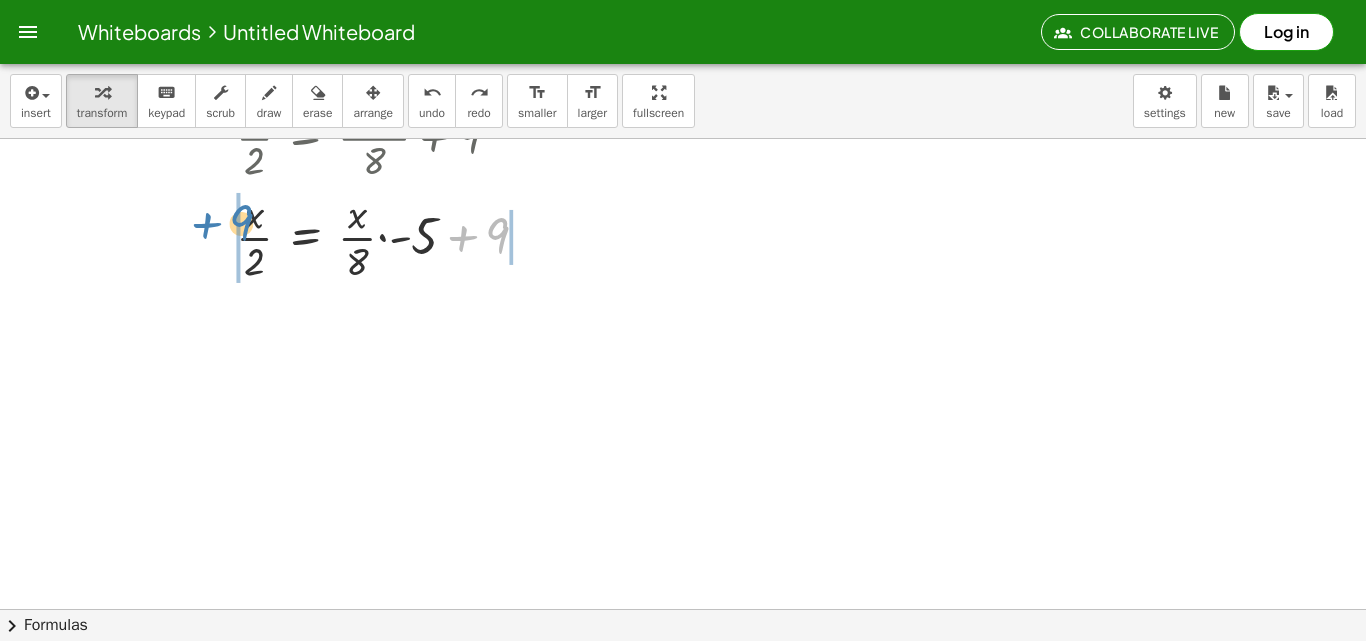 drag, startPoint x: 503, startPoint y: 239, endPoint x: 234, endPoint y: 230, distance: 269.1505 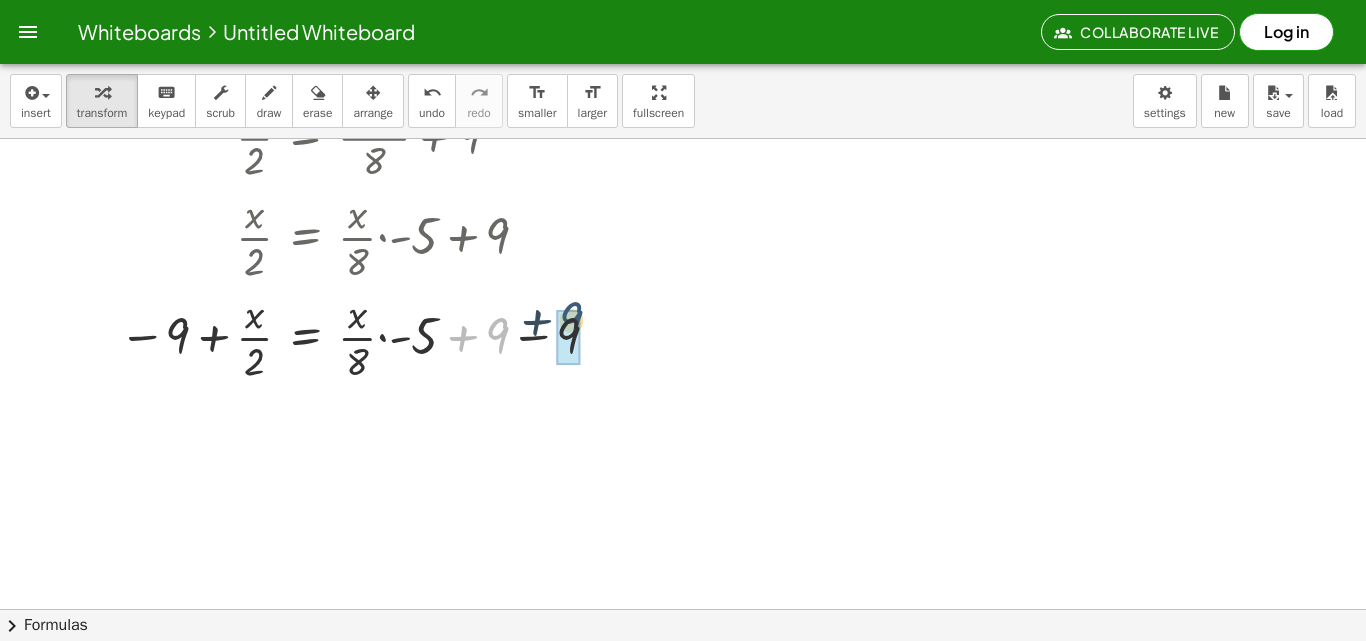 drag, startPoint x: 505, startPoint y: 336, endPoint x: 581, endPoint y: 320, distance: 77.665955 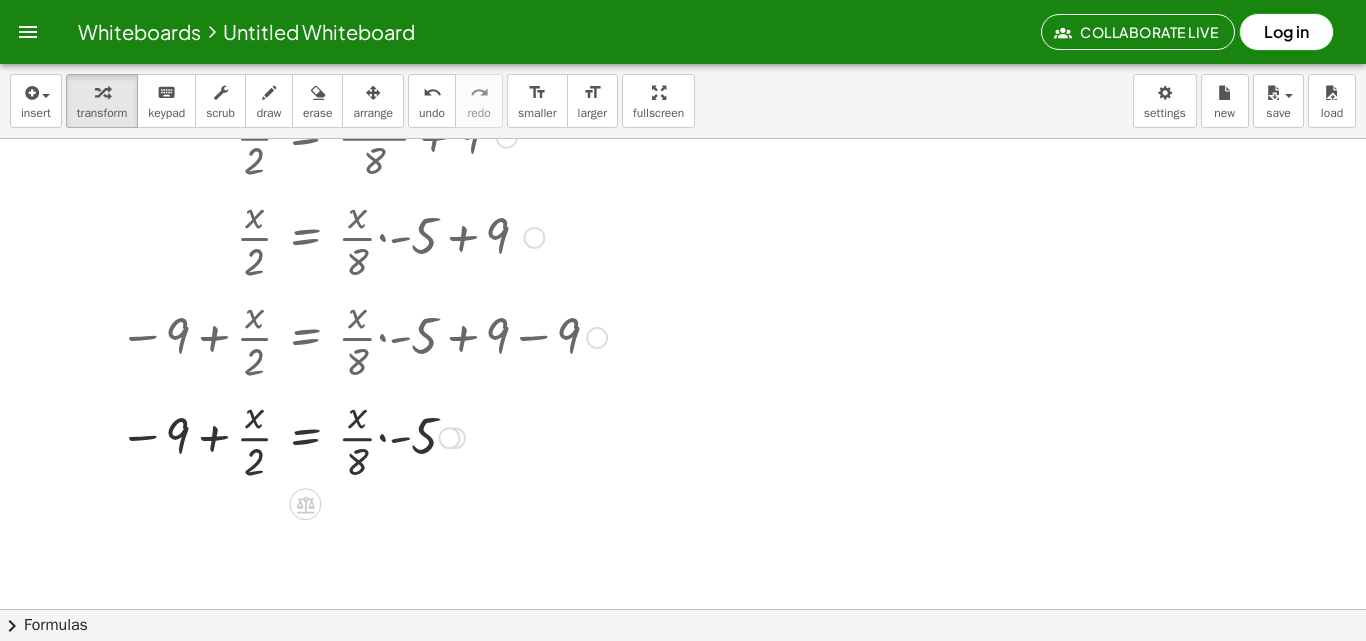 scroll, scrollTop: 4075, scrollLeft: 0, axis: vertical 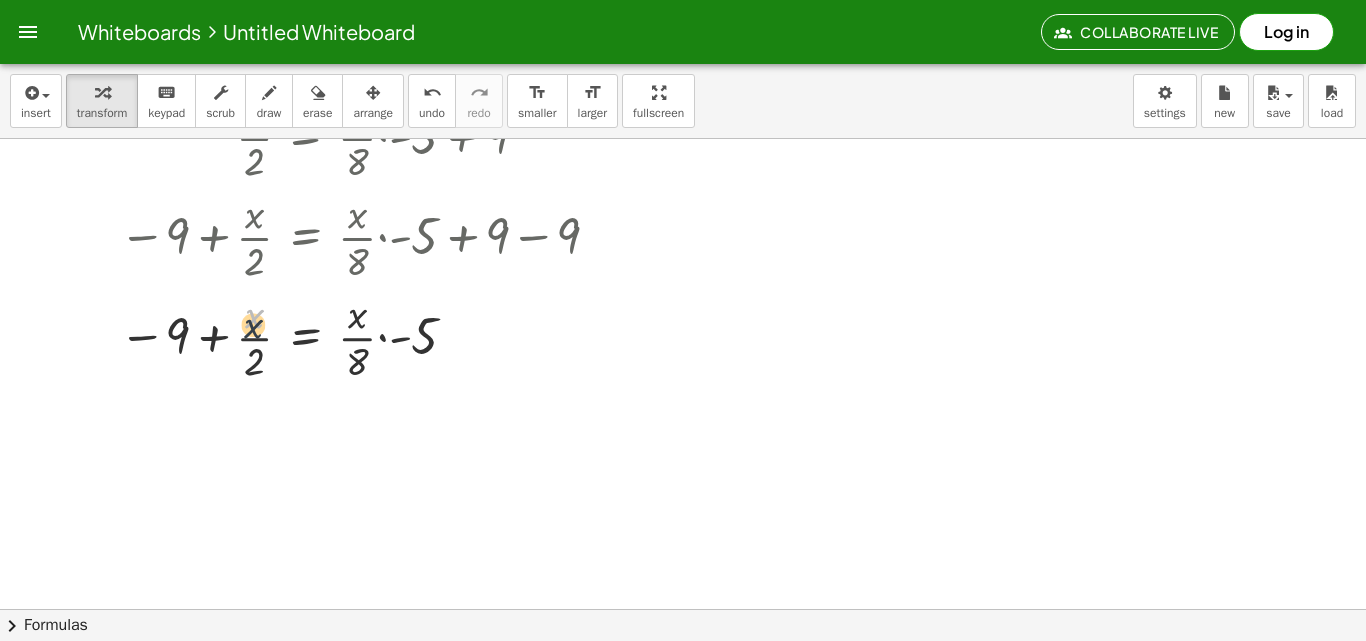 drag, startPoint x: 255, startPoint y: 307, endPoint x: 239, endPoint y: 386, distance: 80.60397 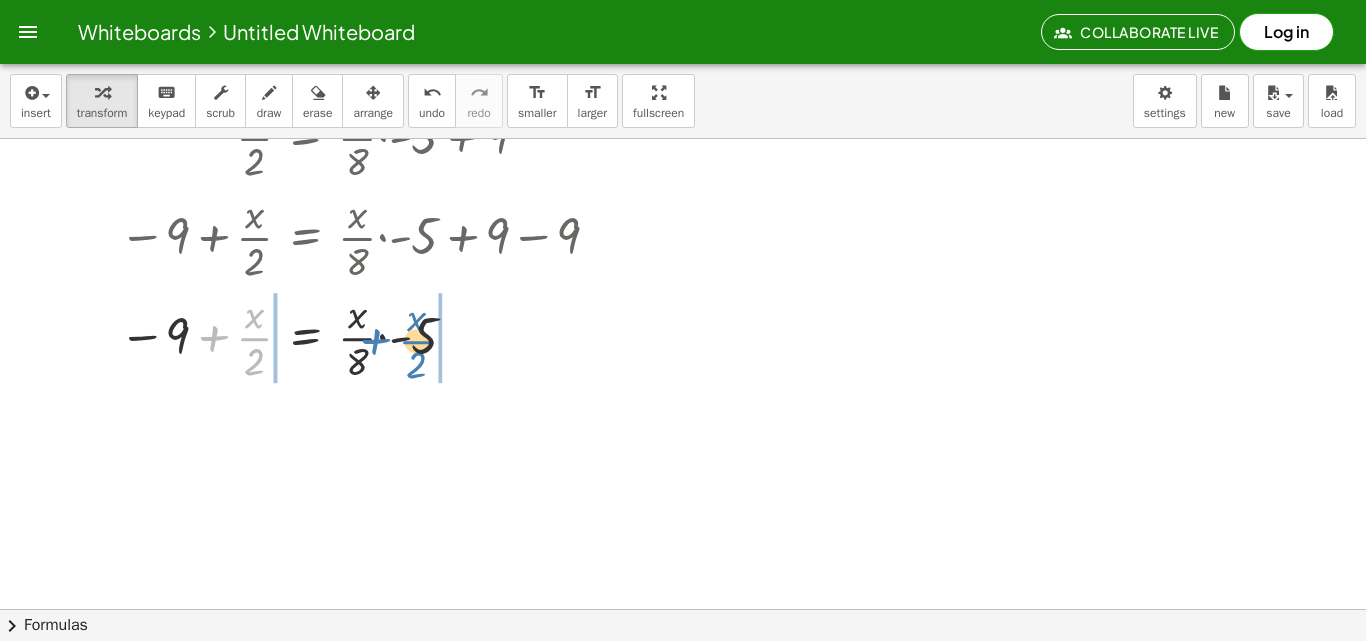 drag, startPoint x: 212, startPoint y: 338, endPoint x: 374, endPoint y: 339, distance: 162.00308 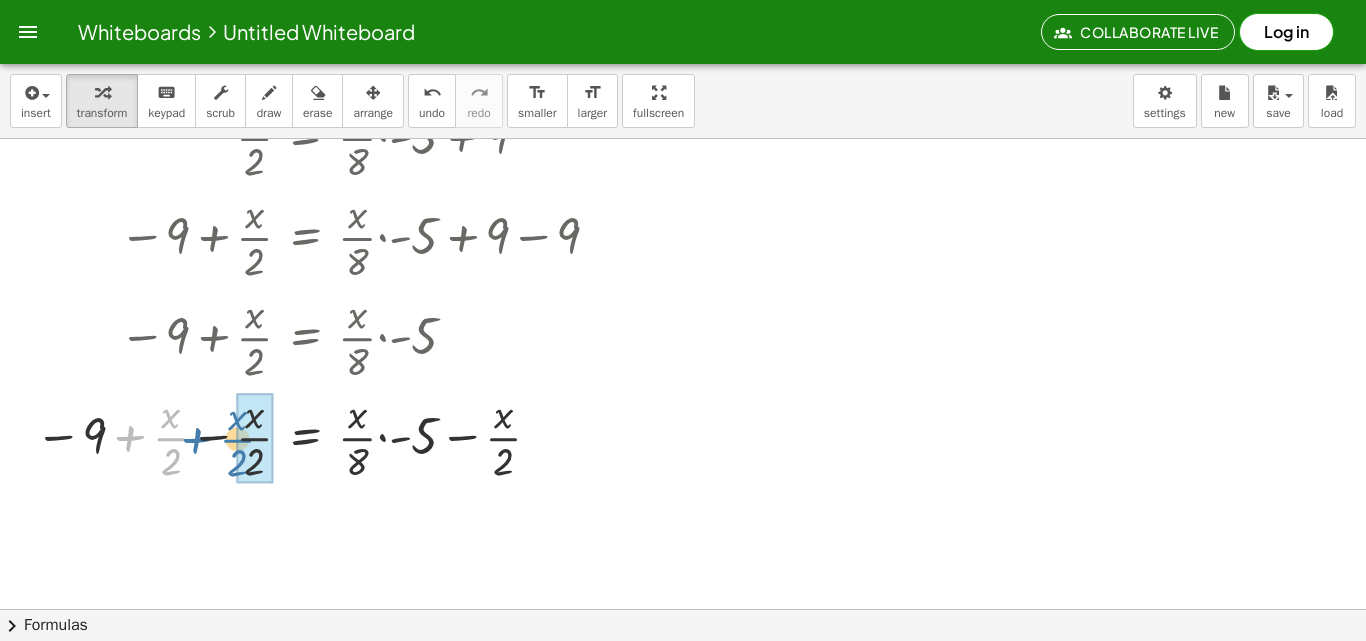 drag, startPoint x: 176, startPoint y: 440, endPoint x: 245, endPoint y: 435, distance: 69.18092 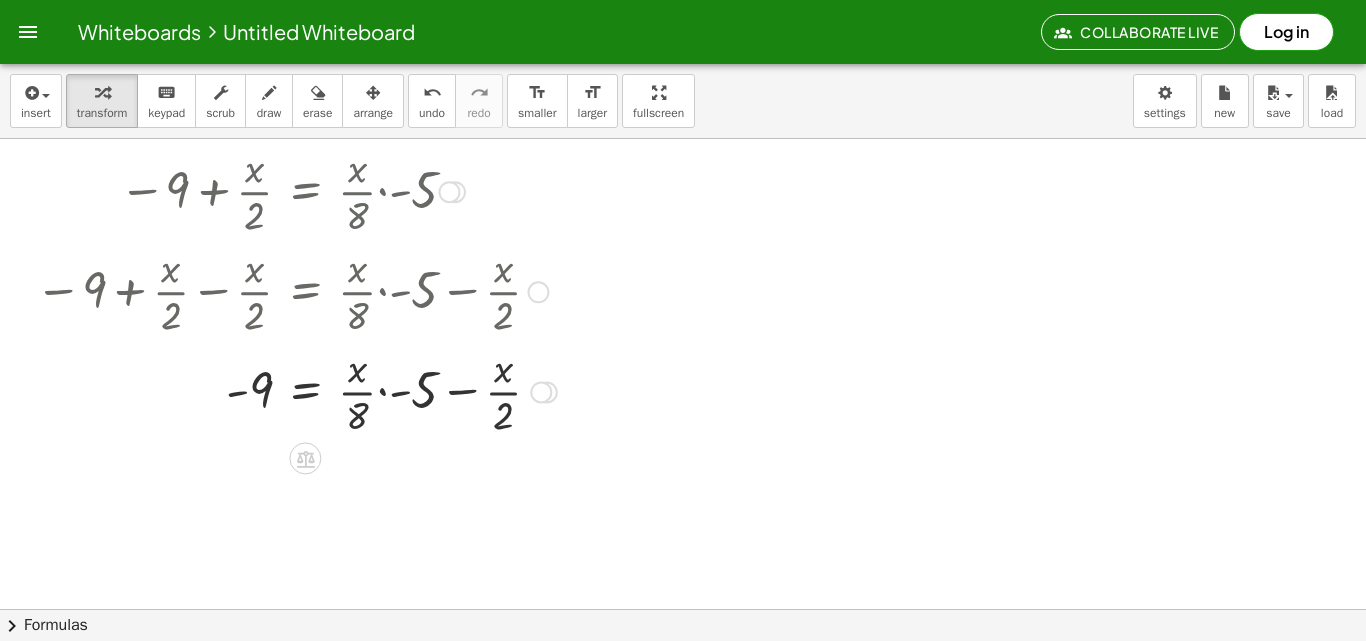 scroll, scrollTop: 4245, scrollLeft: 0, axis: vertical 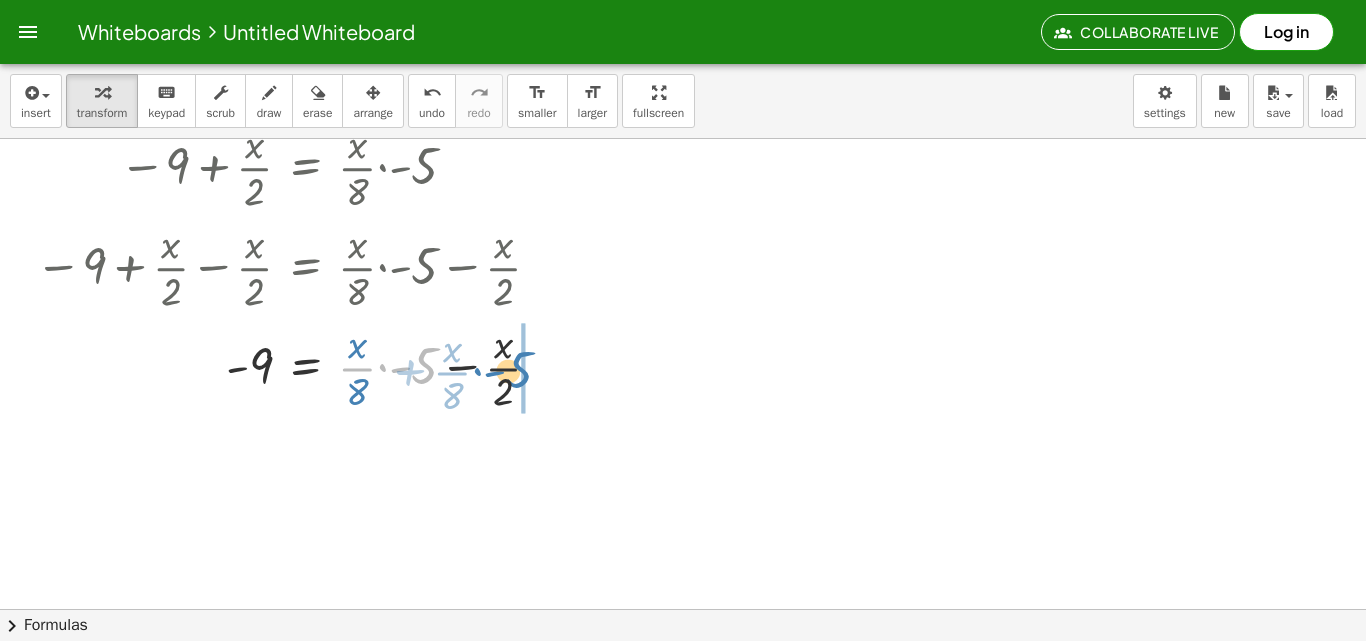 drag, startPoint x: 426, startPoint y: 370, endPoint x: 518, endPoint y: 374, distance: 92.086914 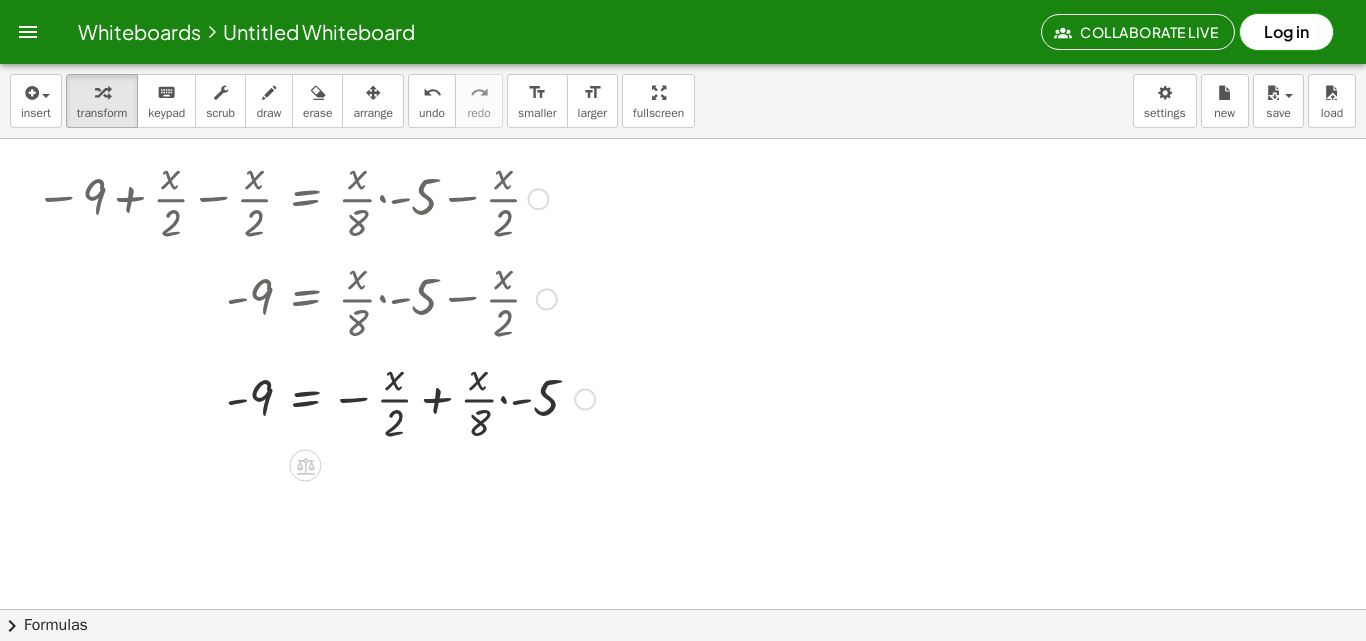scroll, scrollTop: 4445, scrollLeft: 0, axis: vertical 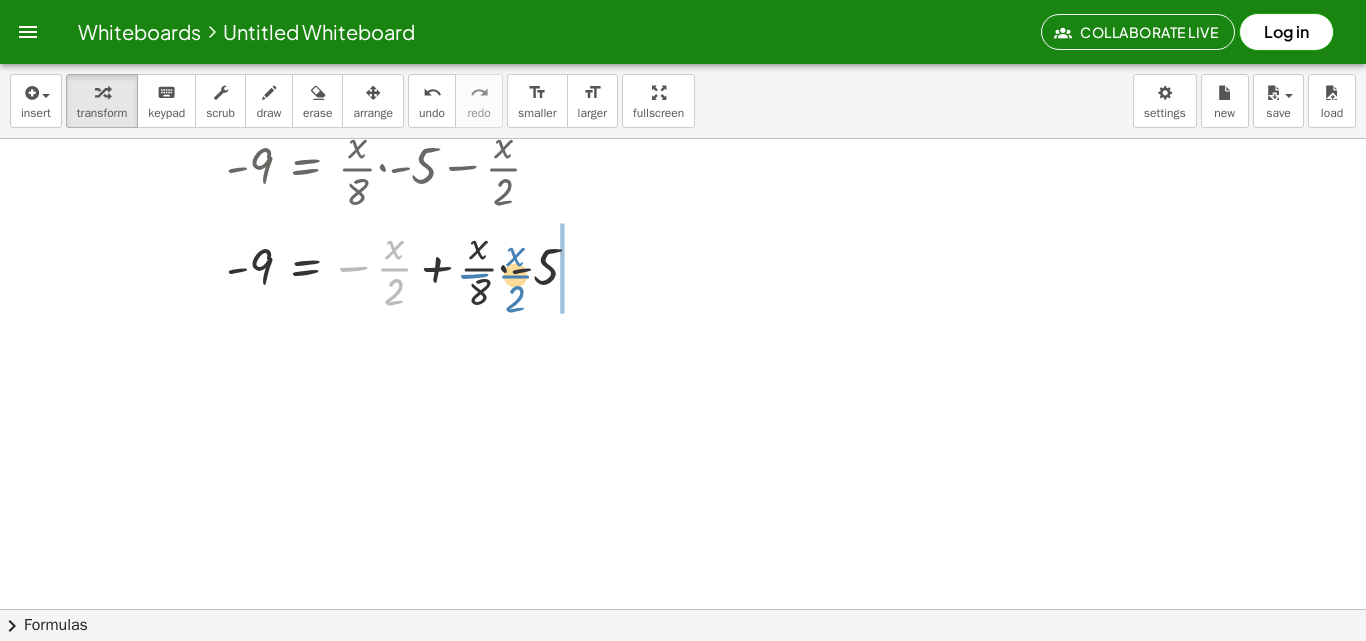 drag, startPoint x: 393, startPoint y: 268, endPoint x: 514, endPoint y: 275, distance: 121.20231 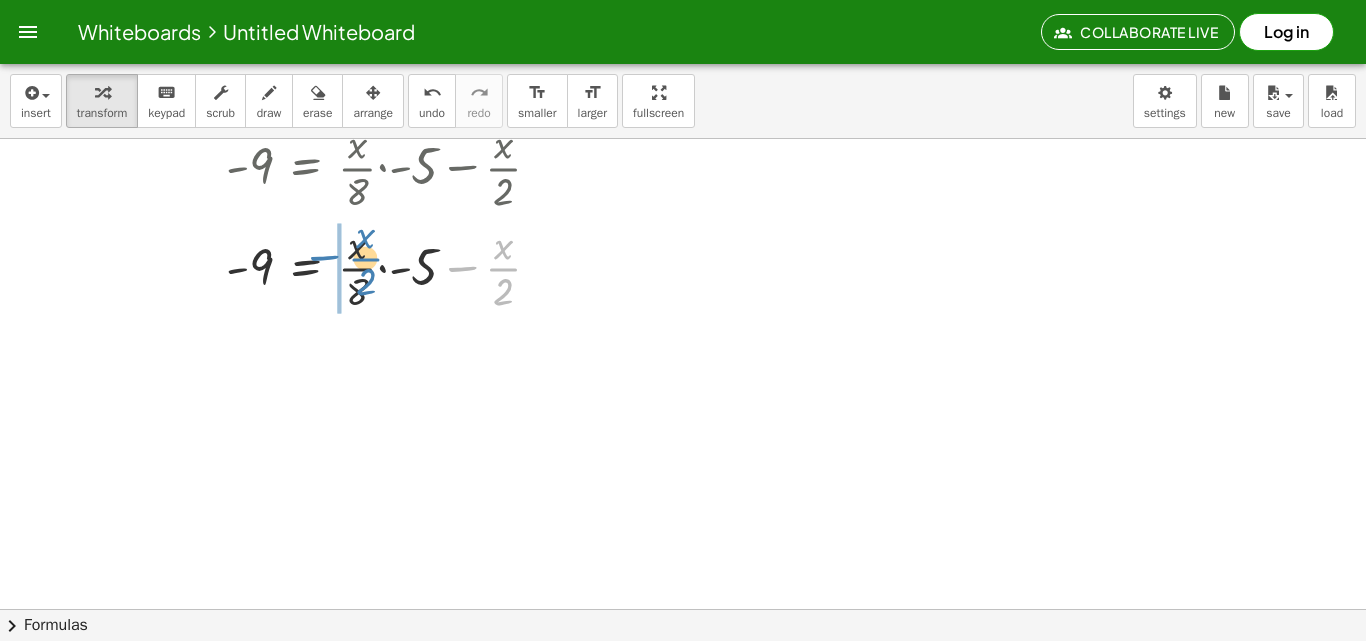 drag, startPoint x: 511, startPoint y: 273, endPoint x: 372, endPoint y: 263, distance: 139.35925 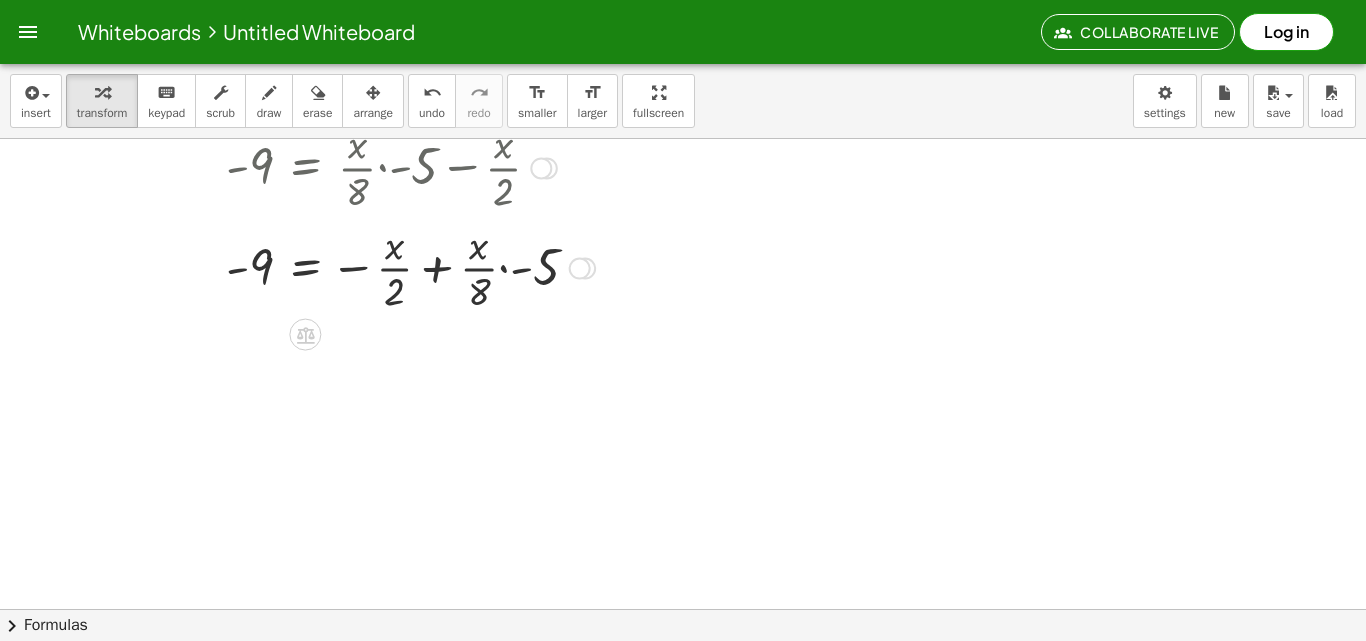 click at bounding box center [318, 267] 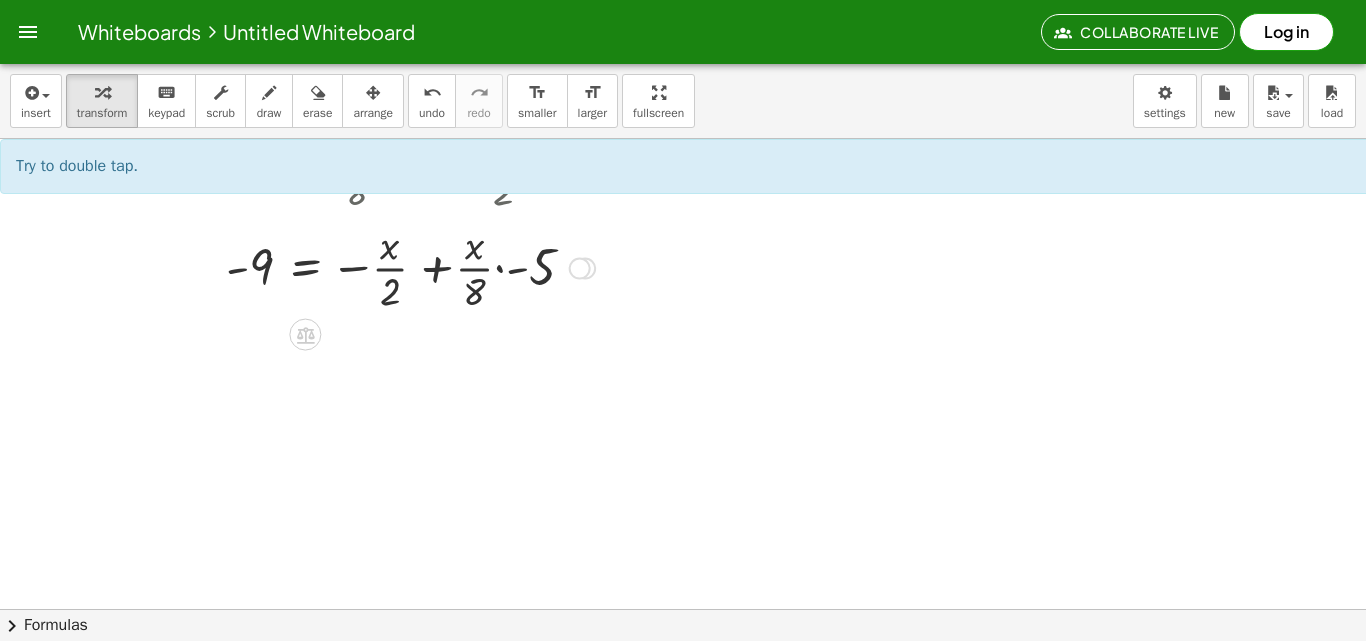 click at bounding box center [318, 267] 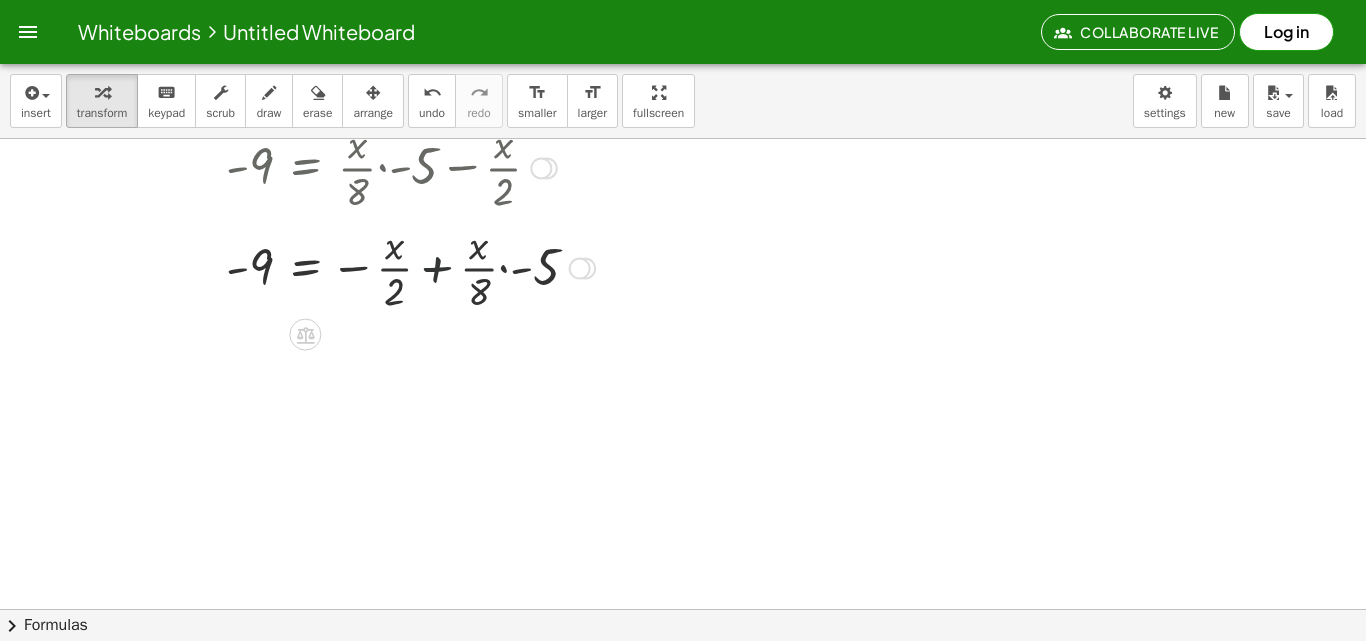 click at bounding box center (318, 267) 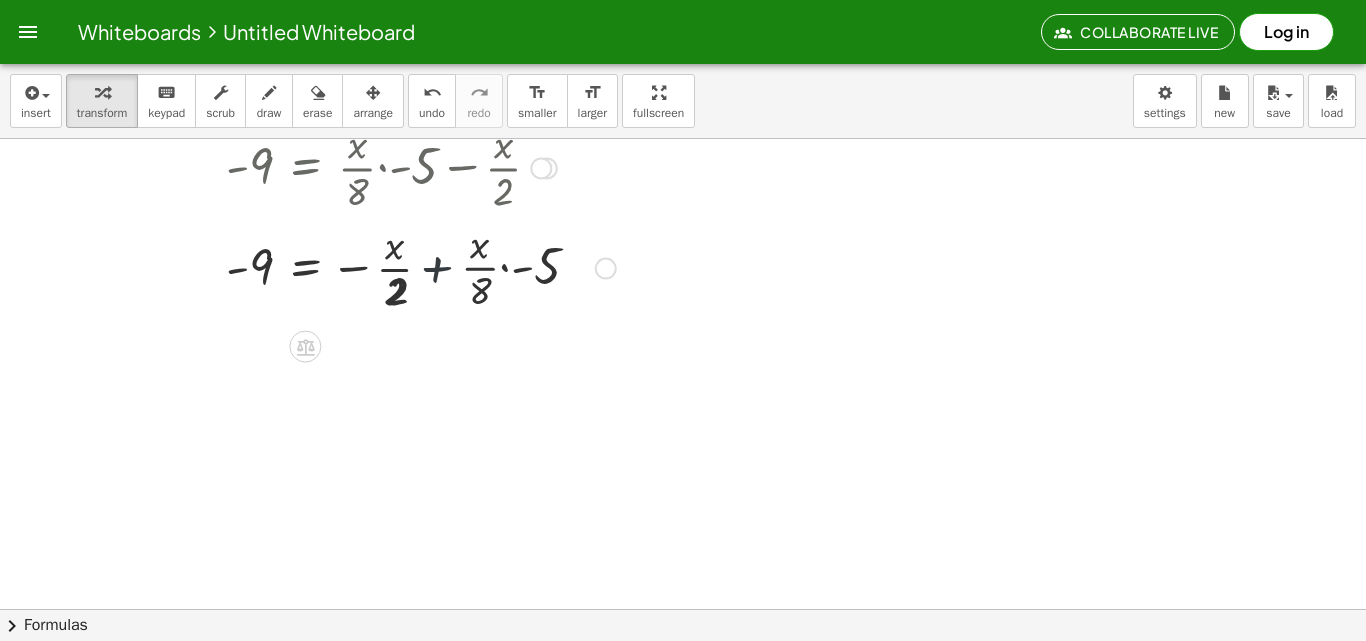 click at bounding box center (323, 266) 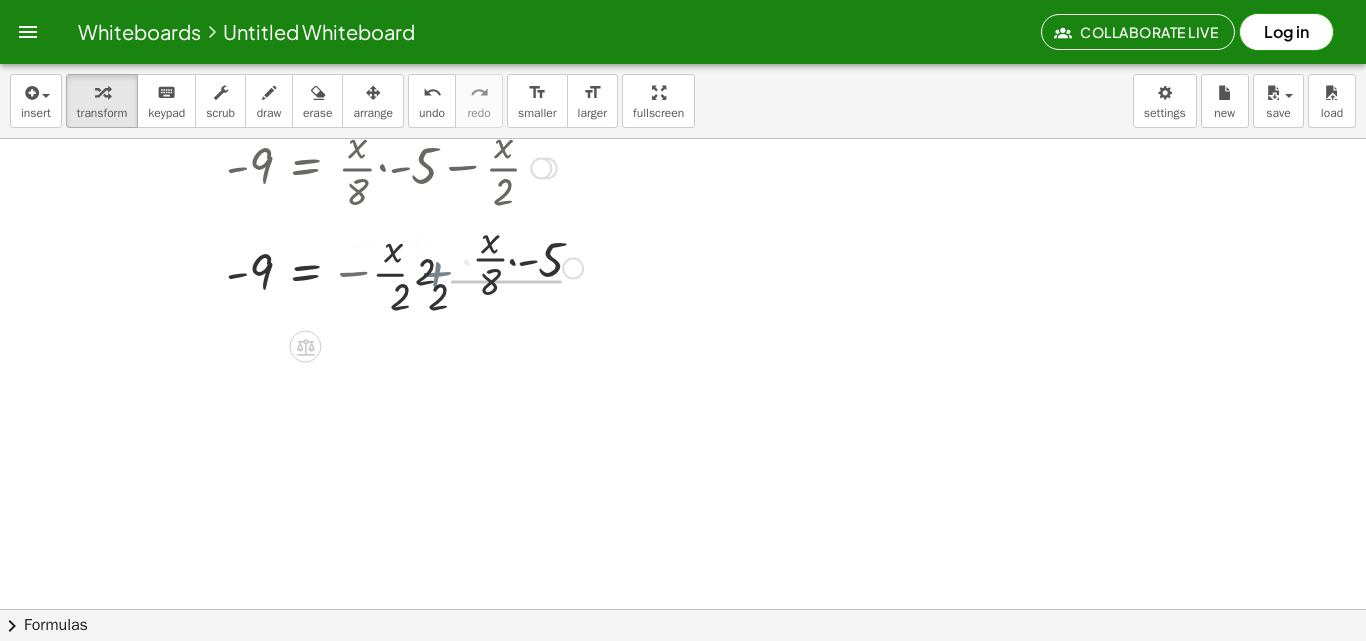 click at bounding box center (323, 266) 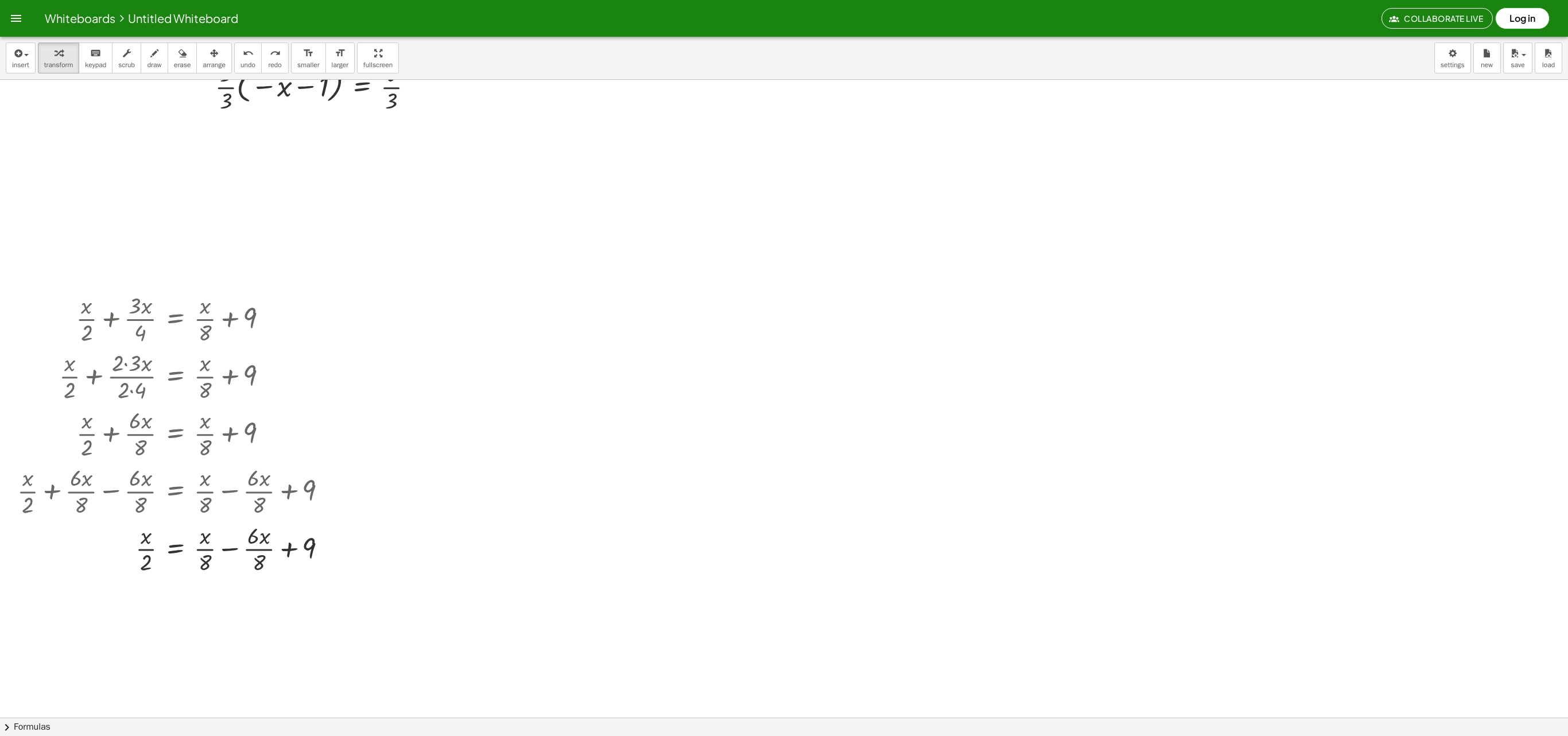 scroll, scrollTop: 1792, scrollLeft: 0, axis: vertical 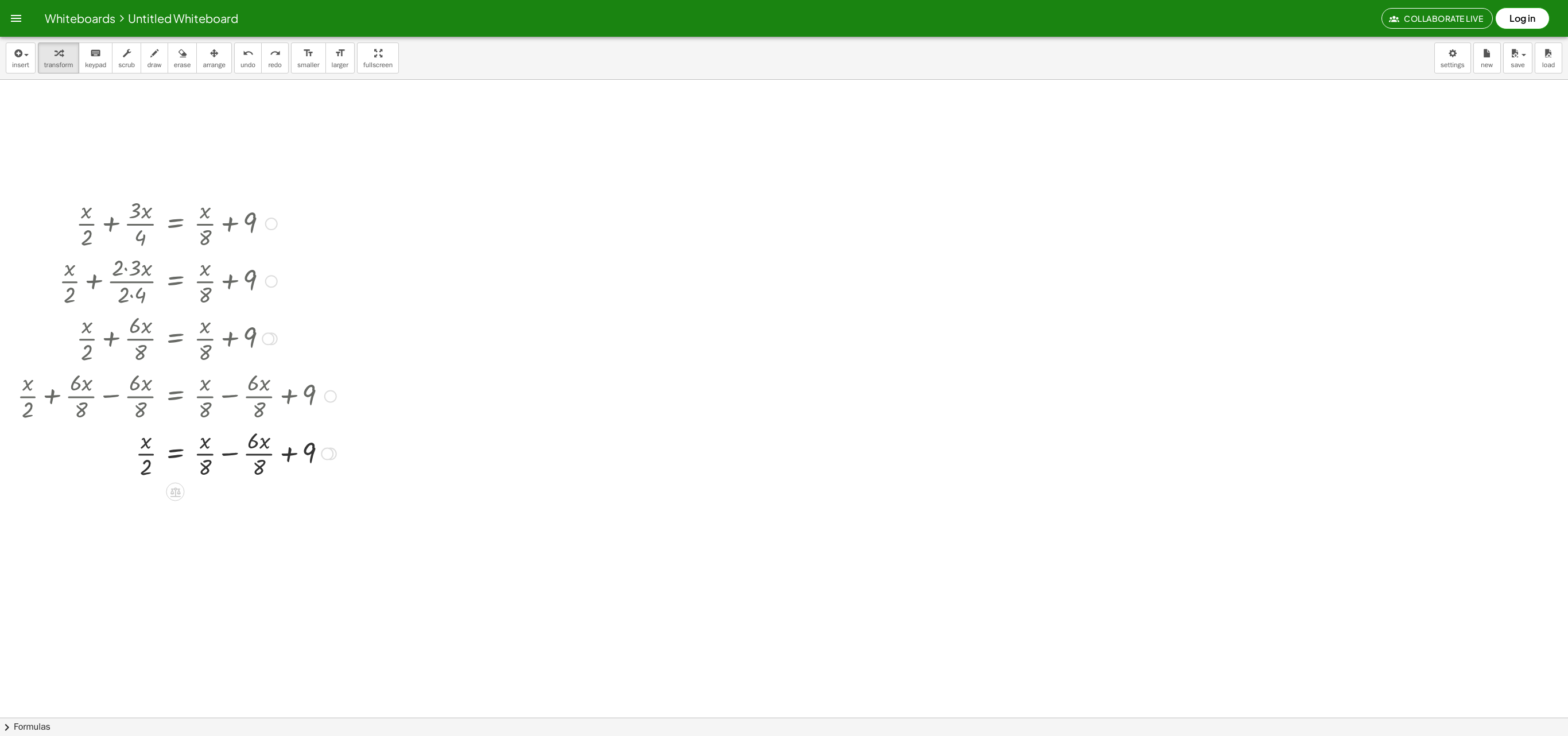 click at bounding box center (177, 453) 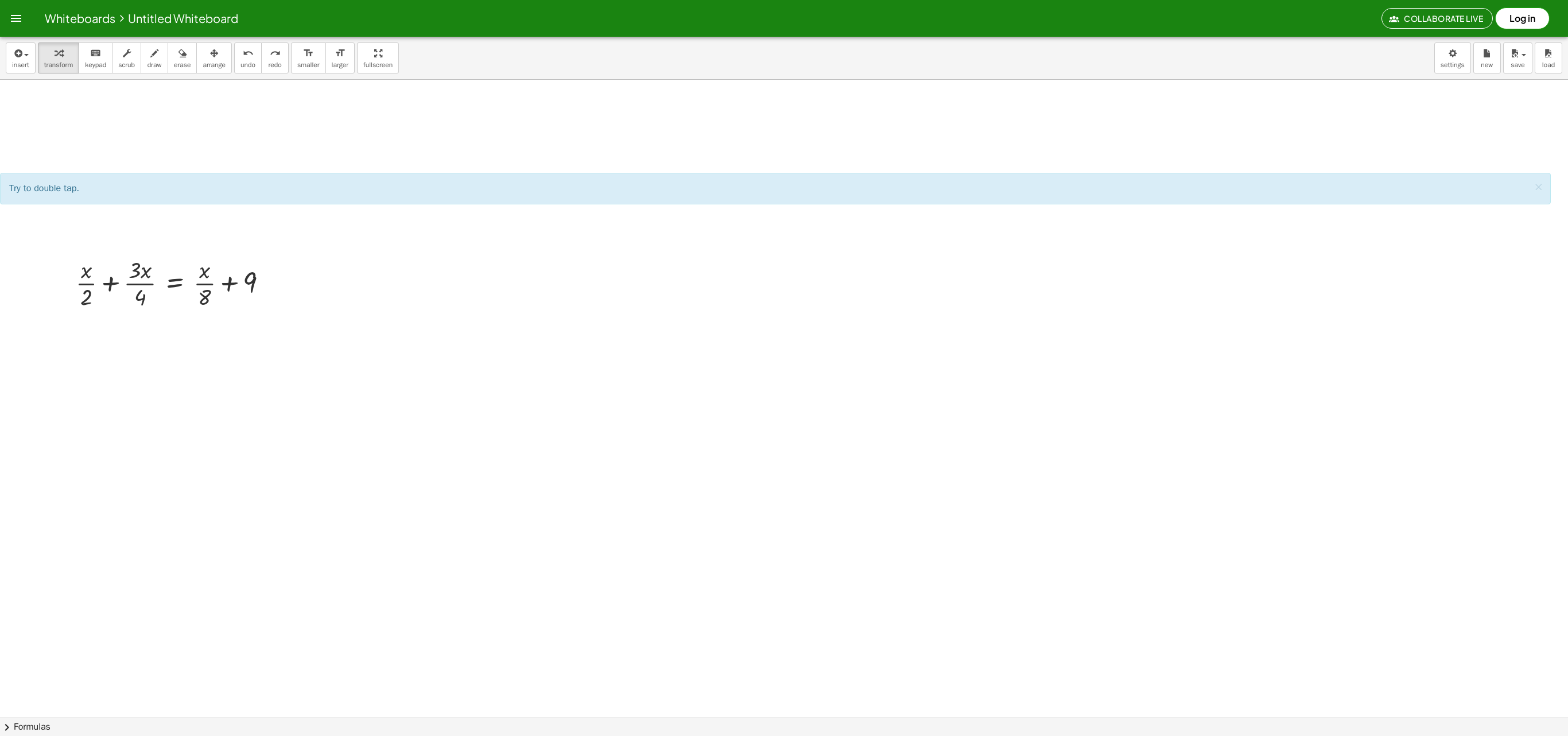 scroll, scrollTop: 1678, scrollLeft: 0, axis: vertical 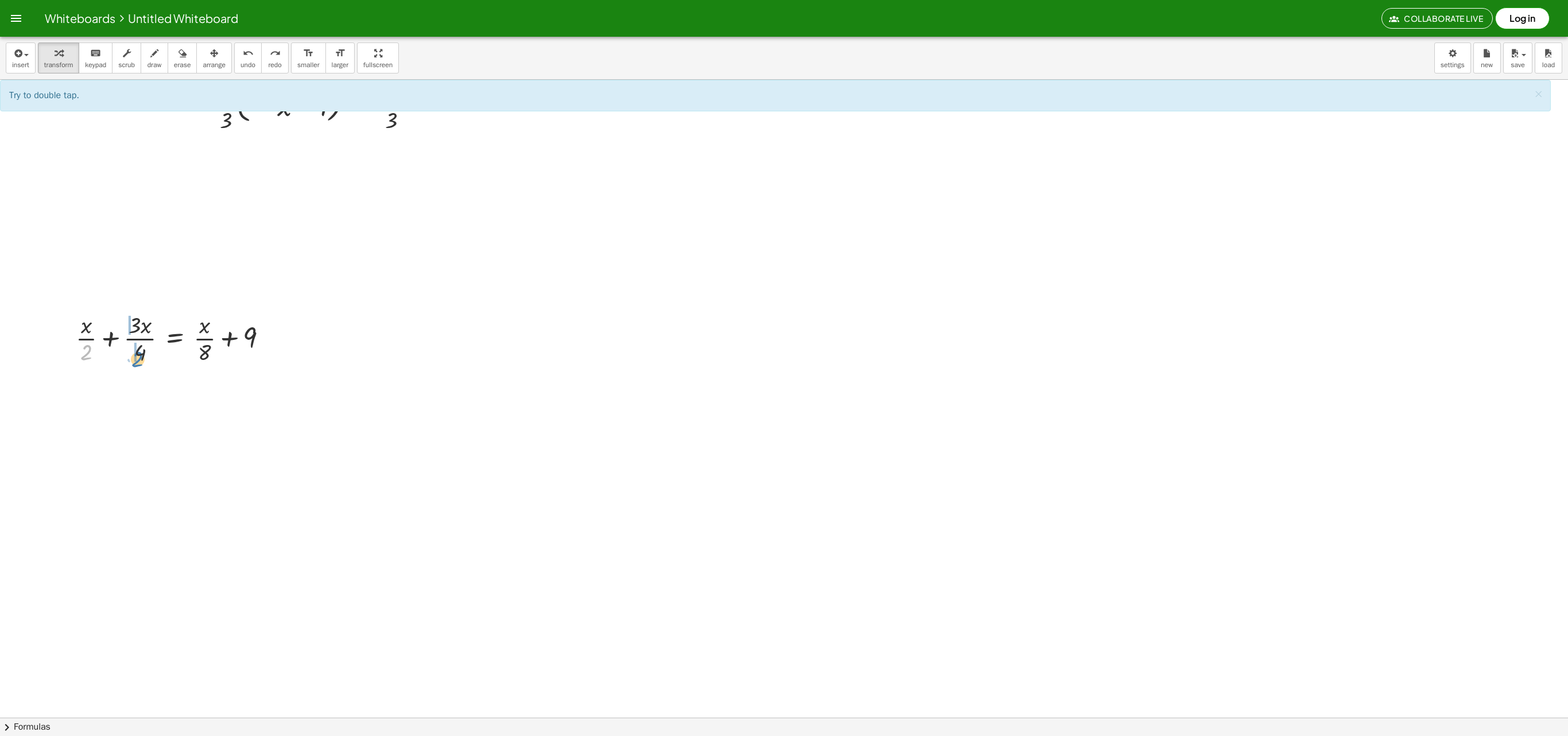 drag, startPoint x: 87, startPoint y: 357, endPoint x: 140, endPoint y: 364, distance: 53.460266 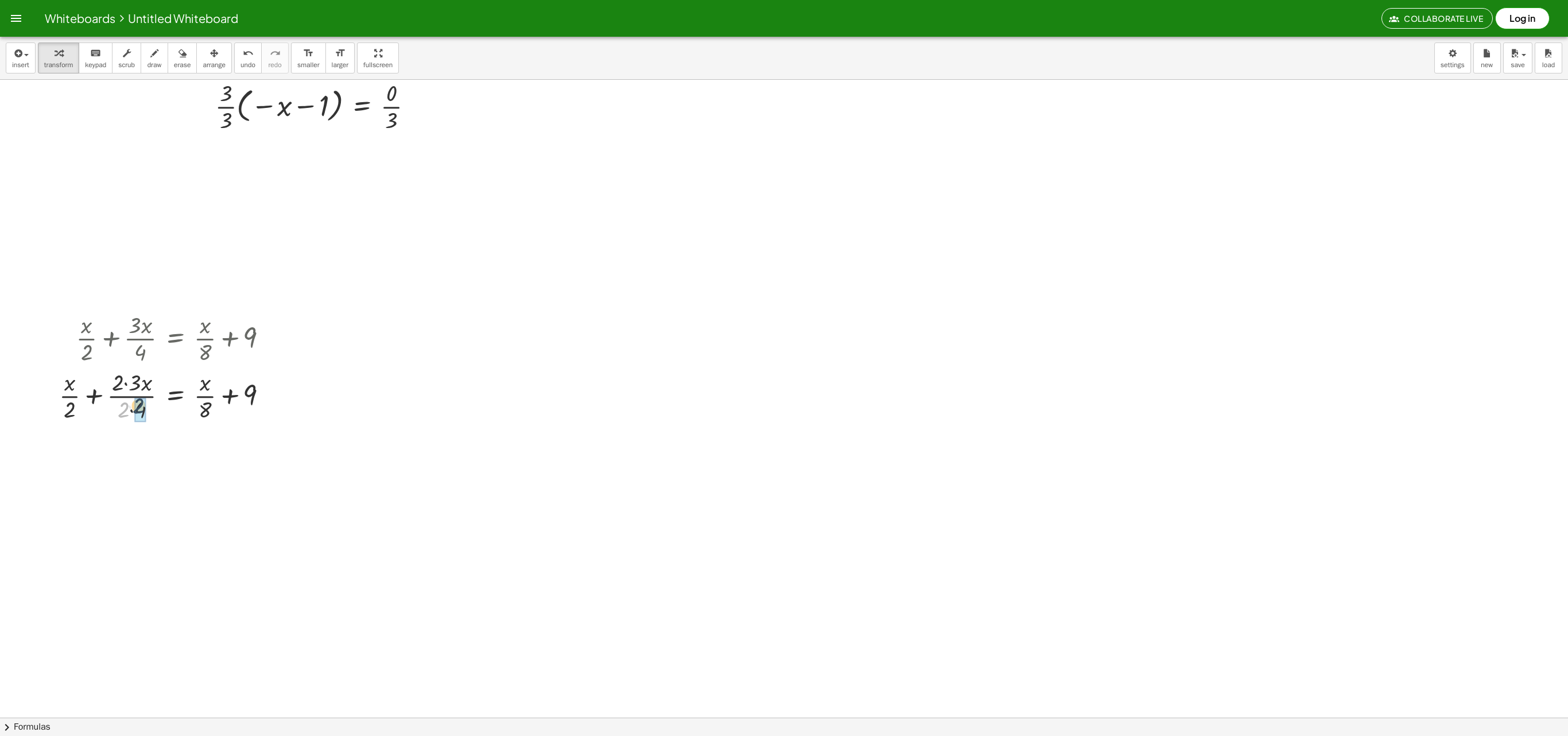 drag, startPoint x: 124, startPoint y: 410, endPoint x: 141, endPoint y: 405, distance: 17.72005 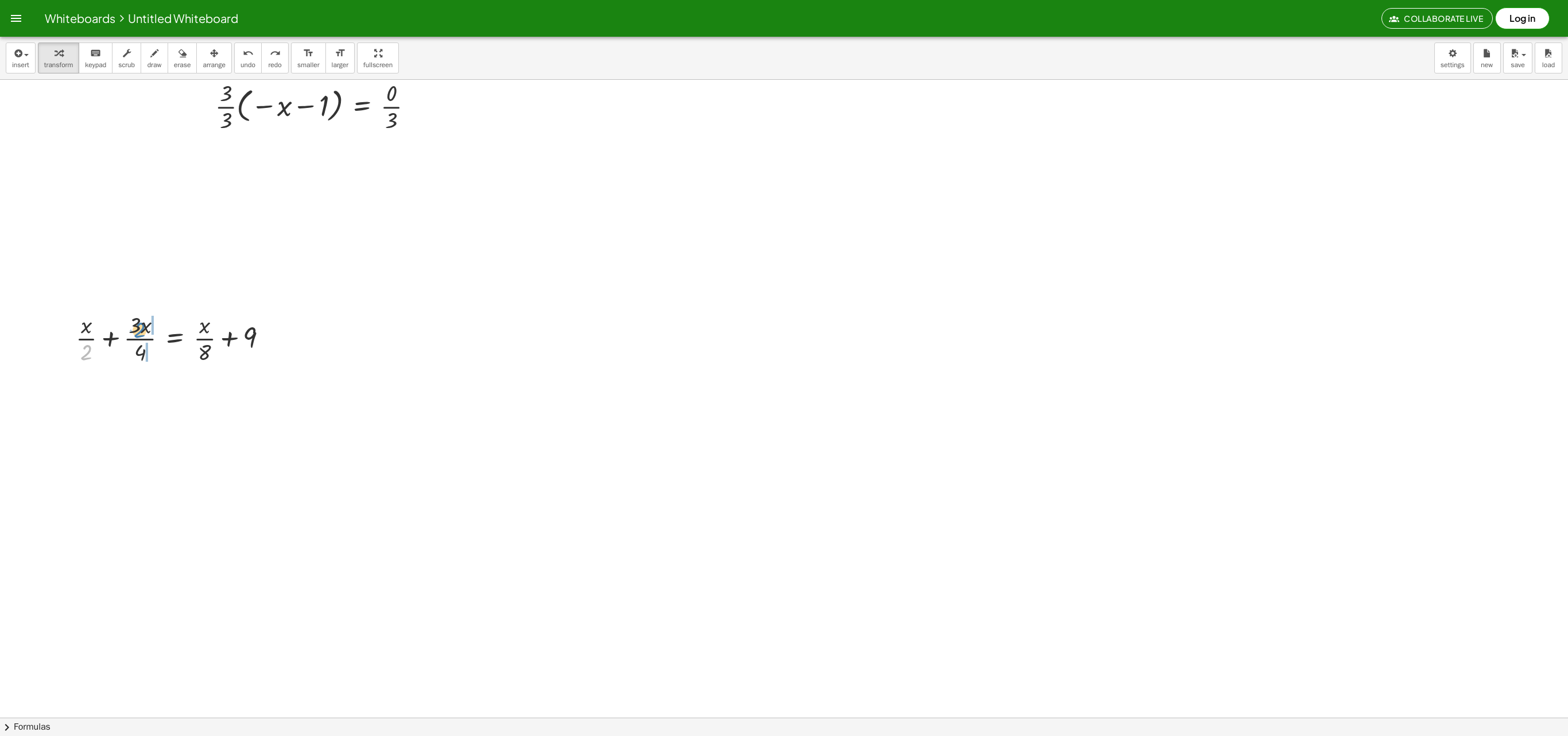 drag, startPoint x: 90, startPoint y: 361, endPoint x: 143, endPoint y: 338, distance: 57.775427 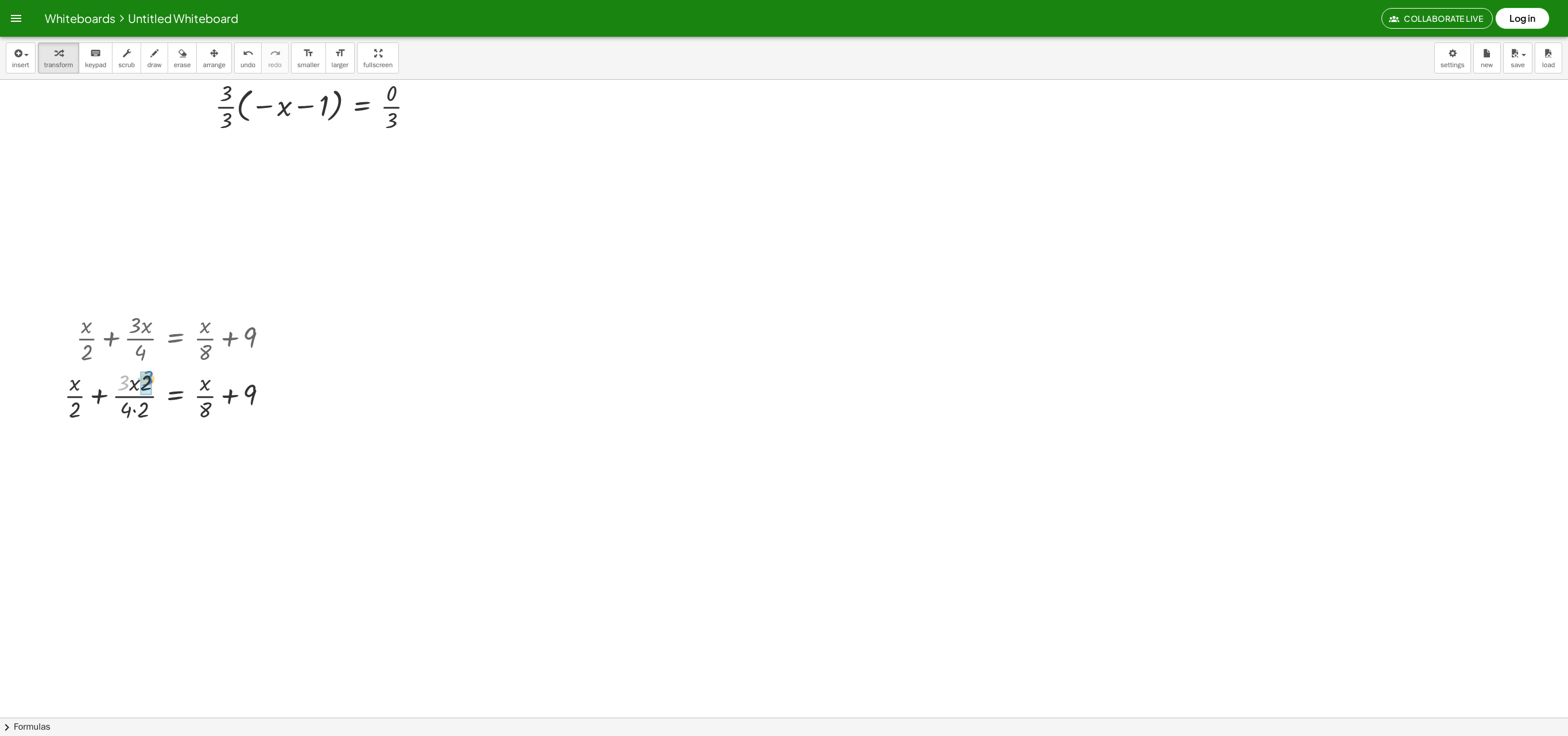 drag, startPoint x: 122, startPoint y: 386, endPoint x: 145, endPoint y: 381, distance: 23.537205 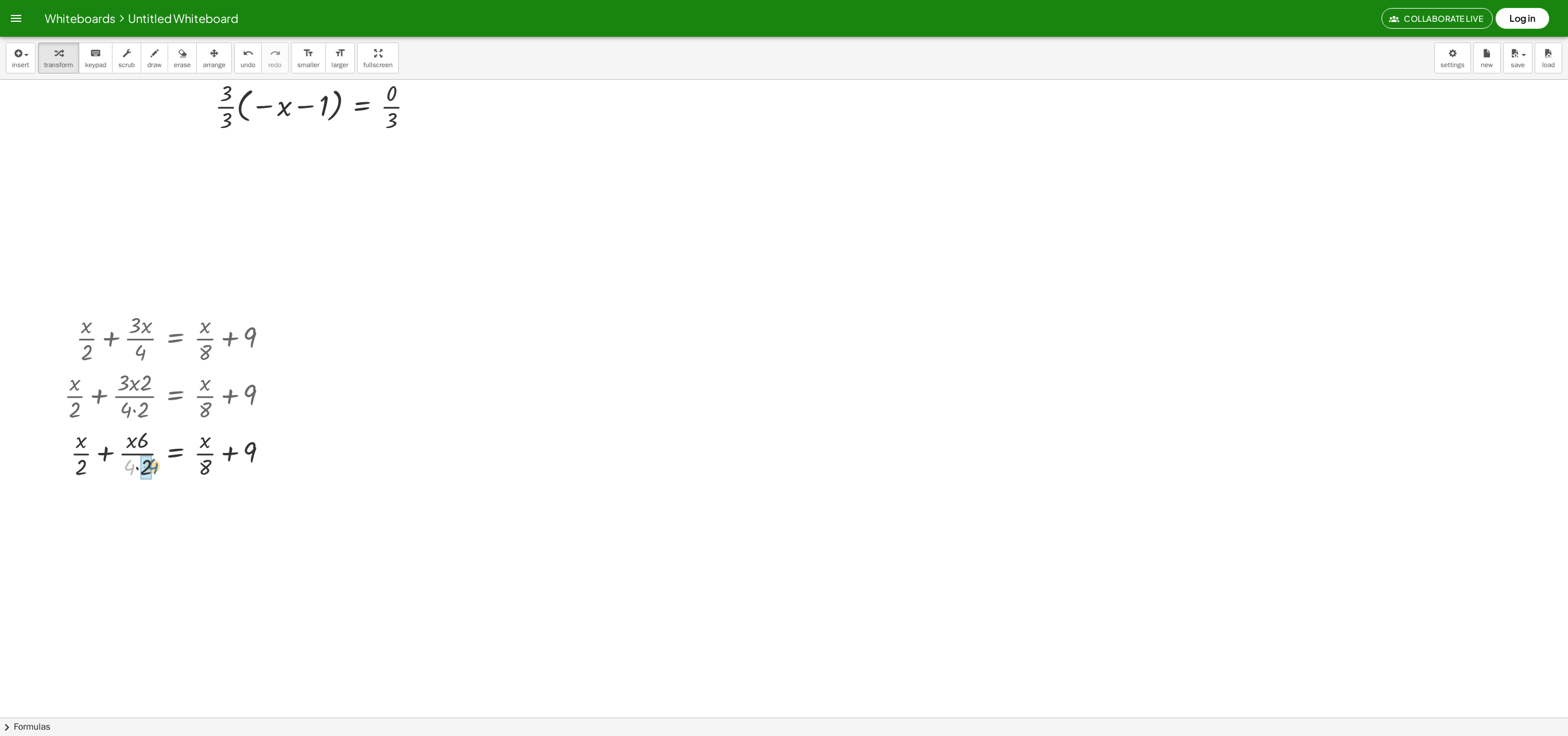 drag, startPoint x: 134, startPoint y: 473, endPoint x: 156, endPoint y: 472, distance: 22.022716 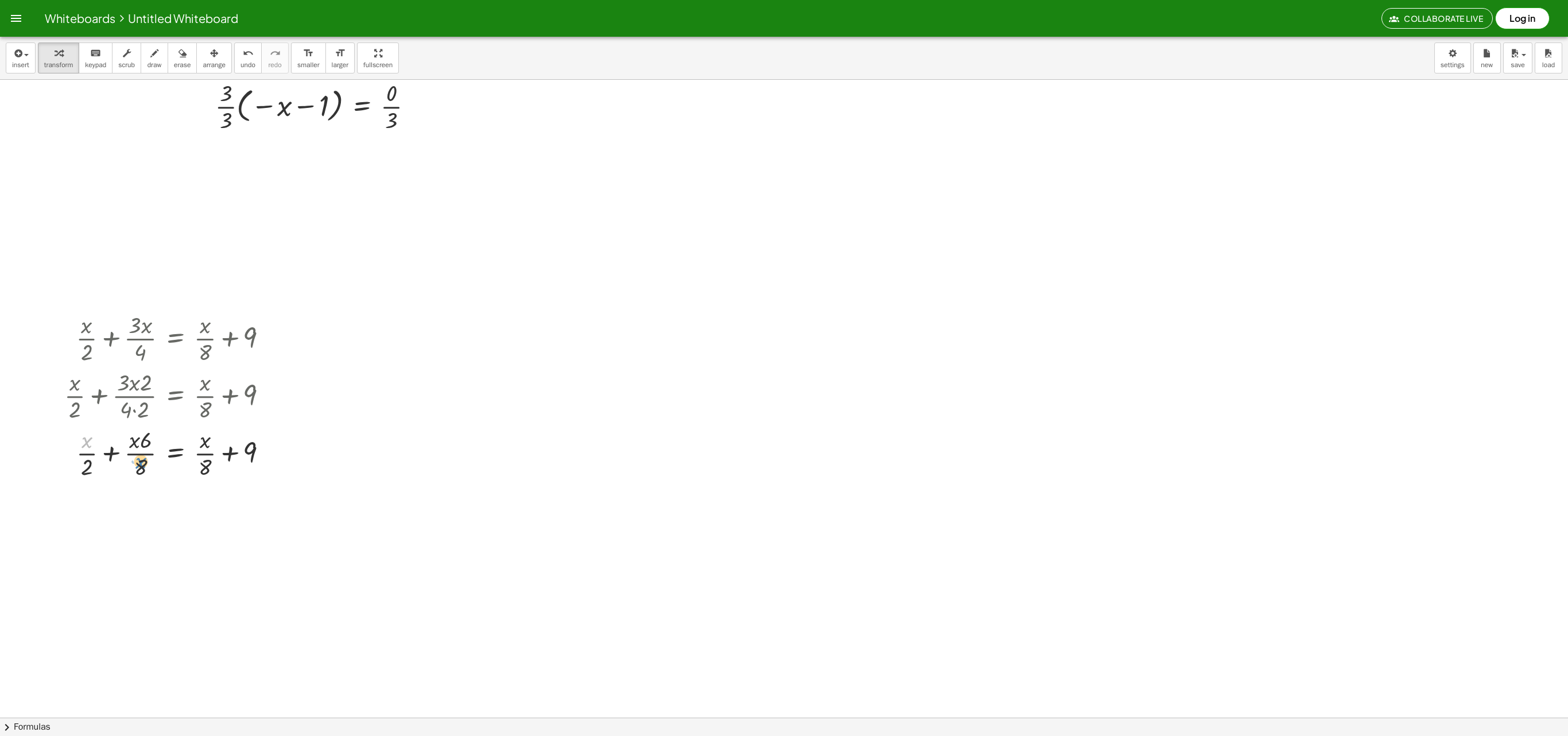 drag, startPoint x: 86, startPoint y: 448, endPoint x: 139, endPoint y: 468, distance: 56.64804 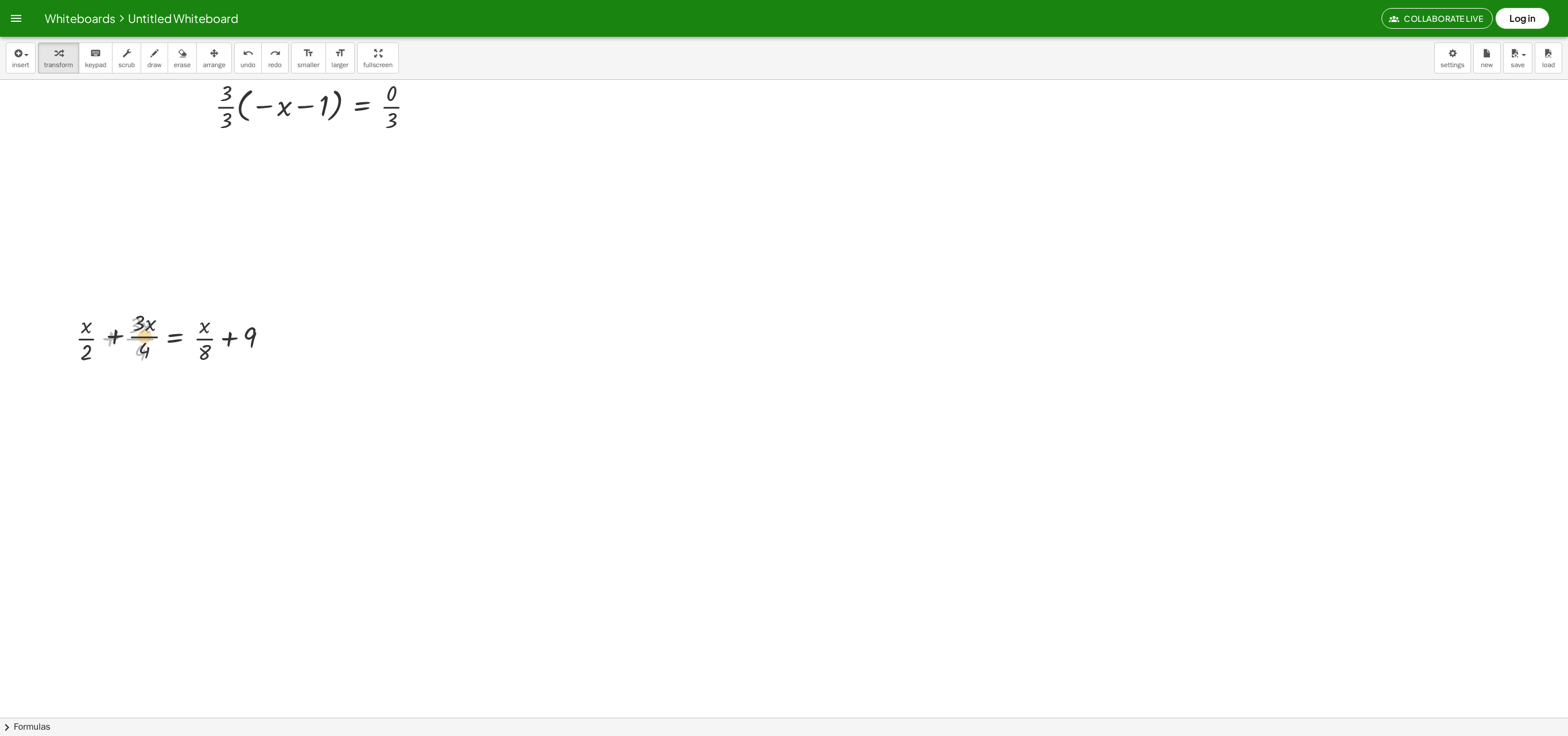 drag, startPoint x: 102, startPoint y: 343, endPoint x: 110, endPoint y: 340, distance: 8.544004 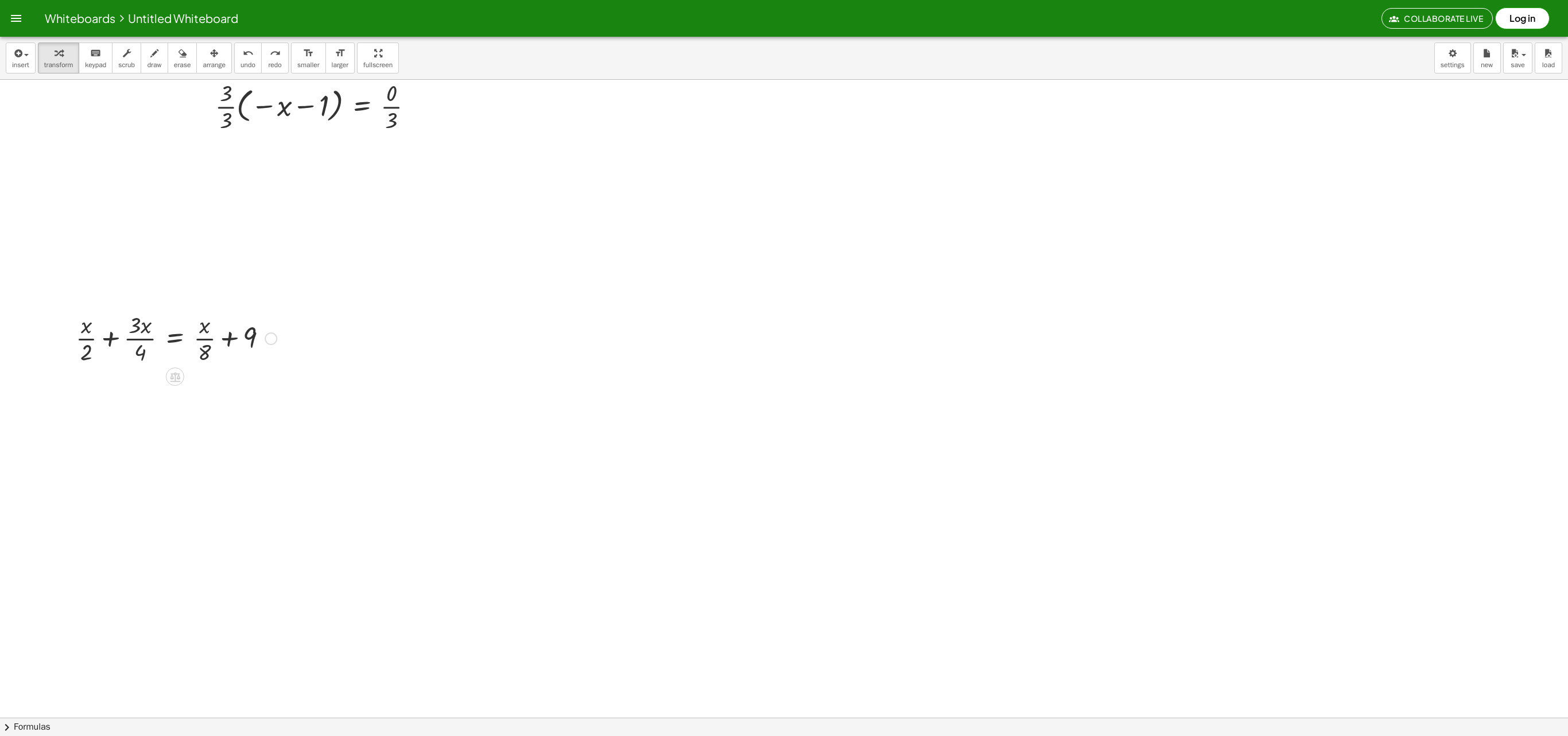 click at bounding box center [176, 338] 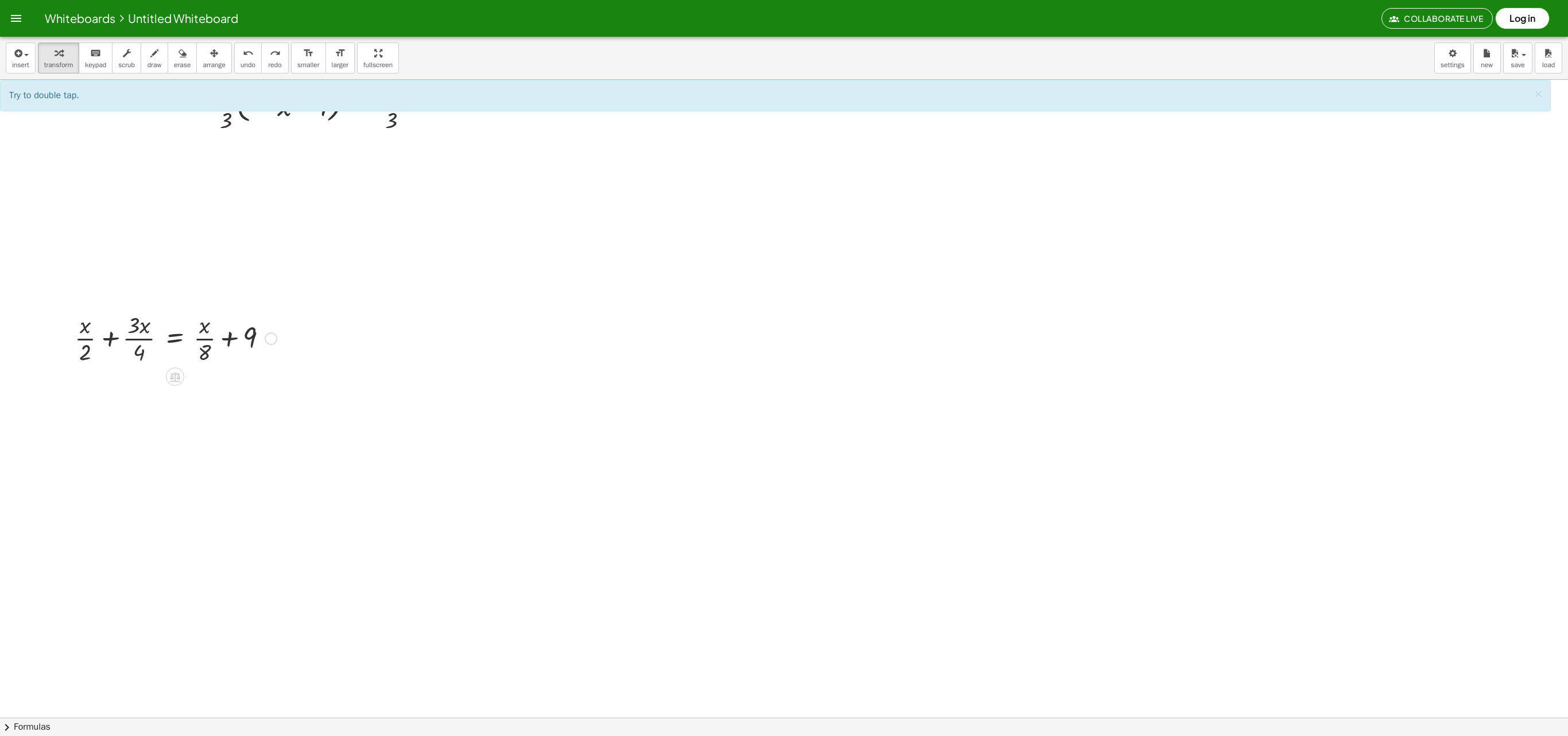 click at bounding box center [176, 338] 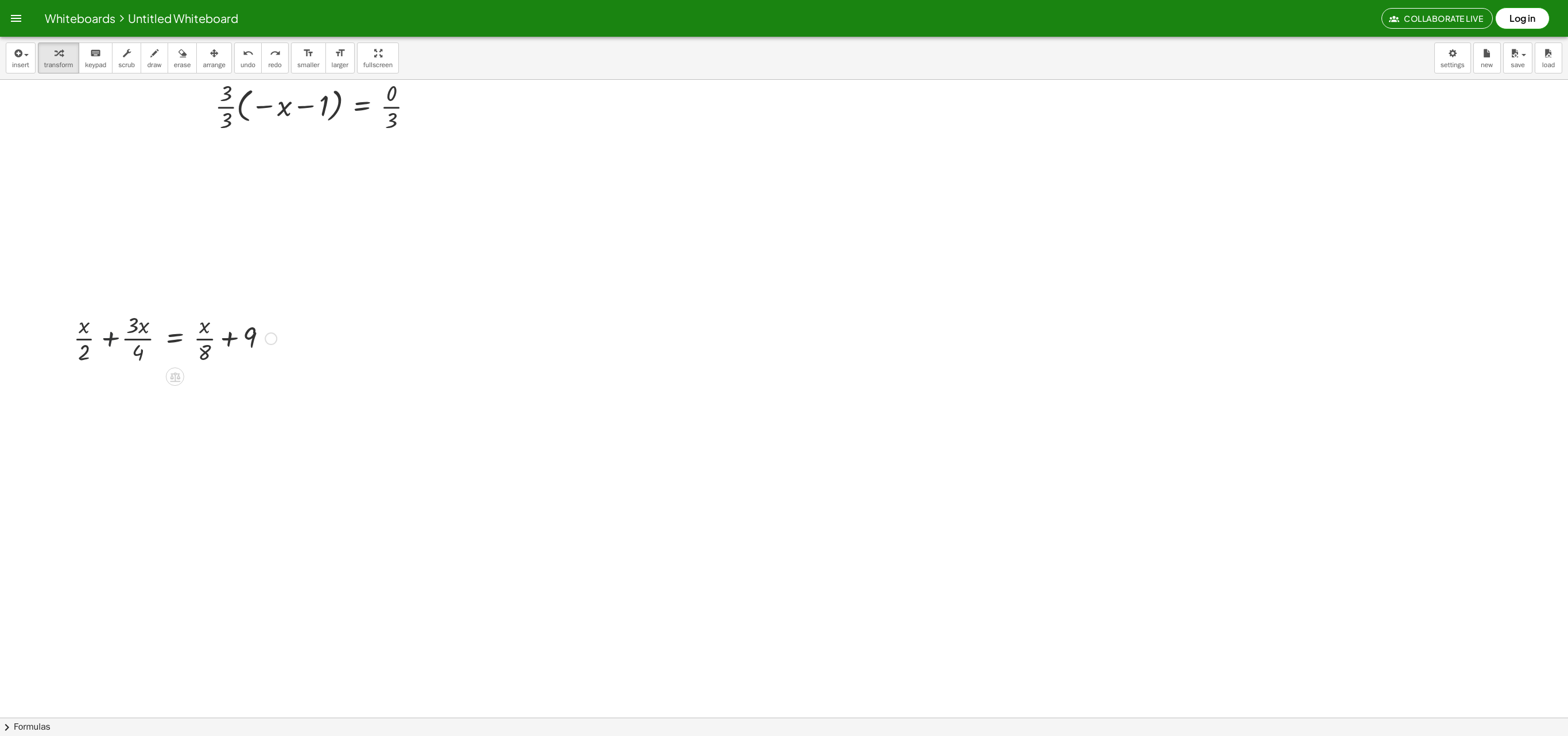 click at bounding box center [176, 338] 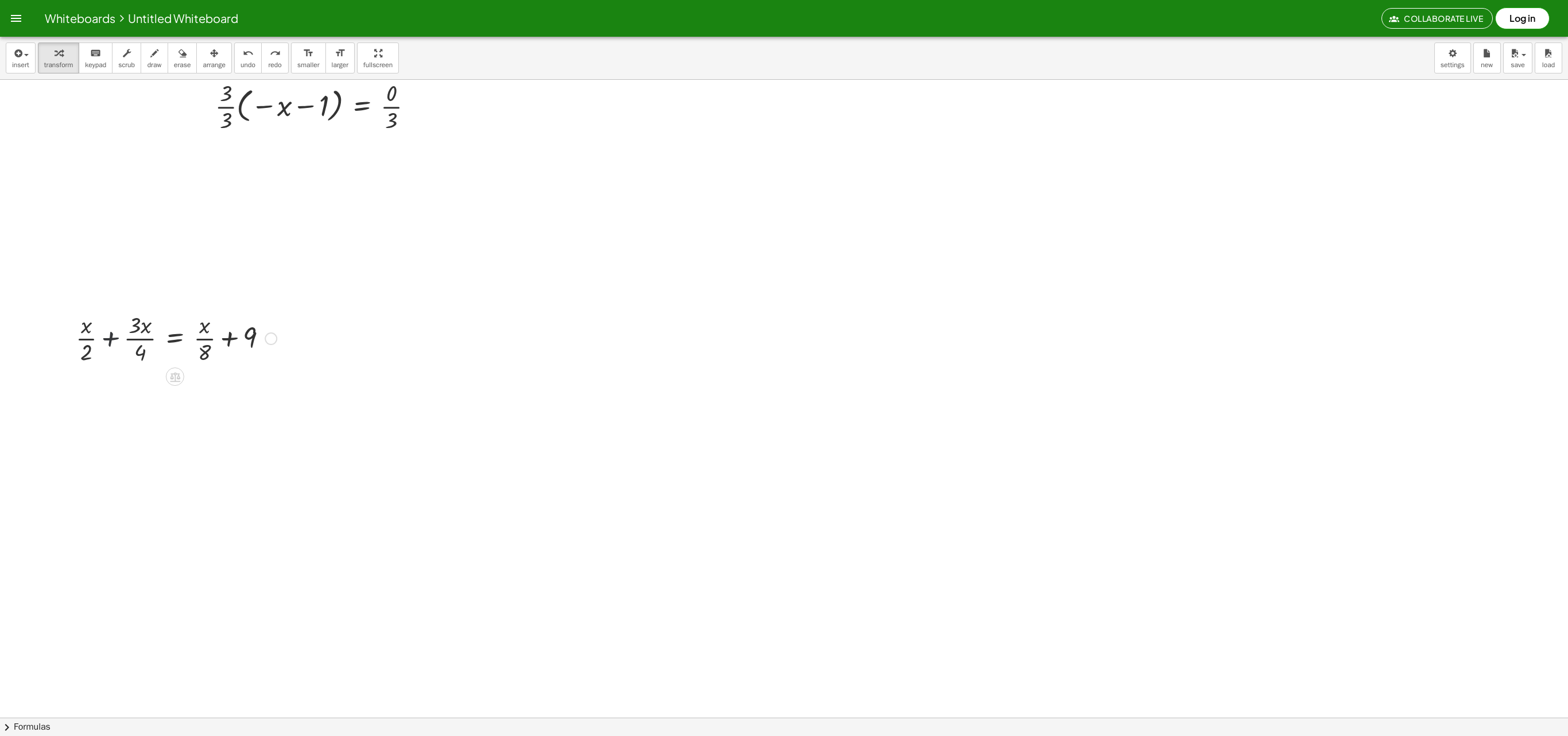 click at bounding box center (176, 338) 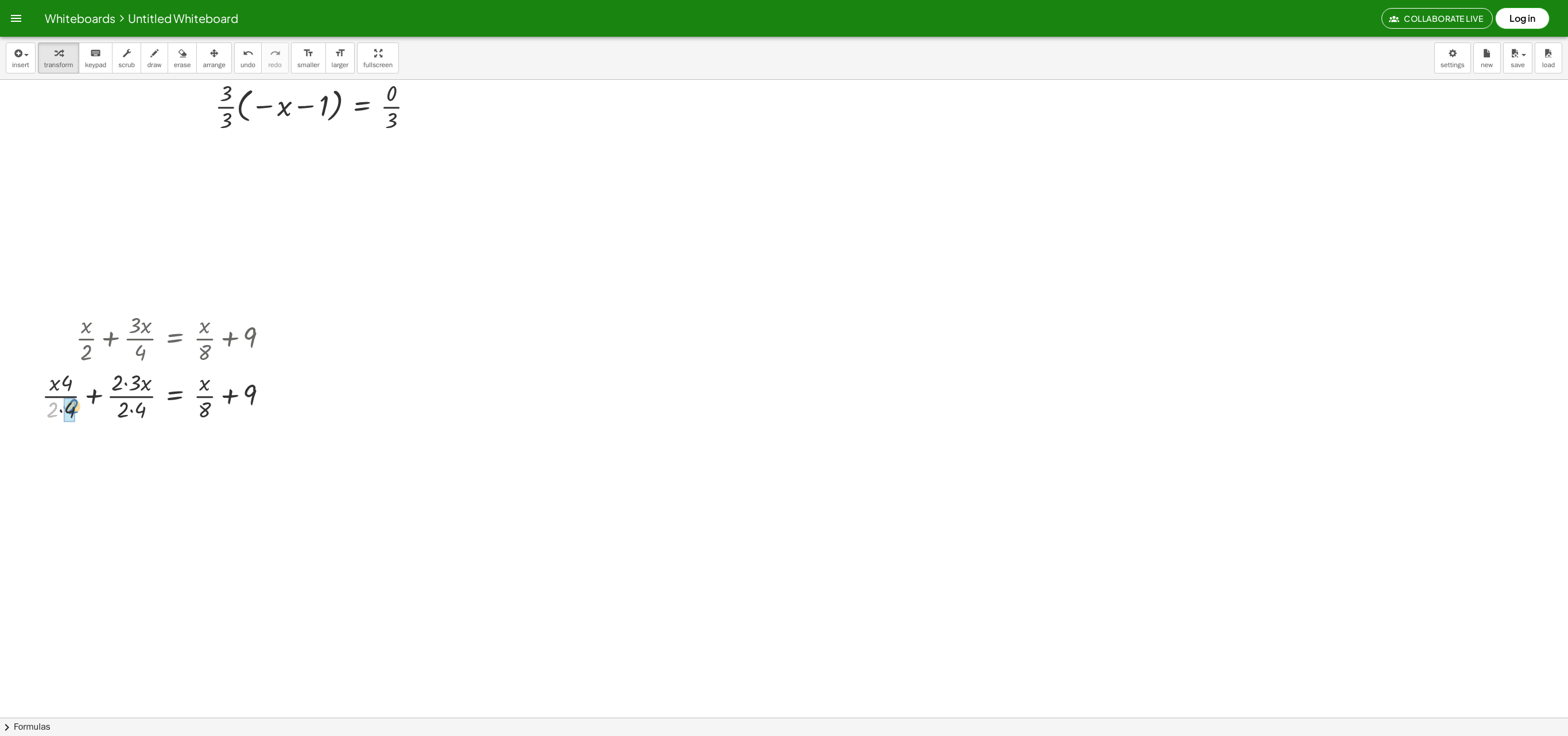 drag, startPoint x: 52, startPoint y: 411, endPoint x: 72, endPoint y: 408, distance: 20.223748 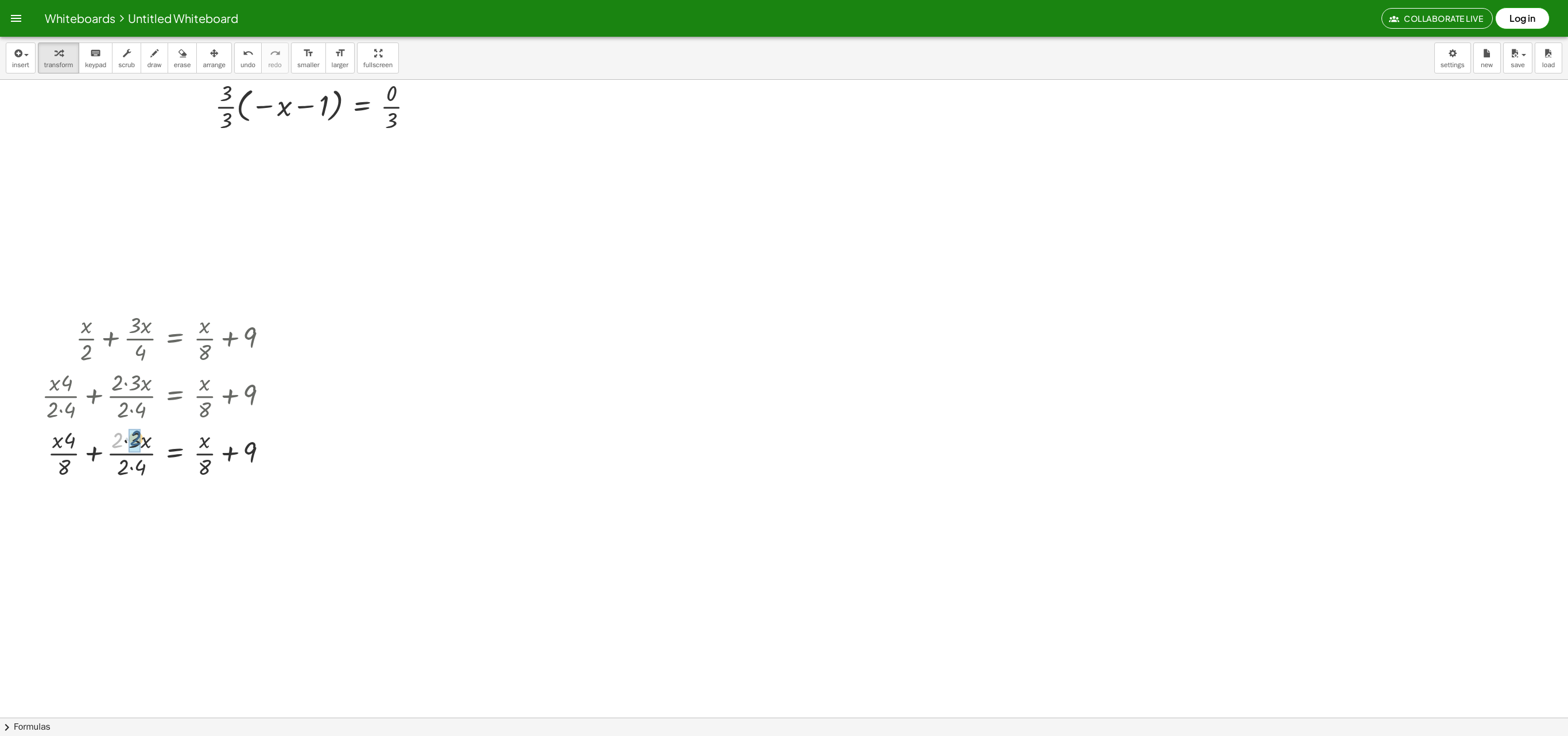 drag, startPoint x: 118, startPoint y: 443, endPoint x: 127, endPoint y: 441, distance: 9.219544 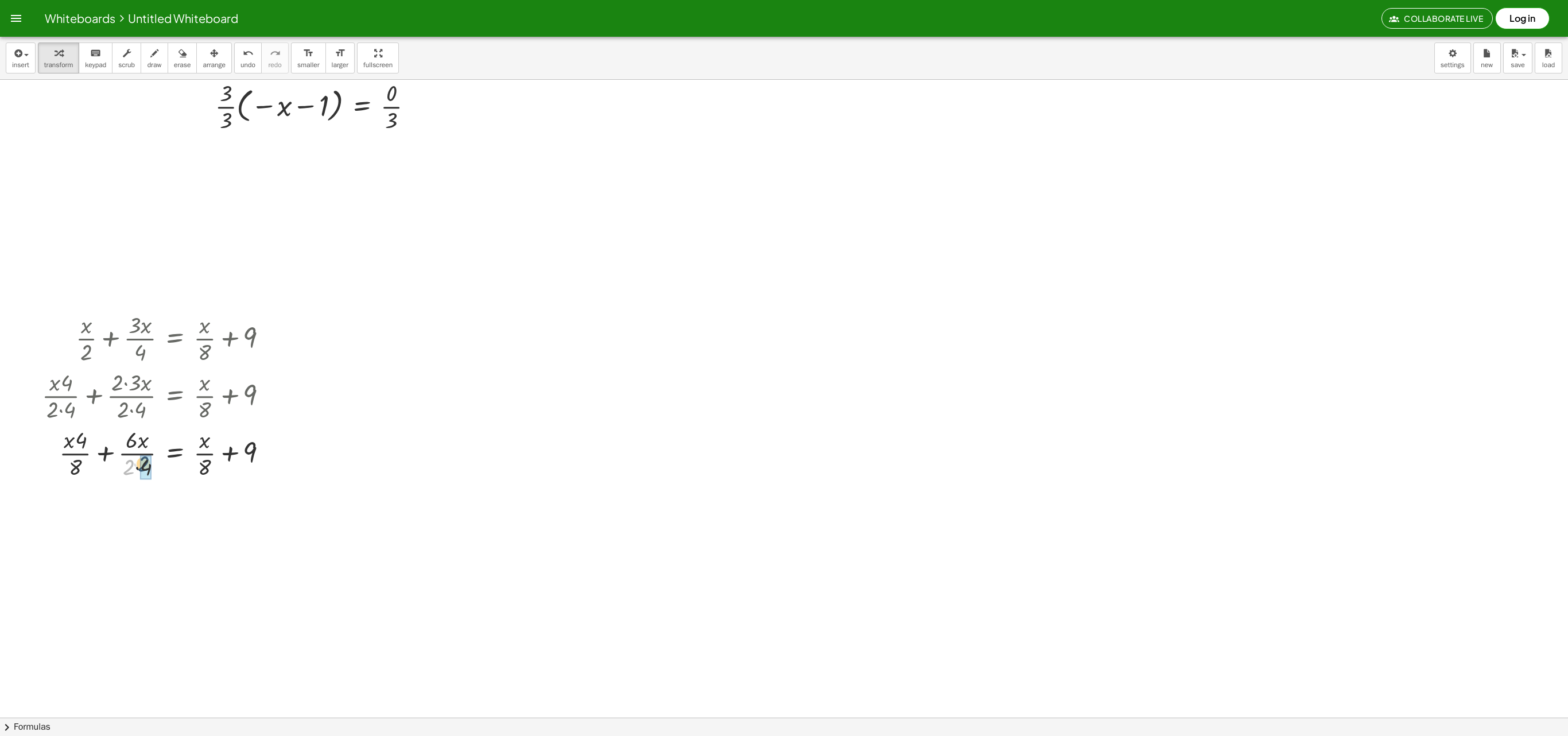 drag, startPoint x: 133, startPoint y: 467, endPoint x: 148, endPoint y: 464, distance: 15.297059 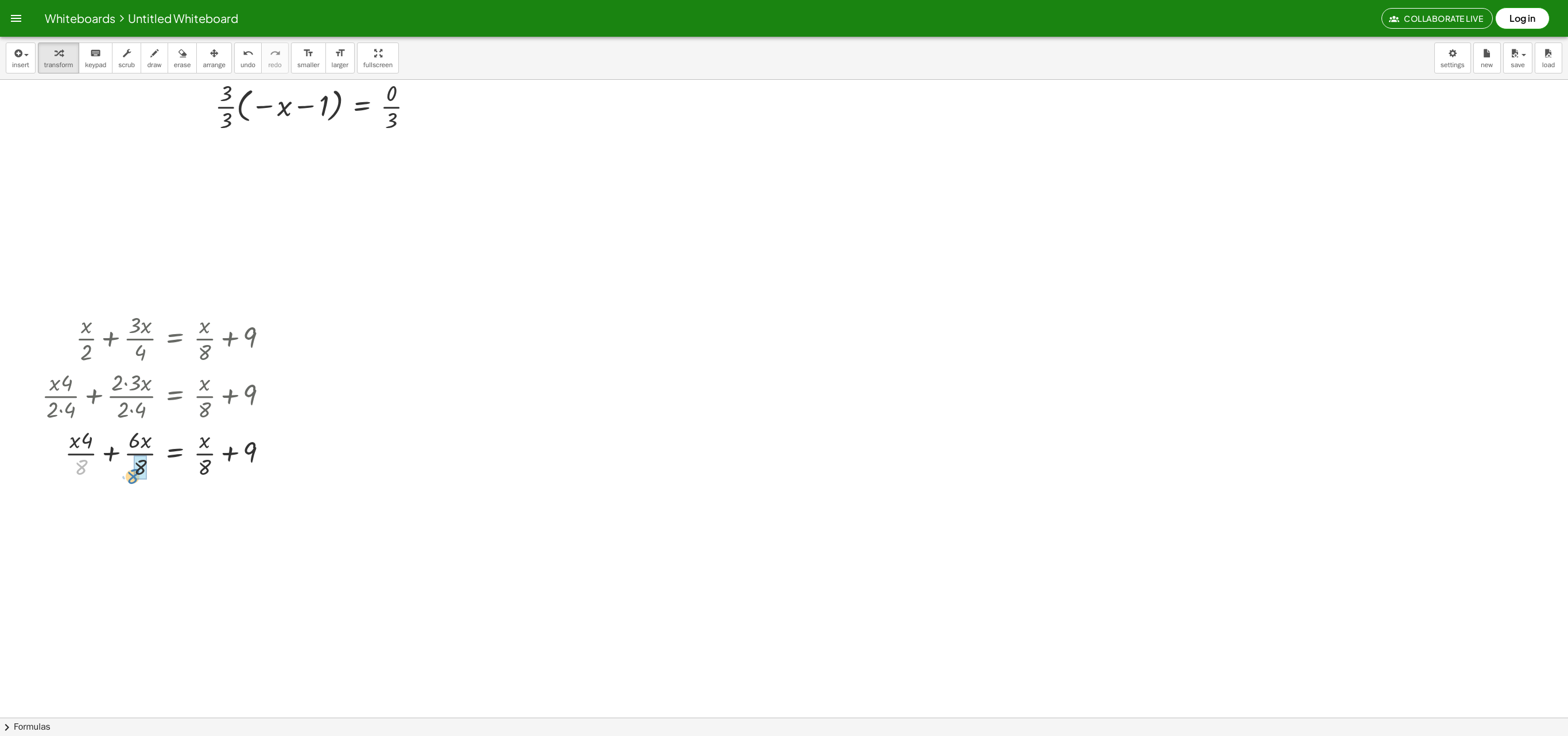 drag, startPoint x: 85, startPoint y: 464, endPoint x: 137, endPoint y: 473, distance: 52.773099 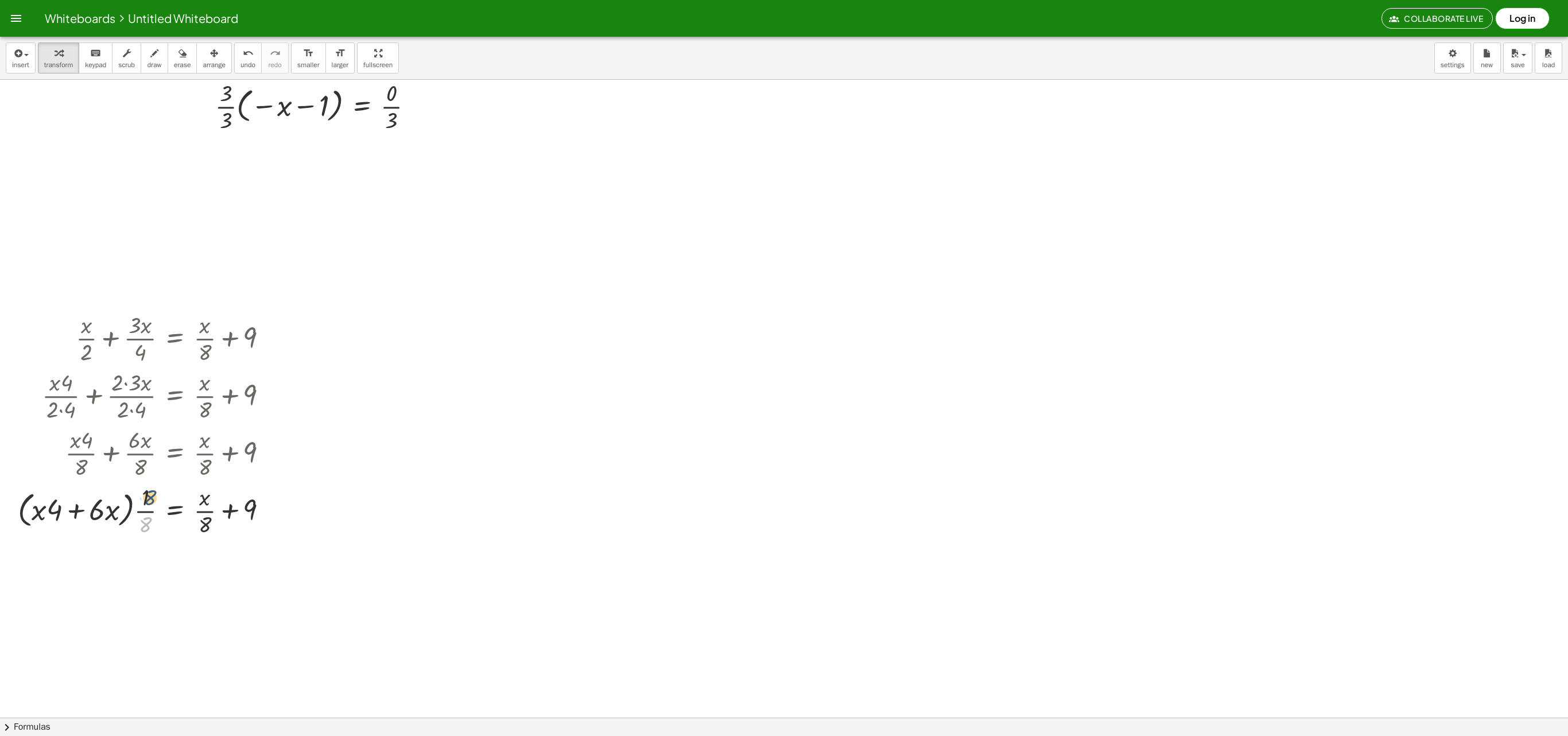 drag, startPoint x: 148, startPoint y: 529, endPoint x: 153, endPoint y: 502, distance: 27.4591 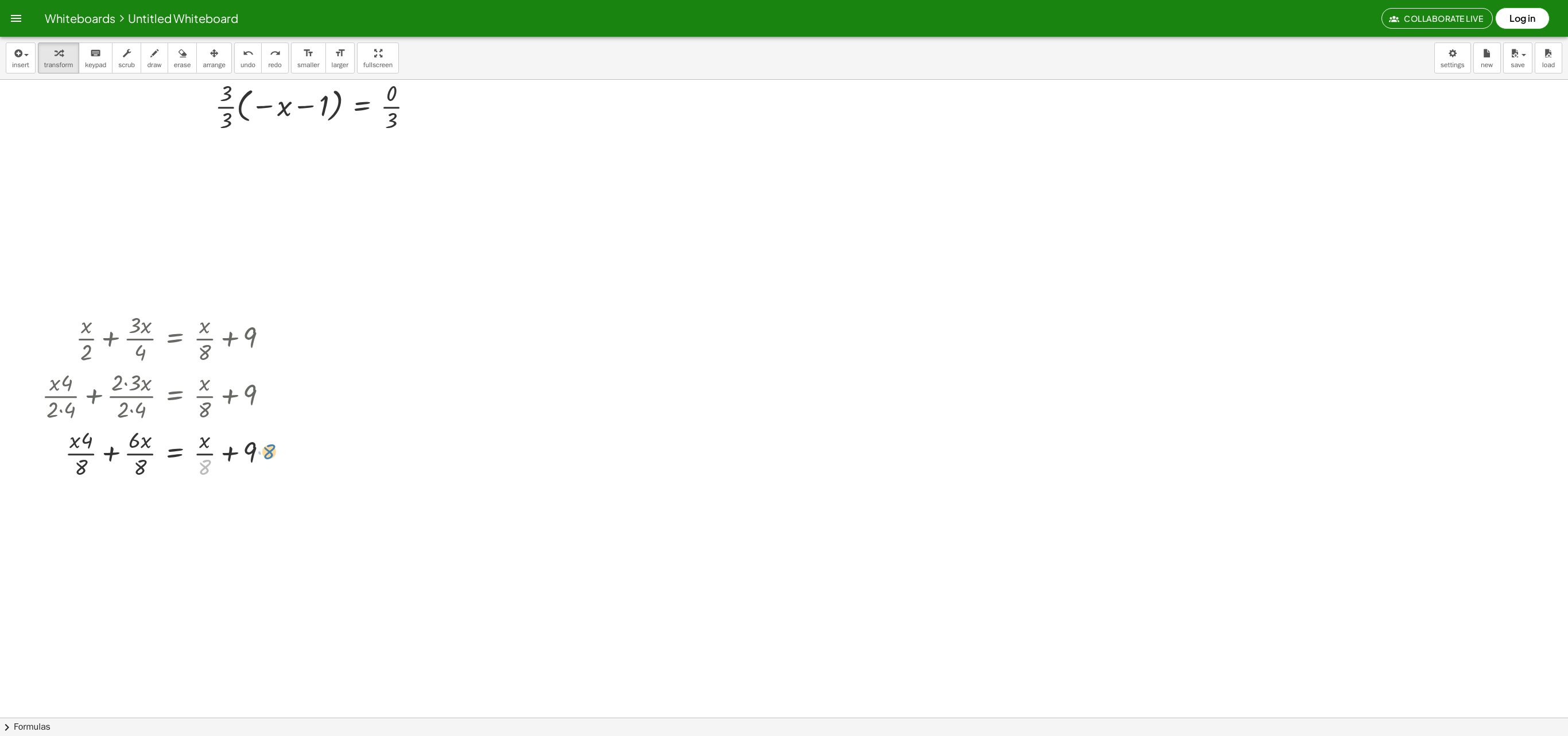 drag, startPoint x: 207, startPoint y: 474, endPoint x: 272, endPoint y: 458, distance: 66.940272 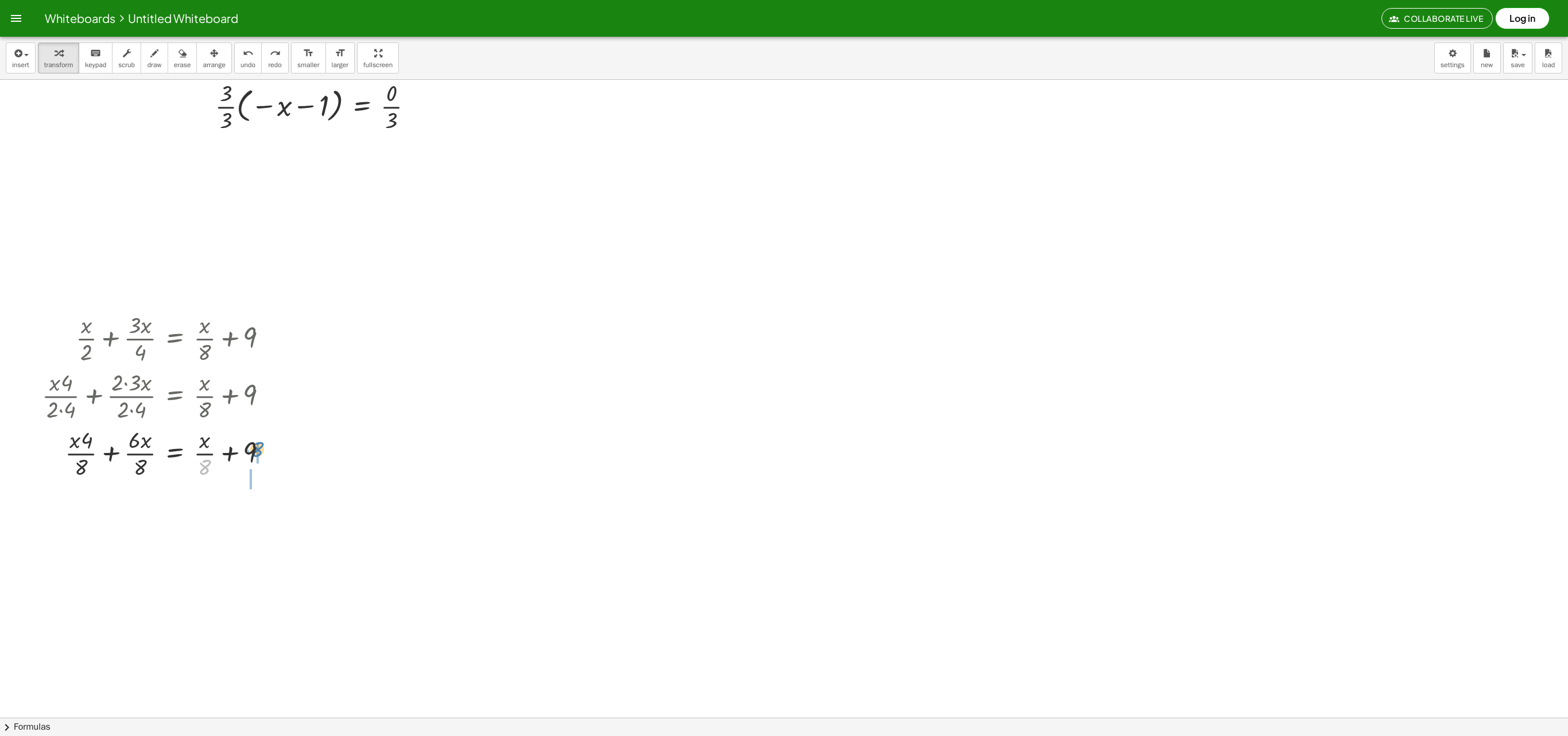 drag, startPoint x: 203, startPoint y: 472, endPoint x: 257, endPoint y: 454, distance: 56.921 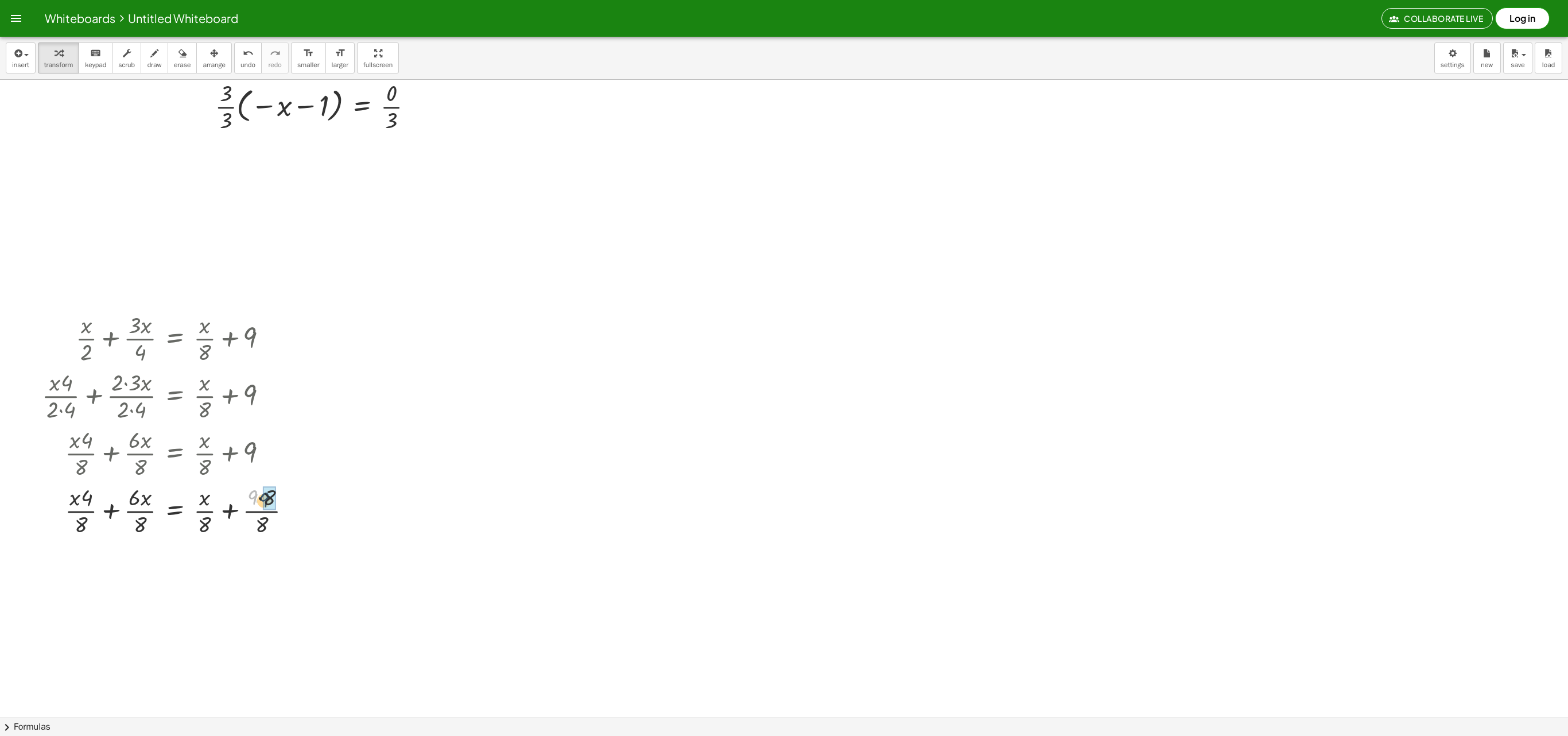 drag, startPoint x: 254, startPoint y: 498, endPoint x: 265, endPoint y: 501, distance: 11.401754 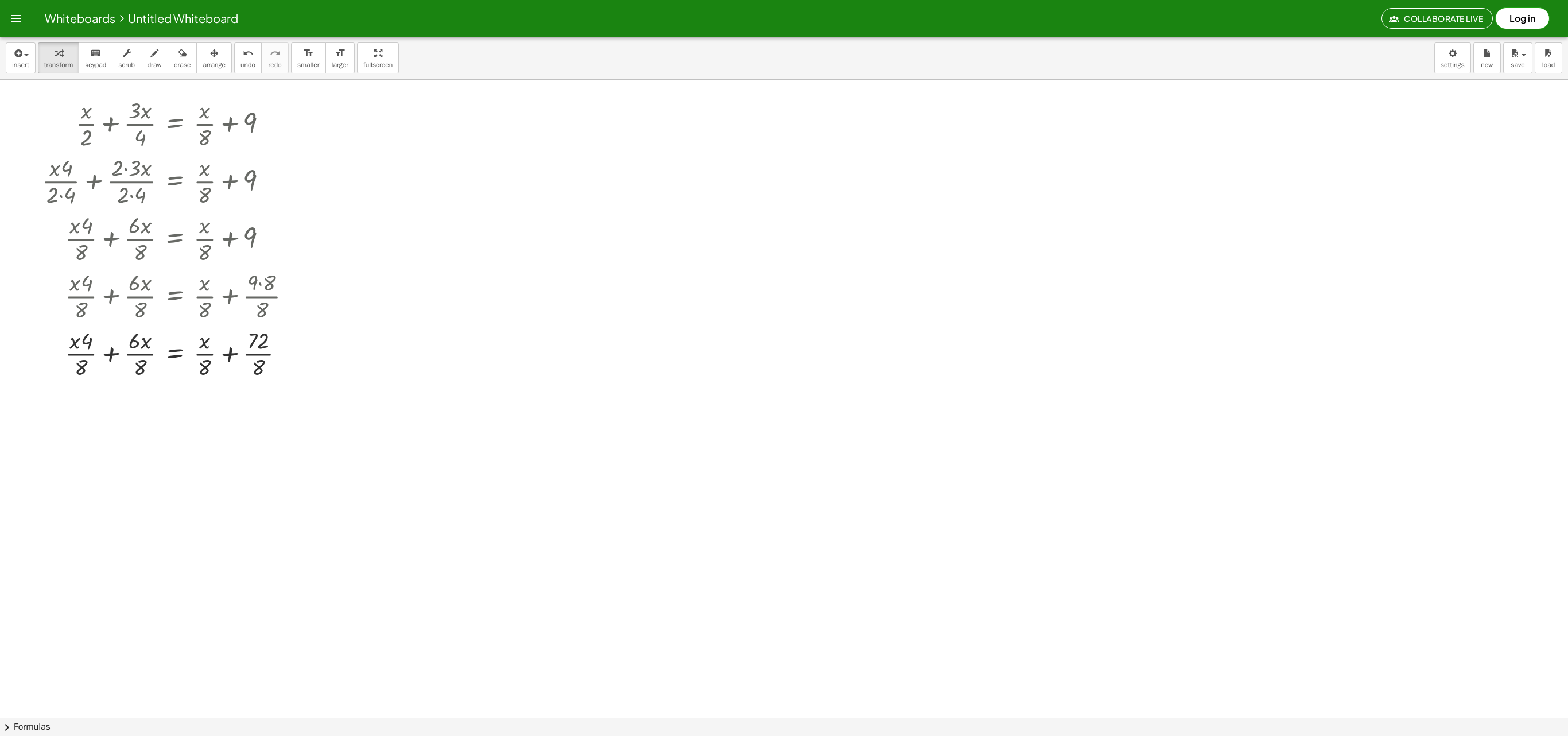 scroll, scrollTop: 1907, scrollLeft: 0, axis: vertical 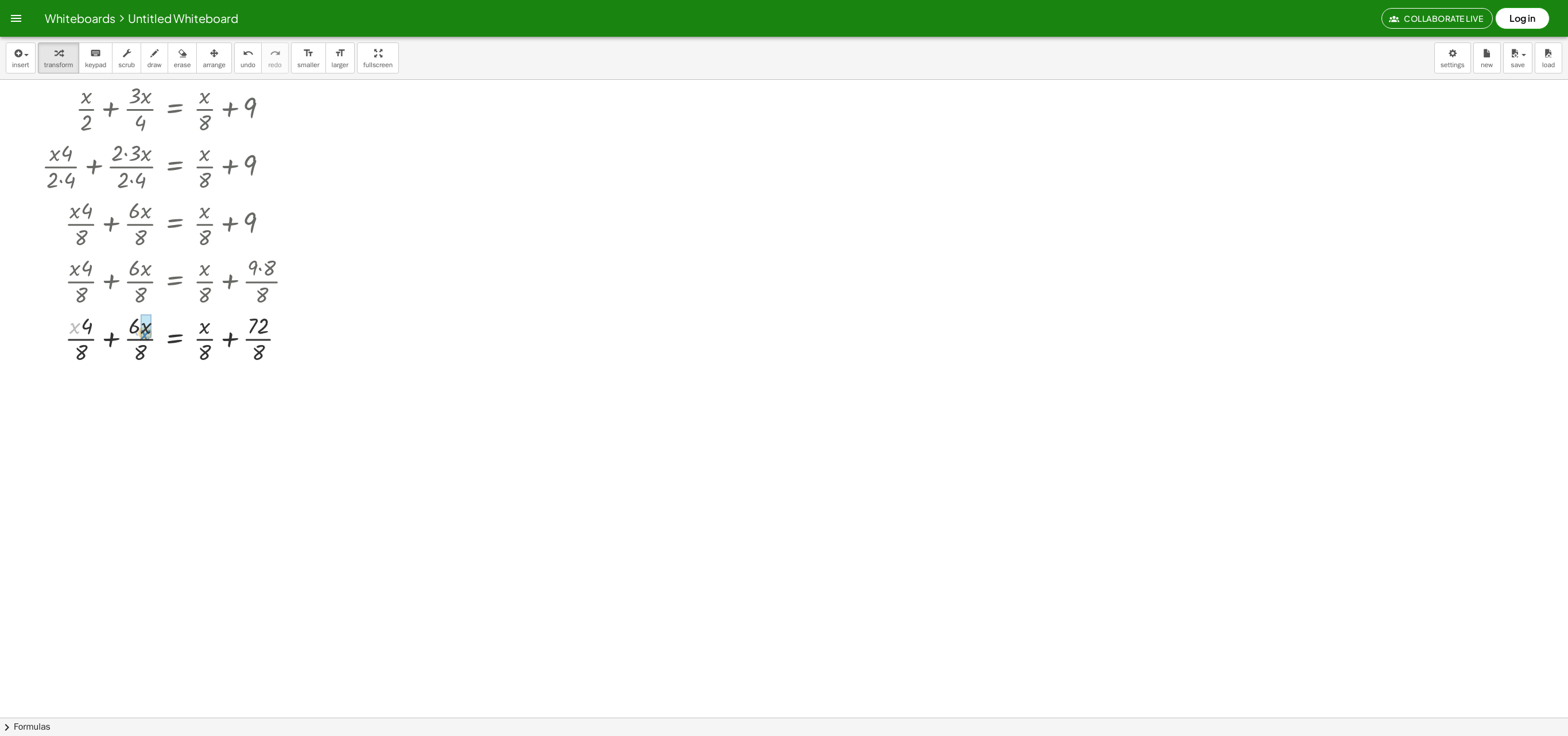 drag, startPoint x: 75, startPoint y: 324, endPoint x: 140, endPoint y: 331, distance: 65.37584 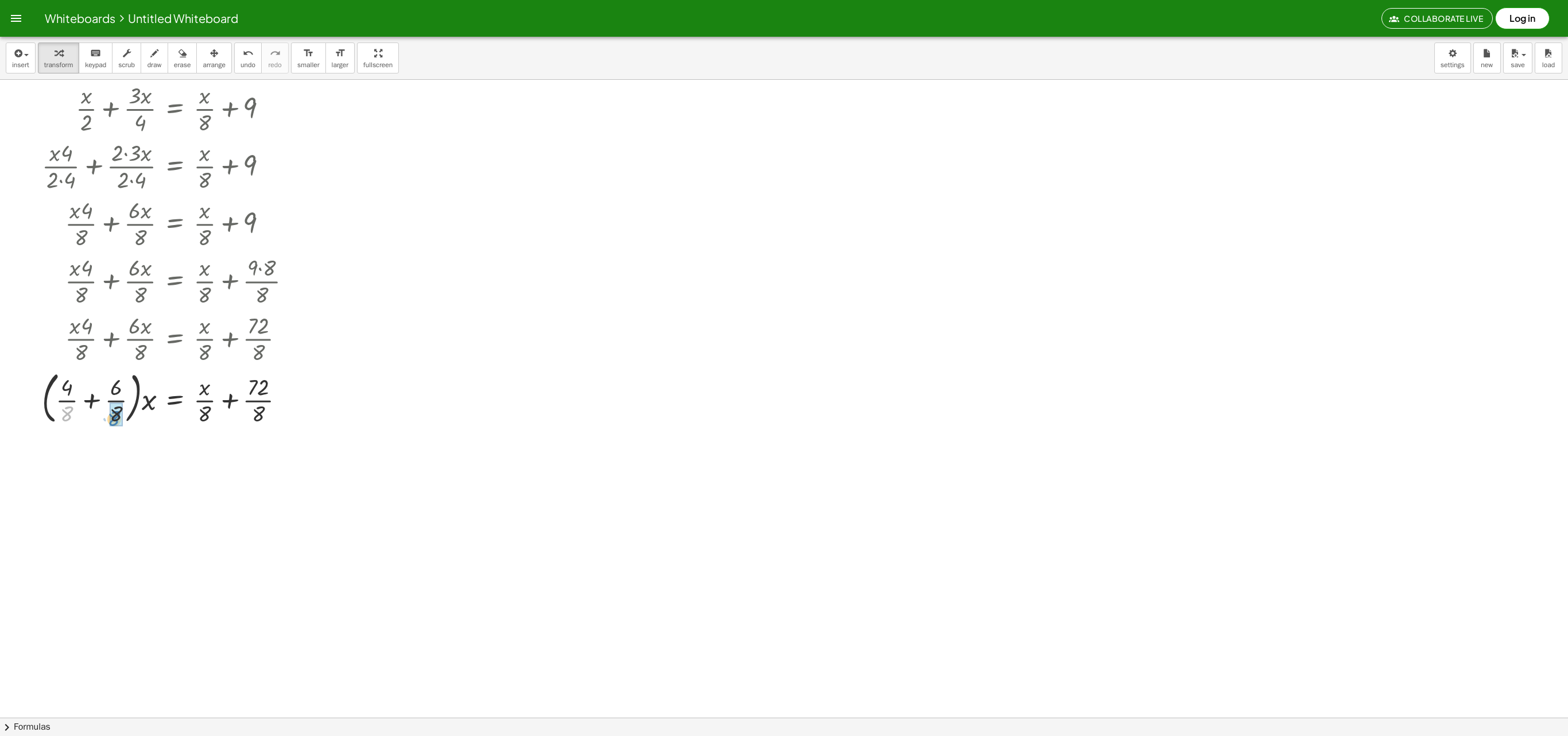 drag, startPoint x: 69, startPoint y: 417, endPoint x: 116, endPoint y: 426, distance: 47.853944 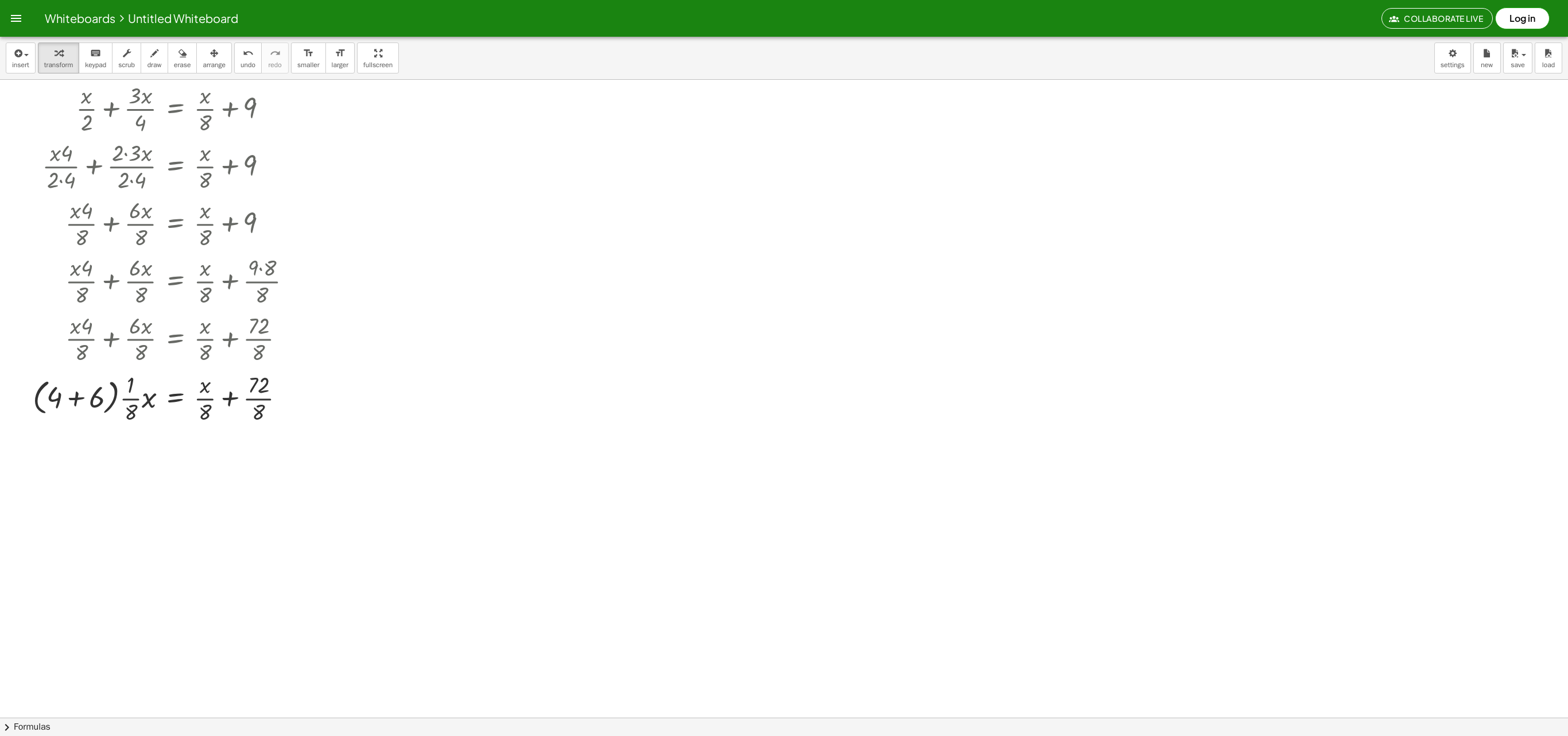 drag, startPoint x: 444, startPoint y: 323, endPoint x: 455, endPoint y: 324, distance: 11.045361 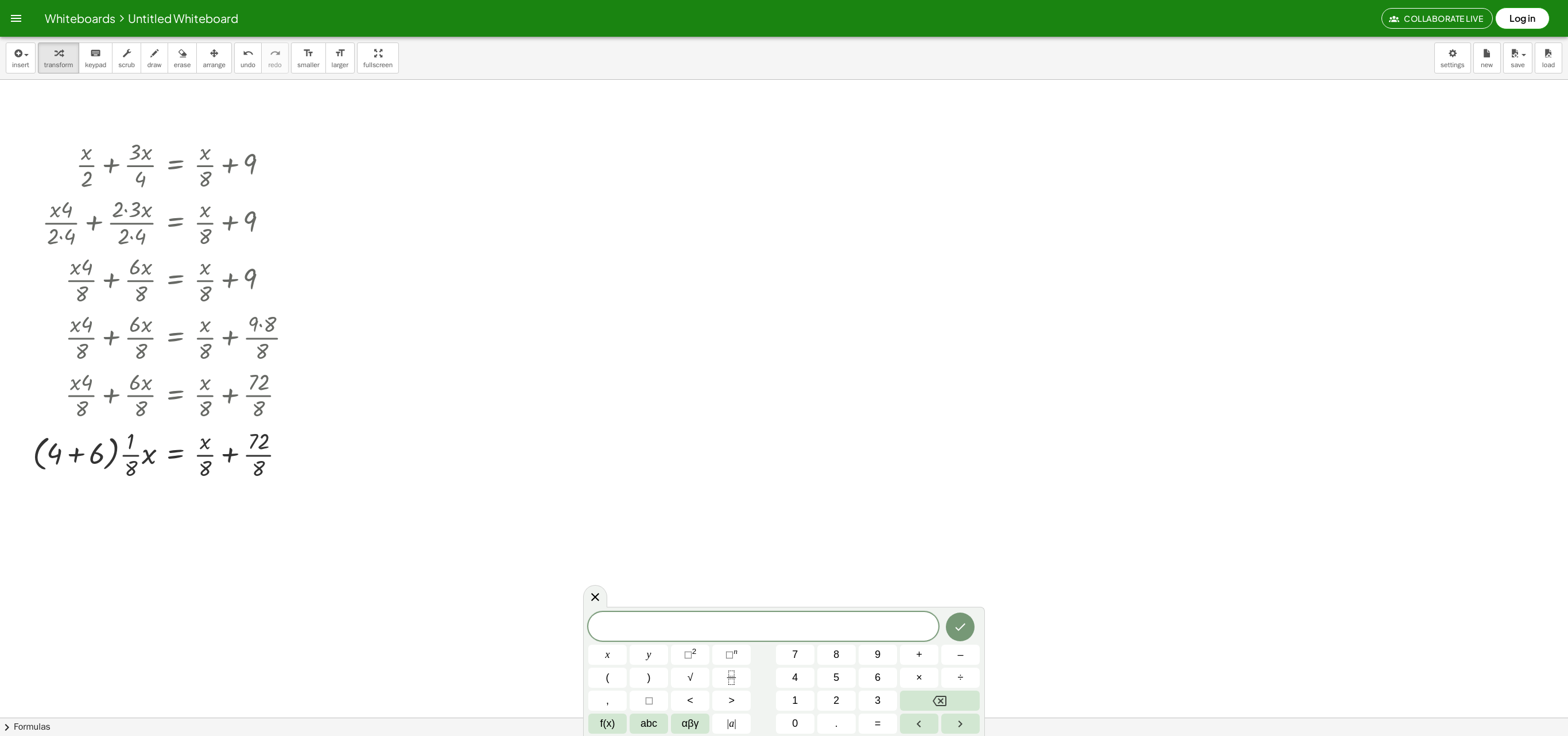 scroll, scrollTop: 1793, scrollLeft: 0, axis: vertical 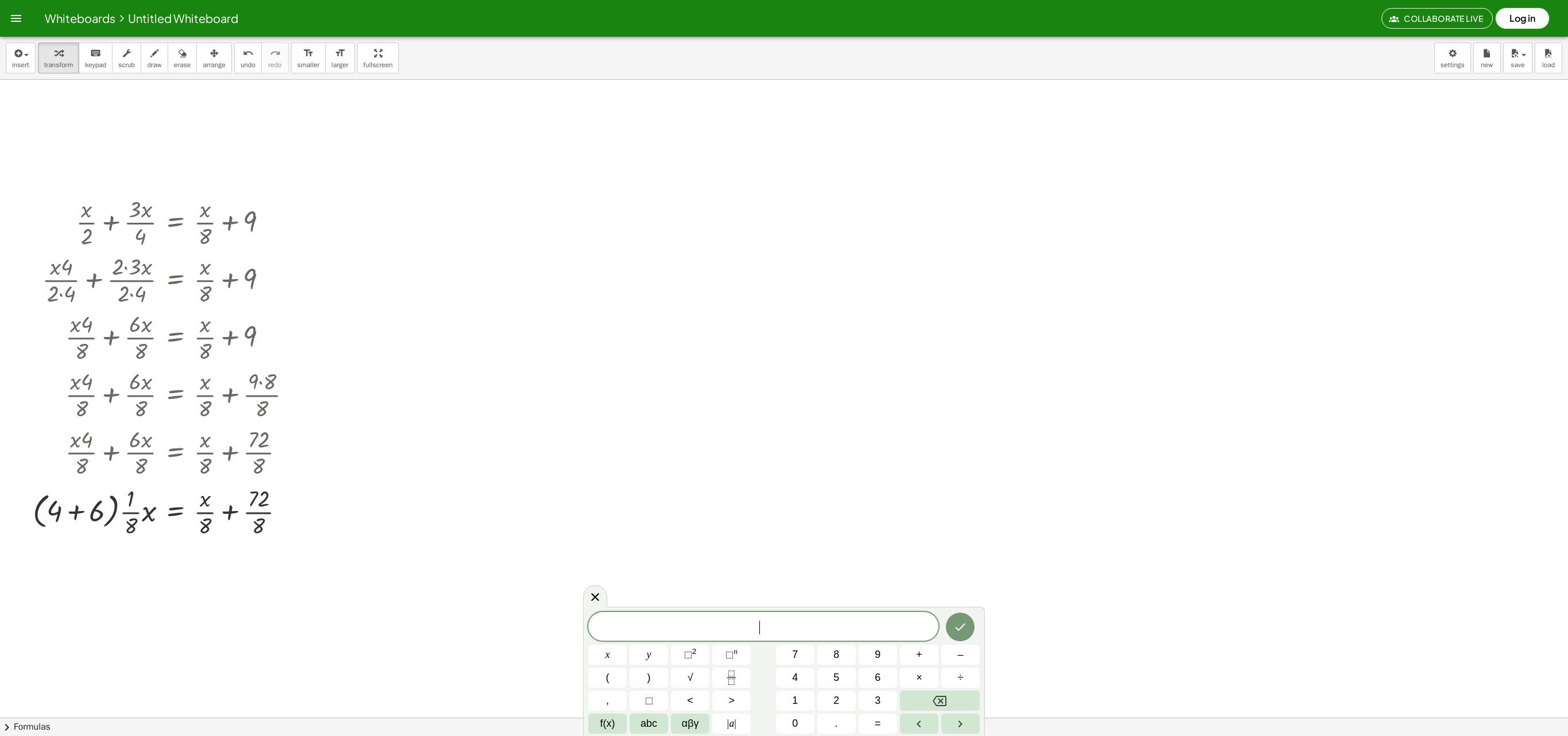 click at bounding box center [784, -441] 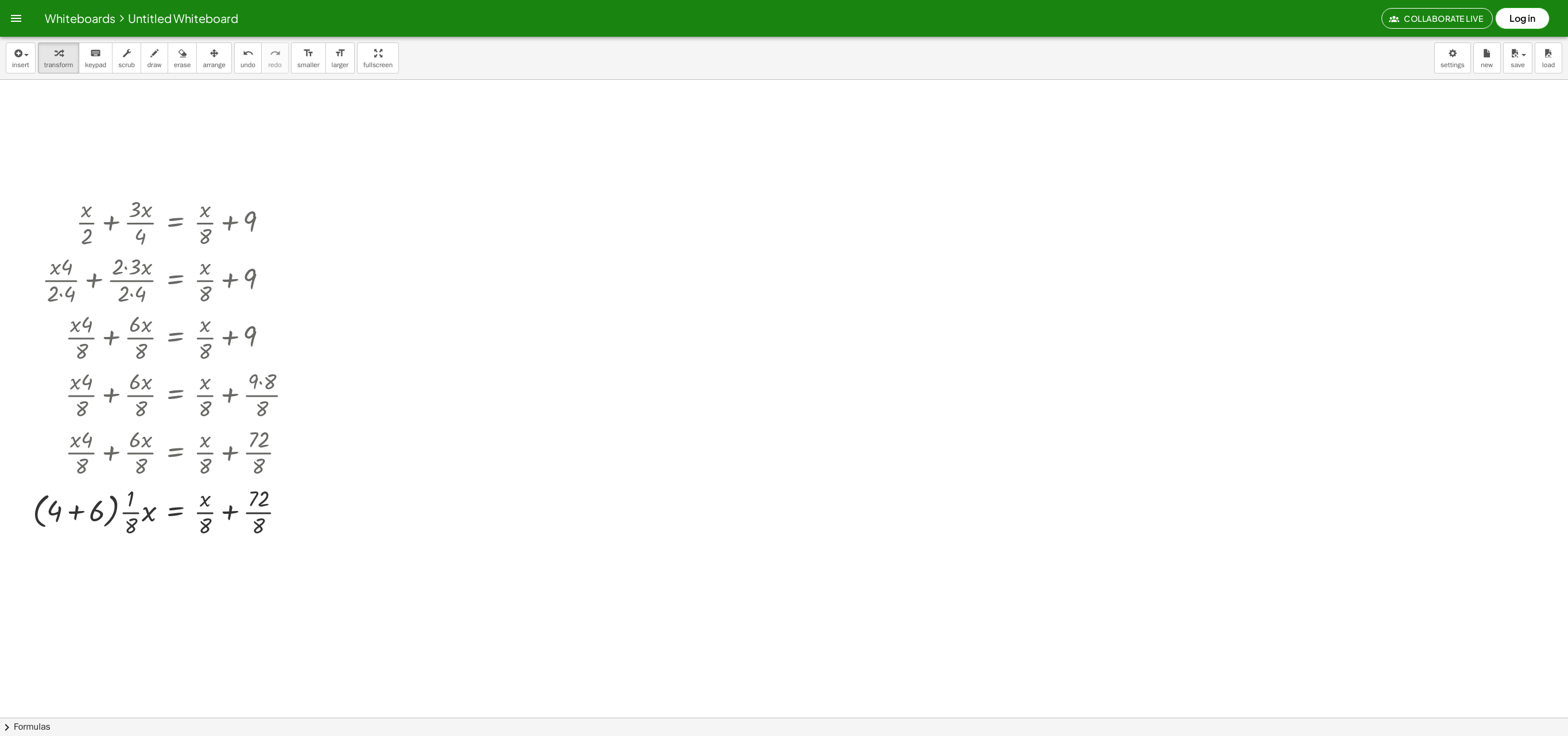 click at bounding box center [784, -441] 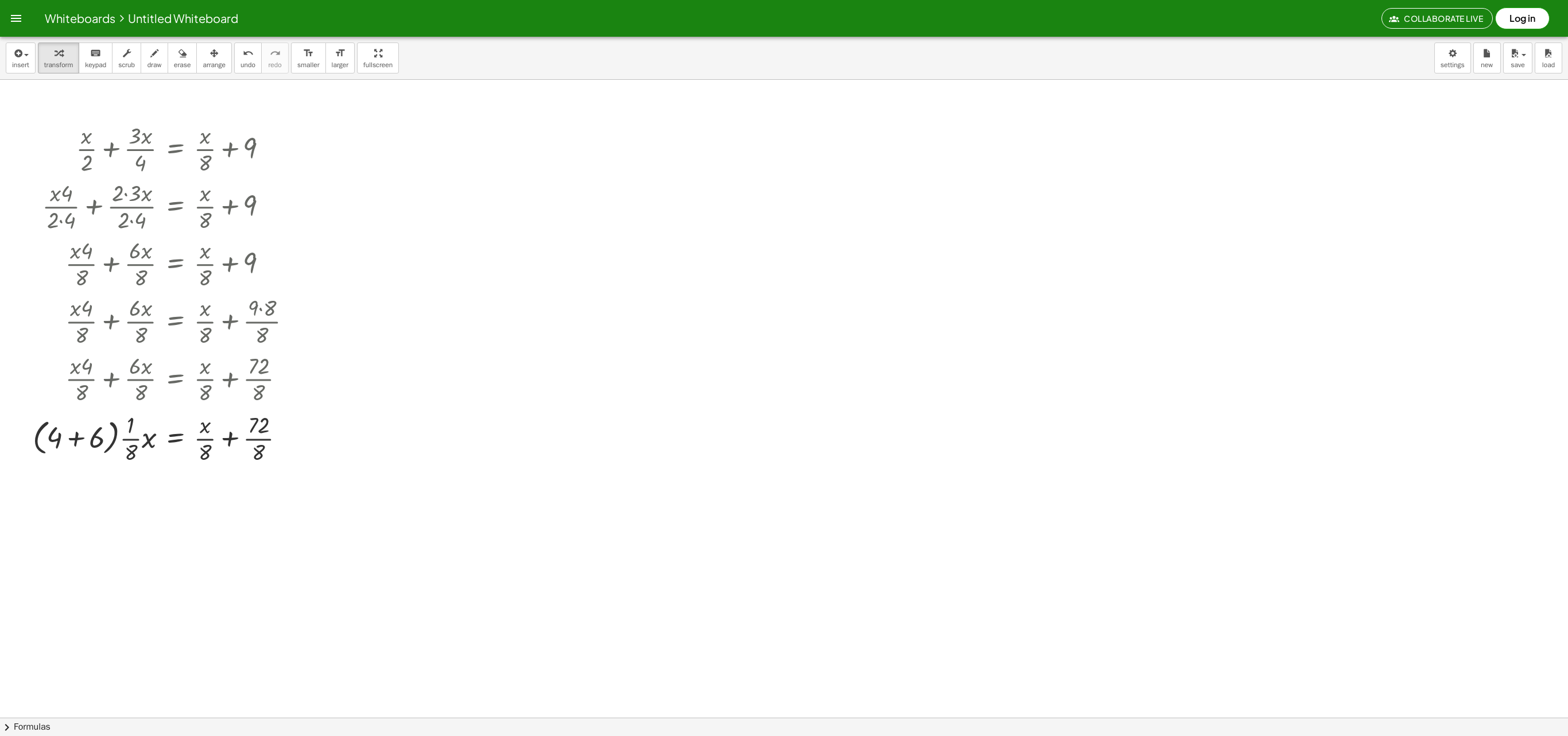 scroll, scrollTop: 1908, scrollLeft: 0, axis: vertical 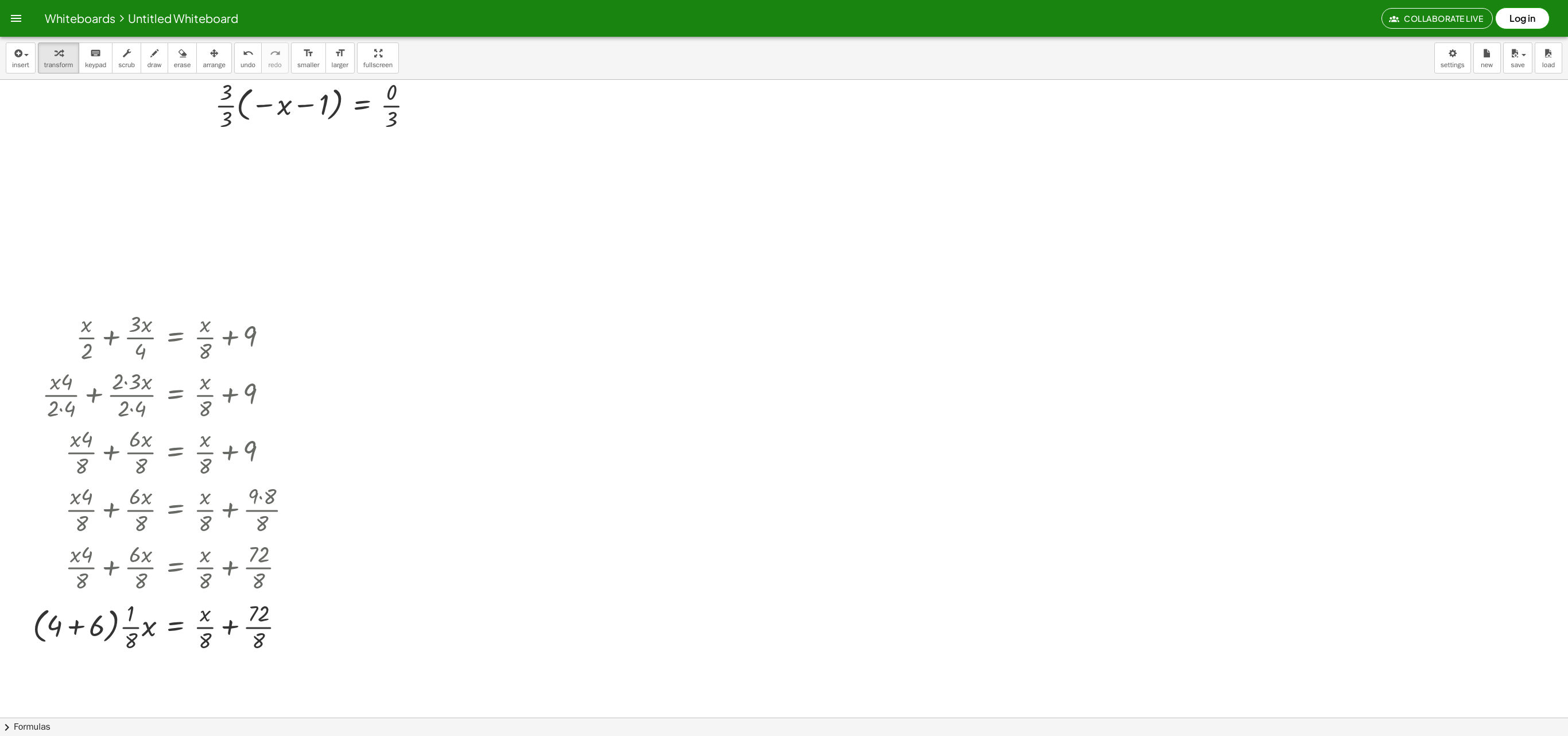 click on "insert select one: Math Expression Function Text Youtube Video Graphing Geometry Geometry 3D transform keyboard keypad scrub draw erase arrange undo undo redo redo format_size smaller format_size larger fullscreen load   save new settings + · 4 · ( + x − 1 ) + · 2 · ( + x + 2 ) = · 3 · ( + x + 4 ) + · 4 · x − · 4 · 1 + · 2 · ( + x + 2 ) = · 3 · ( + x + 4 ) + · 4 · x − · 4 · 1 + · 2 · x + · 2 · 2 = · 3 · ( + x + 4 ) + · 4 · x − · 4 · 1 + · 2 · x + · 2 · 2 = + · 3 · x + · 3 · 4 + · 4 · x − 4 + · 2 · x + · 2 · 2 = + · 3 · x + · 3 · 4 + · 4 · x − 4 + · 2 · x + 4 = + · 3 · x + · 3 · 4 + · 4 · x − 4 + · 2 · x + 4 = + · 3 · x + 12 + · 4 · x + 0 + · 2 · x = + · 3 · x + 12 + · 4 · x + · 2 · x = + · 3 · x + 12 · 6 · x = + · 3 · x + 12 − · 3 · x + · 6 · x = + · 3 · x − · 3 · x + 12 − · 3 · x + · 6 · x = + 0 + 12 − · 3 · x + · 6 · x = 12 · 3 · x = 12 · 3 · x · 3 = · 12 · 3 · 3 · x · 3 = 4 x = 4" at bounding box center [784, 386] 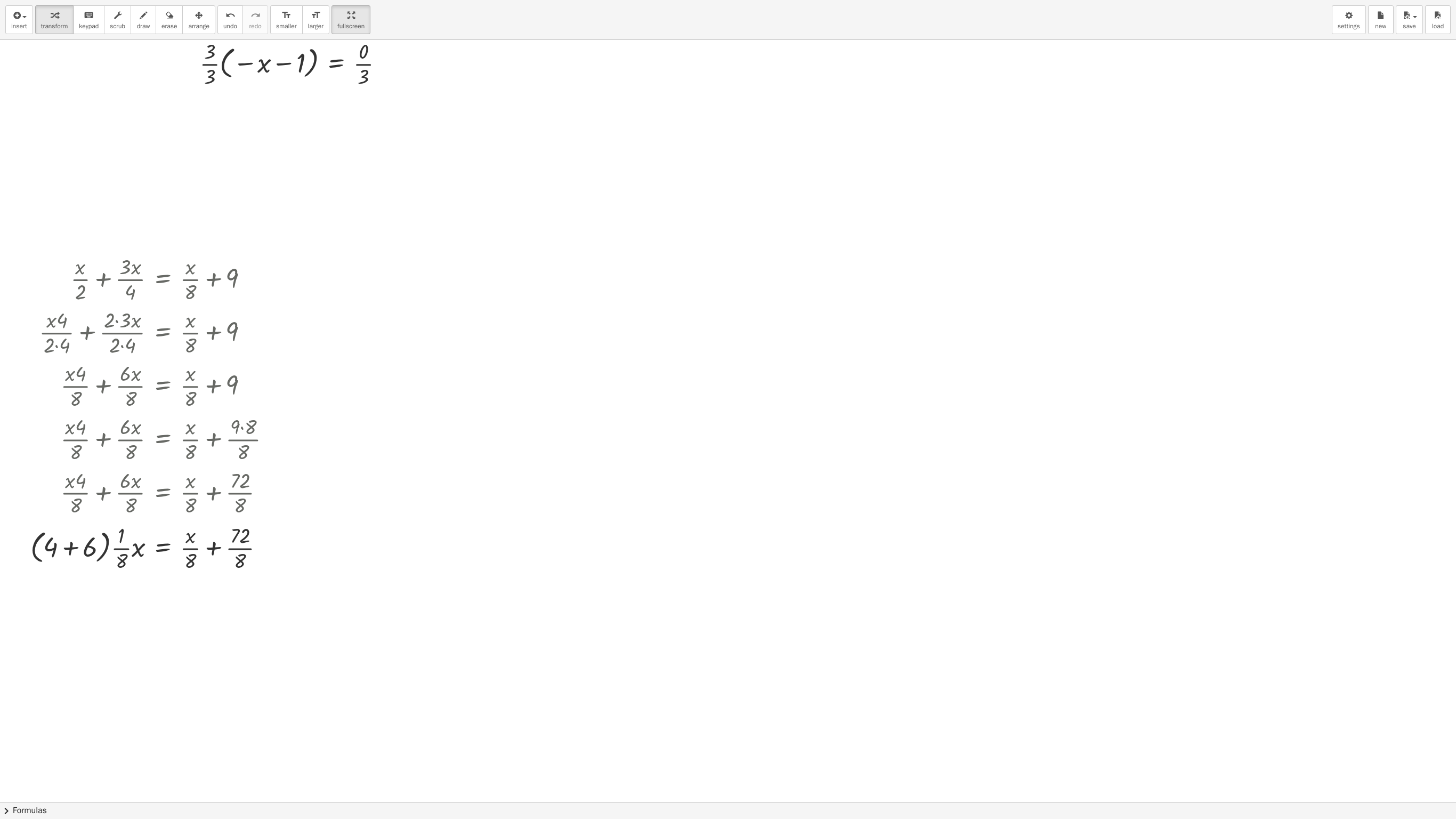 drag, startPoint x: 370, startPoint y: 19, endPoint x: 370, endPoint y: -74, distance: 93 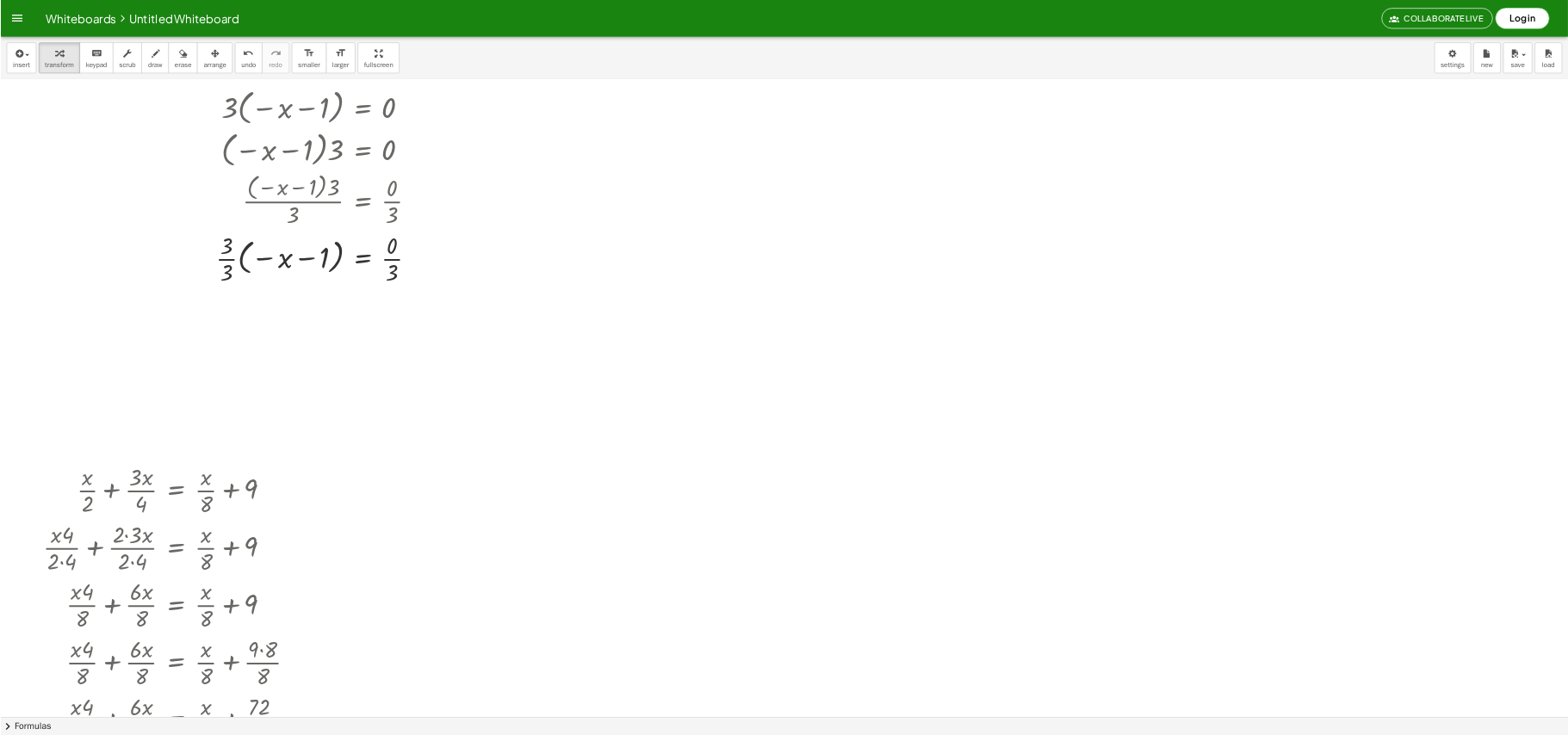 scroll, scrollTop: 2480, scrollLeft: 0, axis: vertical 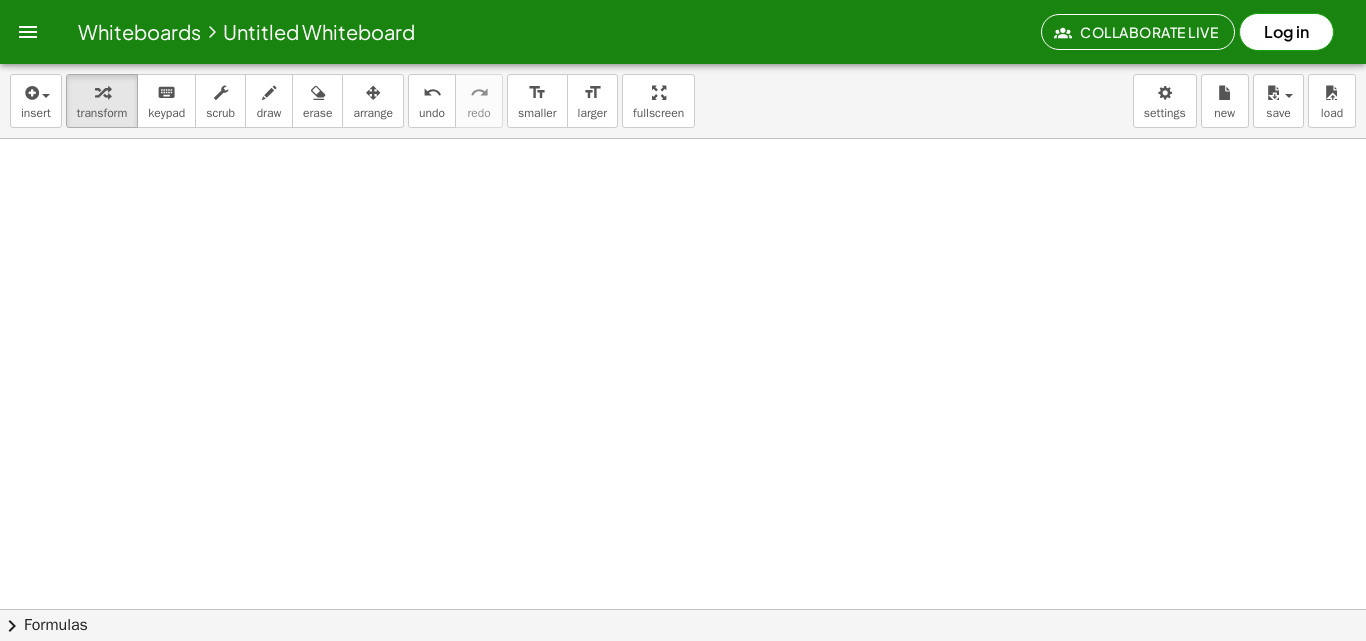 click at bounding box center (863, -1492) 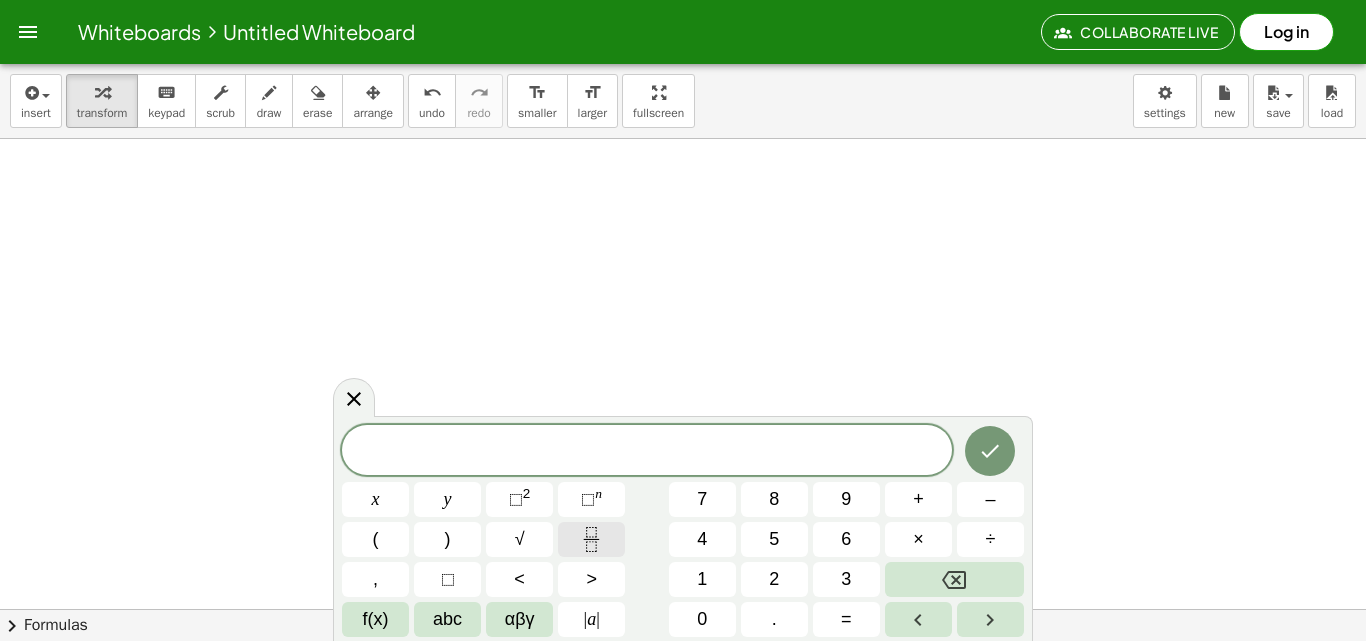 click at bounding box center [591, 539] 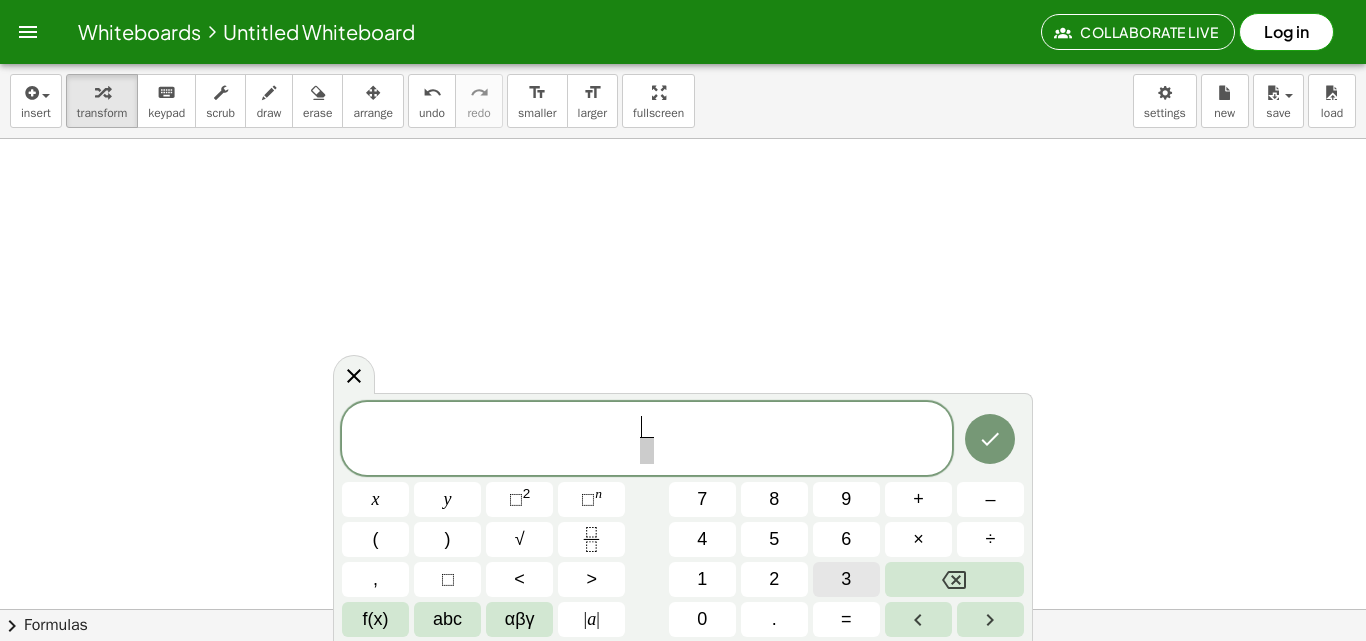 click on "3" at bounding box center (846, 579) 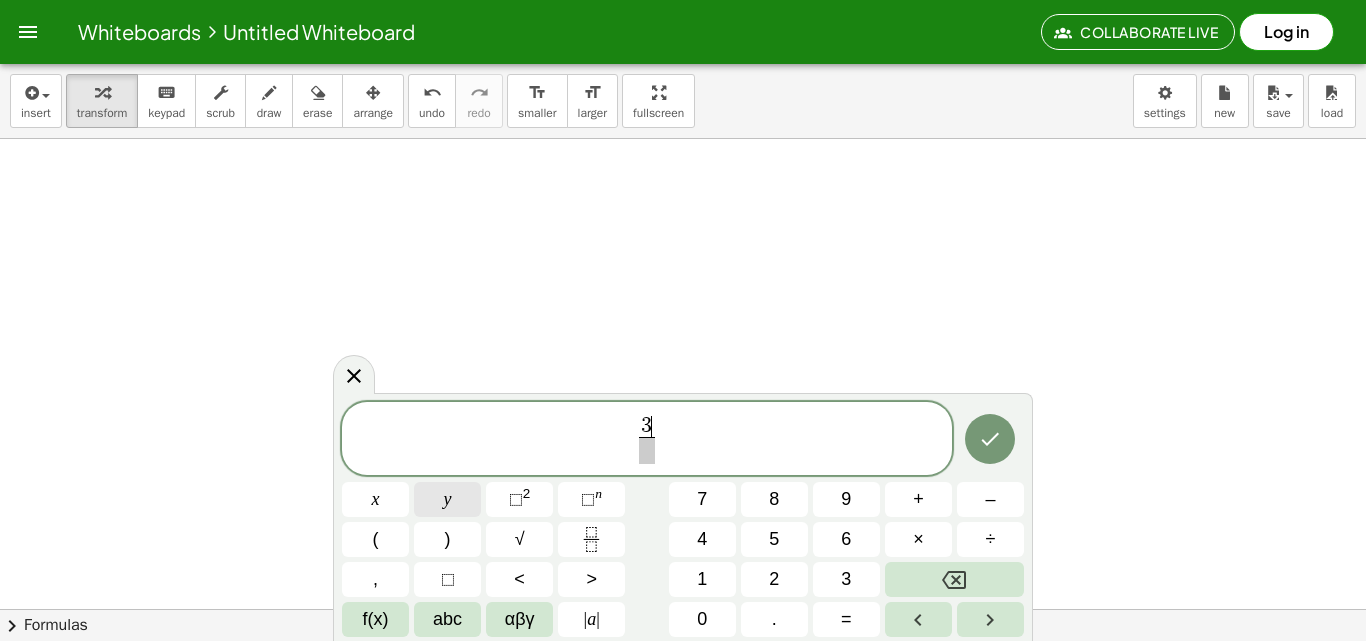 click on "y" at bounding box center [448, 499] 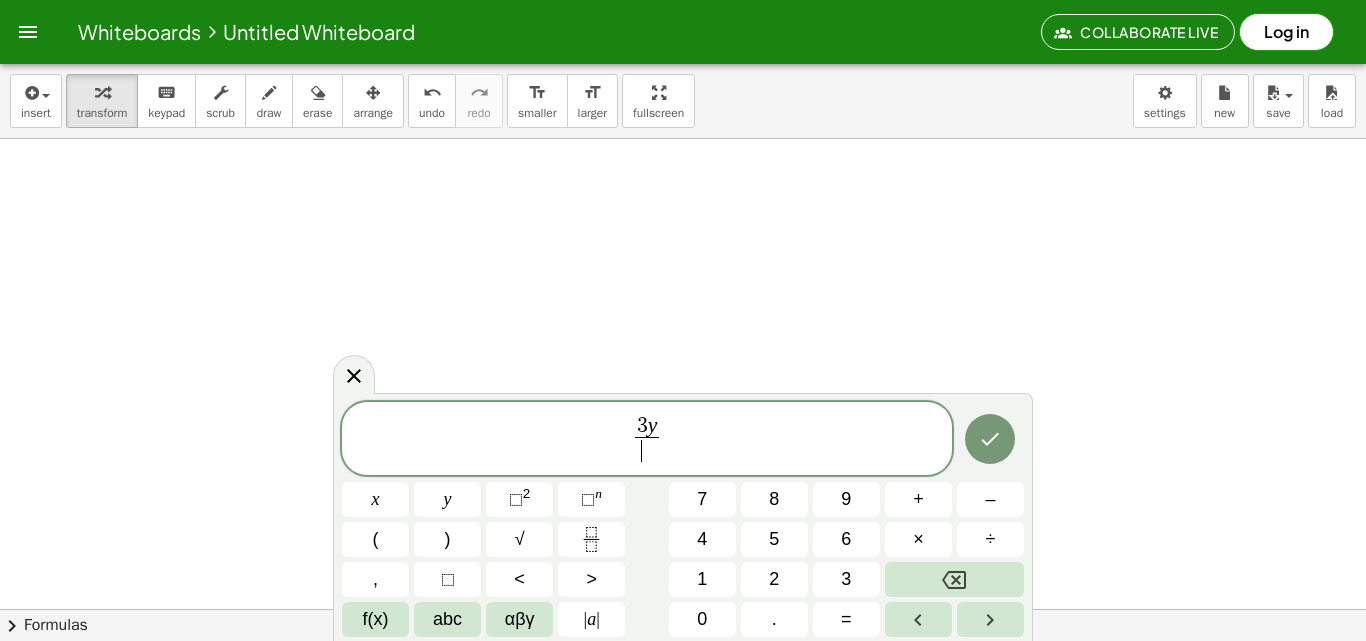 click on "​" at bounding box center [647, 450] 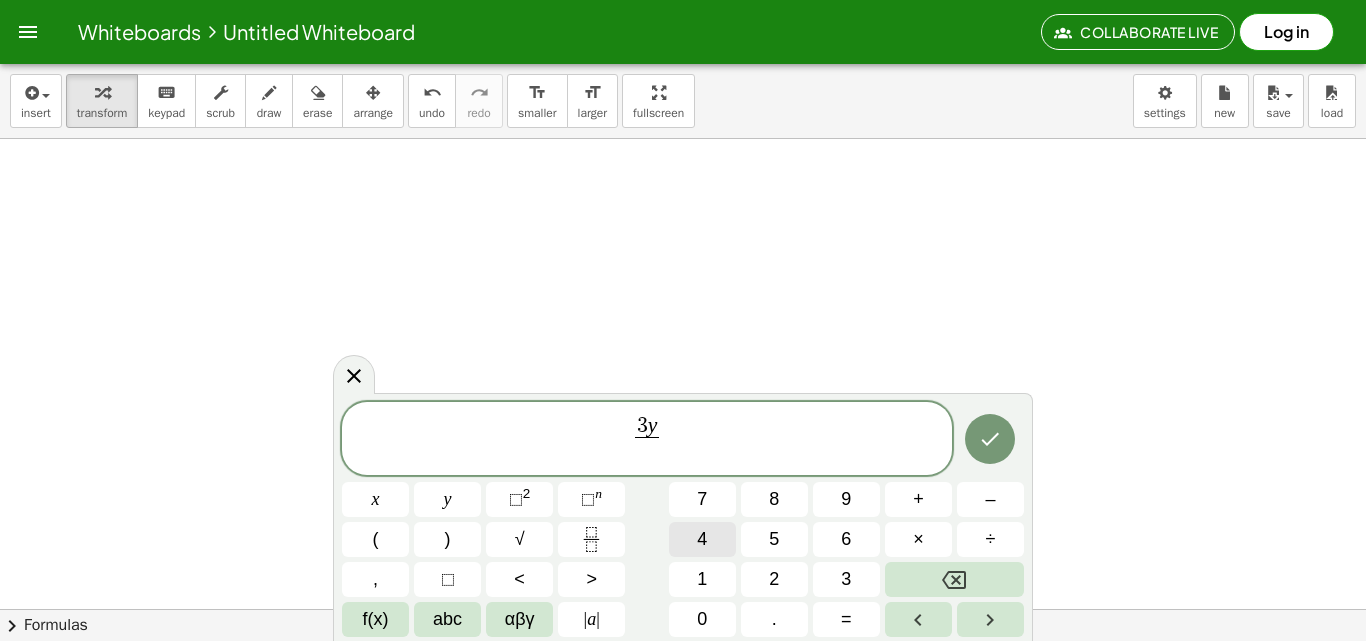 click on "4" at bounding box center (702, 539) 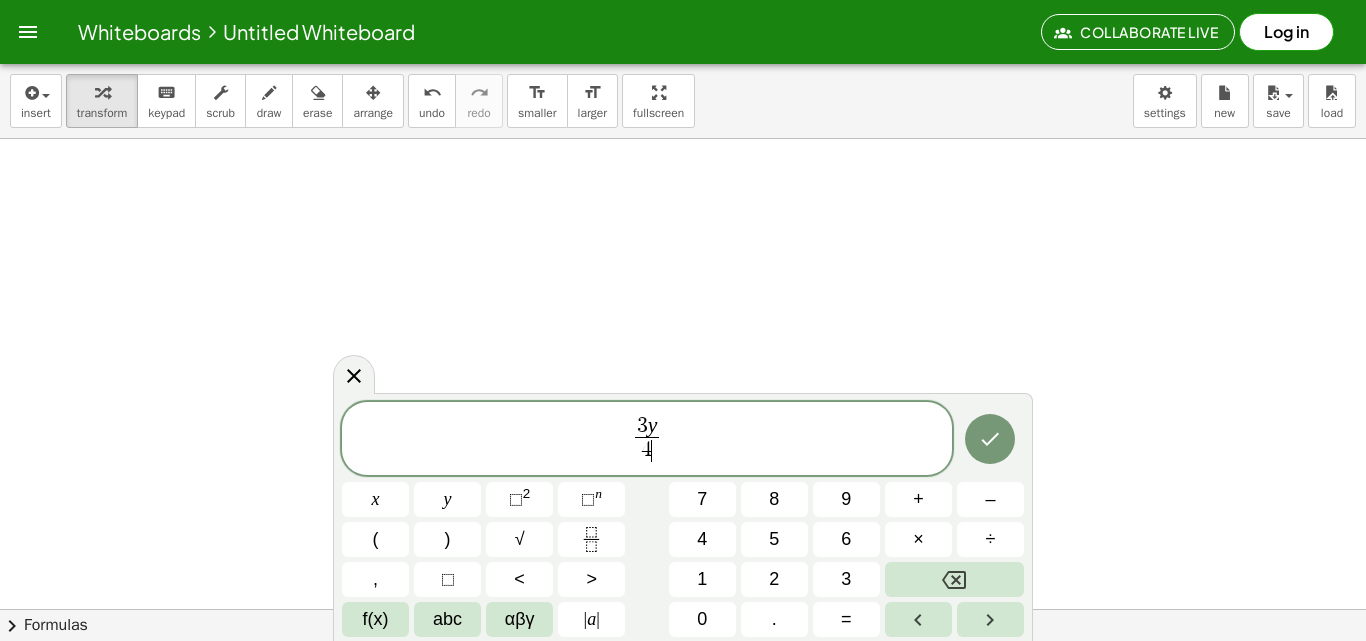 click on "3 y 4 ​ ​" at bounding box center [647, 440] 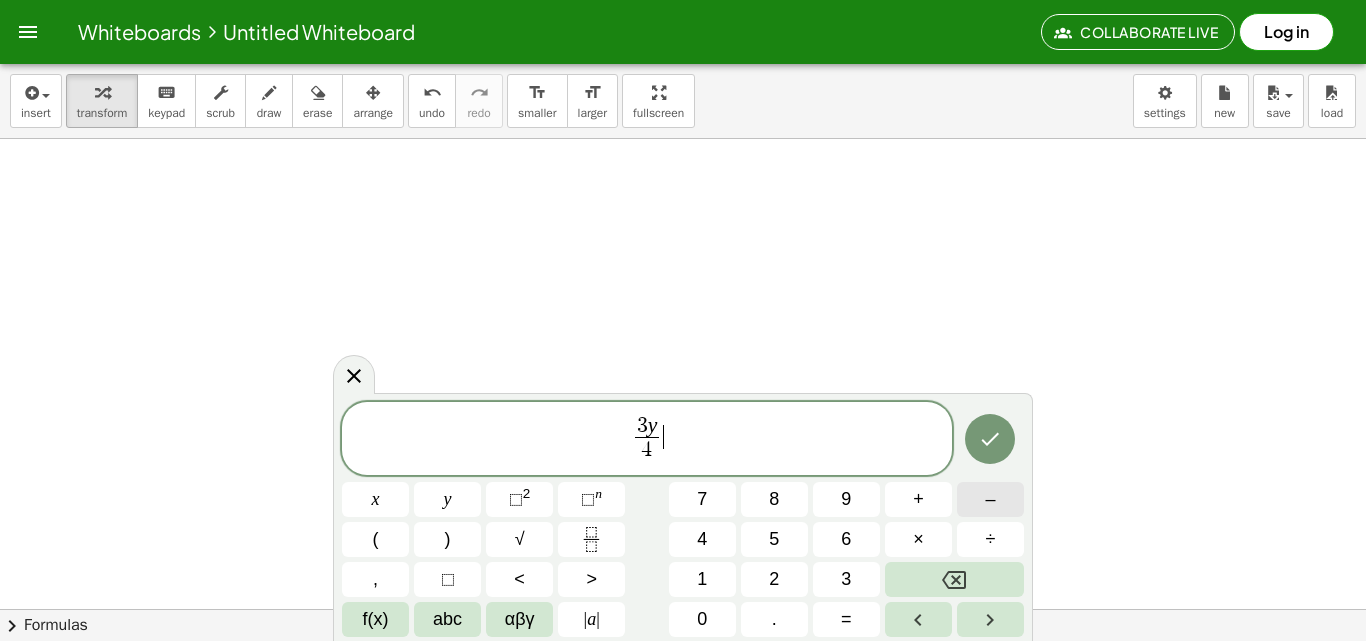 click on "–" at bounding box center (990, 499) 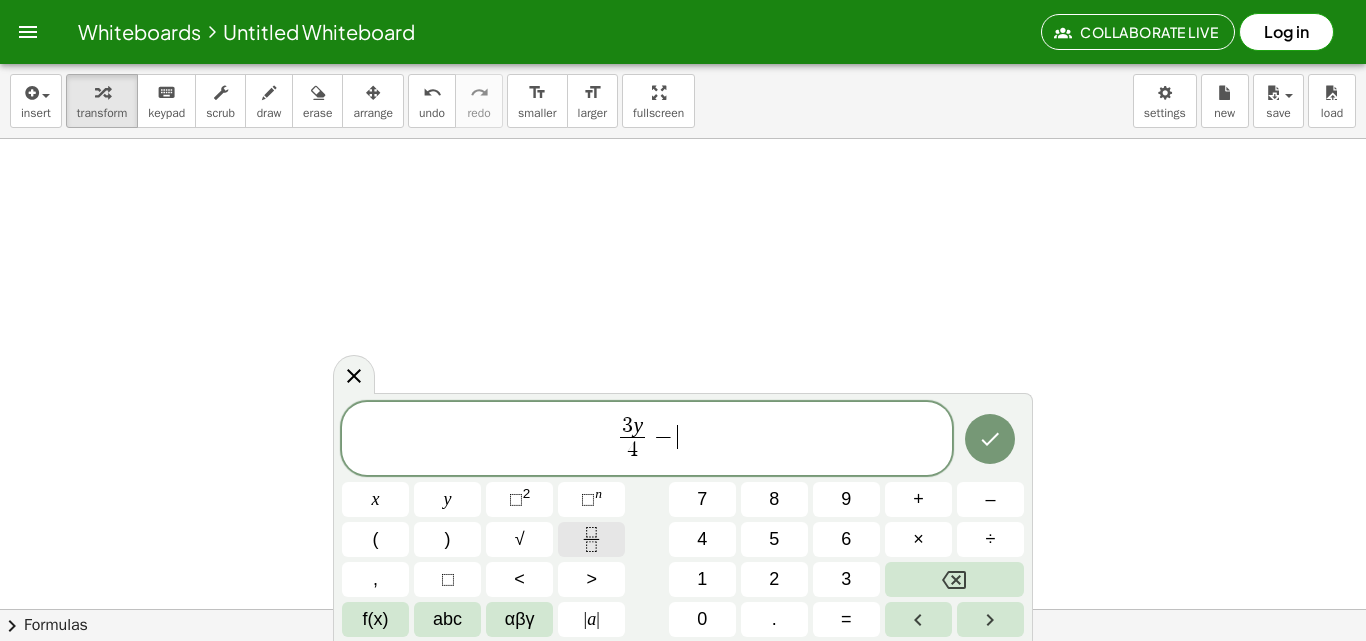 click 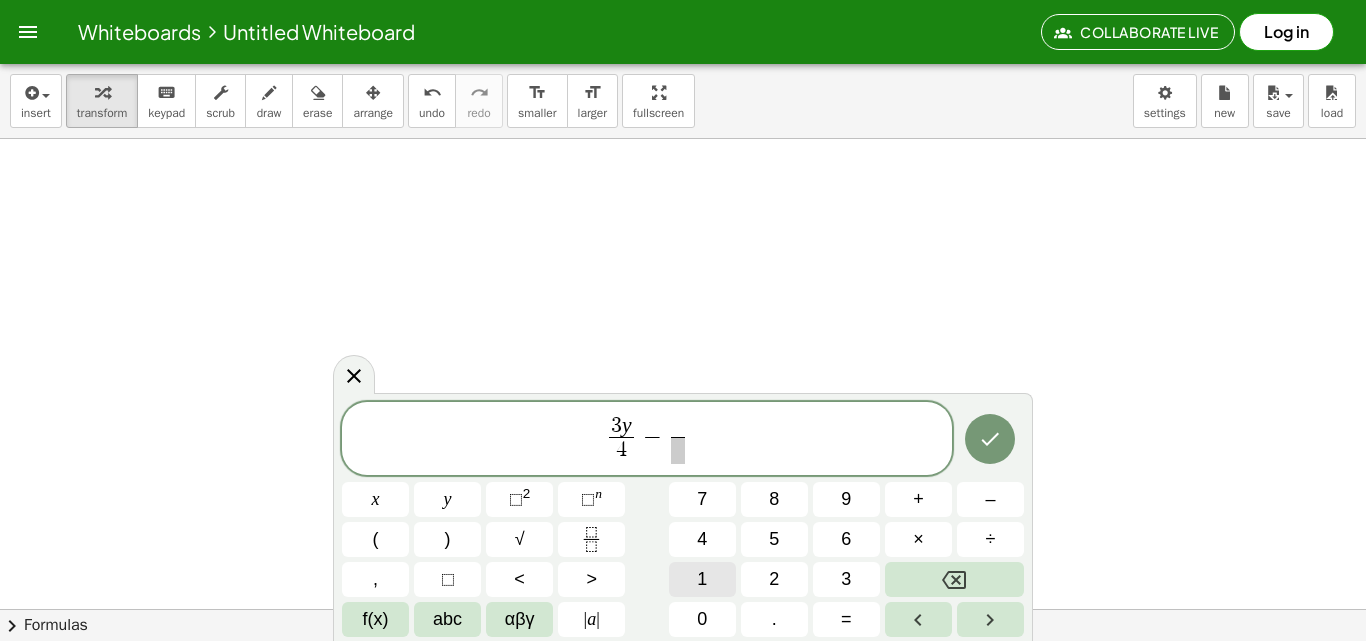 click on "1" at bounding box center (702, 579) 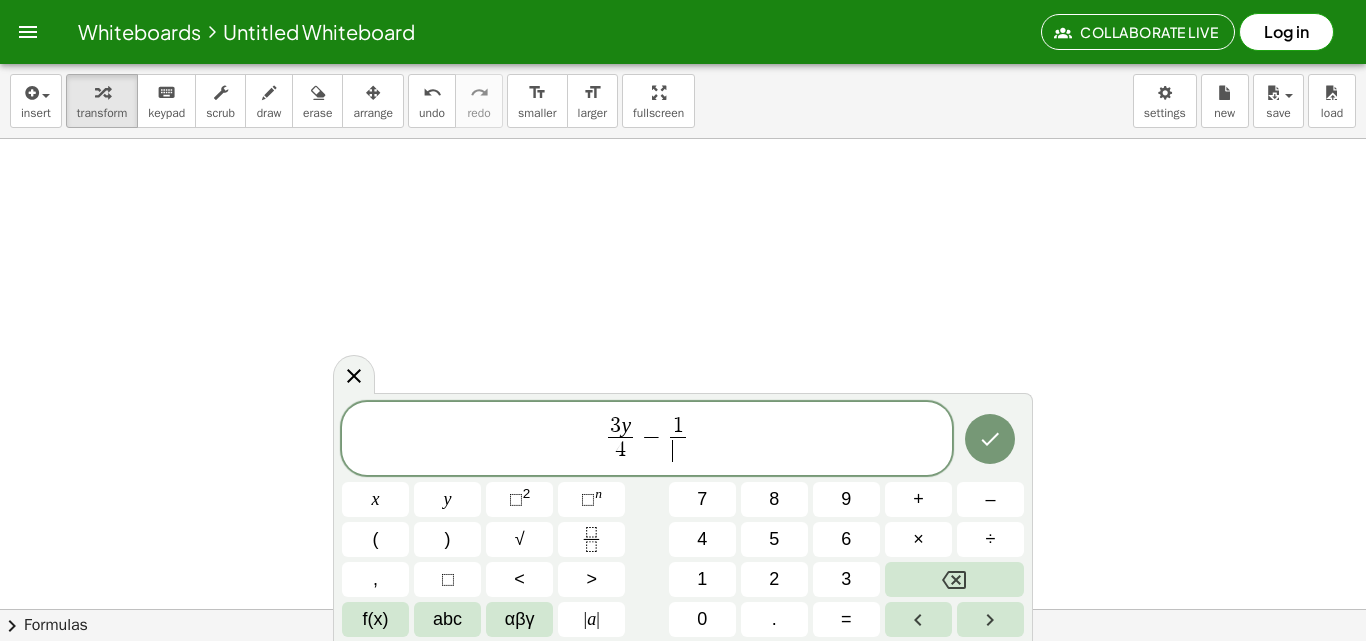 click on "​" at bounding box center [677, 450] 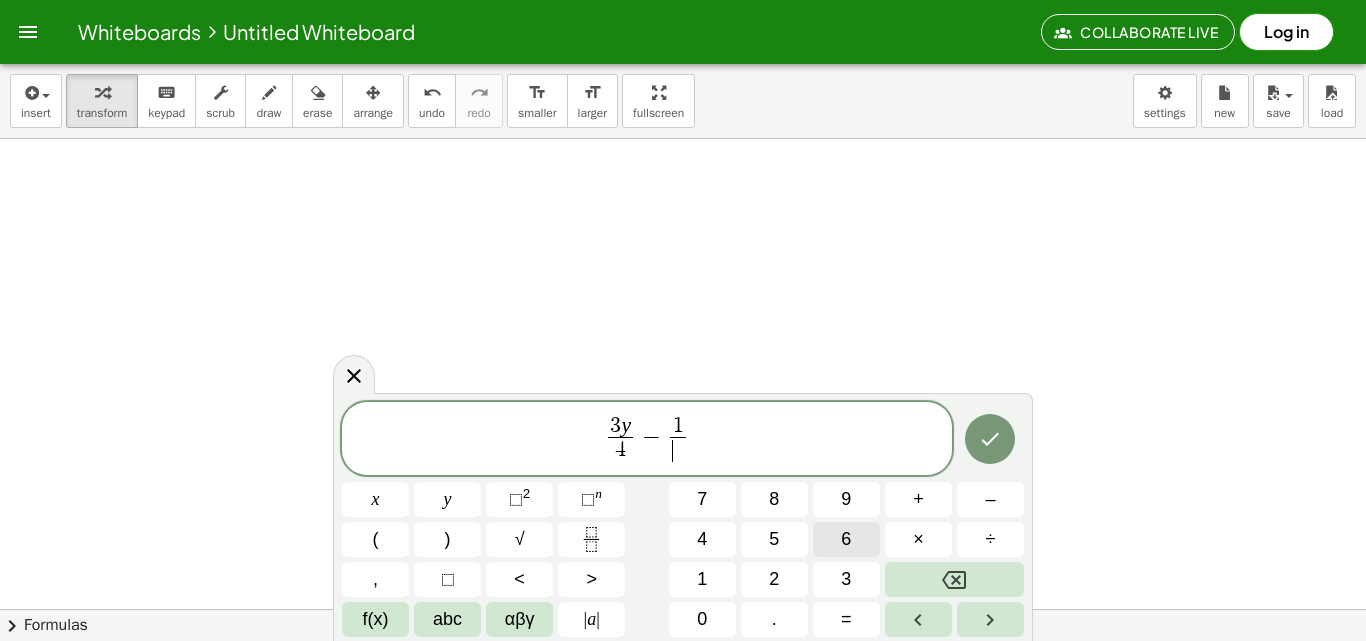 click on "6" at bounding box center (846, 539) 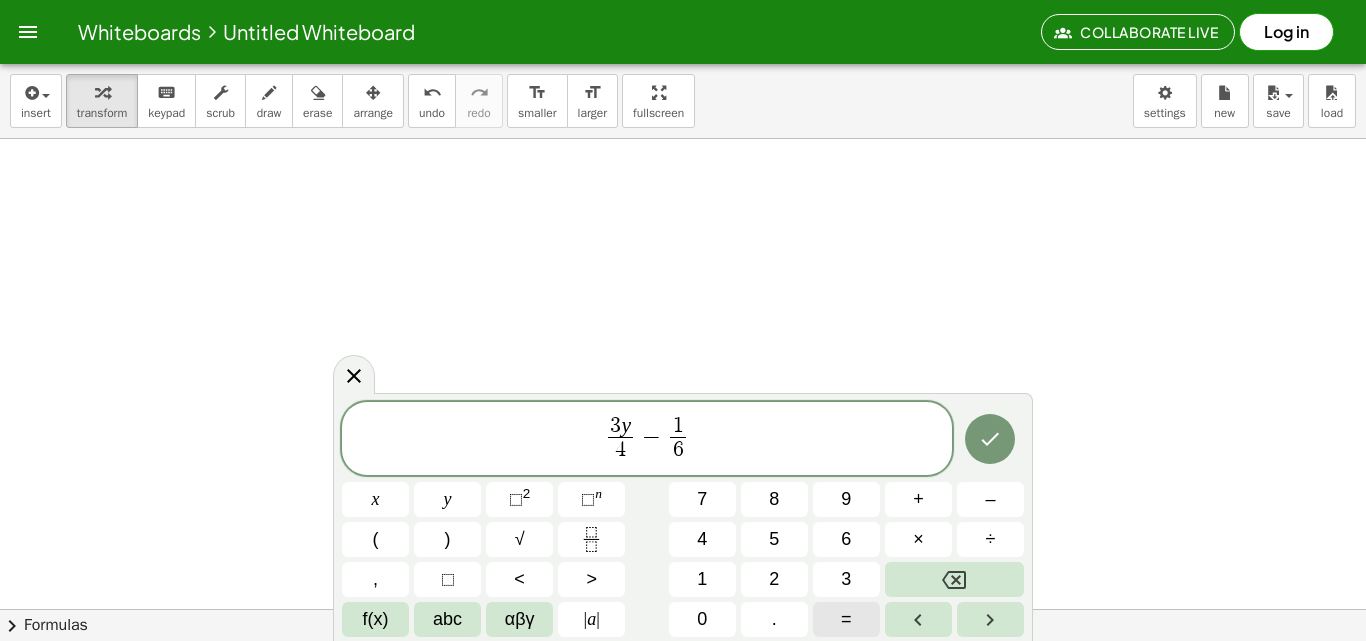 click on "=" at bounding box center [846, 619] 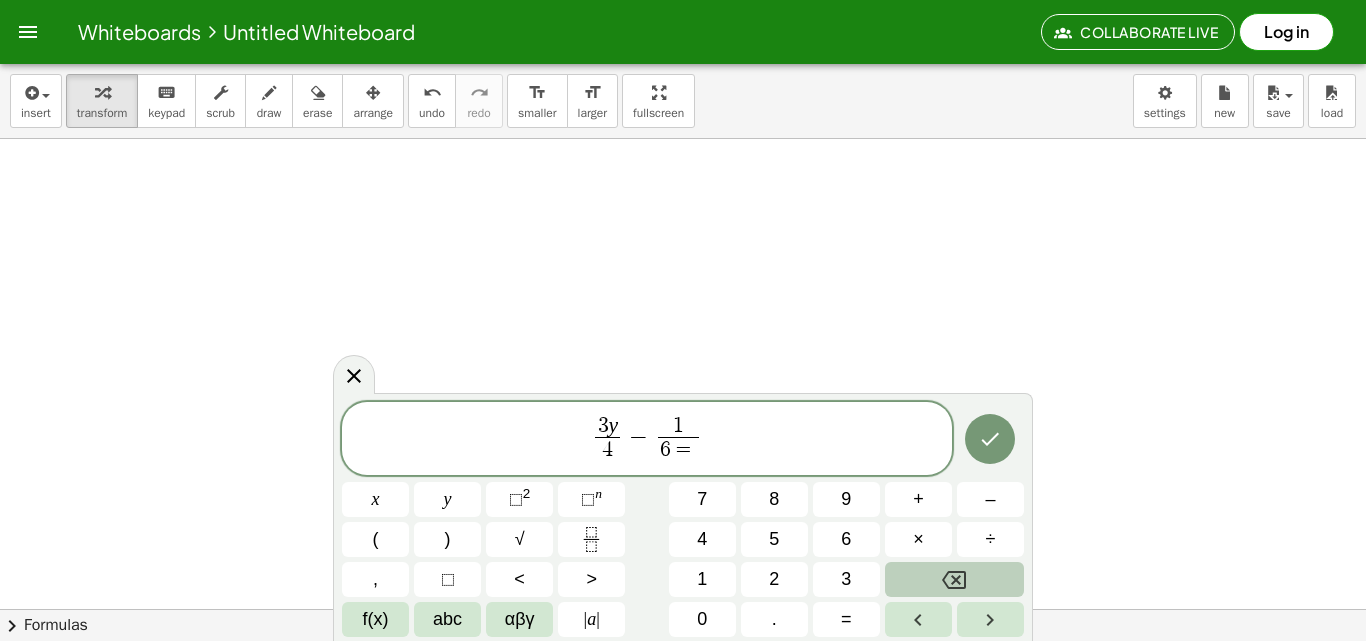 click at bounding box center (954, 579) 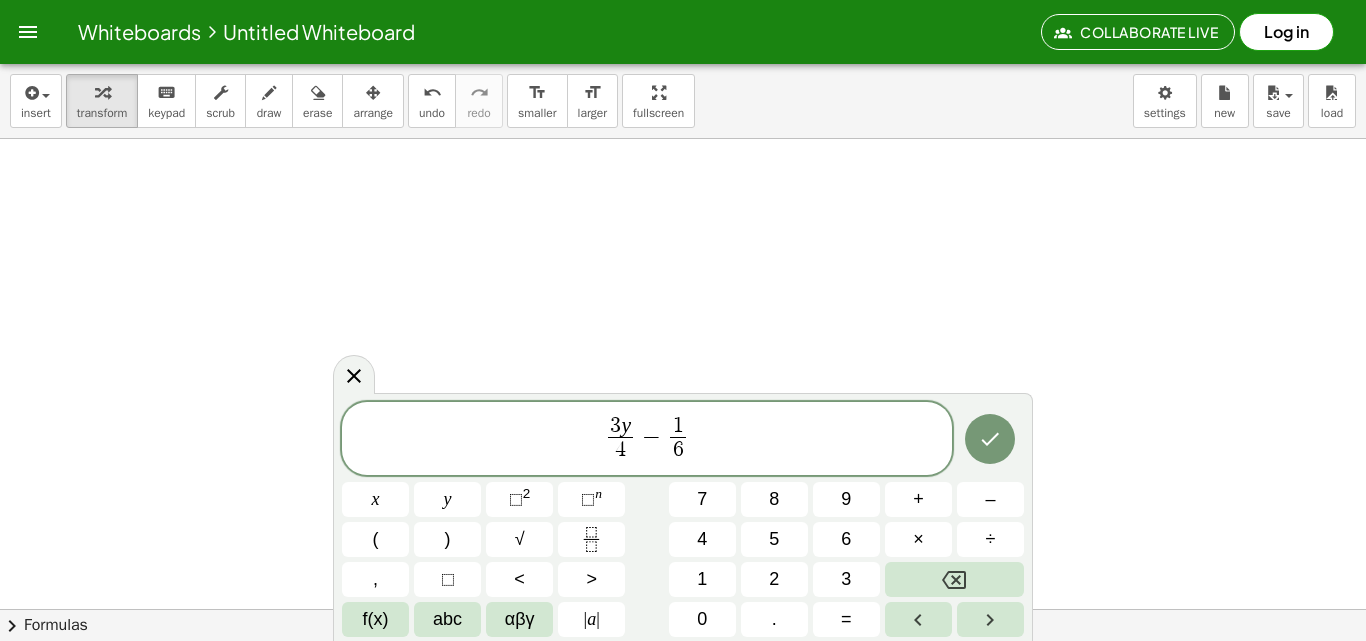 click on "3 y 4 ​ − 1 6 ​ ​" at bounding box center [647, 440] 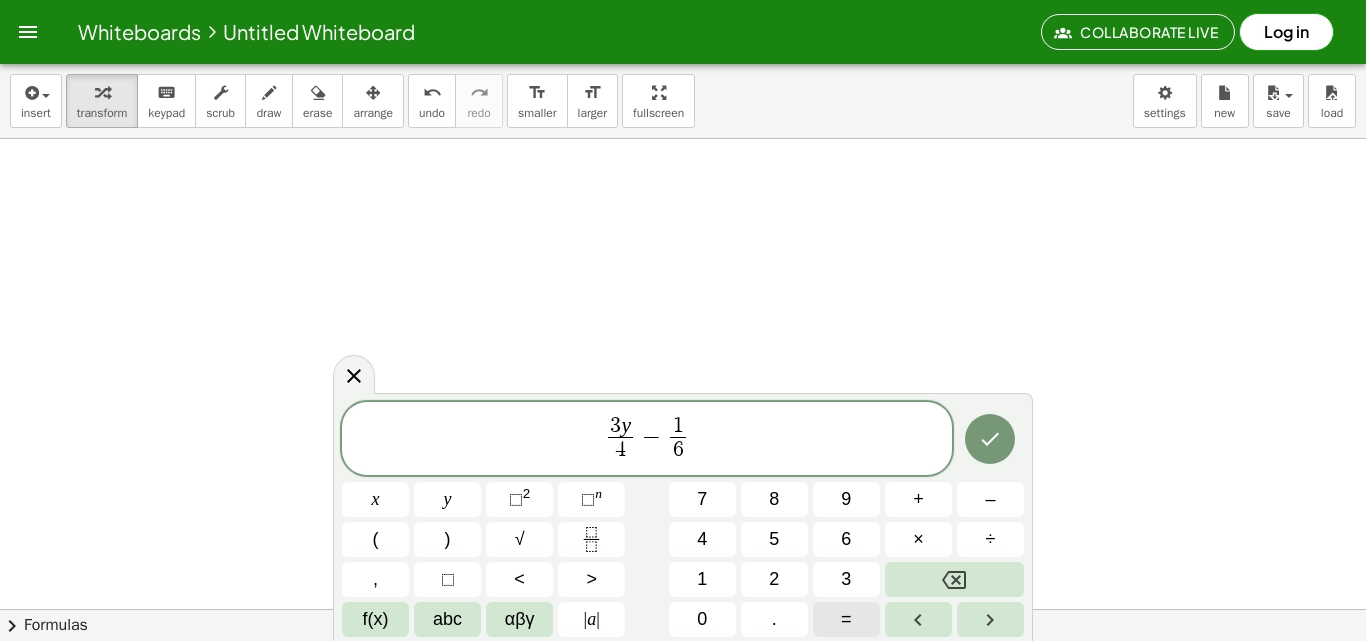 click on "=" at bounding box center [846, 619] 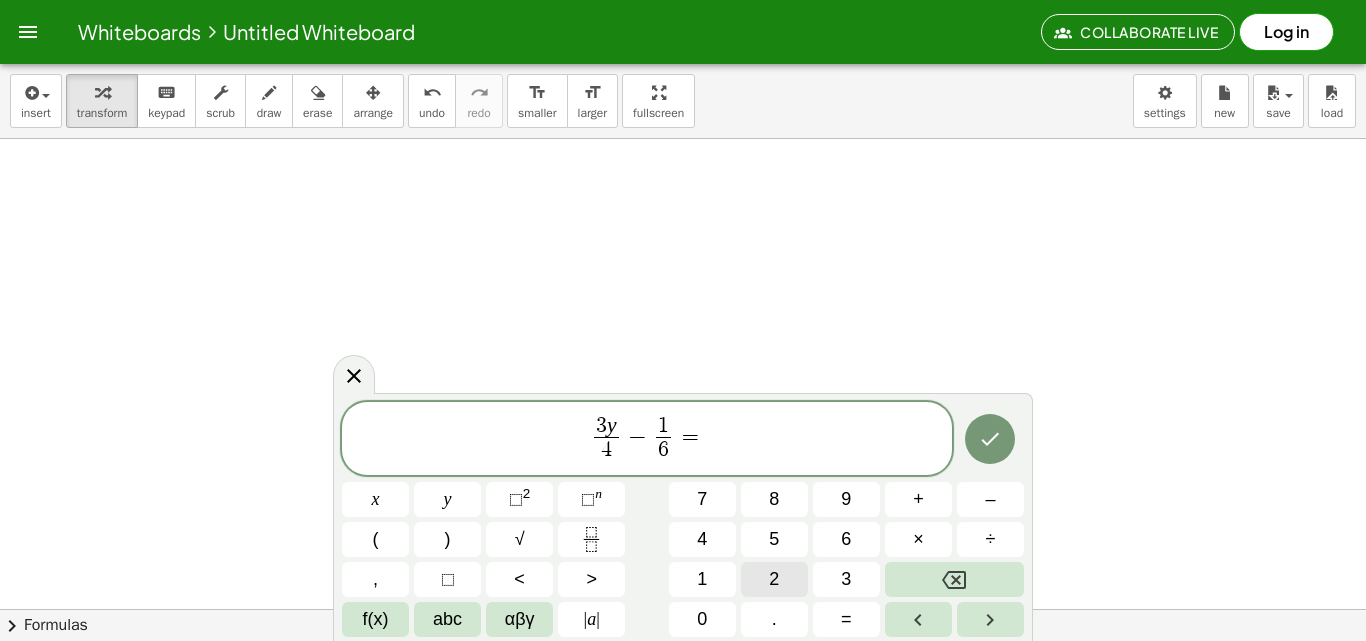 click on "2" at bounding box center (774, 579) 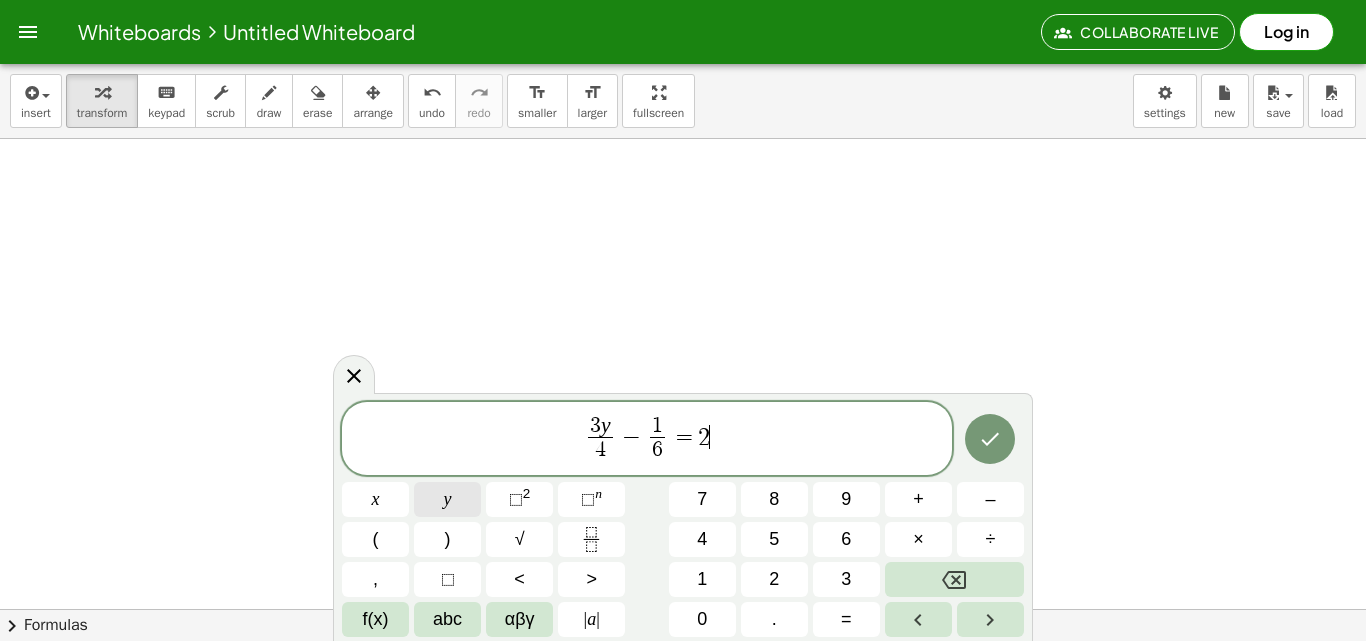 click on "y" at bounding box center (447, 499) 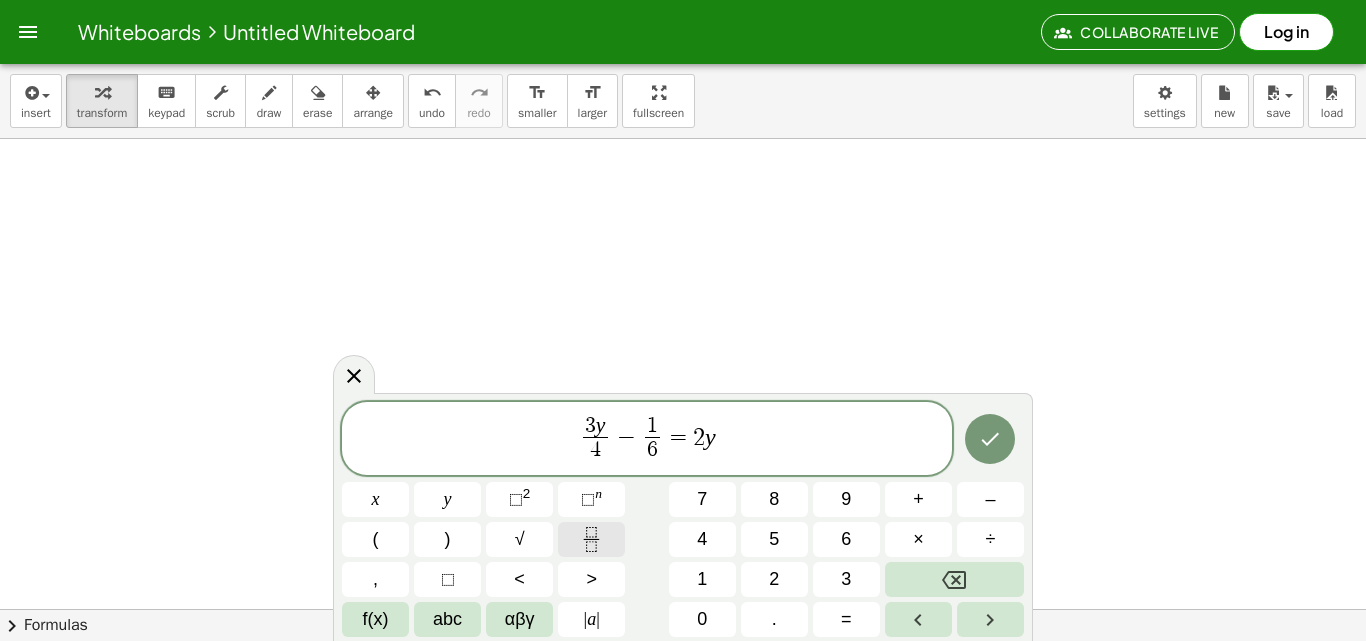 click at bounding box center (591, 539) 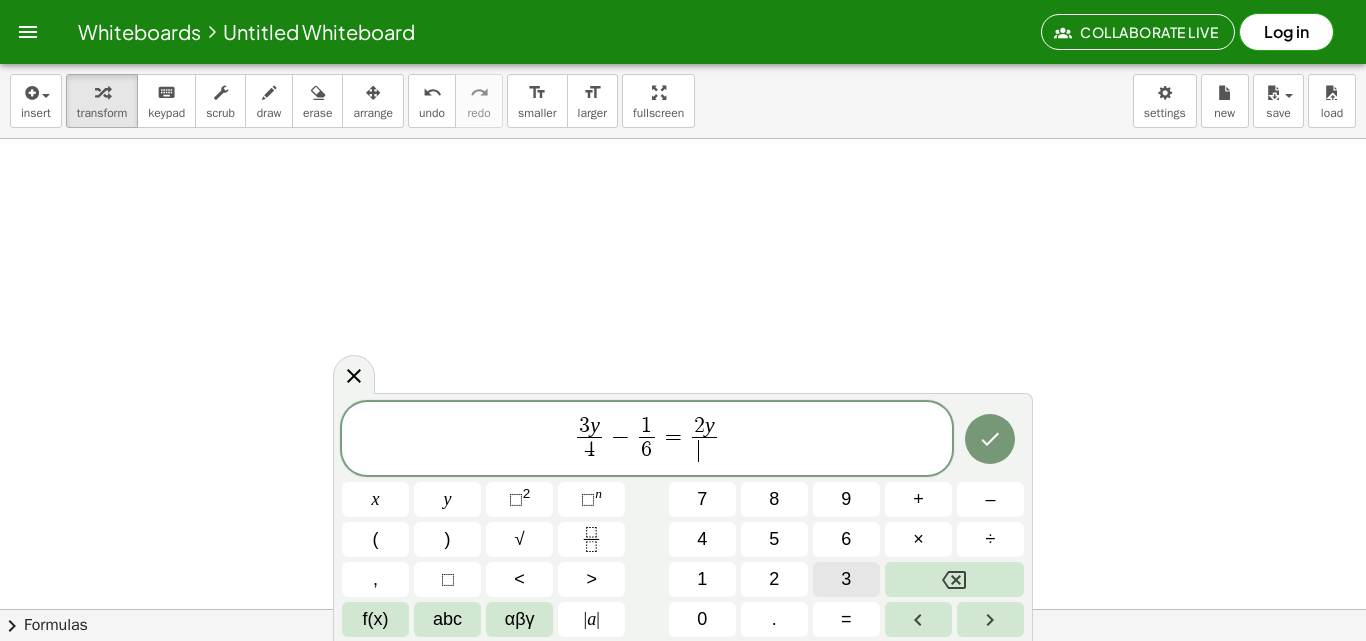 click on "3" at bounding box center (846, 579) 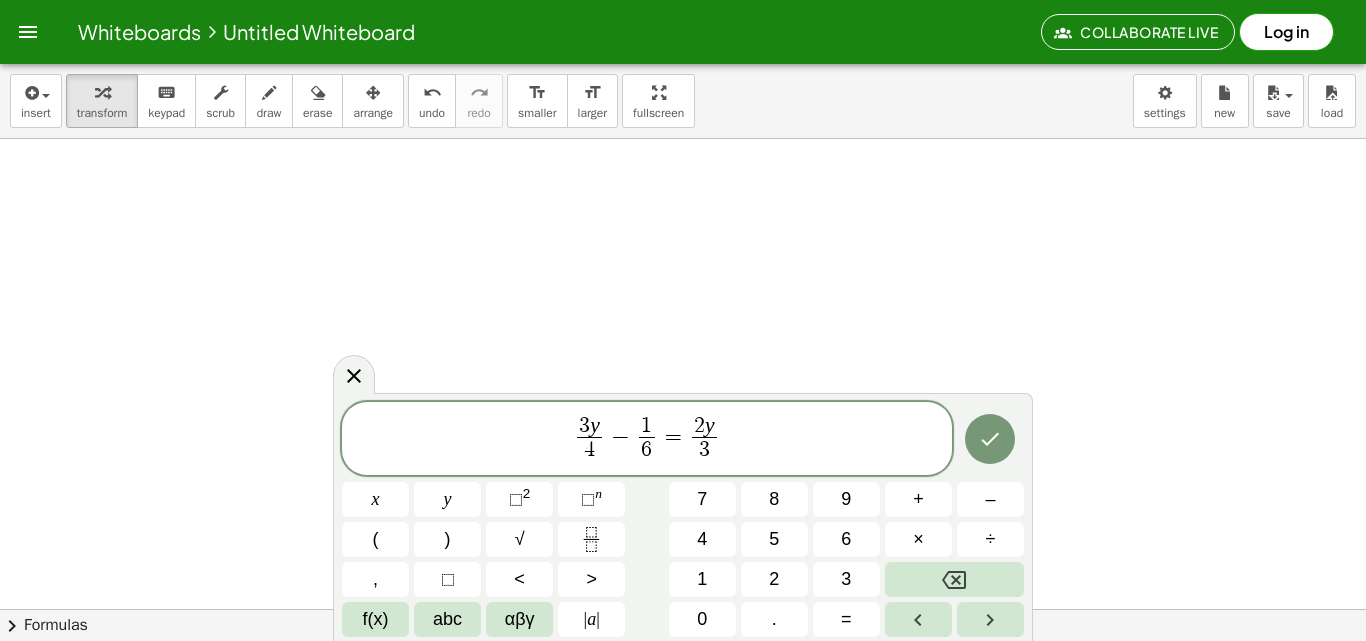 click on "3 y 4 ​ − 1 6 ​ = 2 y 3 ​ ​" at bounding box center (647, 440) 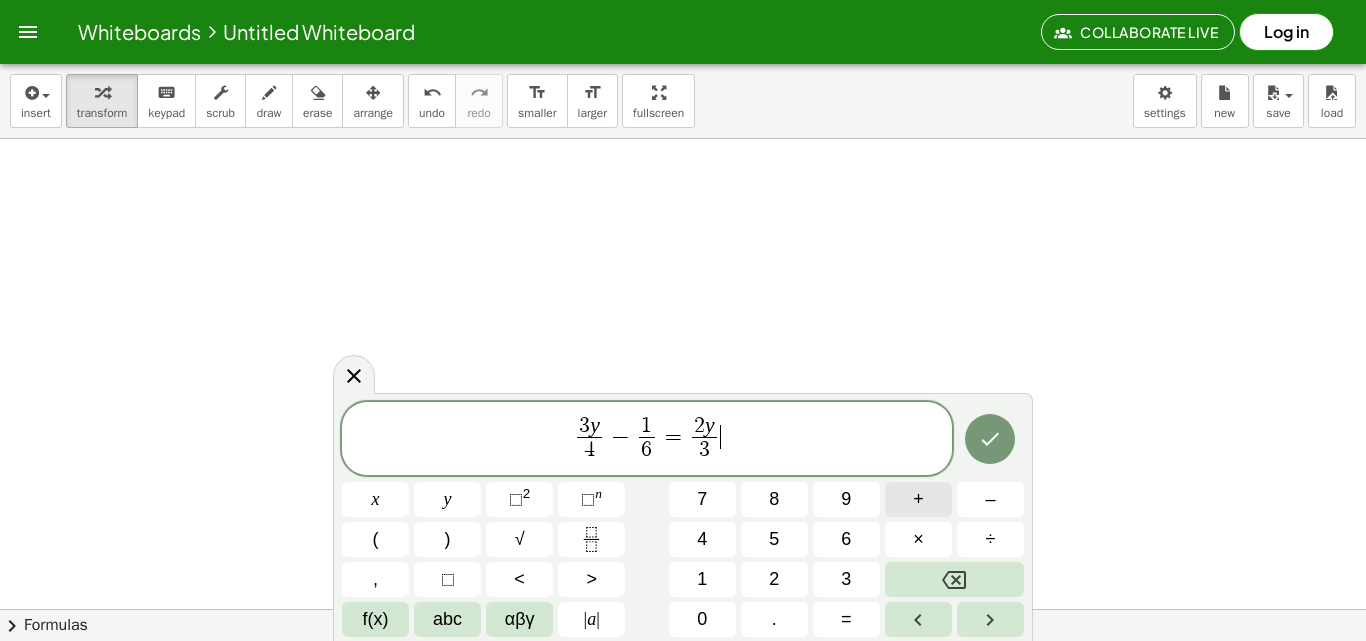 click on "+" at bounding box center [918, 499] 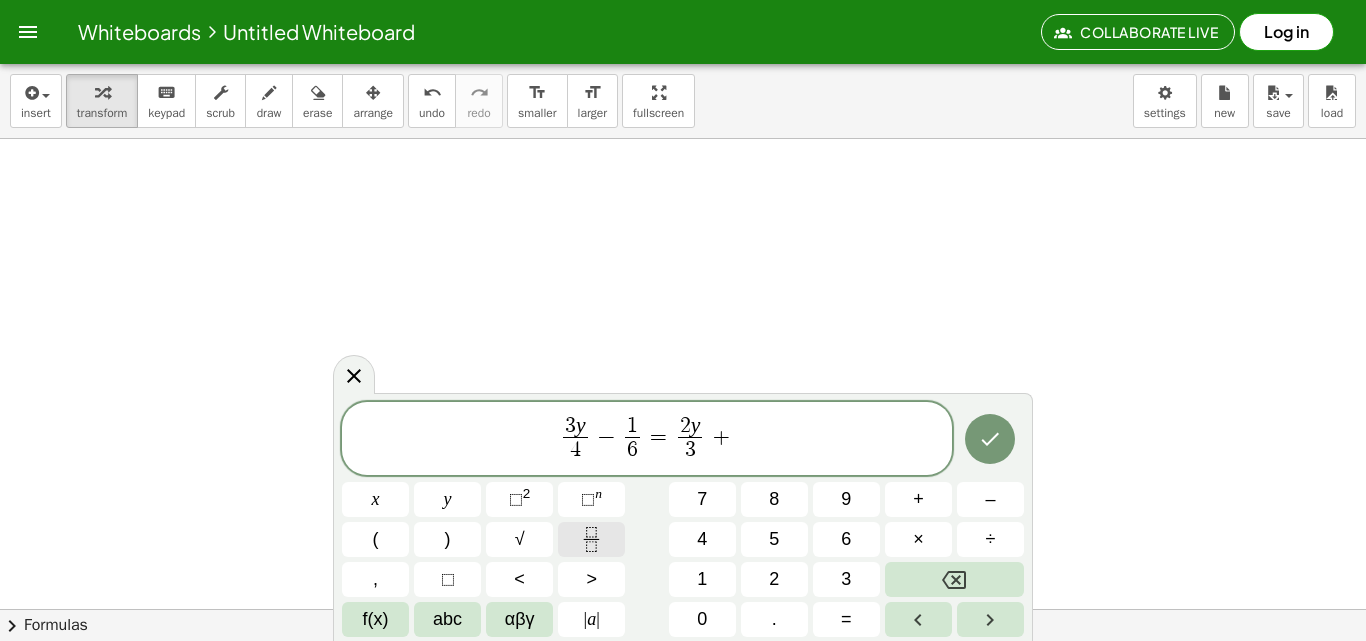 click 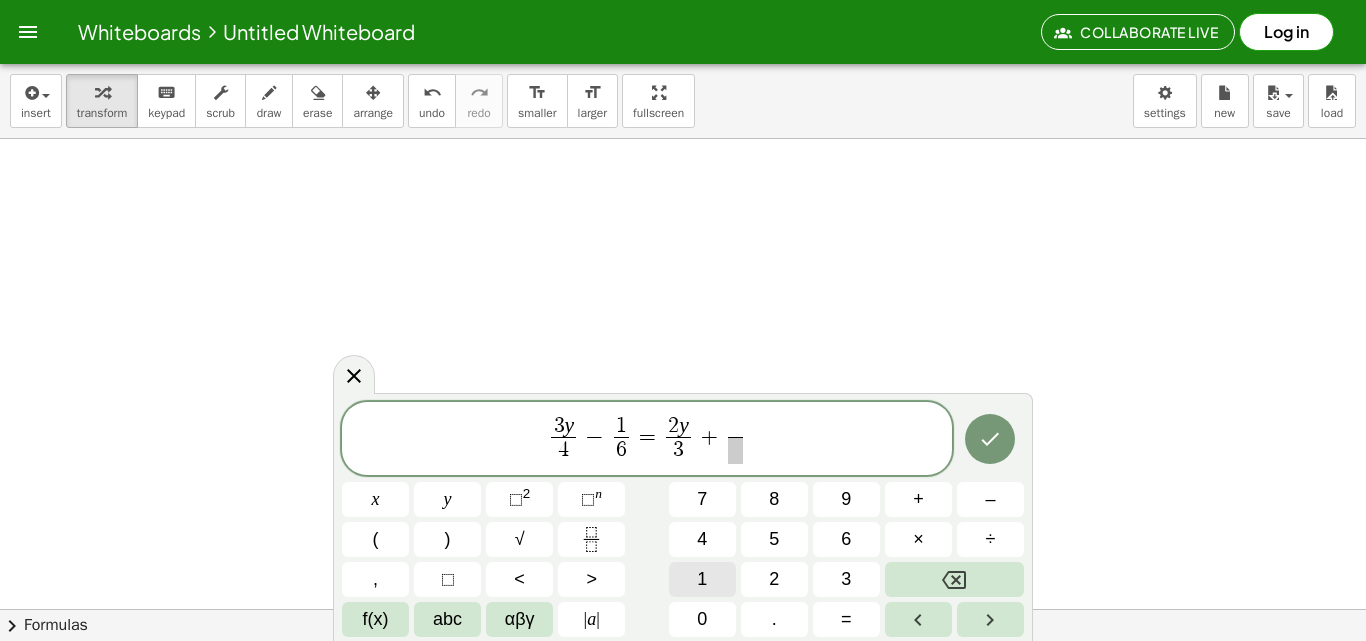 click on "1" at bounding box center [702, 579] 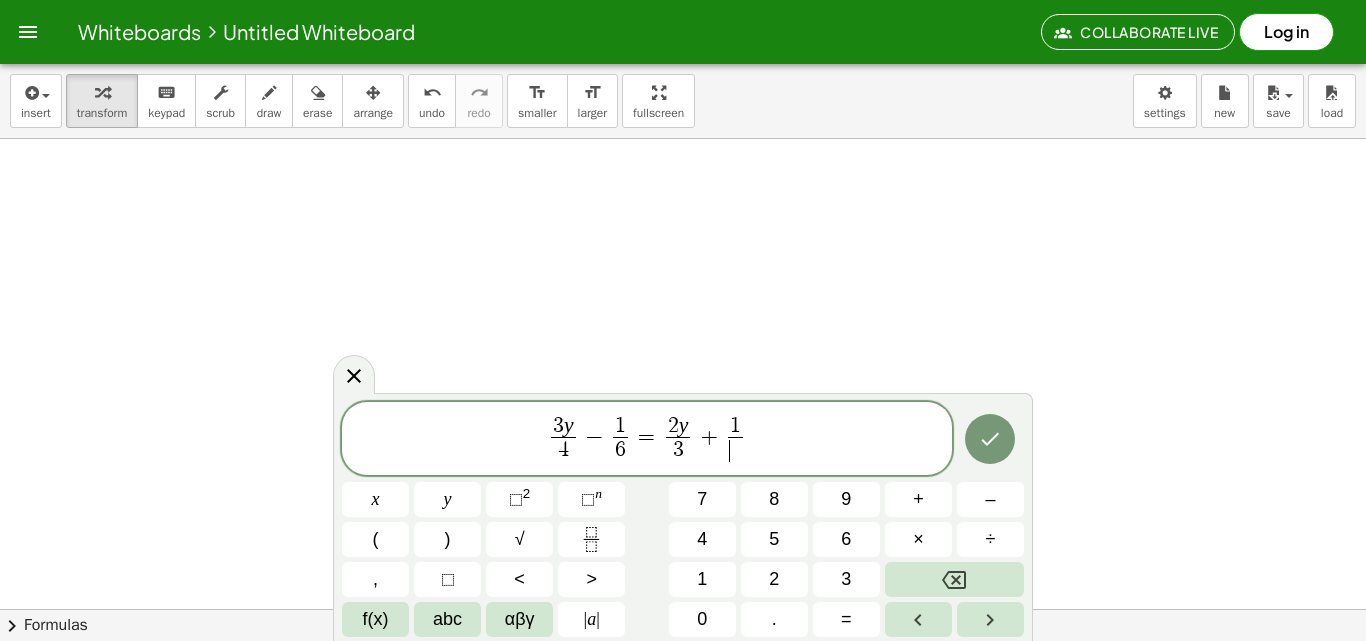 click on "​" at bounding box center [735, 450] 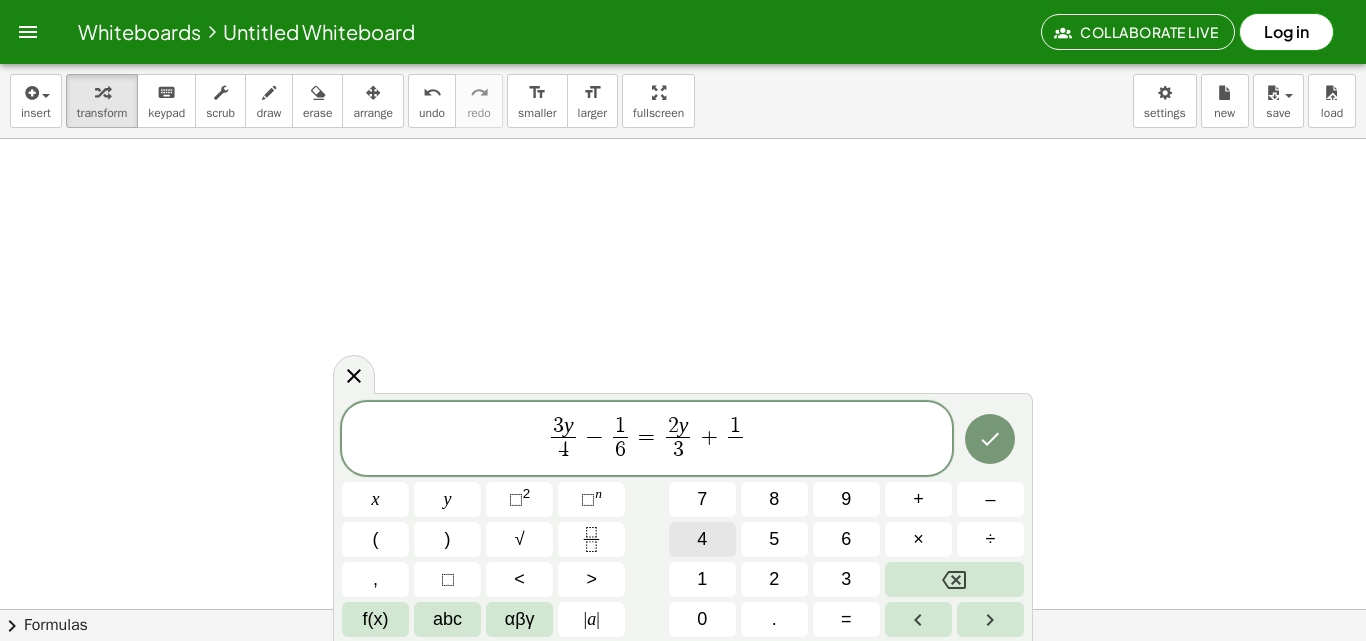 click on "4" at bounding box center [702, 539] 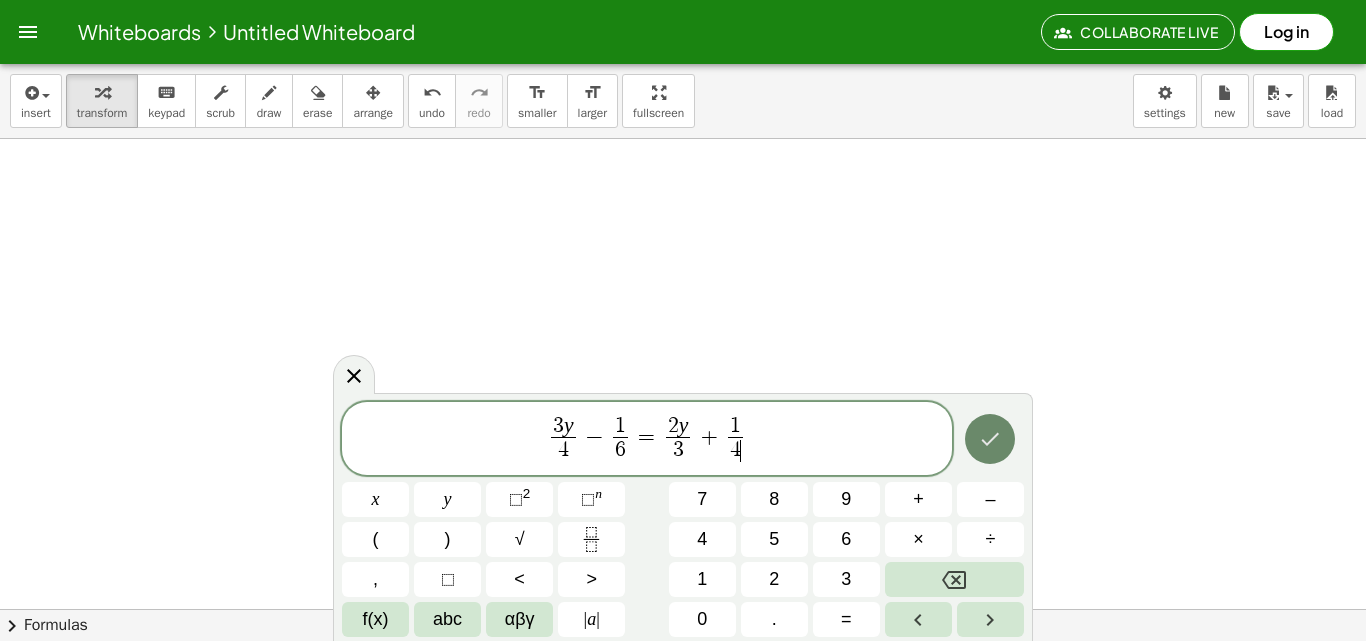 click 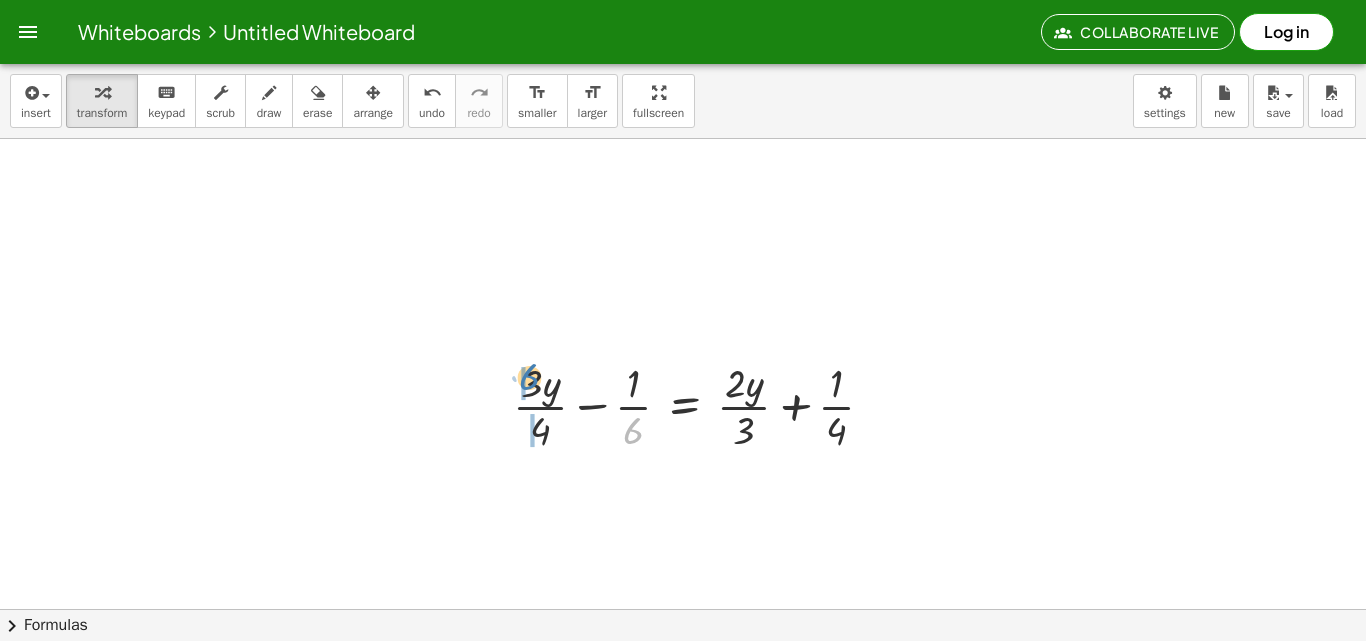 drag, startPoint x: 630, startPoint y: 439, endPoint x: 528, endPoint y: 396, distance: 110.69327 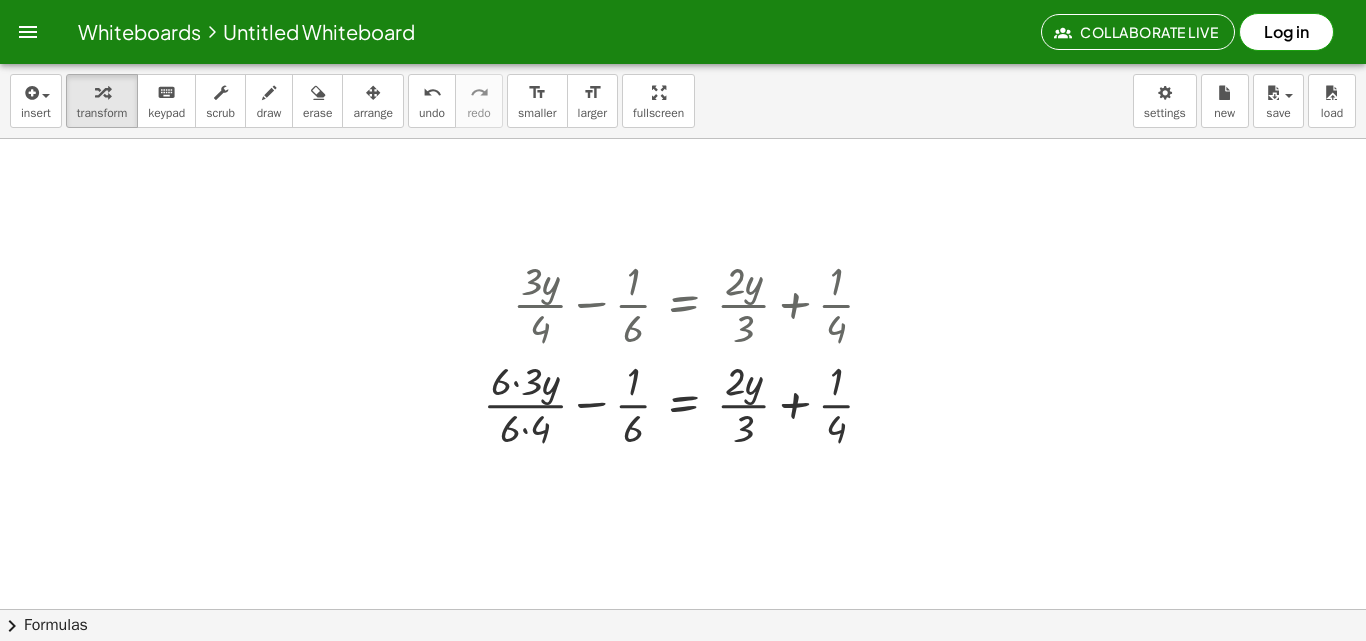 scroll, scrollTop: 4181, scrollLeft: 0, axis: vertical 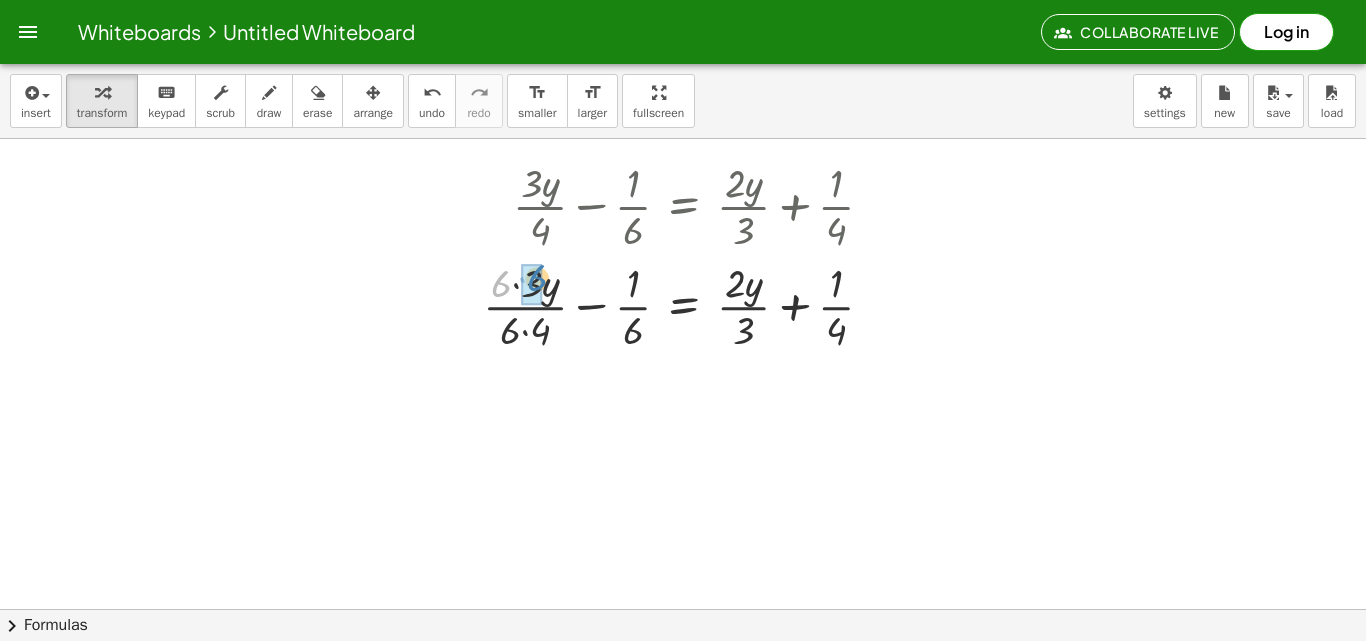 drag, startPoint x: 503, startPoint y: 284, endPoint x: 538, endPoint y: 278, distance: 35.510563 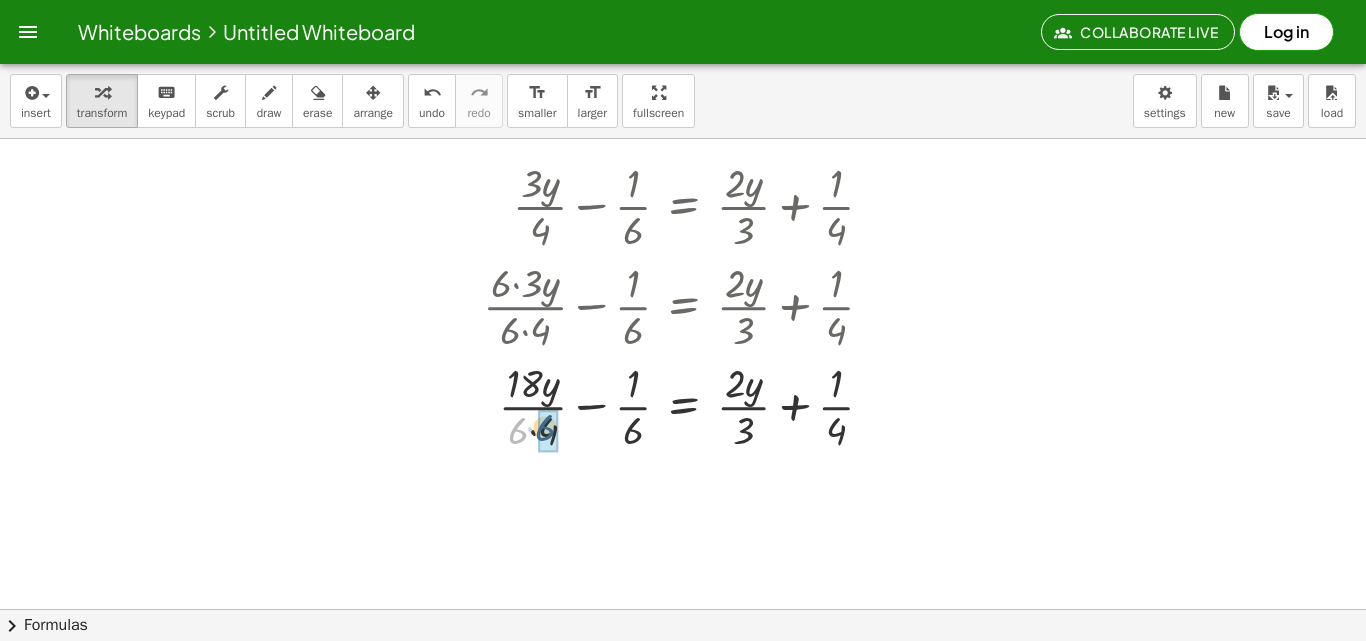 drag, startPoint x: 520, startPoint y: 431, endPoint x: 548, endPoint y: 427, distance: 28.284271 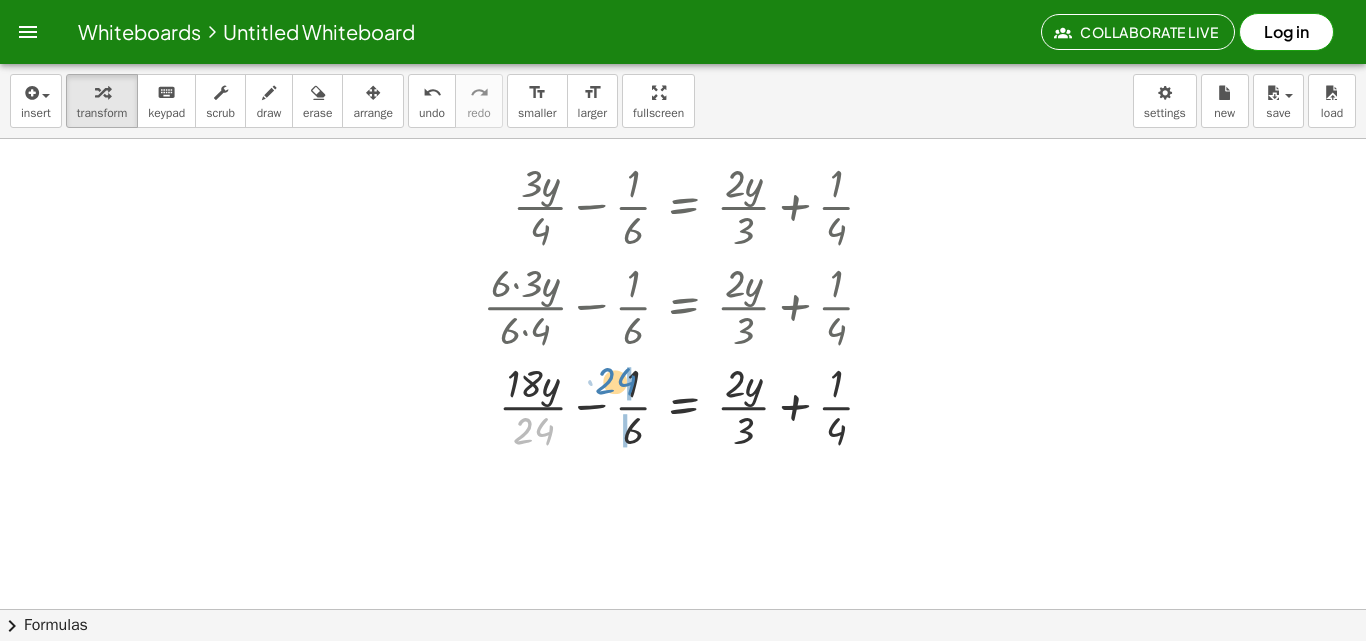 drag, startPoint x: 547, startPoint y: 432, endPoint x: 632, endPoint y: 382, distance: 98.61542 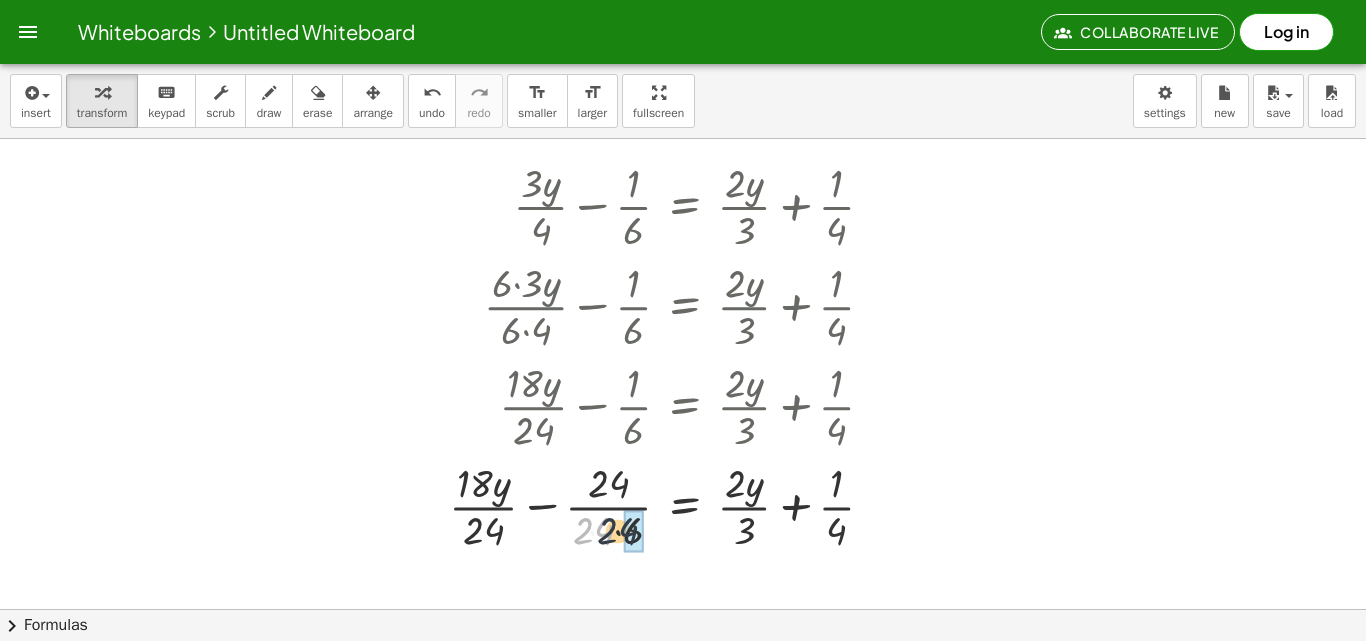 drag, startPoint x: 609, startPoint y: 525, endPoint x: 635, endPoint y: 525, distance: 26 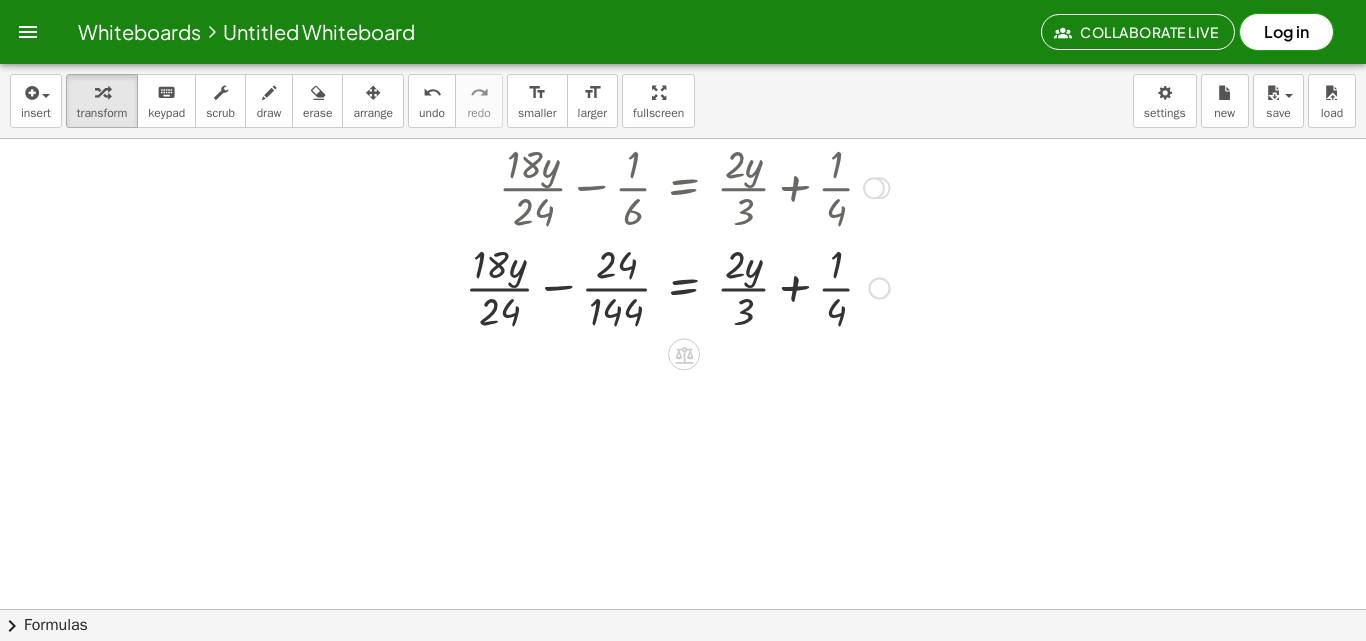 scroll, scrollTop: 4445, scrollLeft: 0, axis: vertical 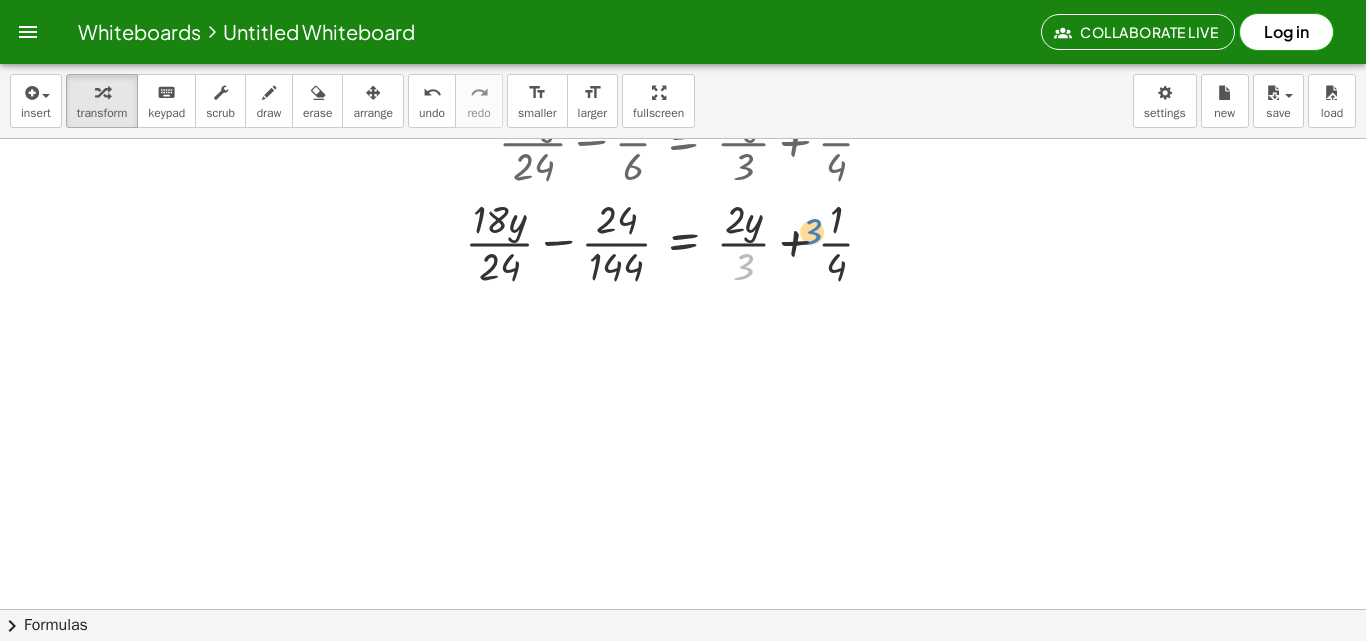 drag, startPoint x: 749, startPoint y: 279, endPoint x: 819, endPoint y: 243, distance: 78.714676 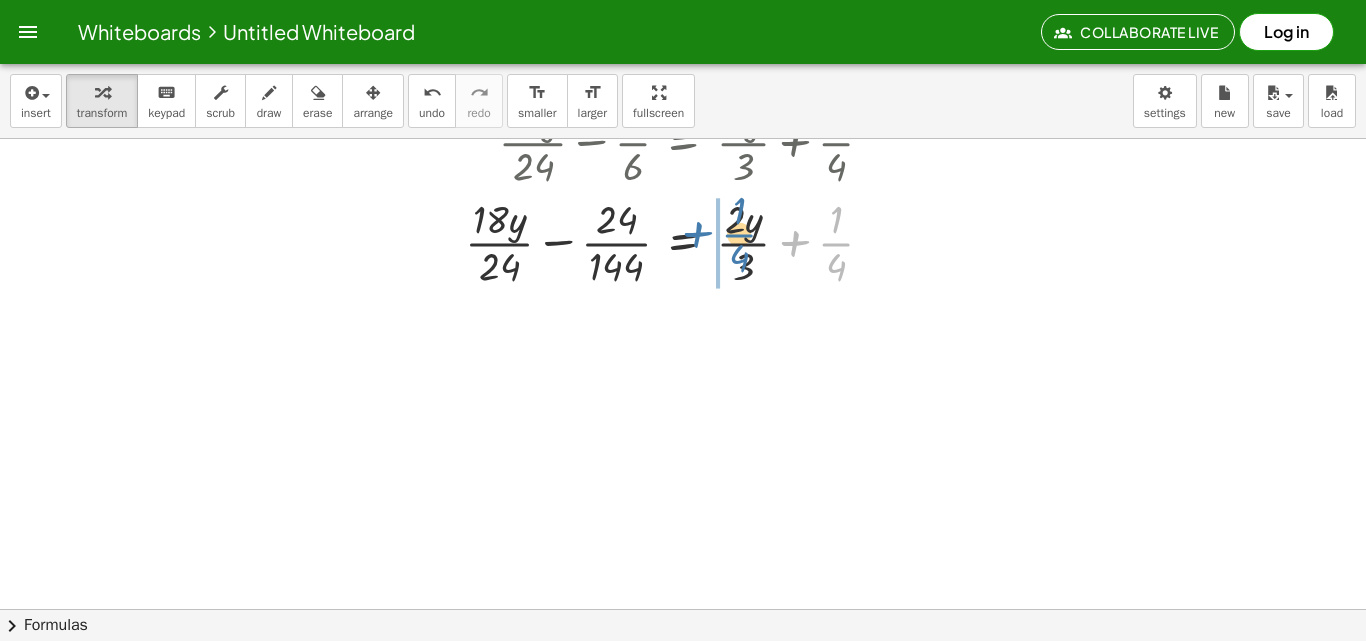 drag, startPoint x: 824, startPoint y: 243, endPoint x: 727, endPoint y: 234, distance: 97.41663 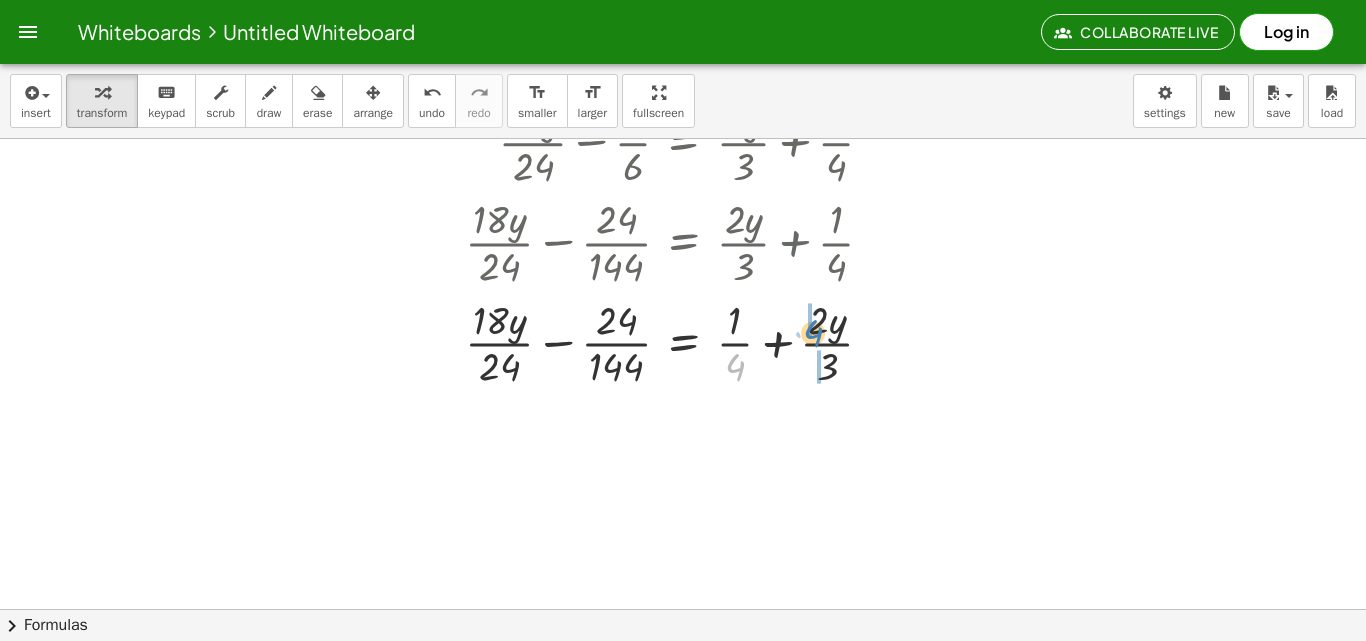 drag, startPoint x: 743, startPoint y: 364, endPoint x: 824, endPoint y: 328, distance: 88.63972 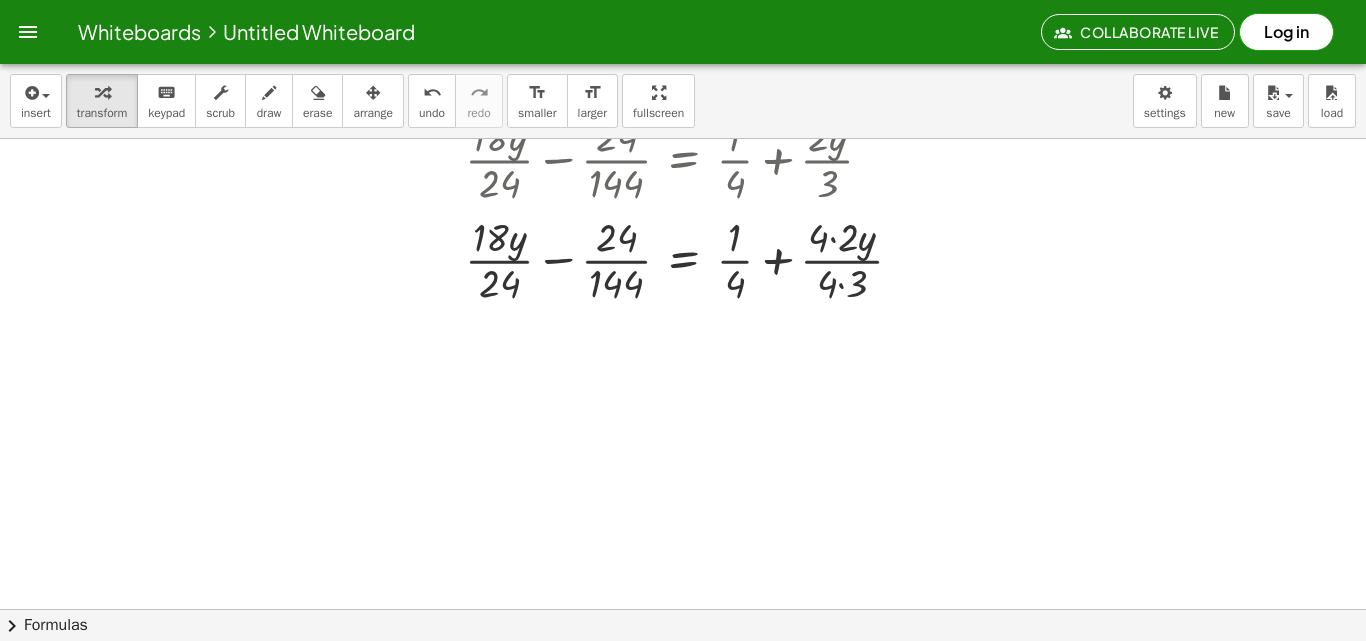 scroll, scrollTop: 4645, scrollLeft: 0, axis: vertical 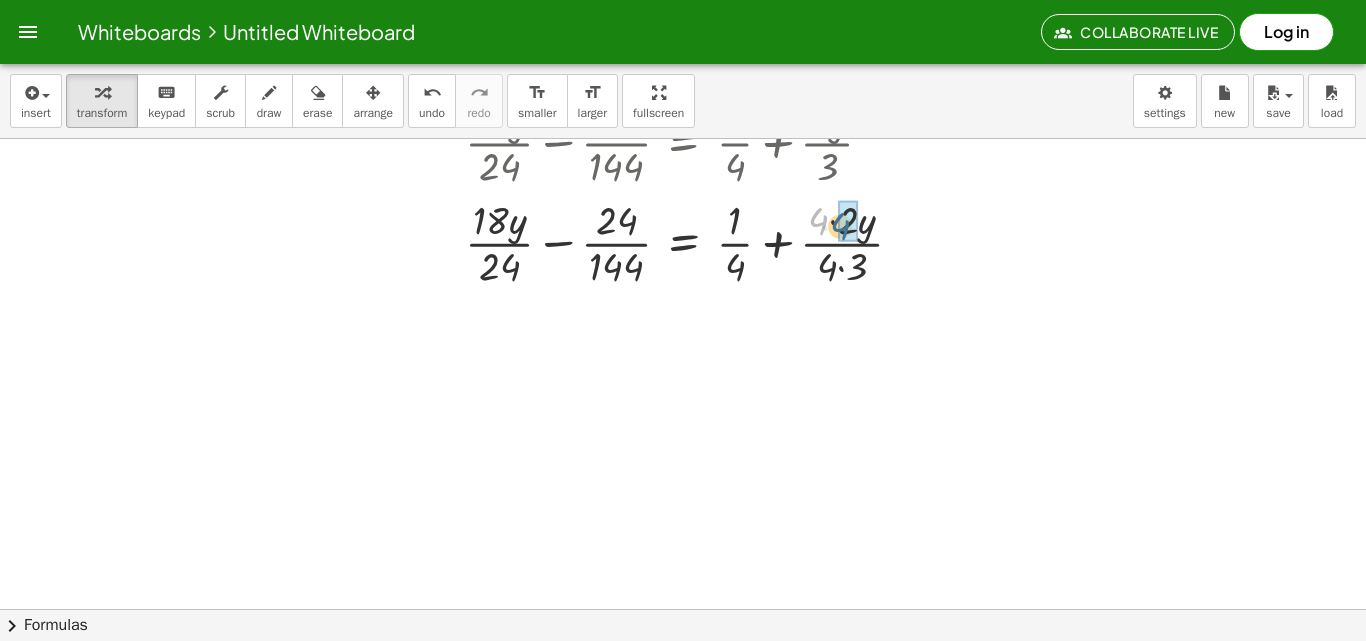 drag, startPoint x: 823, startPoint y: 228, endPoint x: 845, endPoint y: 234, distance: 22.803509 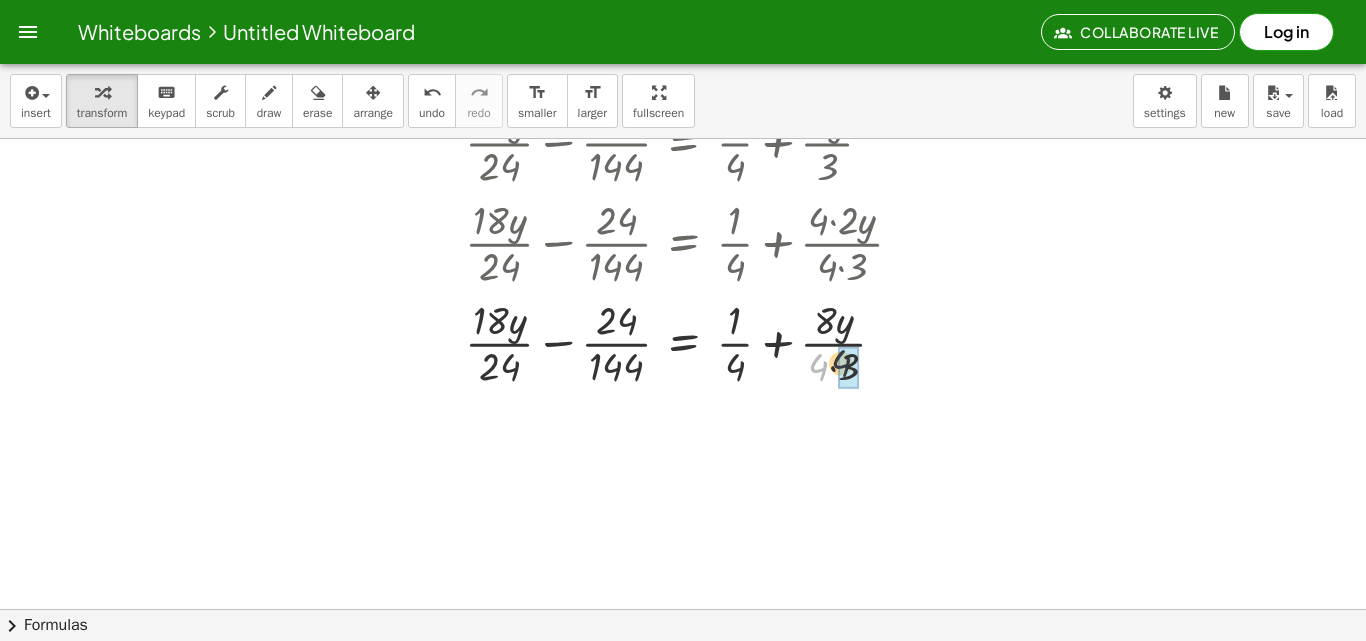 drag, startPoint x: 817, startPoint y: 368, endPoint x: 839, endPoint y: 363, distance: 22.561028 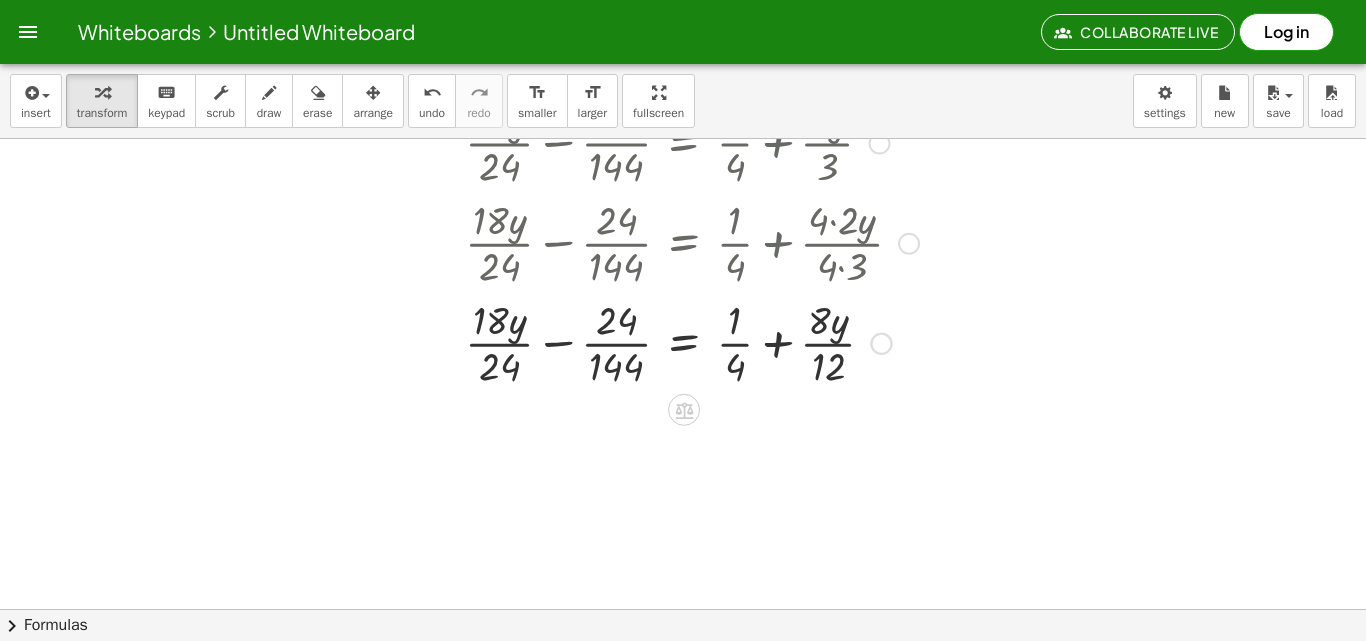 scroll, scrollTop: 4715, scrollLeft: 0, axis: vertical 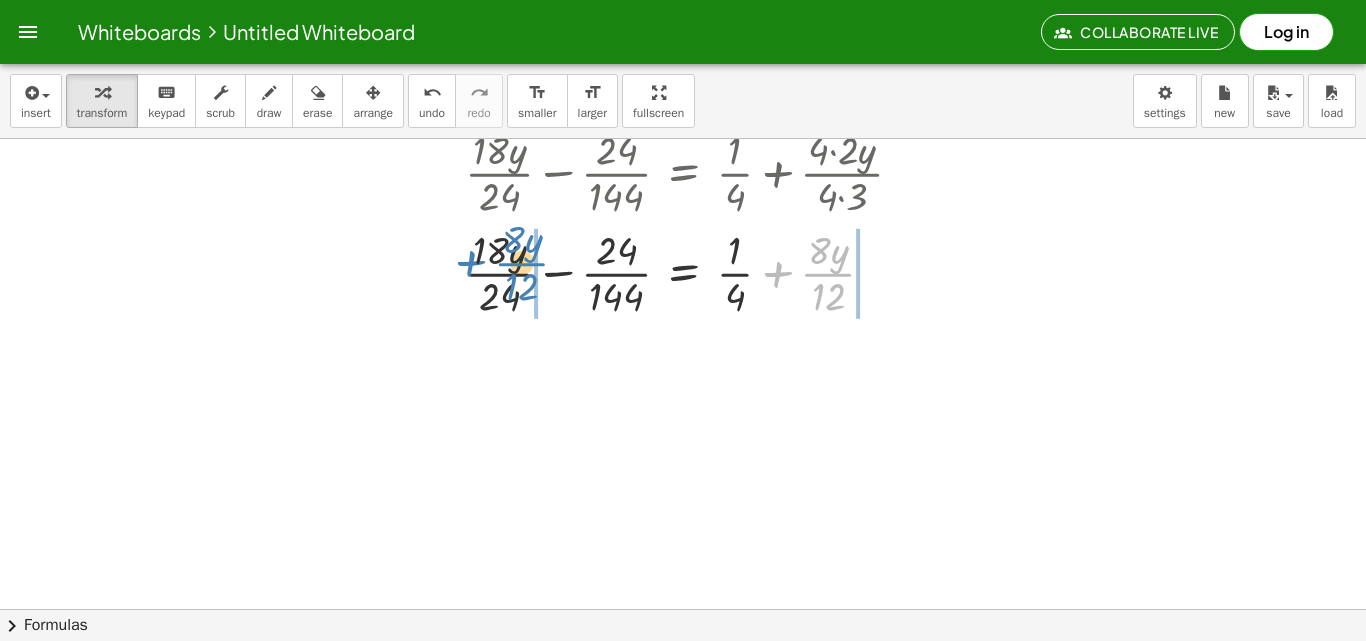 drag, startPoint x: 817, startPoint y: 276, endPoint x: 542, endPoint y: 269, distance: 275.08908 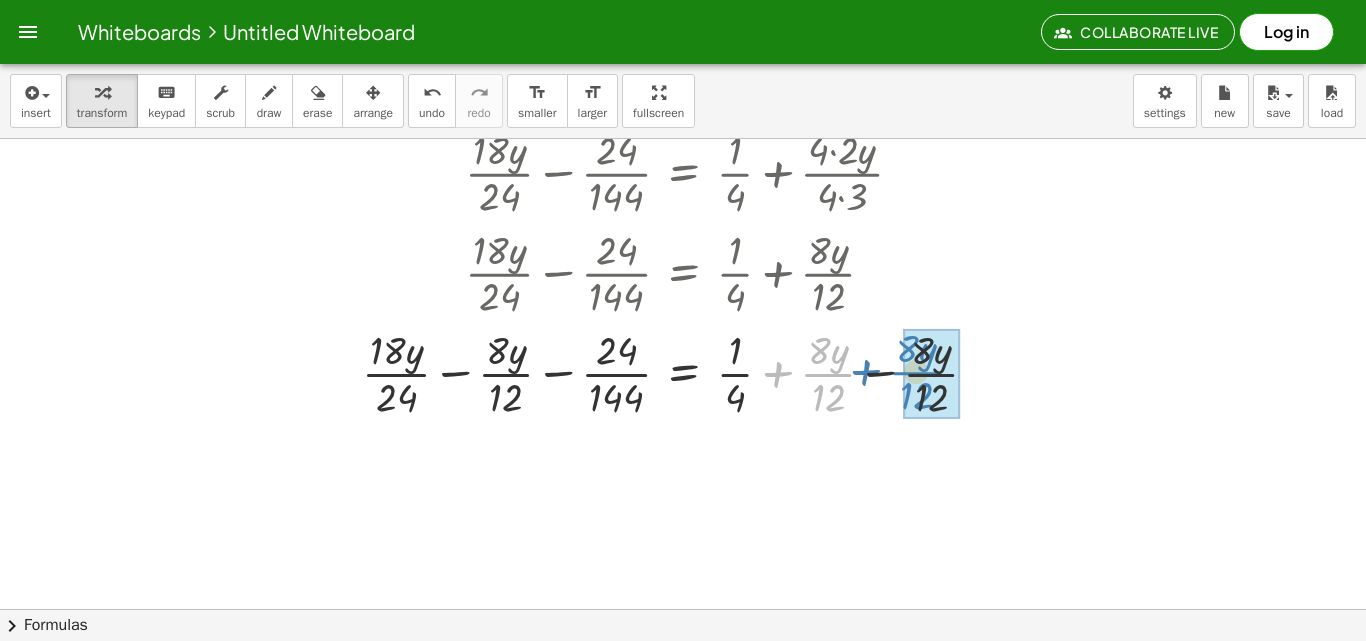 drag, startPoint x: 861, startPoint y: 369, endPoint x: 932, endPoint y: 367, distance: 71.02816 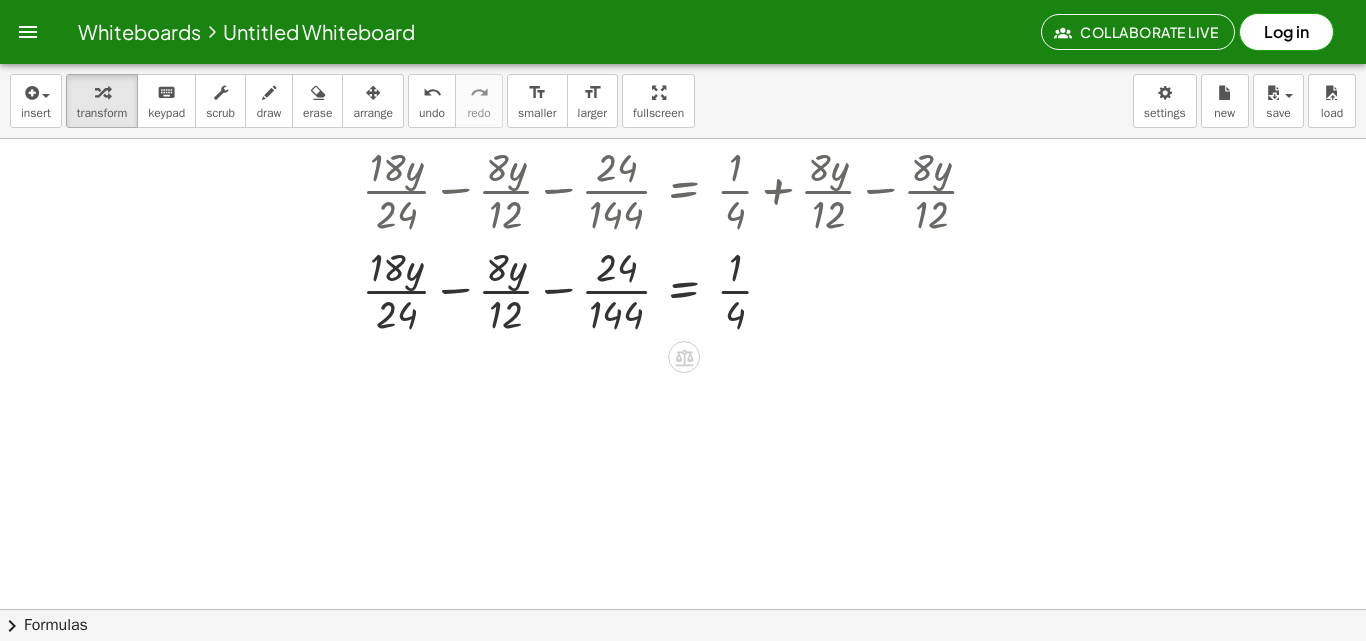 scroll, scrollTop: 4915, scrollLeft: 0, axis: vertical 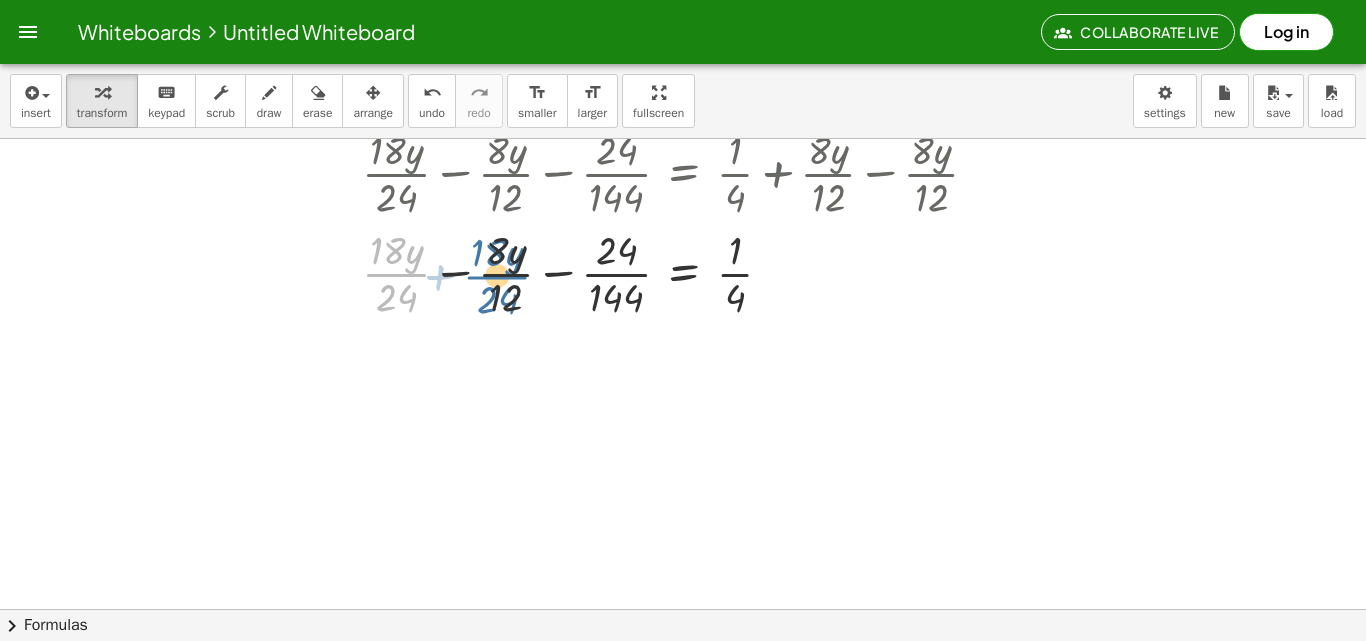 drag, startPoint x: 394, startPoint y: 275, endPoint x: 497, endPoint y: 277, distance: 103.01942 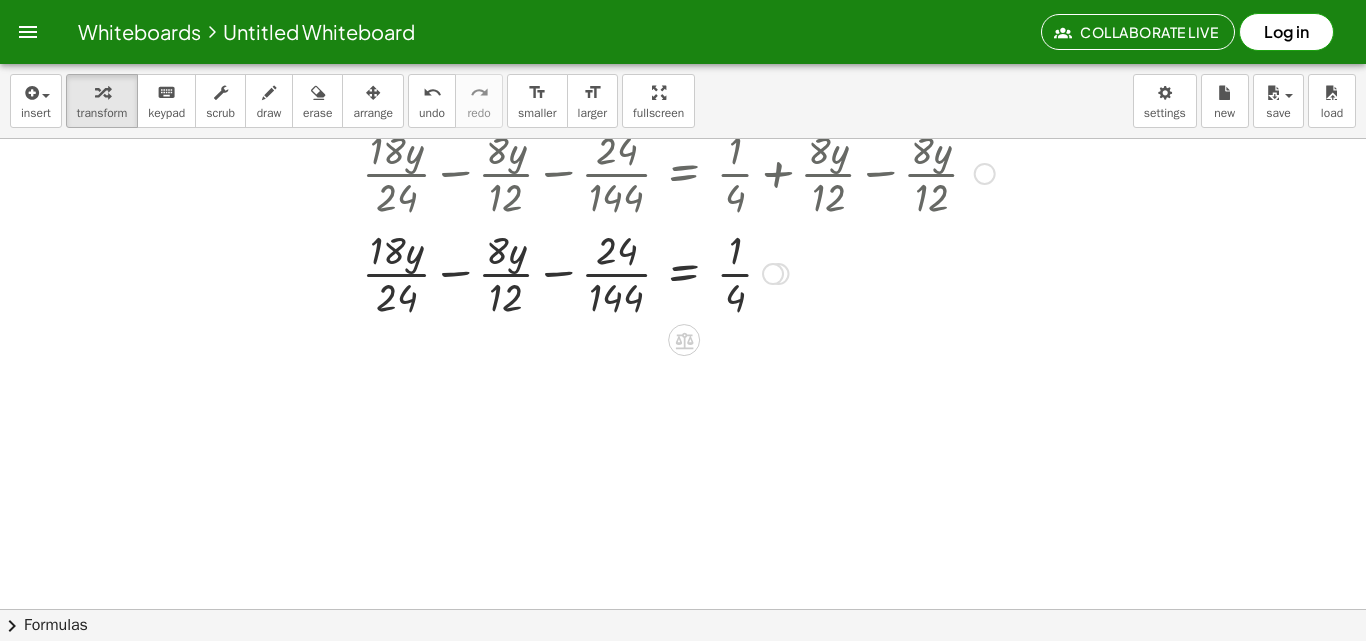 click at bounding box center (678, 272) 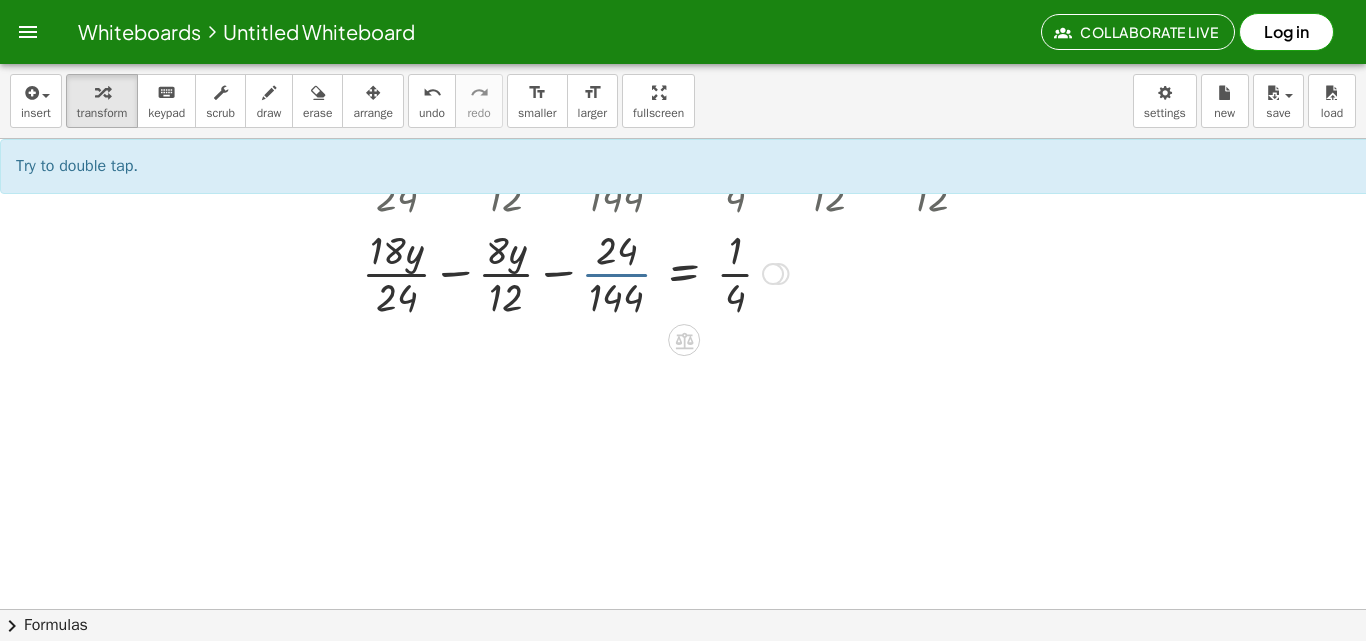 click at bounding box center [678, 272] 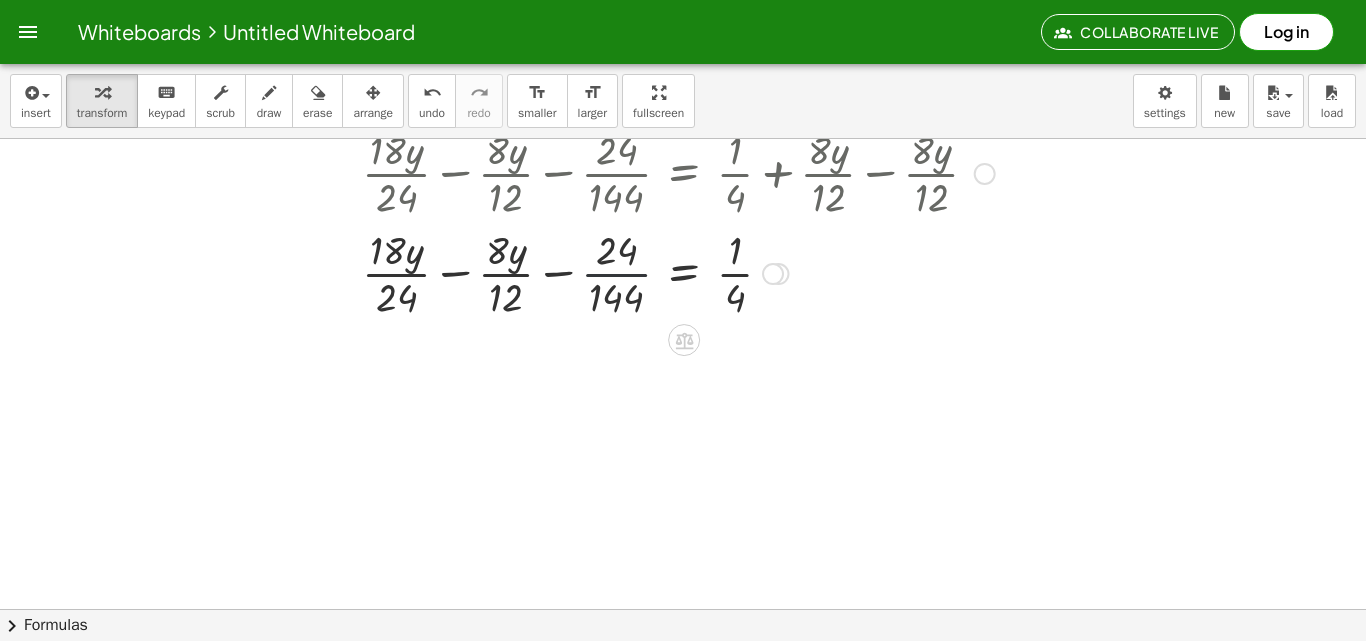 click at bounding box center (678, 272) 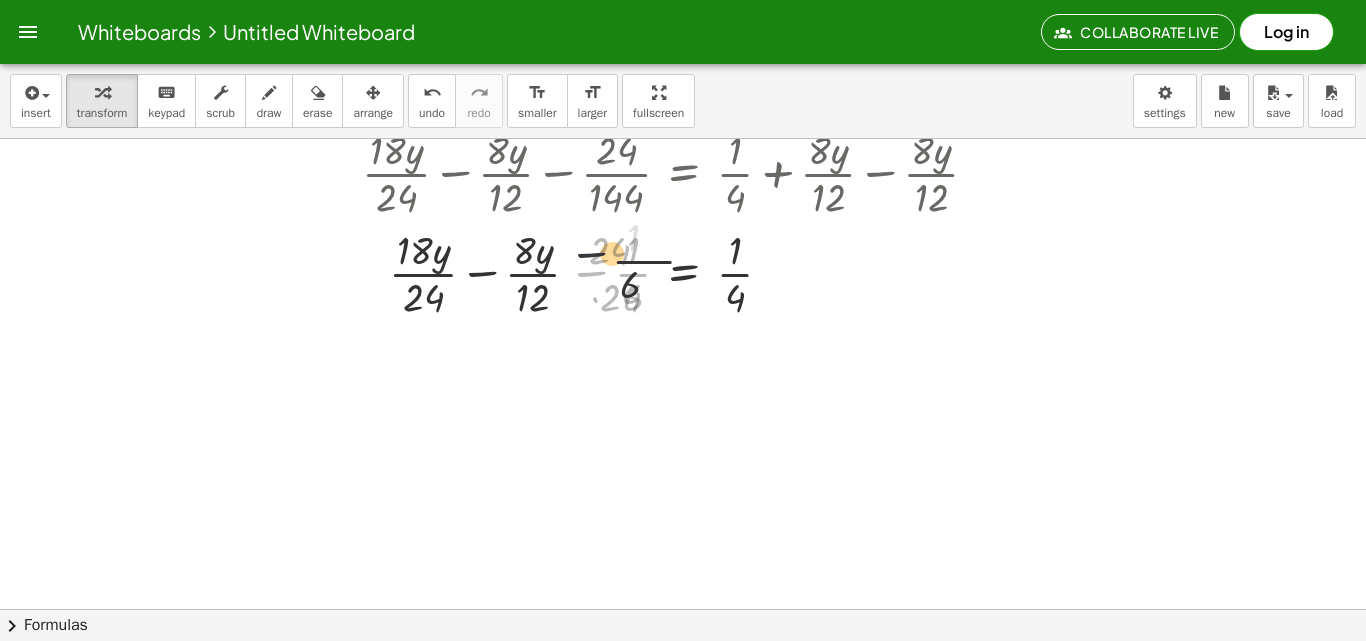drag, startPoint x: 597, startPoint y: 276, endPoint x: 597, endPoint y: 253, distance: 23 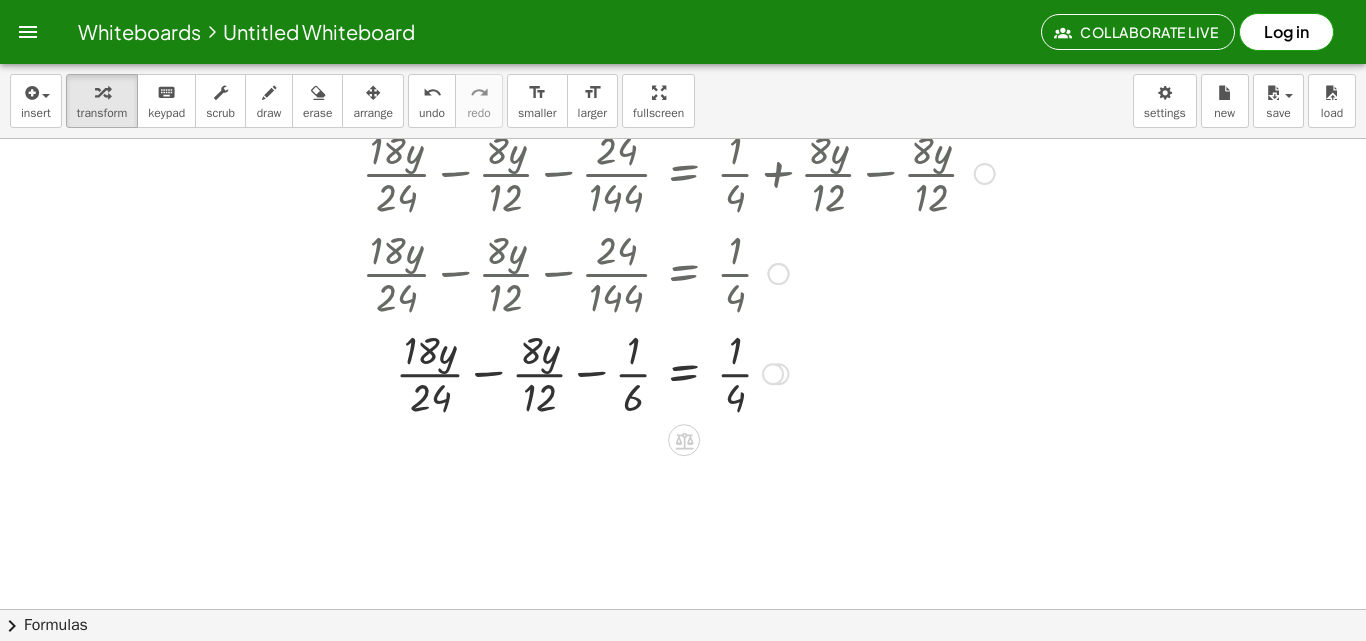 scroll, scrollTop: 5015, scrollLeft: 0, axis: vertical 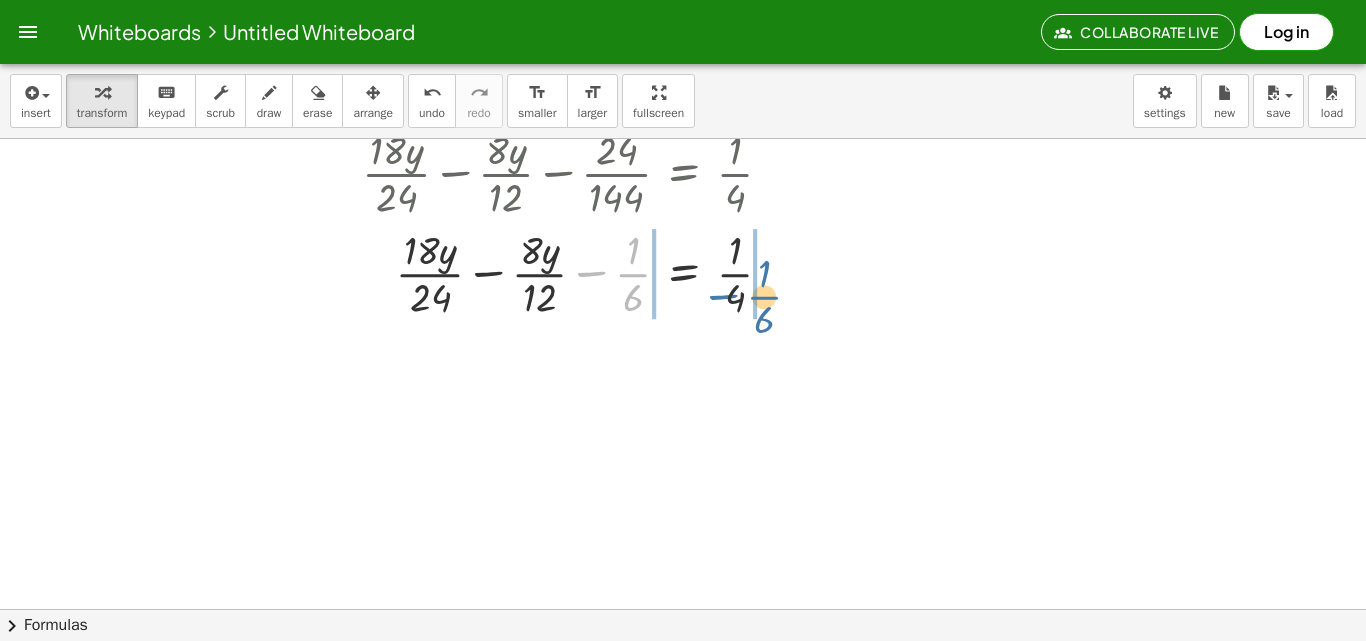 drag, startPoint x: 593, startPoint y: 270, endPoint x: 744, endPoint y: 268, distance: 151.01324 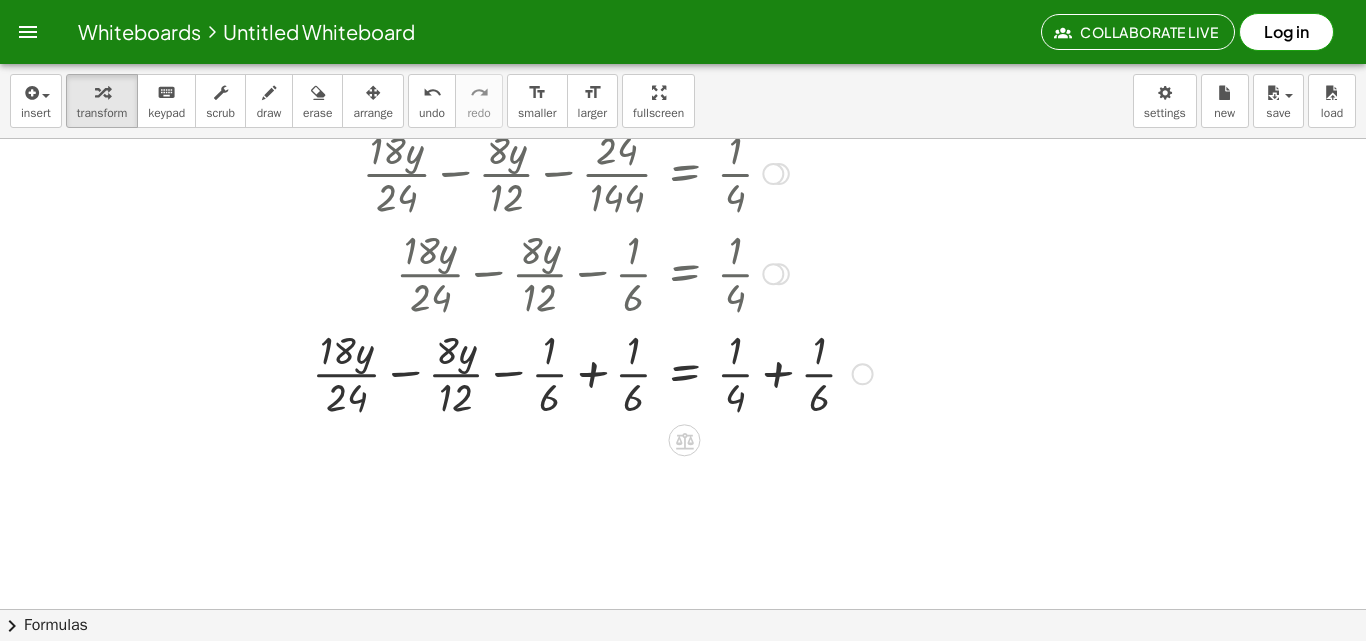 click at bounding box center [653, 372] 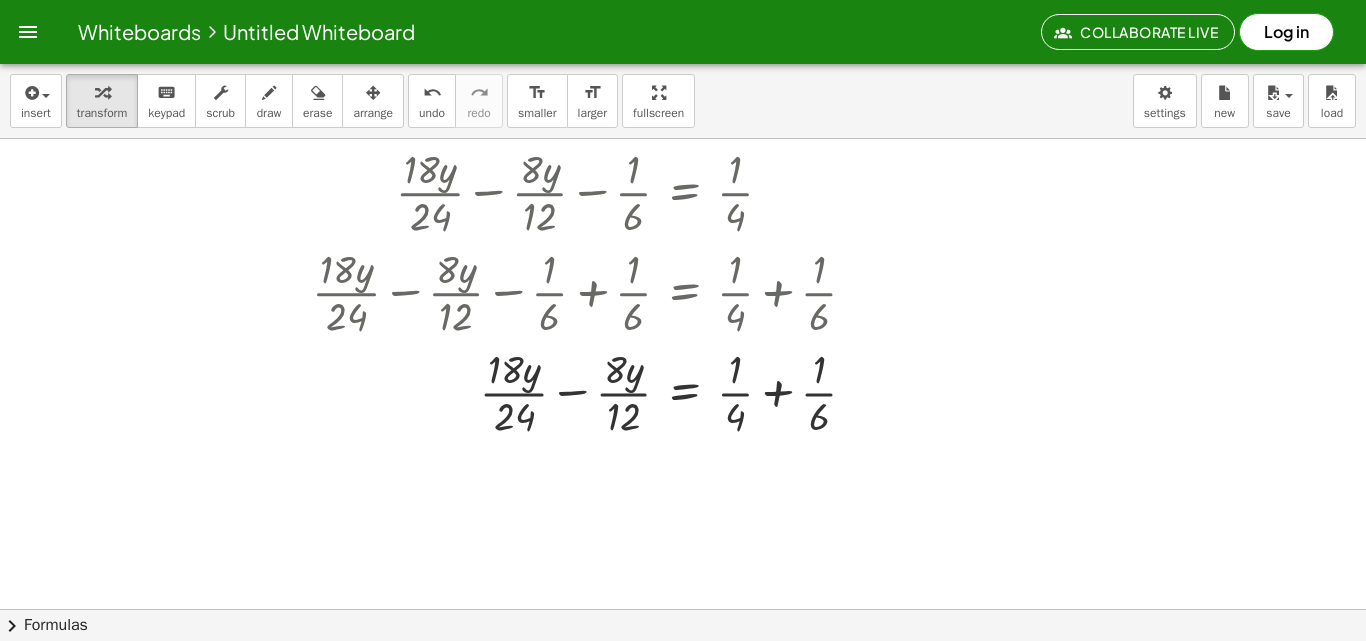 scroll, scrollTop: 5185, scrollLeft: 0, axis: vertical 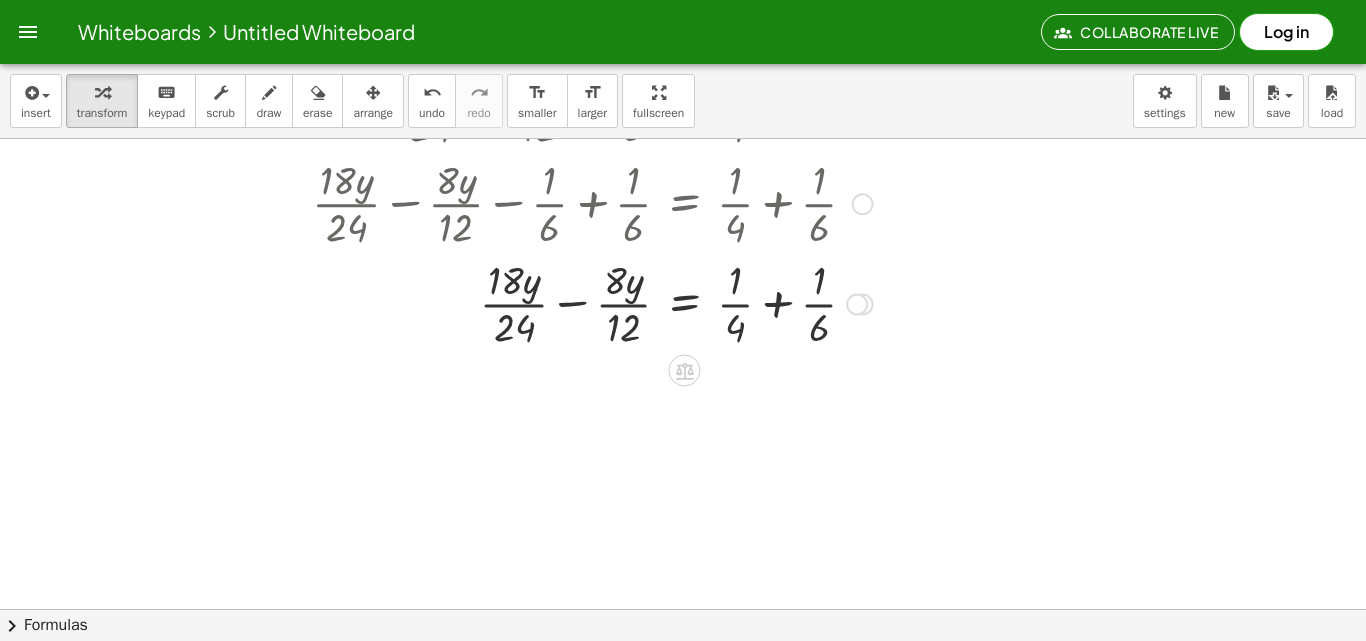 click at bounding box center (653, 302) 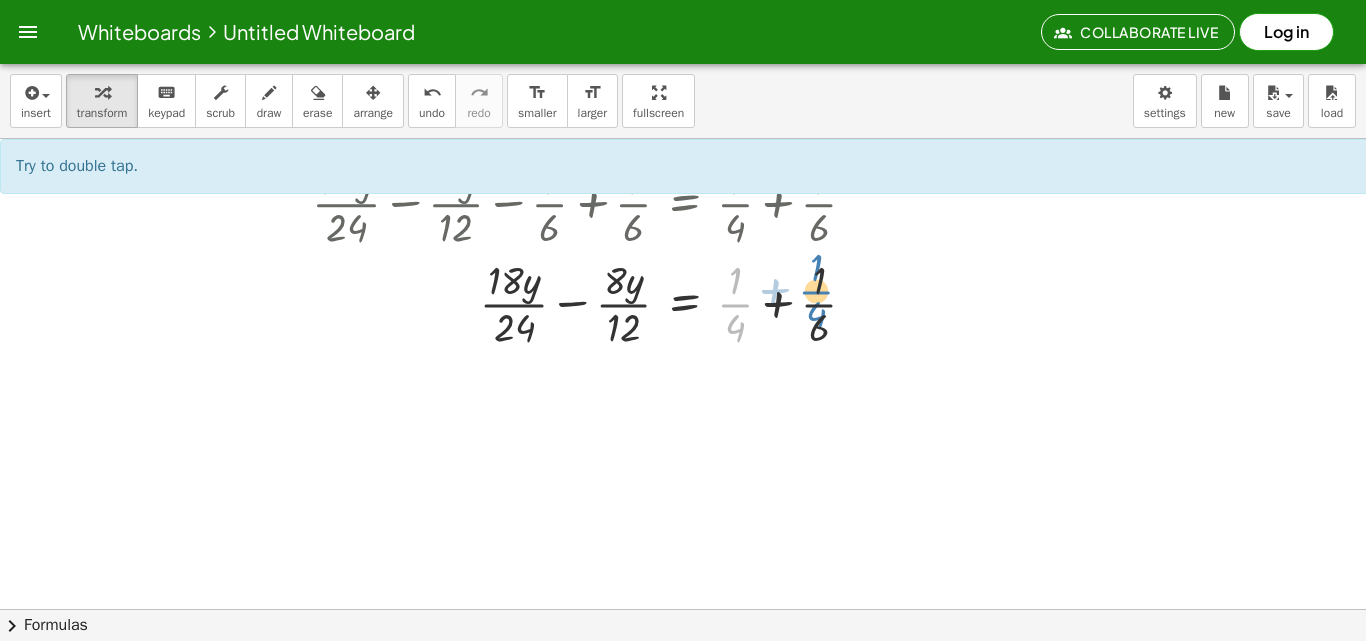 drag, startPoint x: 732, startPoint y: 308, endPoint x: 813, endPoint y: 294, distance: 82.20097 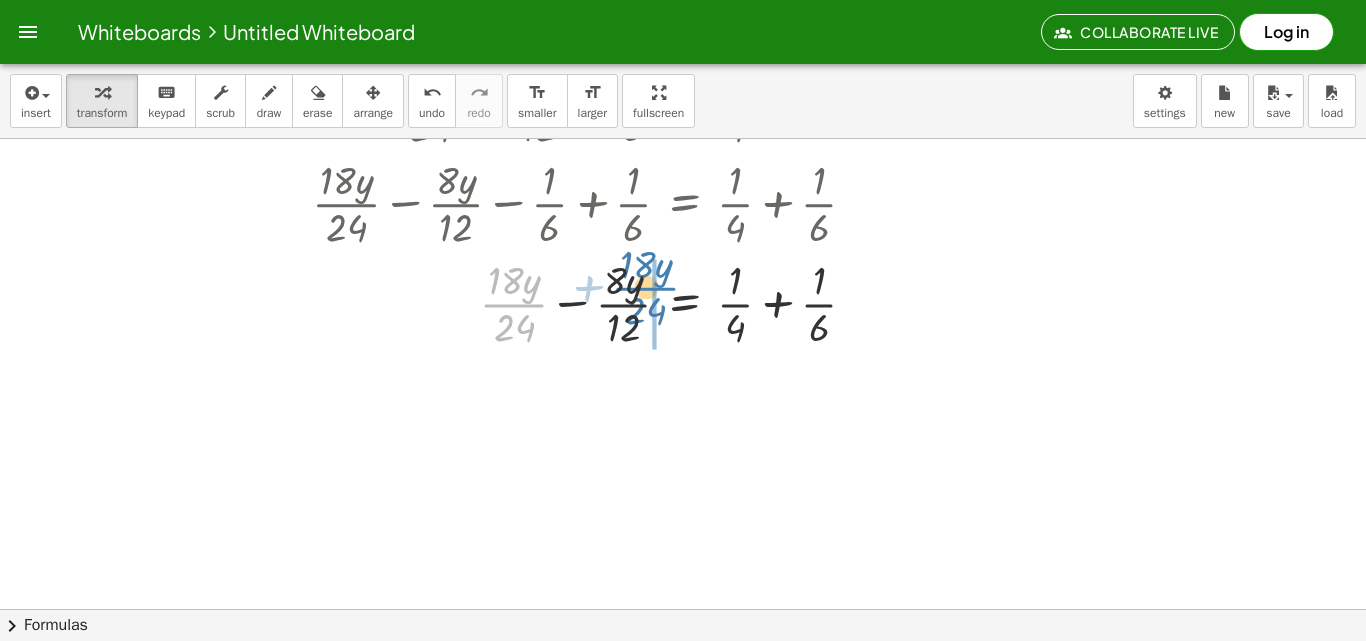 drag, startPoint x: 515, startPoint y: 305, endPoint x: 650, endPoint y: 286, distance: 136.33047 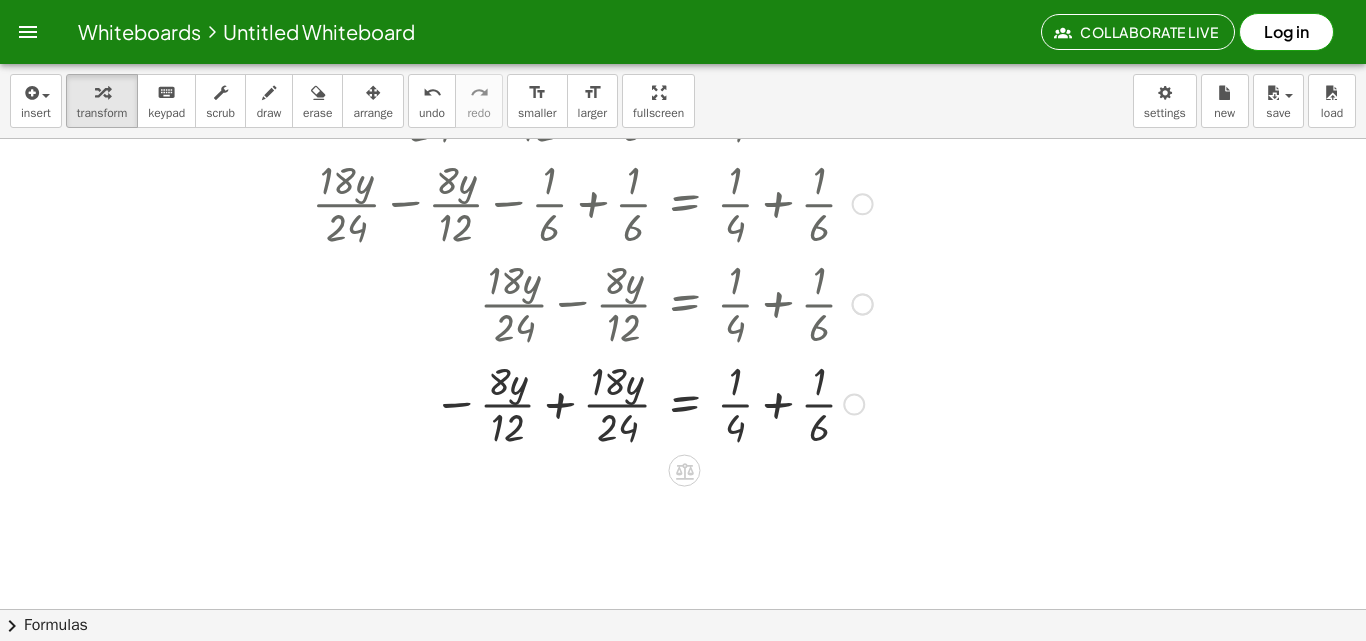 scroll, scrollTop: 5285, scrollLeft: 0, axis: vertical 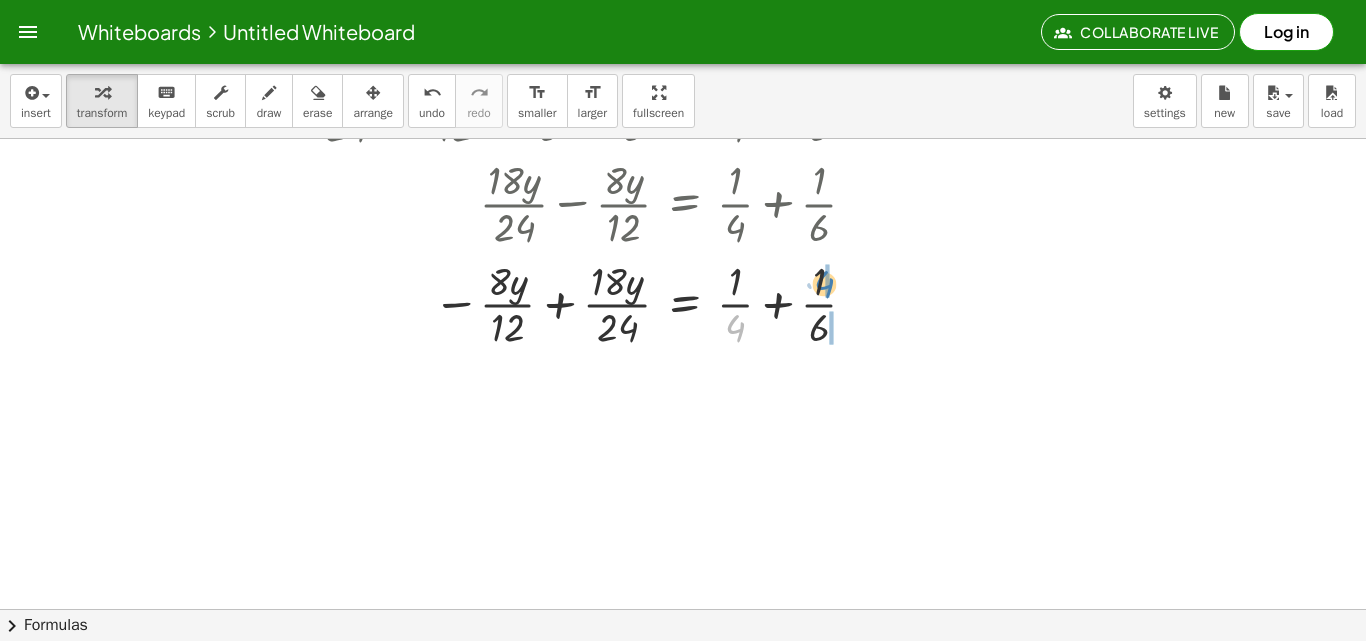 drag, startPoint x: 741, startPoint y: 333, endPoint x: 831, endPoint y: 290, distance: 99.744675 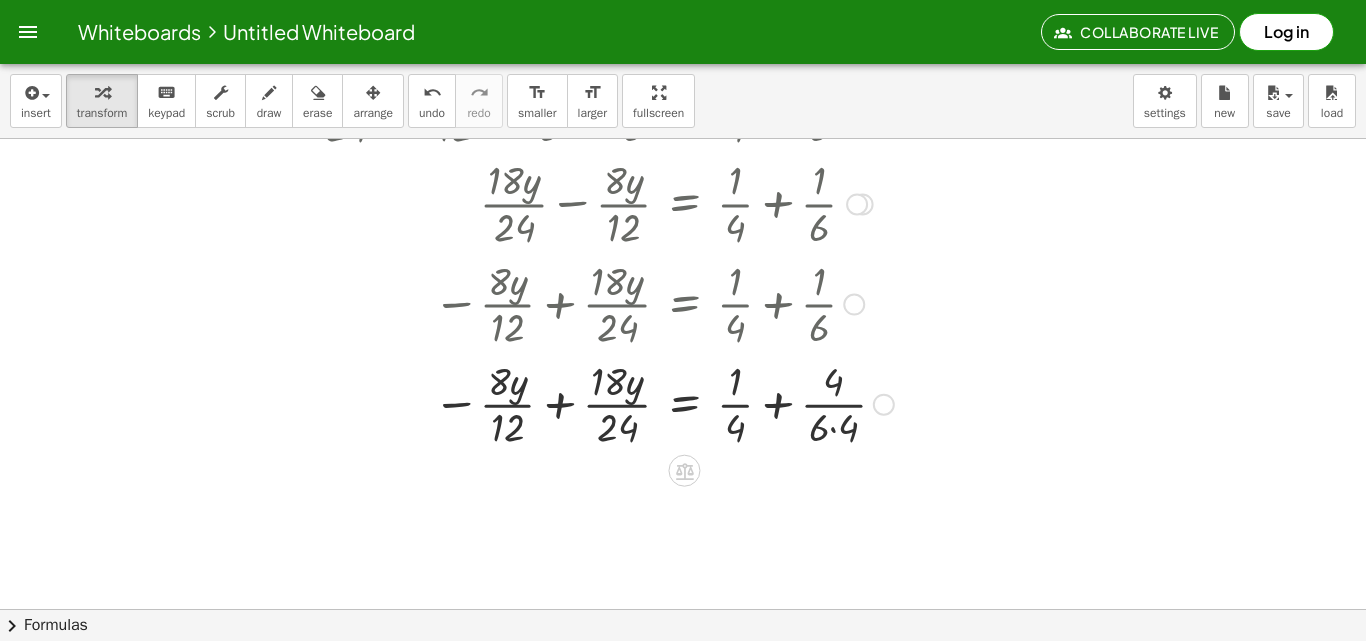 drag, startPoint x: 829, startPoint y: 427, endPoint x: 811, endPoint y: 414, distance: 22.203604 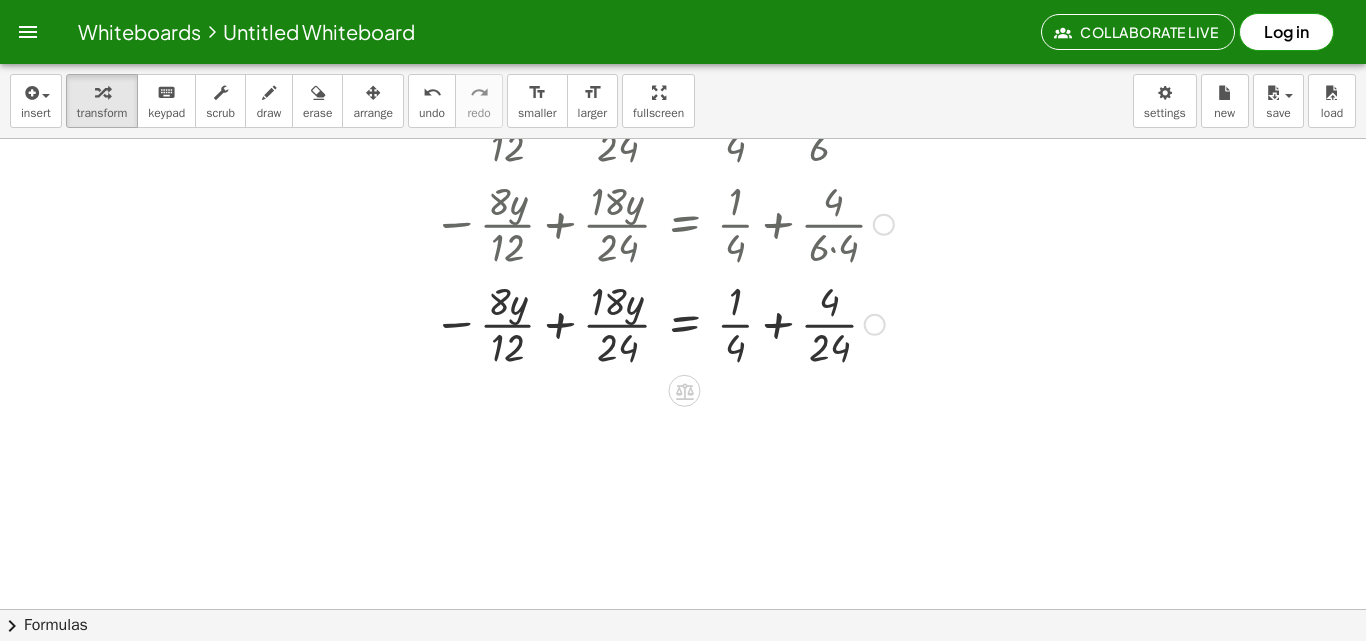 scroll, scrollTop: 5485, scrollLeft: 0, axis: vertical 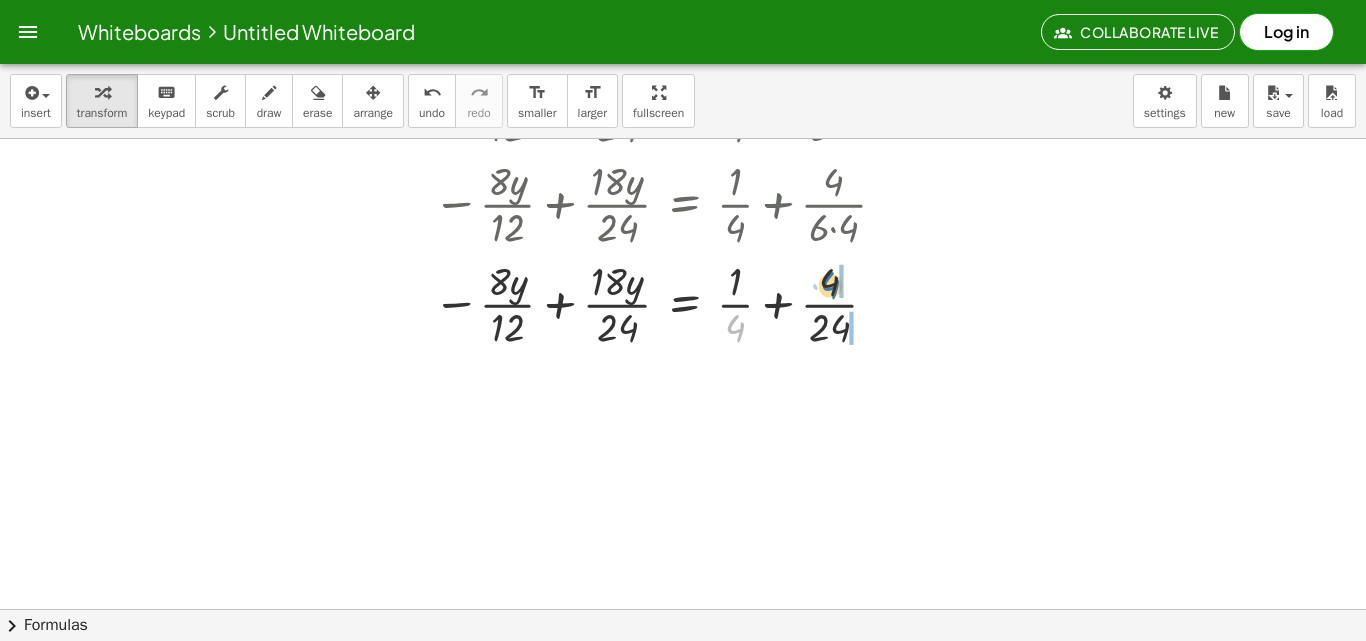 drag, startPoint x: 807, startPoint y: 321, endPoint x: 843, endPoint y: 282, distance: 53.075417 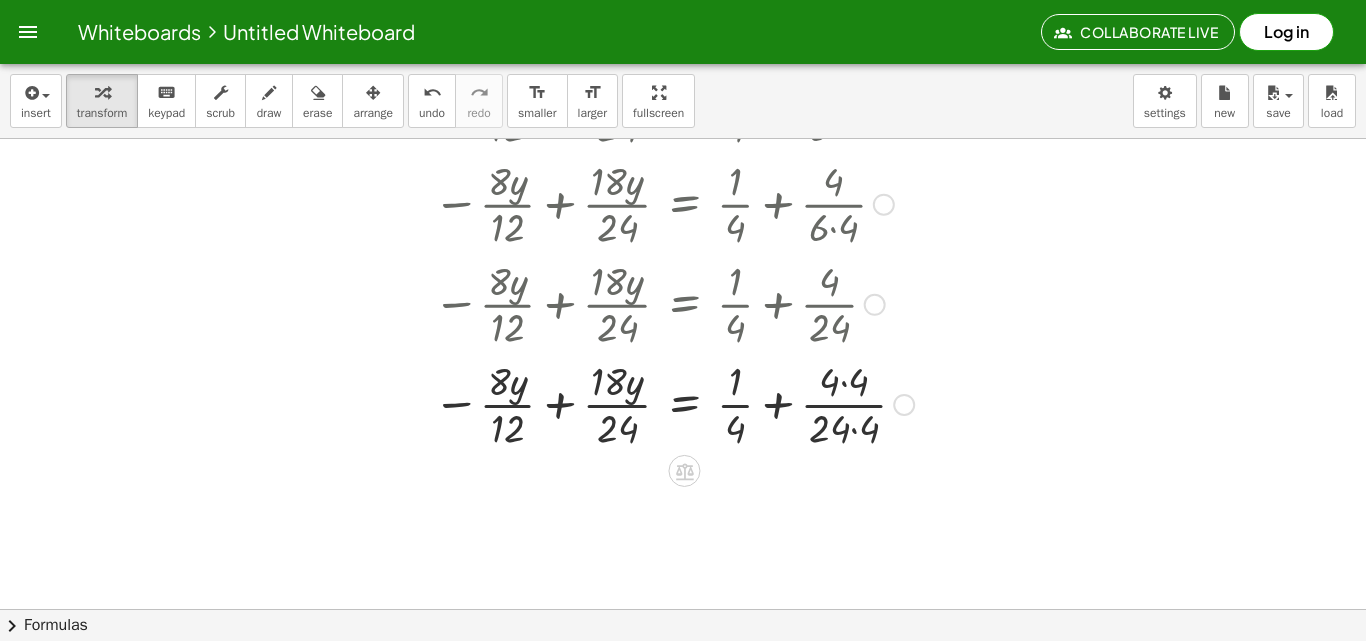 click at bounding box center (653, 403) 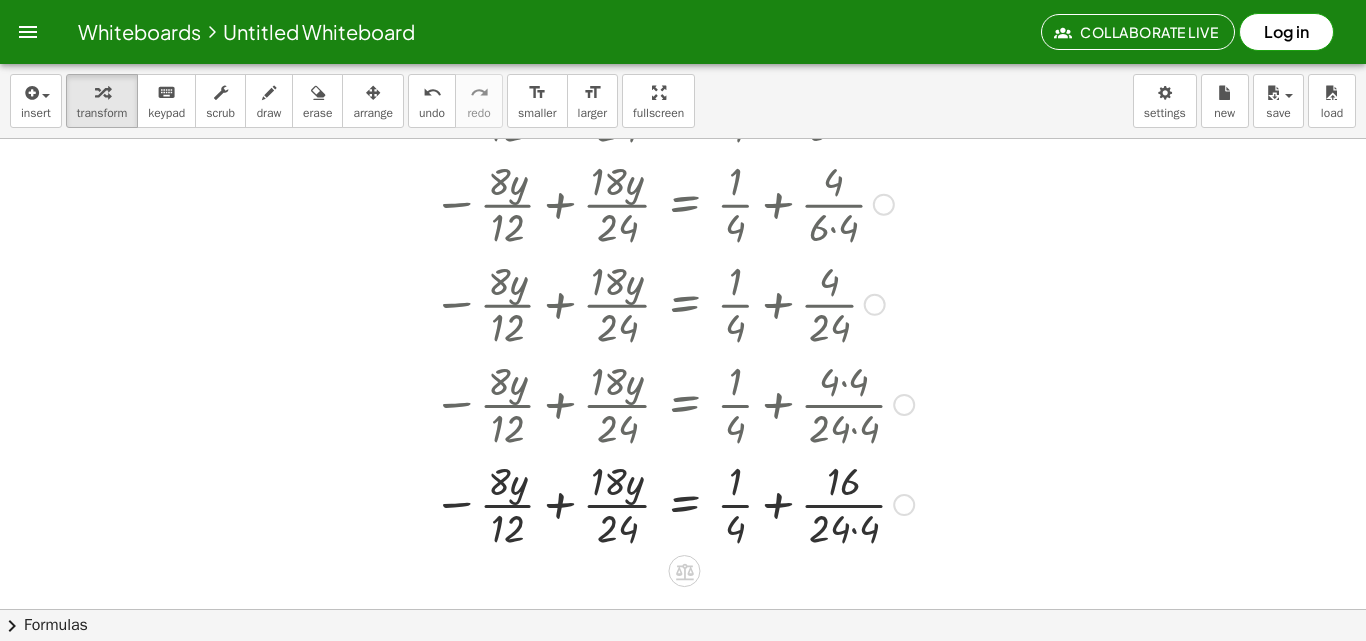 click at bounding box center (653, 503) 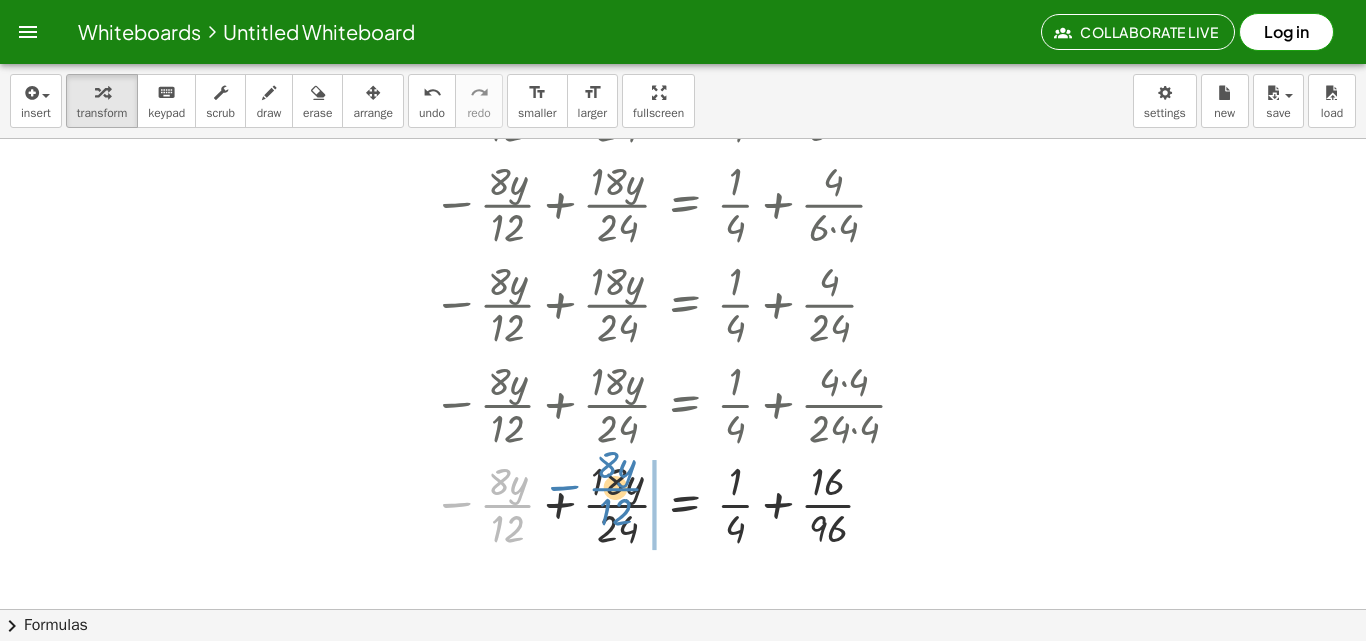 drag, startPoint x: 462, startPoint y: 507, endPoint x: 573, endPoint y: 484, distance: 113.35784 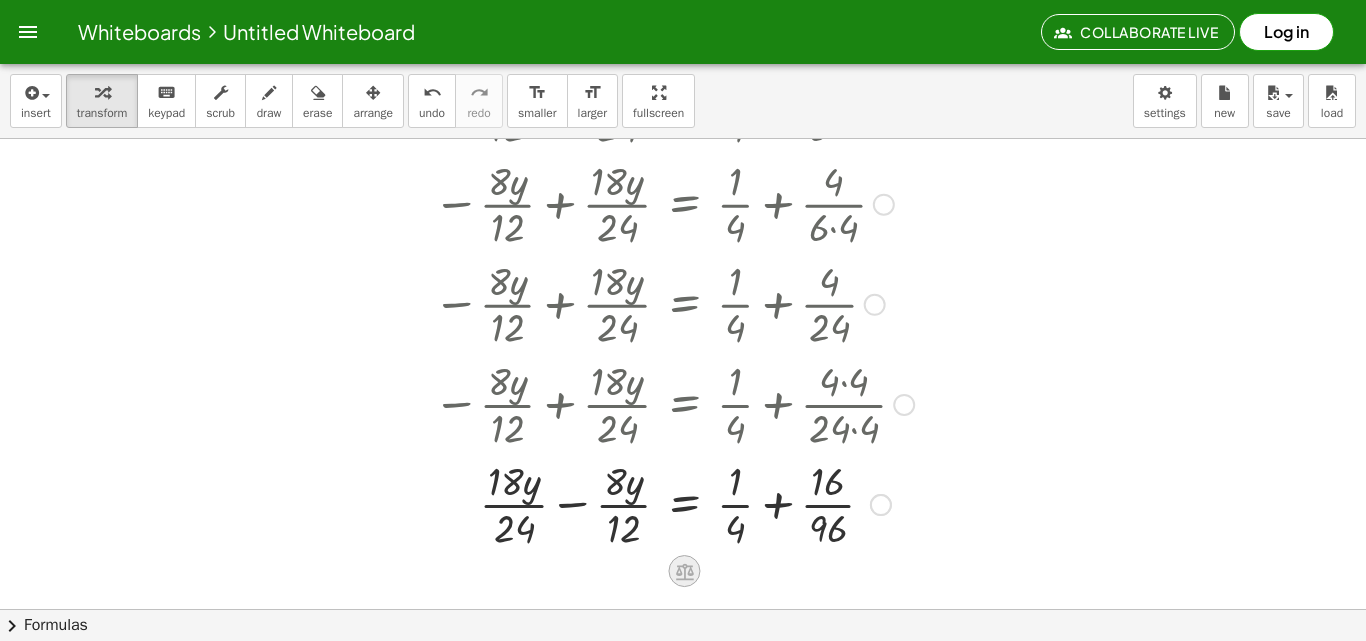 click 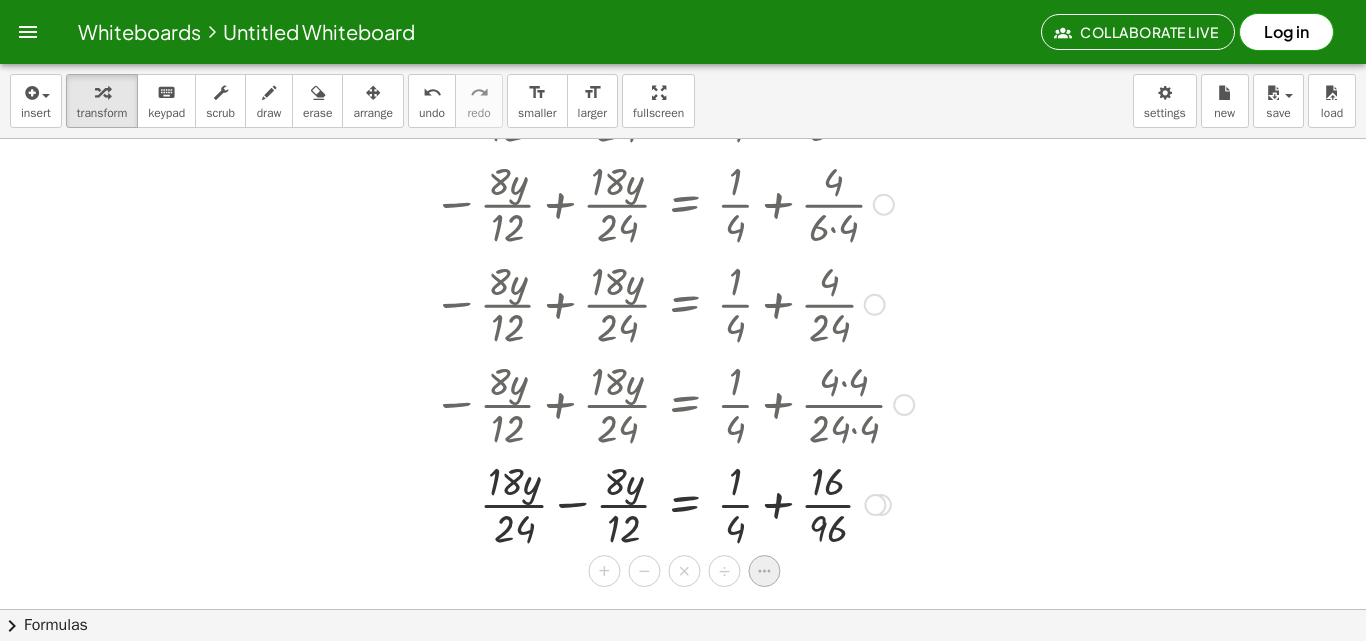 click at bounding box center [764, 571] 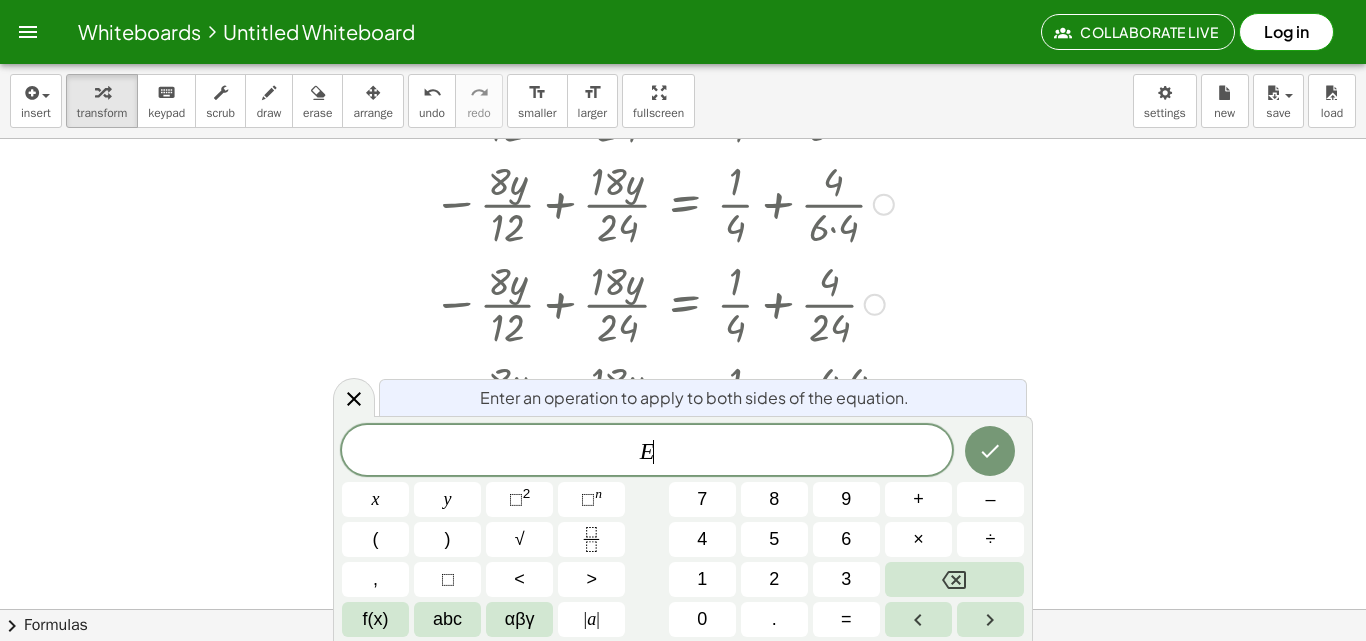 click at bounding box center (863, -2291) 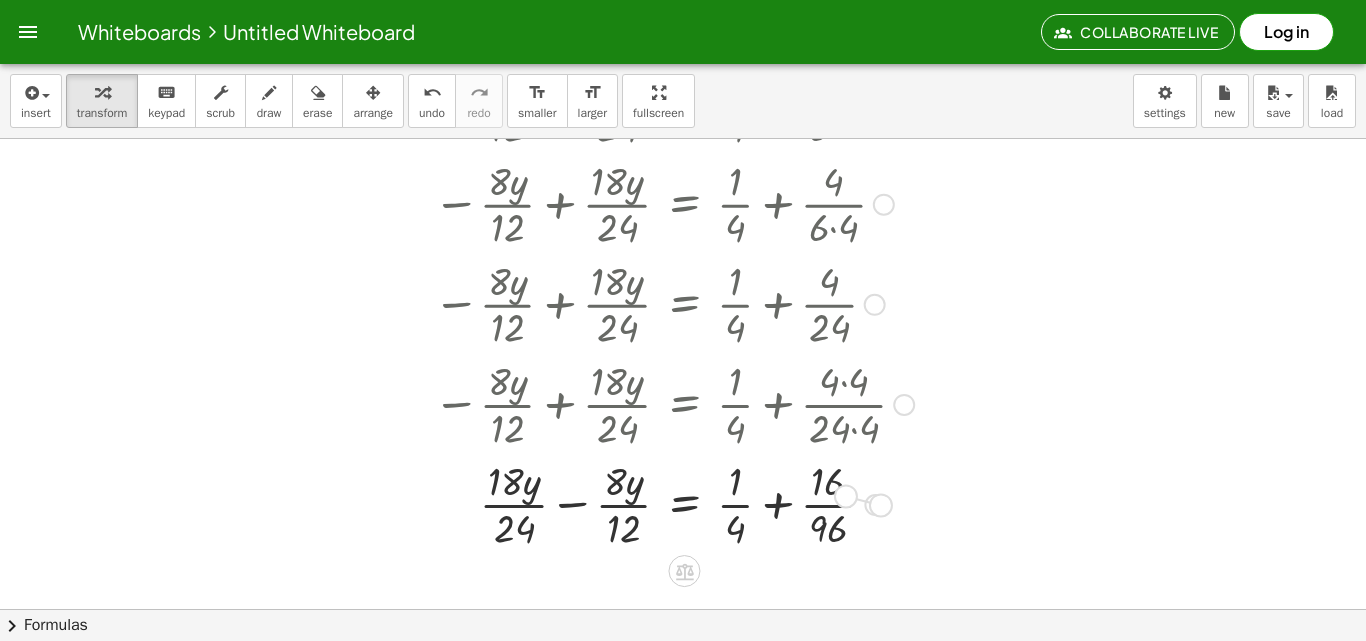 drag, startPoint x: 891, startPoint y: 502, endPoint x: 837, endPoint y: 490, distance: 55.31727 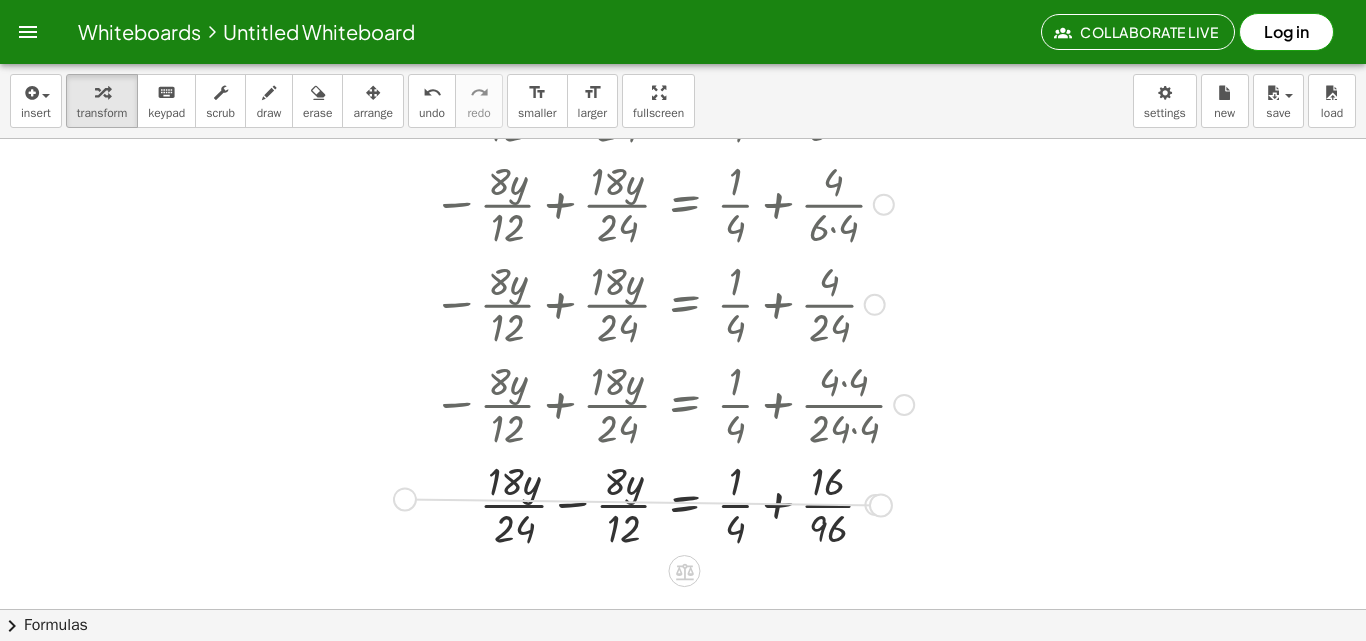 drag, startPoint x: 875, startPoint y: 504, endPoint x: 399, endPoint y: 496, distance: 476.06723 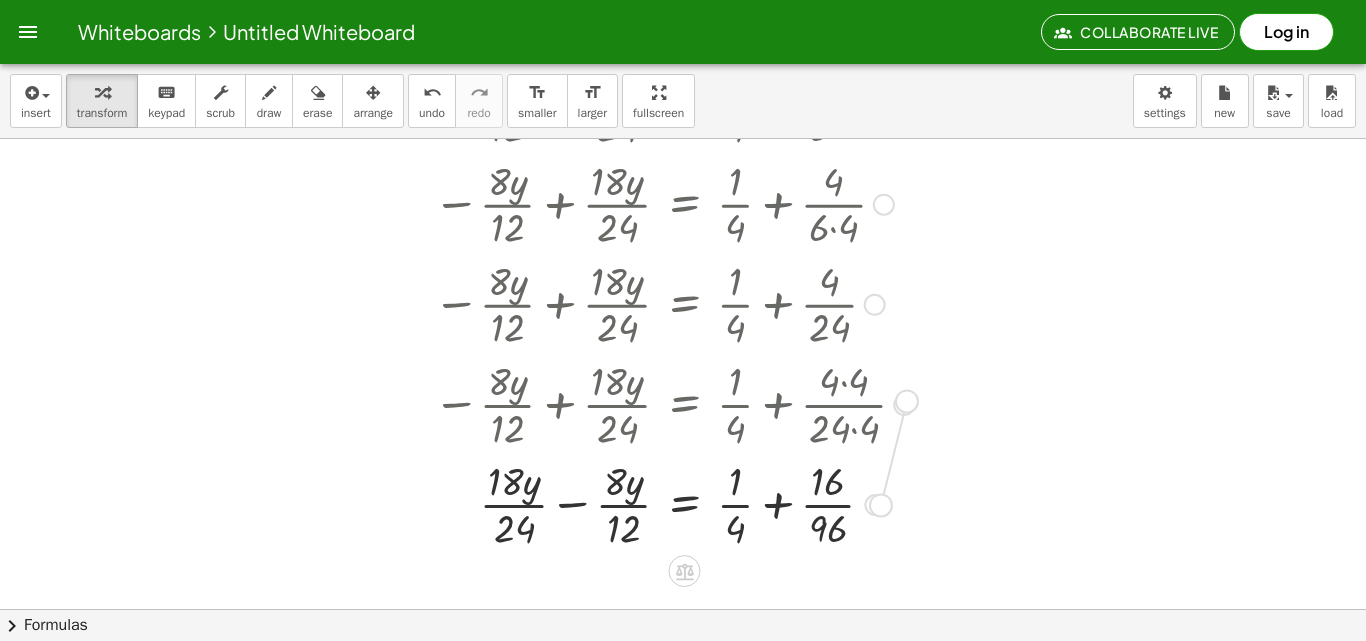 drag, startPoint x: 887, startPoint y: 507, endPoint x: 917, endPoint y: 400, distance: 111.12605 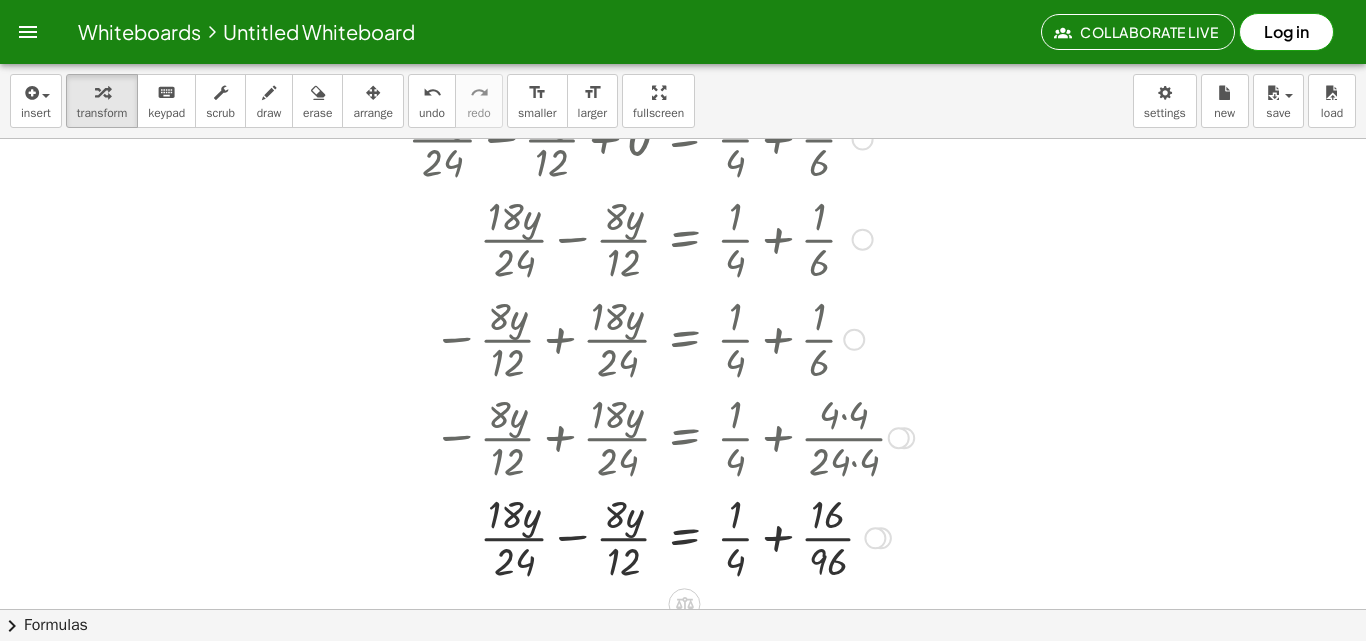 scroll, scrollTop: 5655, scrollLeft: 0, axis: vertical 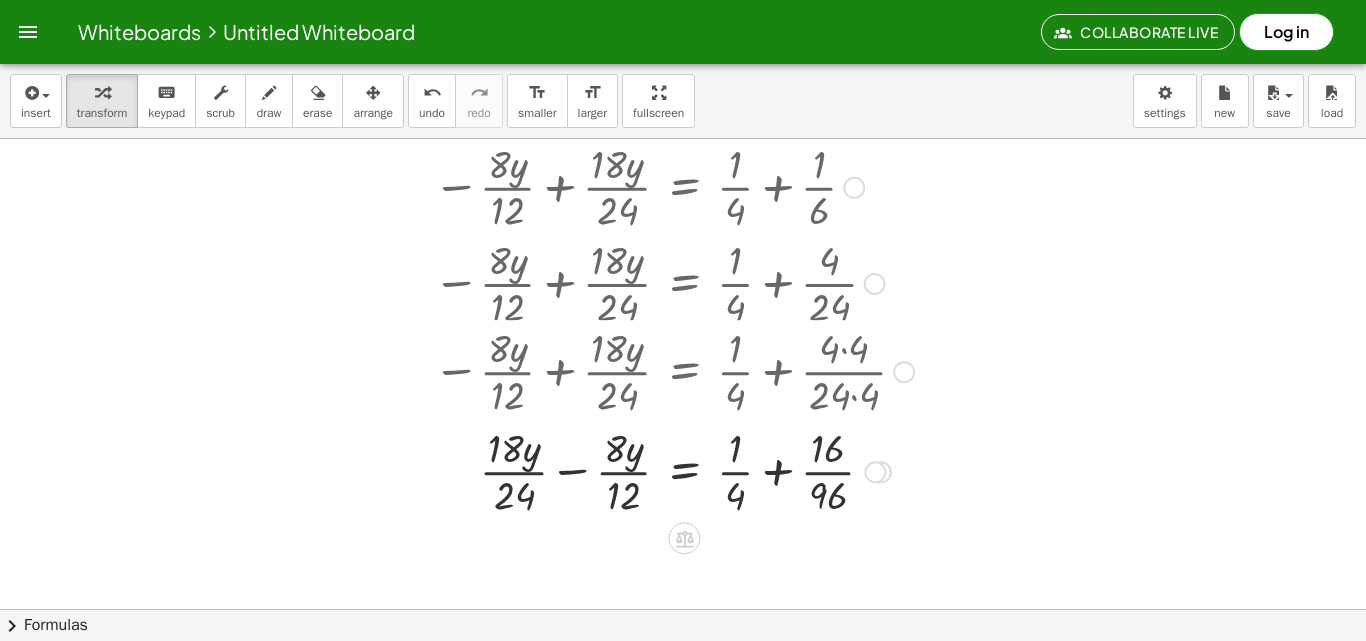 drag, startPoint x: 906, startPoint y: 410, endPoint x: 737, endPoint y: 587, distance: 244.72433 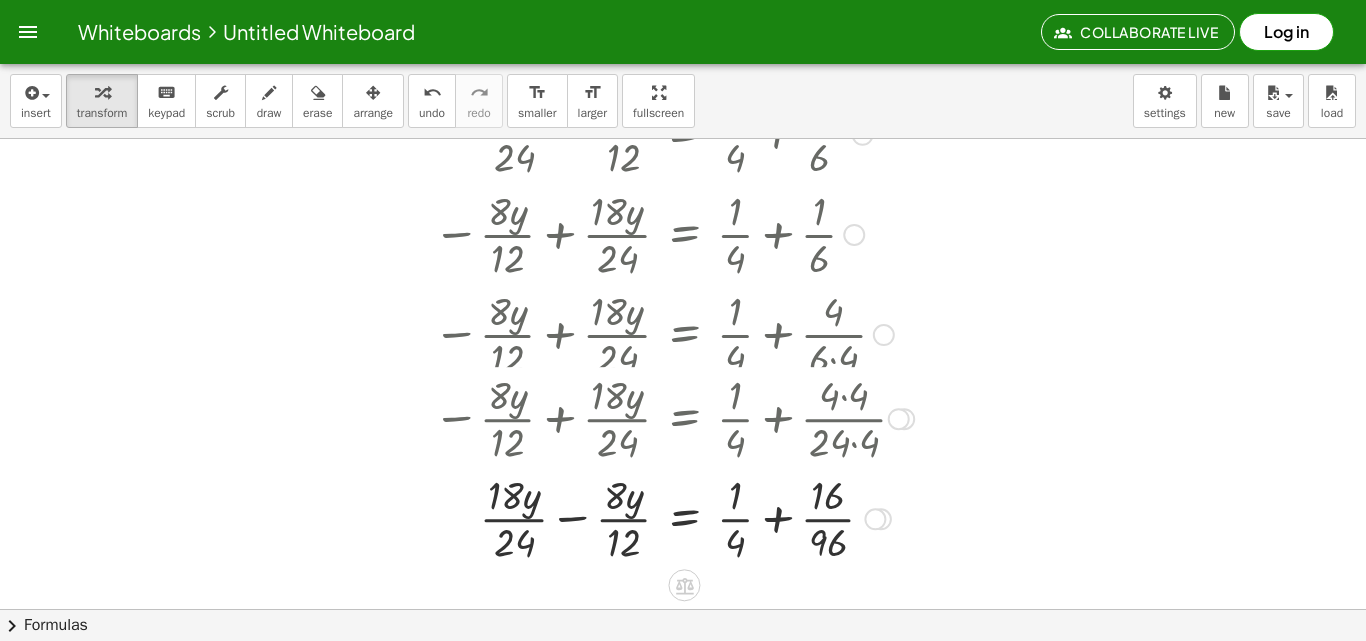drag, startPoint x: 915, startPoint y: 437, endPoint x: 916, endPoint y: 413, distance: 24.020824 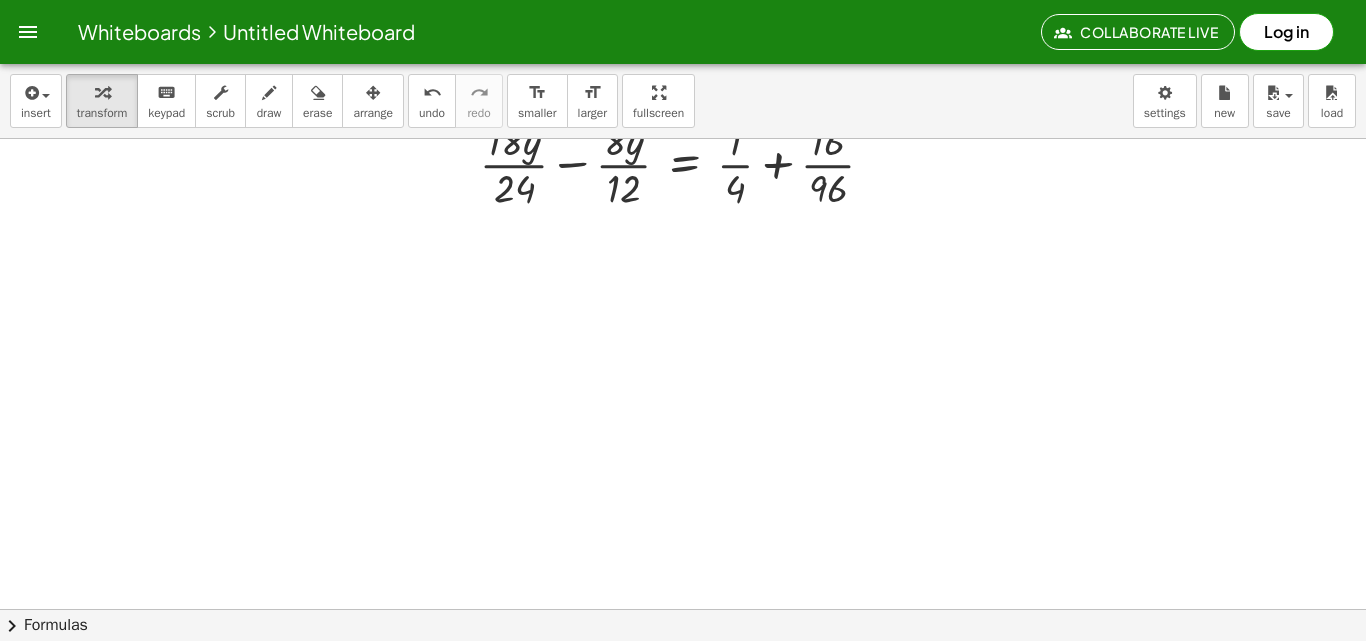 scroll, scrollTop: 6125, scrollLeft: 0, axis: vertical 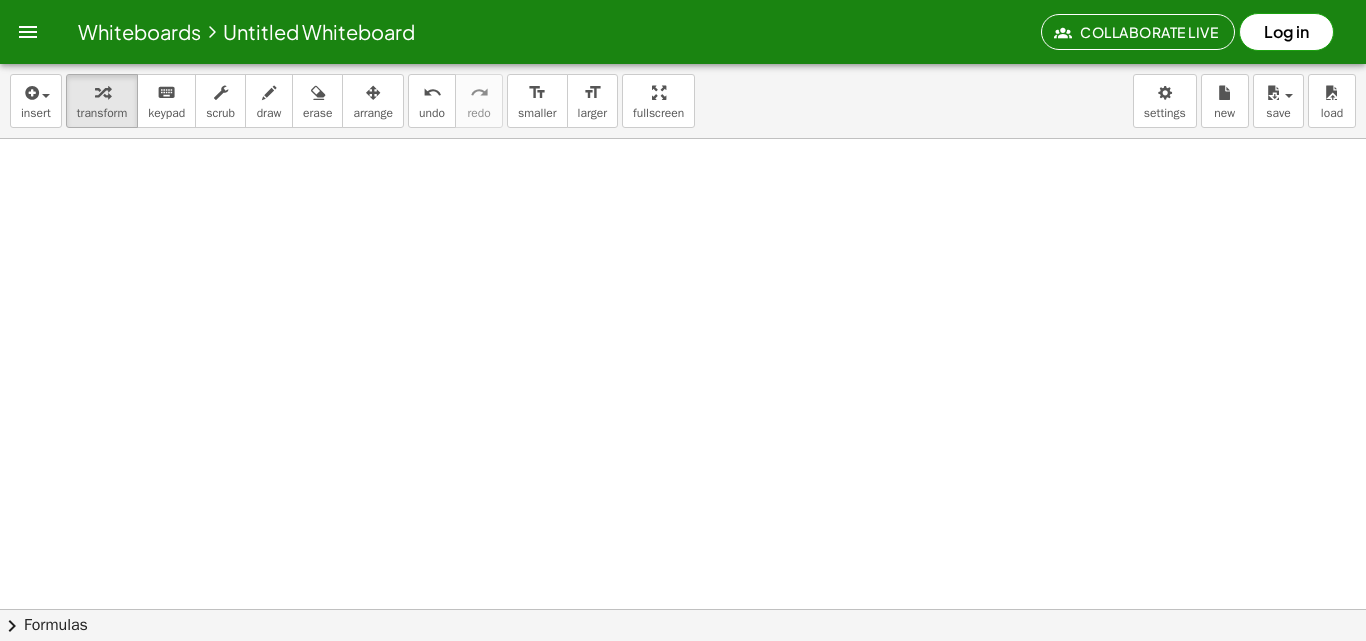 drag, startPoint x: 689, startPoint y: 254, endPoint x: 642, endPoint y: 259, distance: 47.26521 